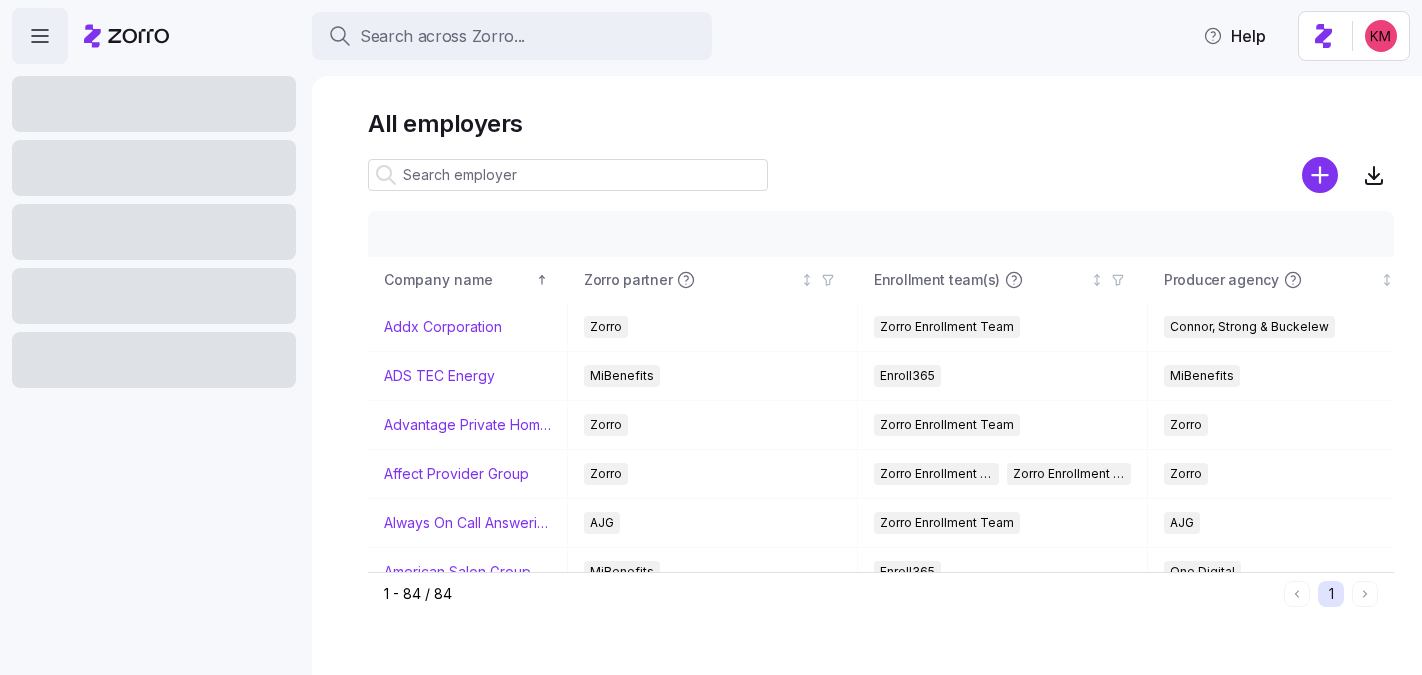 scroll, scrollTop: 0, scrollLeft: 0, axis: both 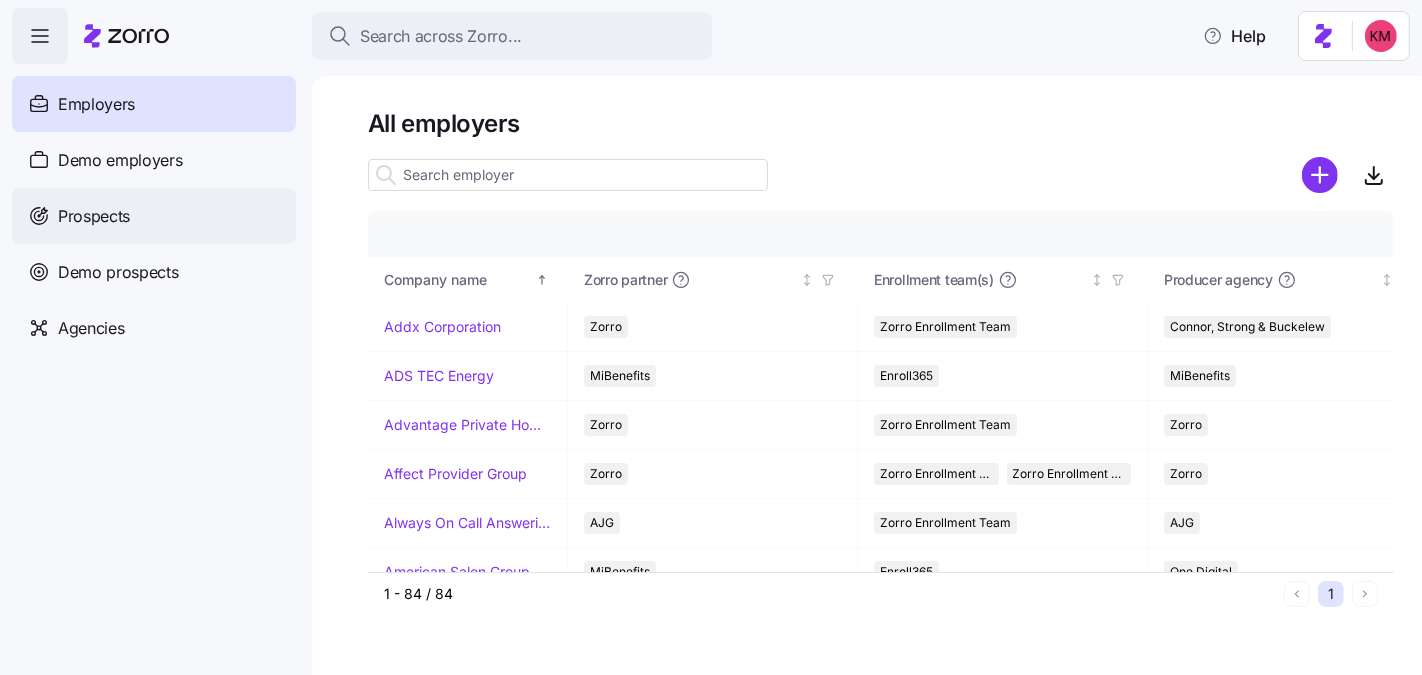 click on "Prospects" at bounding box center (94, 216) 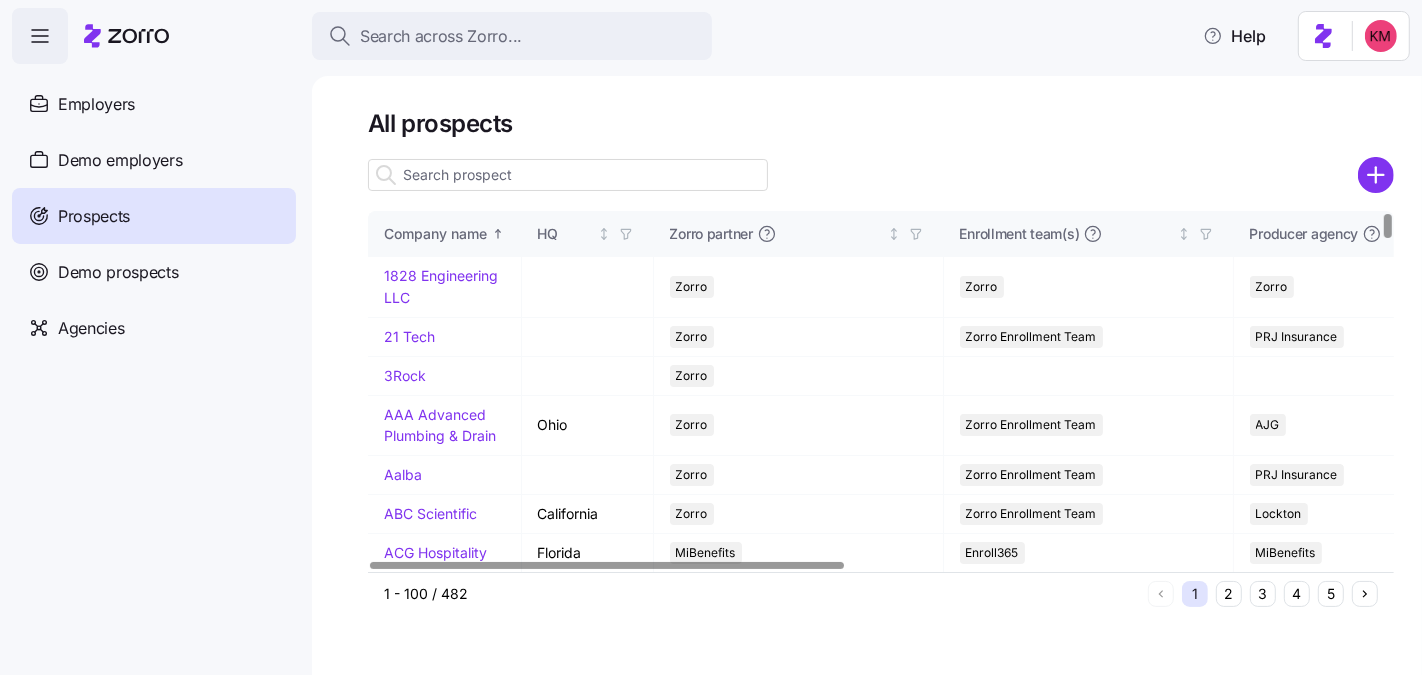 click at bounding box center [568, 175] 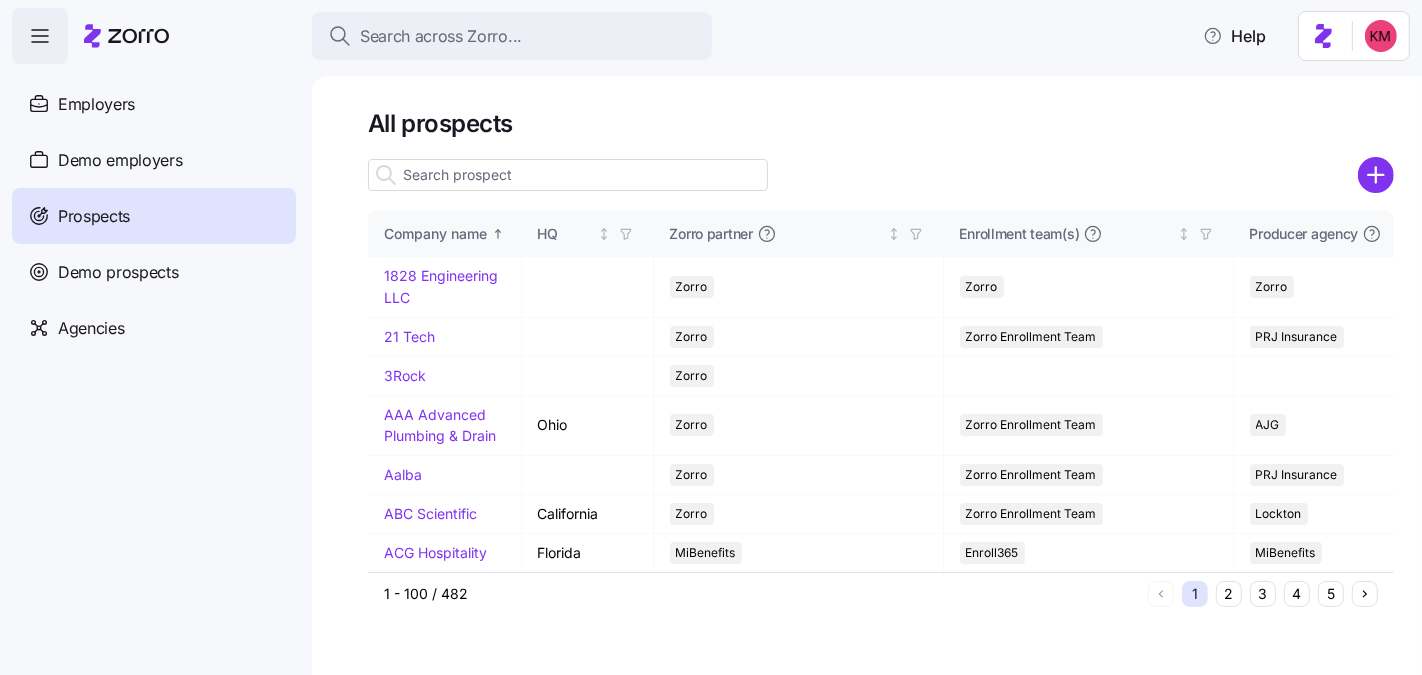 click at bounding box center [568, 175] 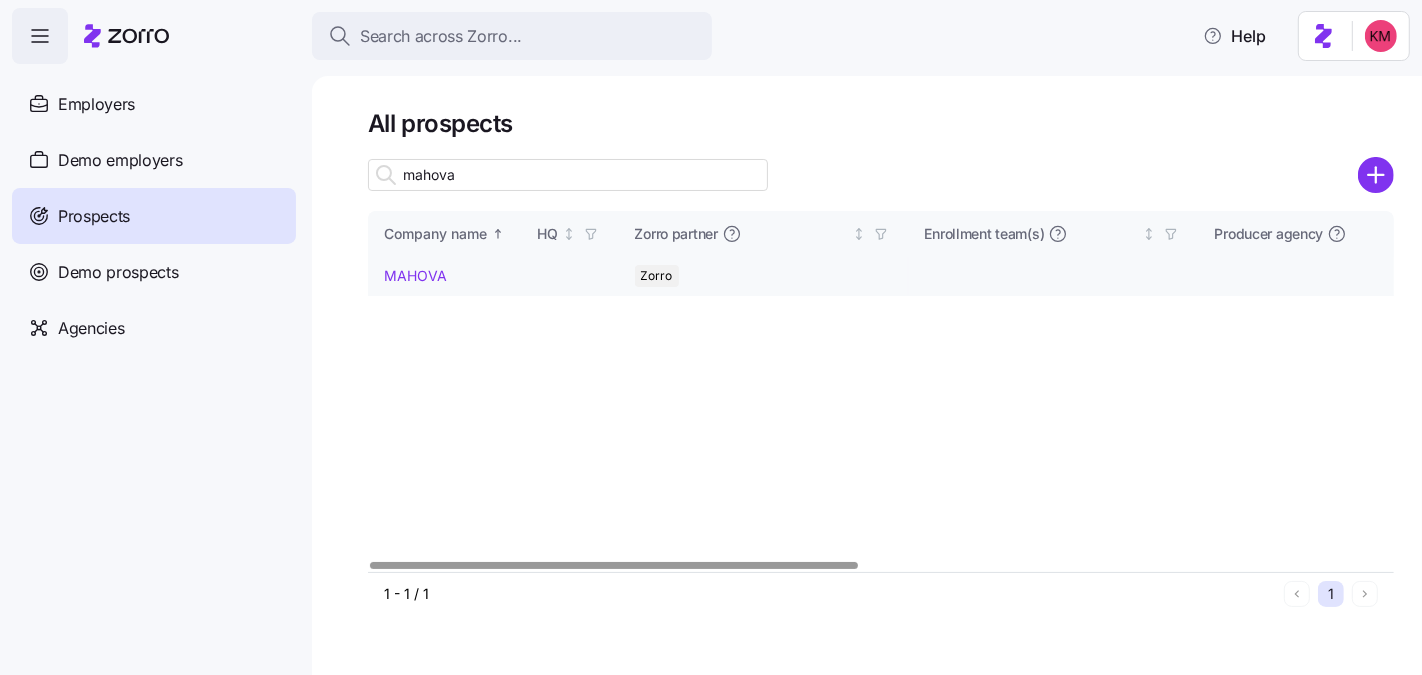 type on "mahova" 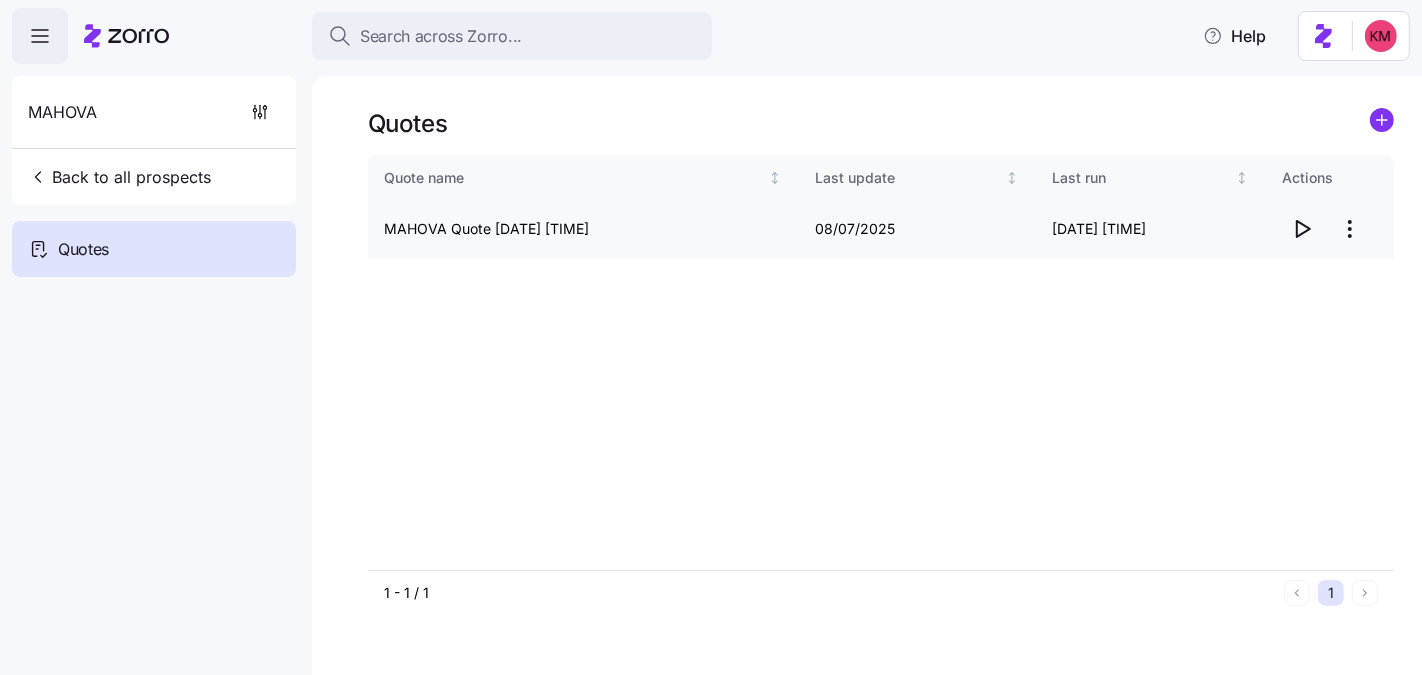 click 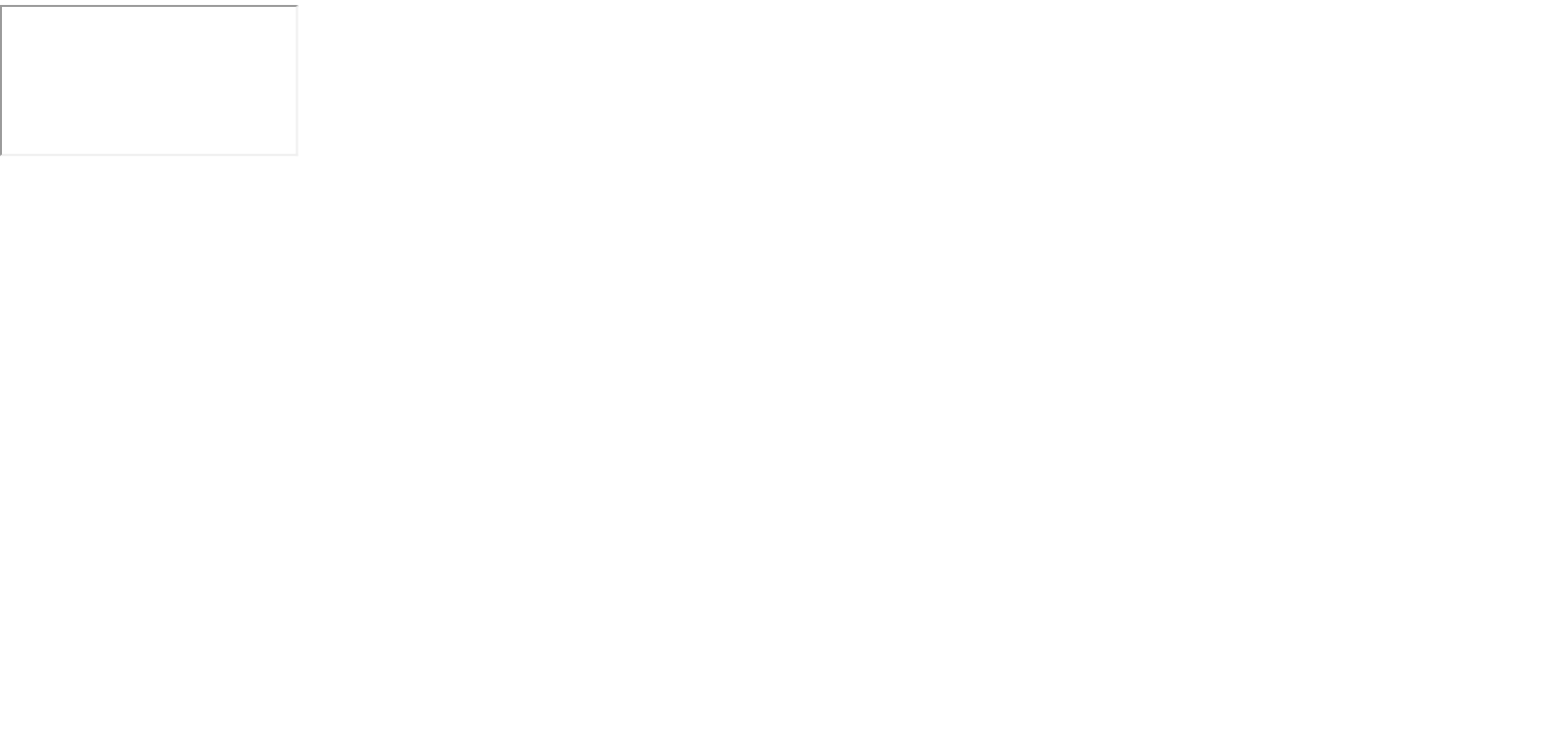 scroll, scrollTop: 0, scrollLeft: 0, axis: both 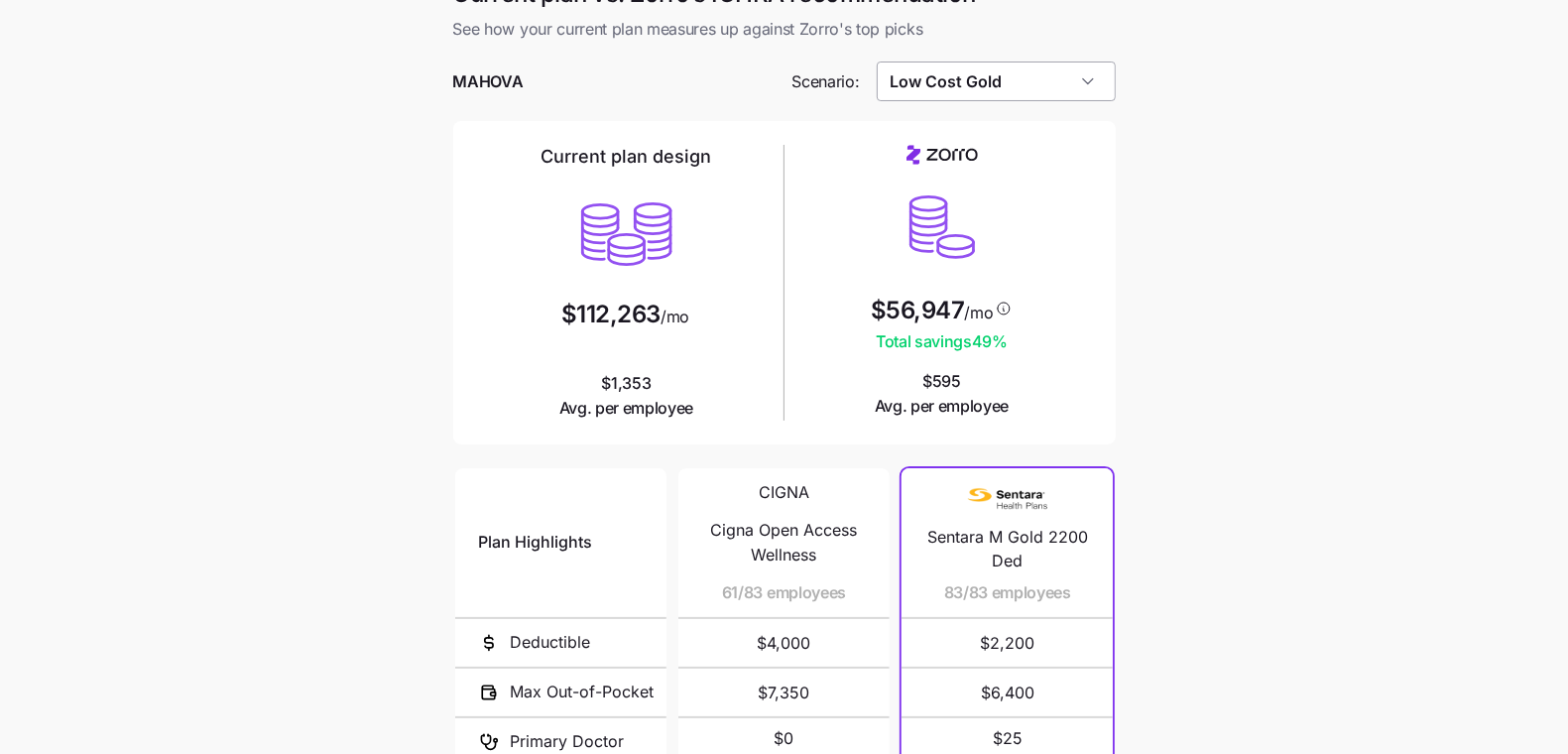 click on "Low Cost Gold" at bounding box center [996, 81] 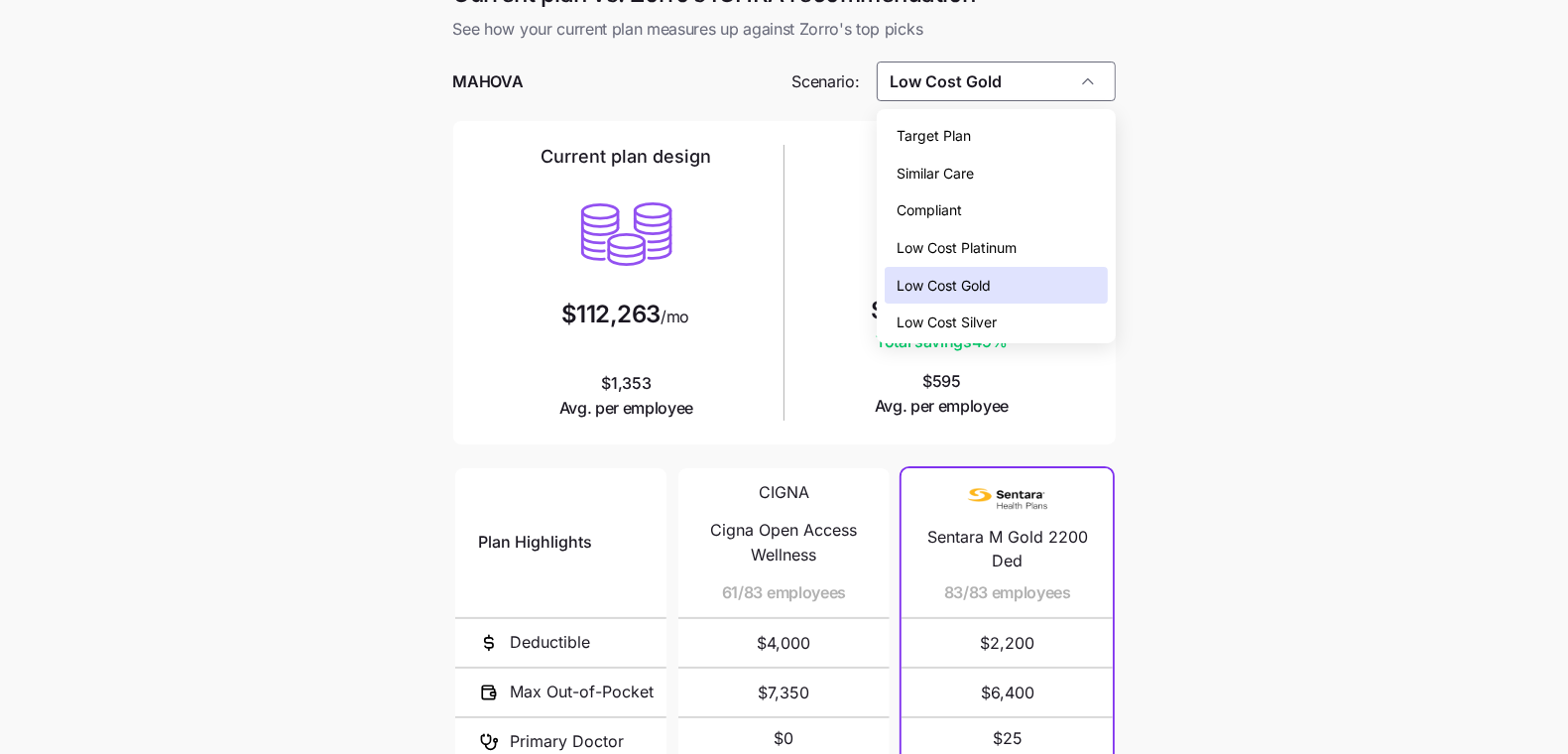 click on "Current plan vs. Zorro’s ICHRA recommendation See how your current plan measures up against Zorro's top picks MAHOVA Scenario: Low Cost Gold Current plan design $112,263 /mo $1,353 Avg. per employee $56,947 /mo Total savings  49 % $595 Avg. per employee Plan Highlights Deductible Max Out-of-Pocket Primary Doctor Generic Drugs Specialist Visit CIGNA Cigna Open Access Wellness 61/83 employees $4,000 $7,350 $0 $5 $60 CIGNA Cigna Open Access 22/83 employees $4,000 $7,350 $0 $5 $60 Sentara M Gold 2200 Ded 83/83 employees $2,200 $6,400 $25 $15 $50 Next" at bounding box center (784, 508) 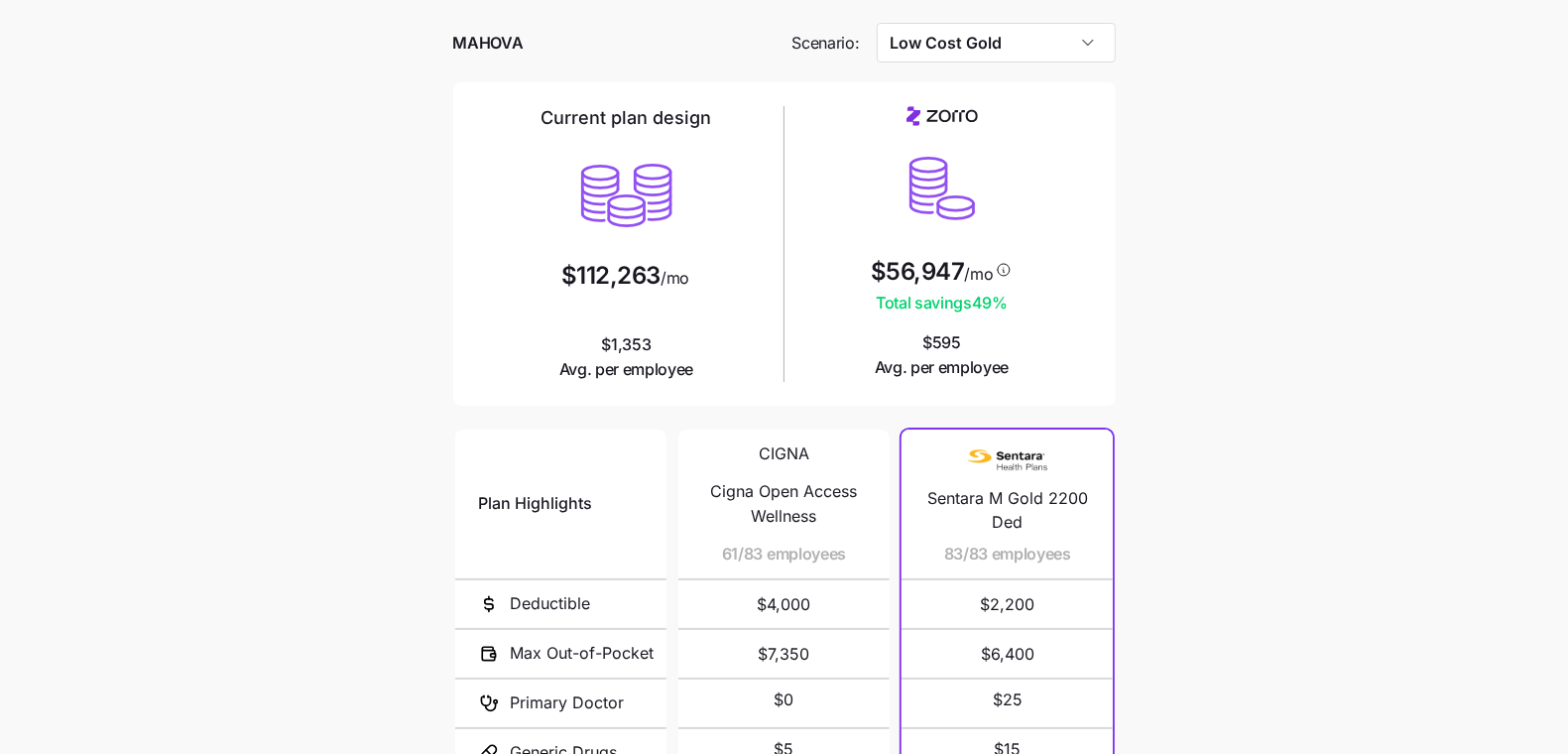 scroll, scrollTop: 0, scrollLeft: 0, axis: both 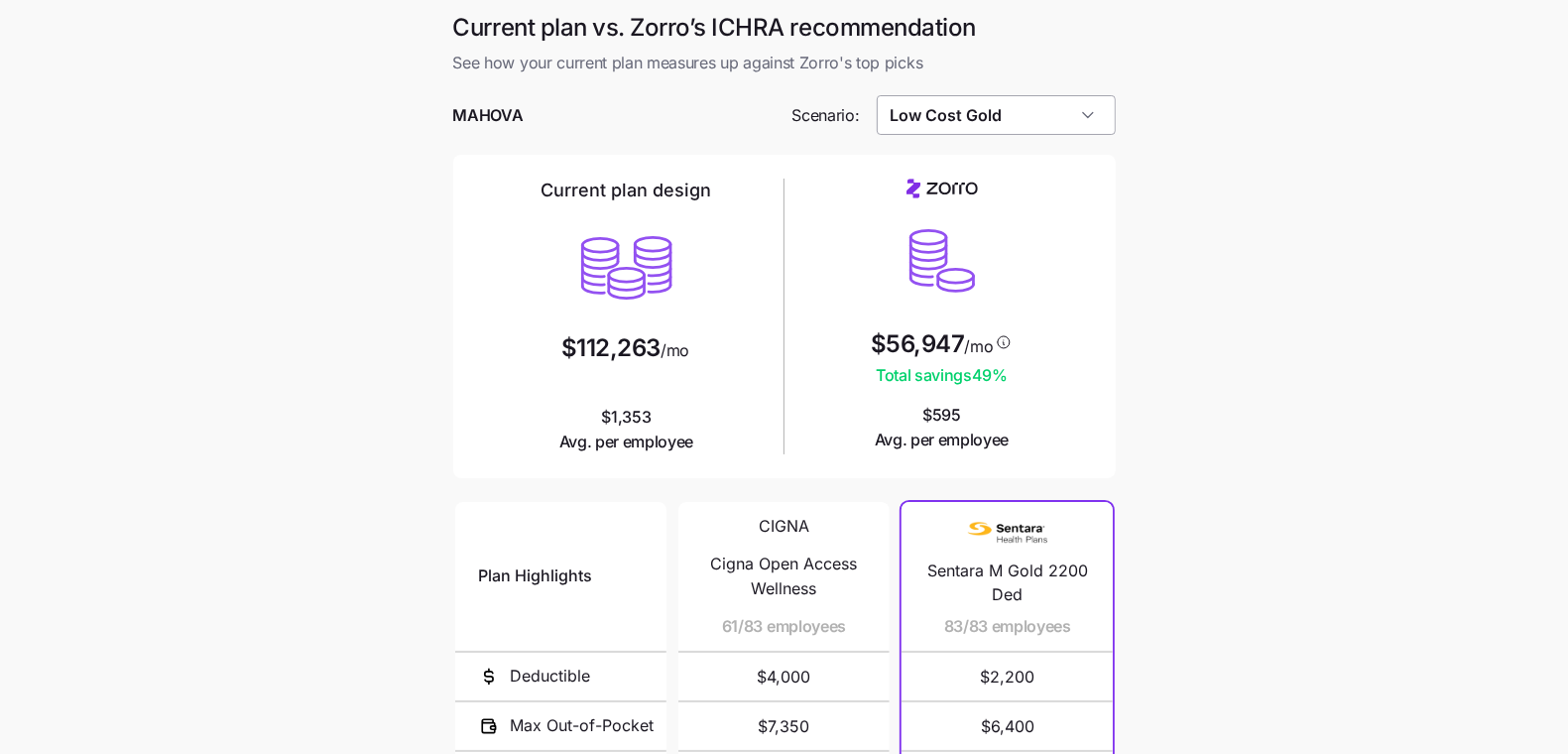 click on "Low Cost Gold" at bounding box center (996, 115) 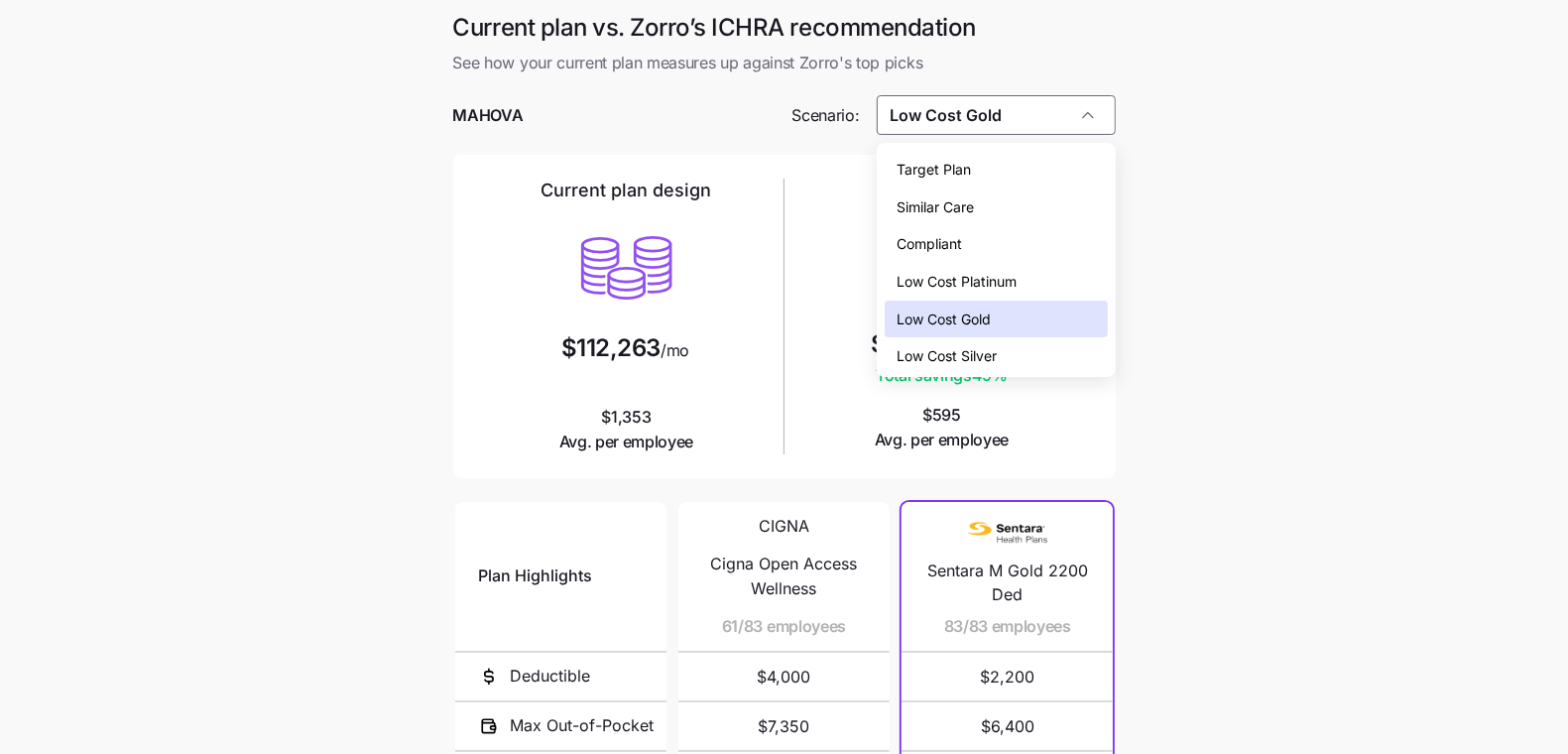 click on "Low Cost Silver" at bounding box center (996, 356) 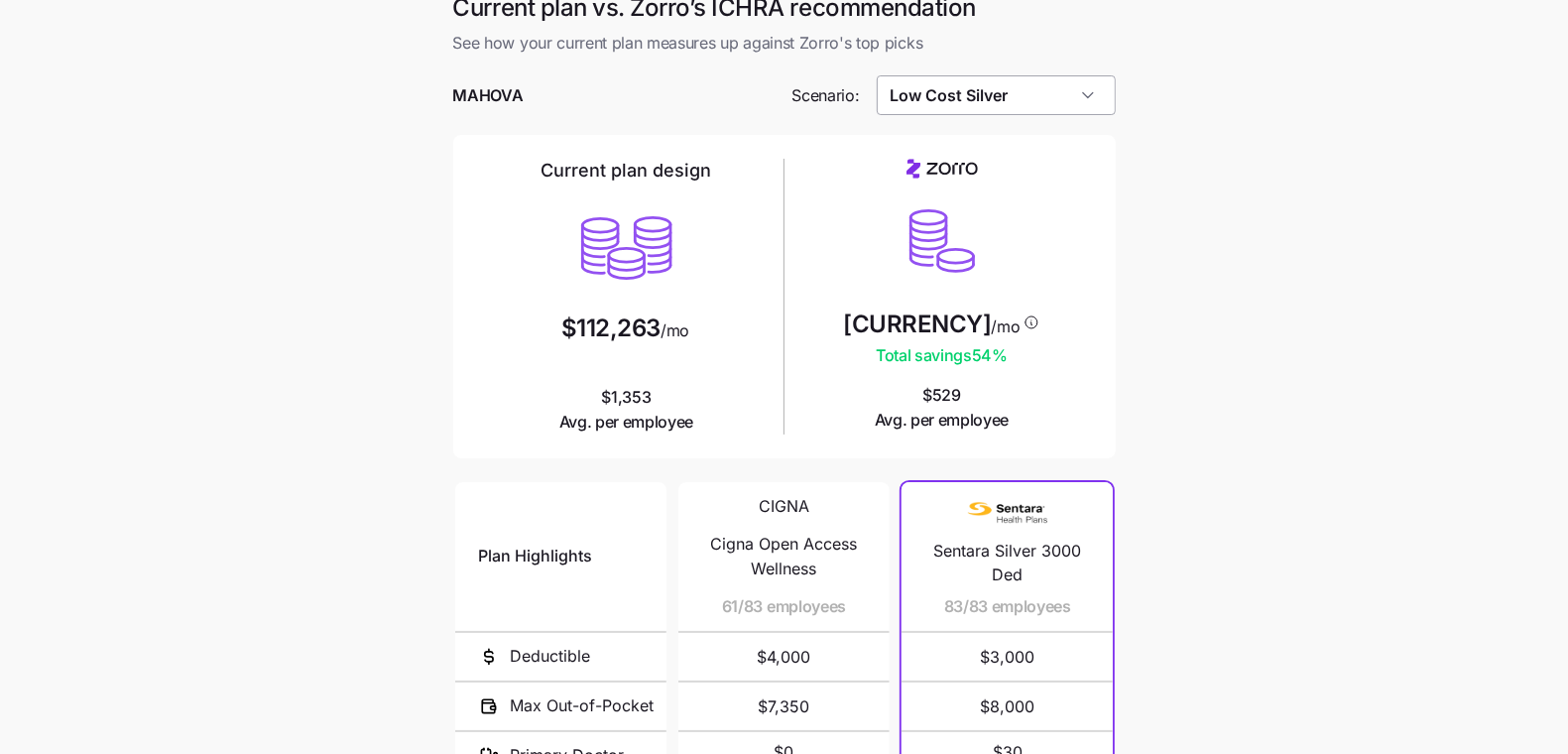 scroll, scrollTop: 37, scrollLeft: 0, axis: vertical 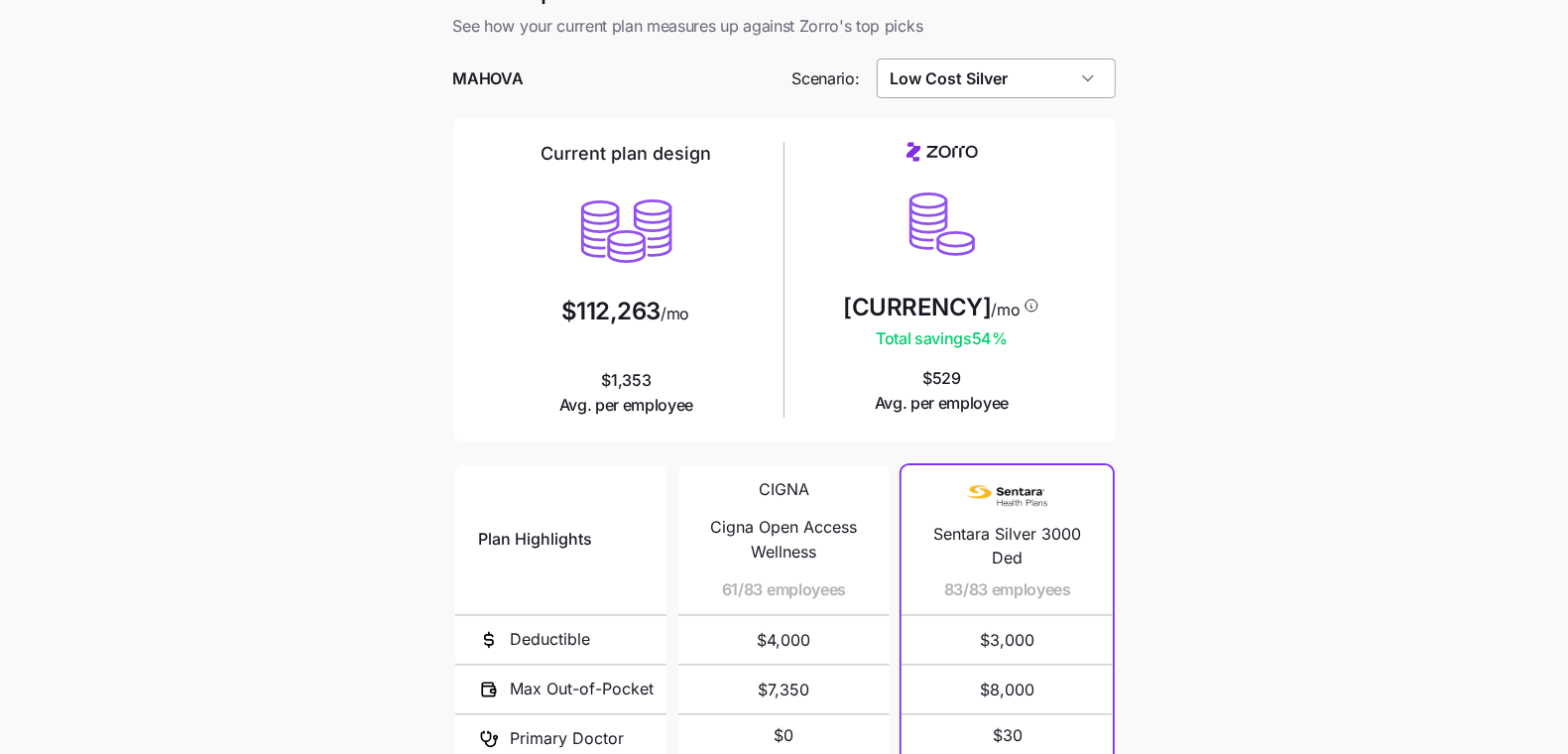 click on "Low Cost Silver" at bounding box center [996, 78] 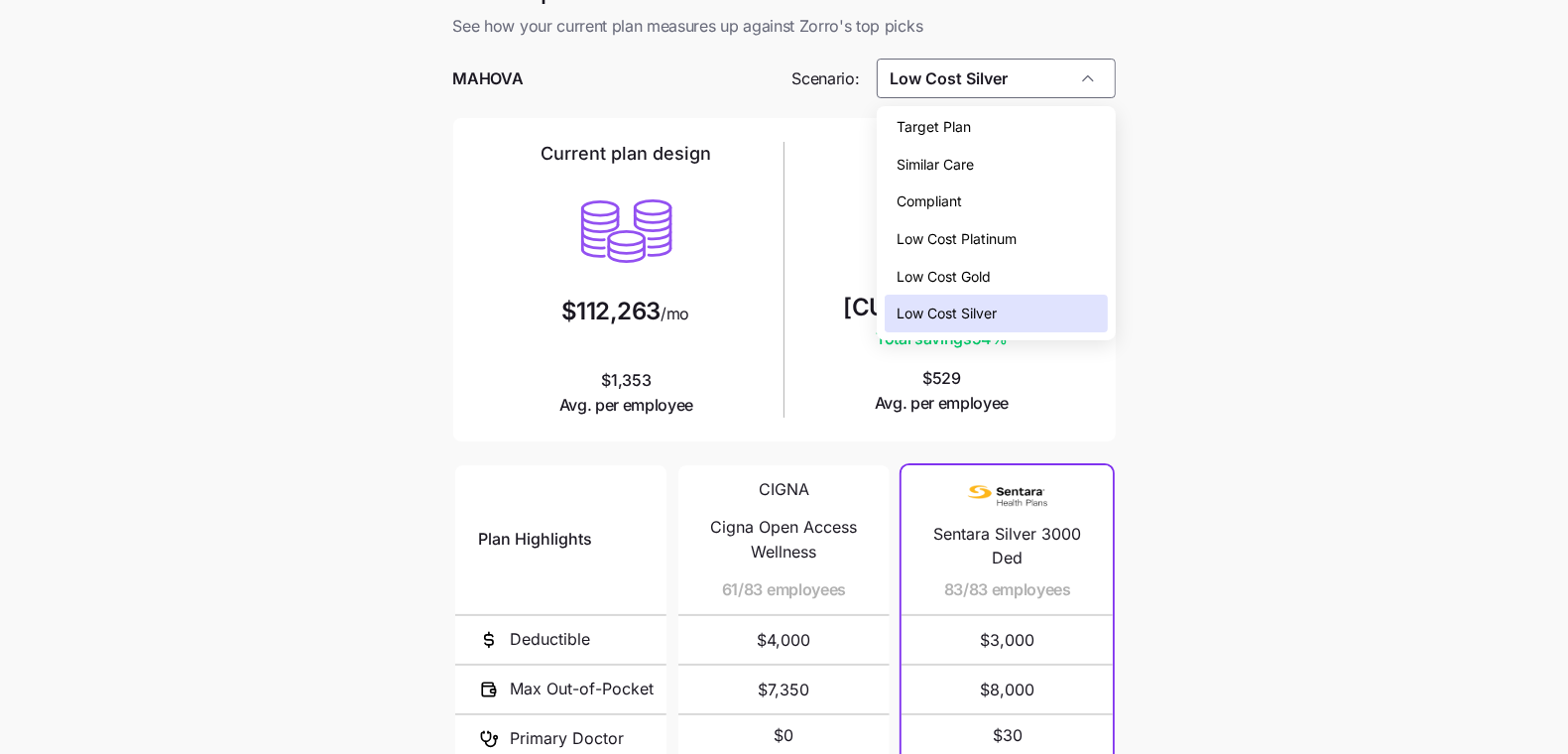 click on "Low Cost Gold" at bounding box center (996, 277) 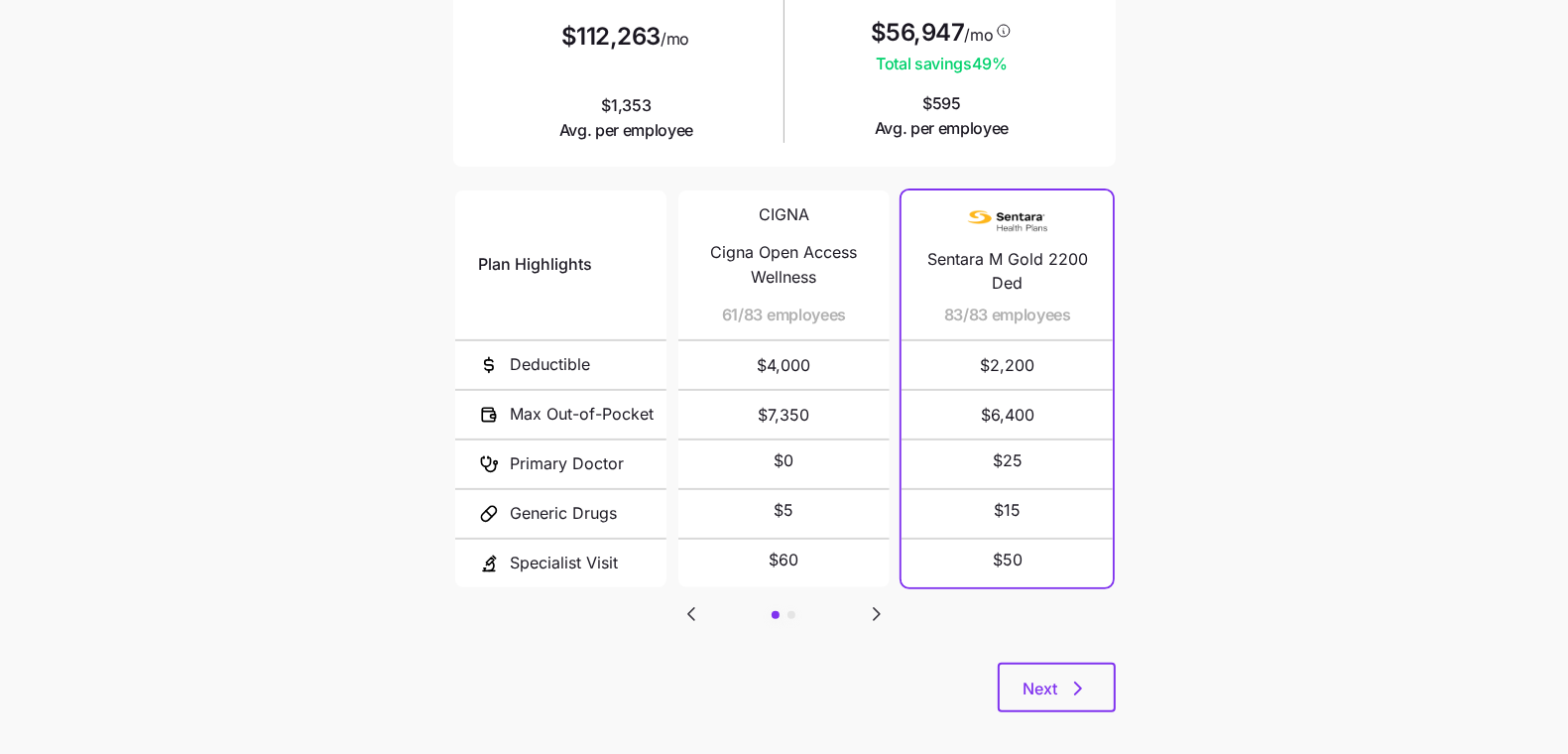 scroll, scrollTop: 328, scrollLeft: 0, axis: vertical 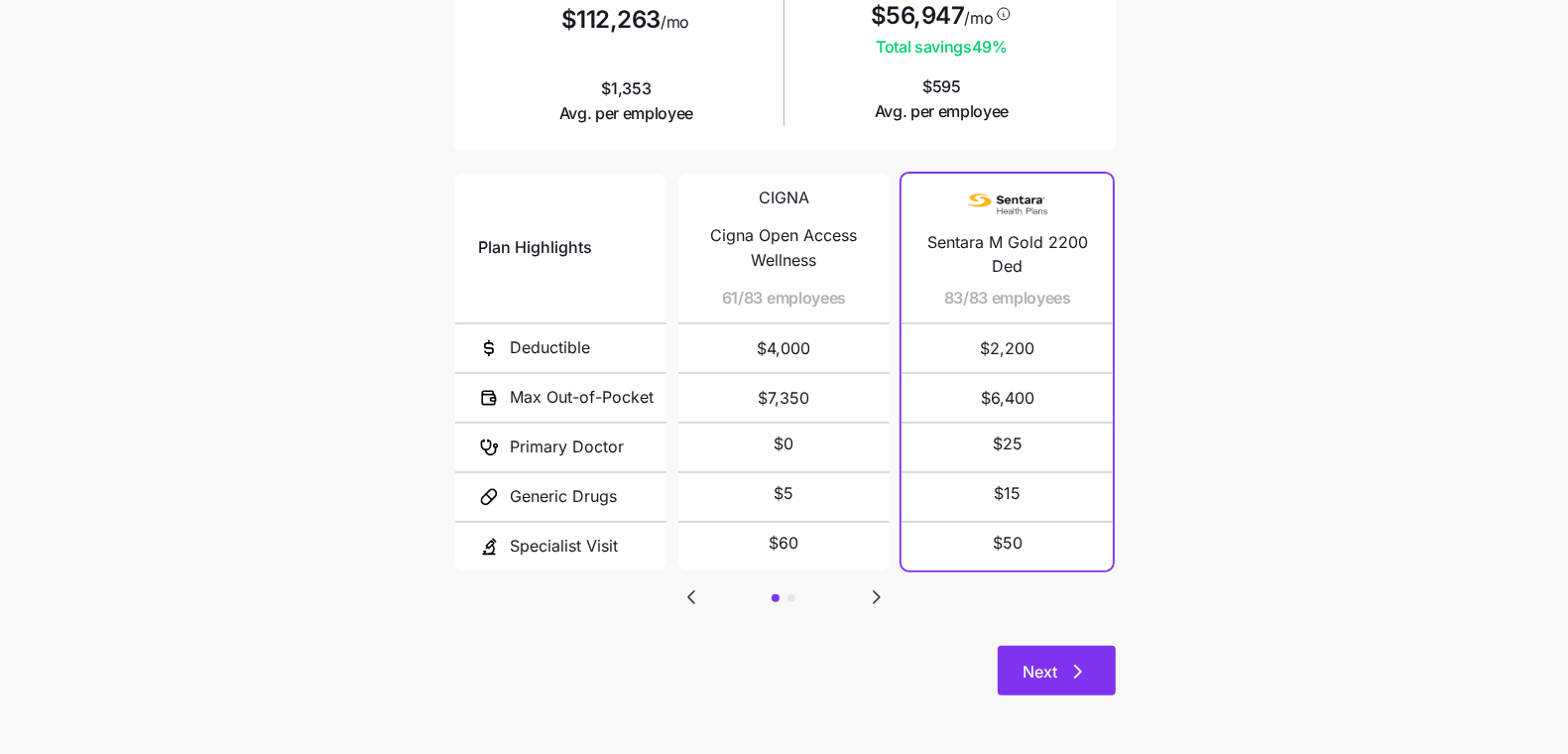 click 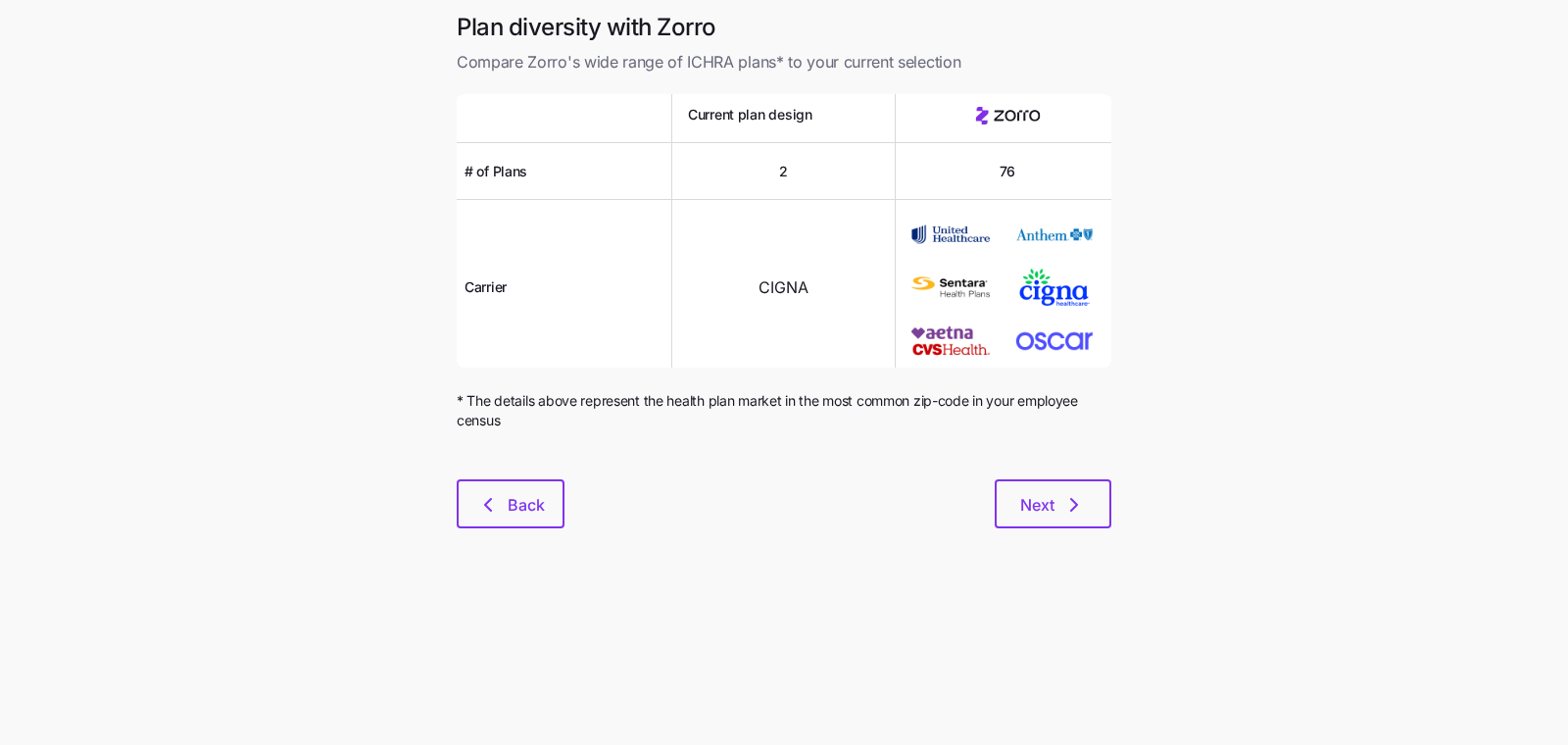 drag, startPoint x: 1022, startPoint y: 498, endPoint x: 394, endPoint y: 520, distance: 628.38523 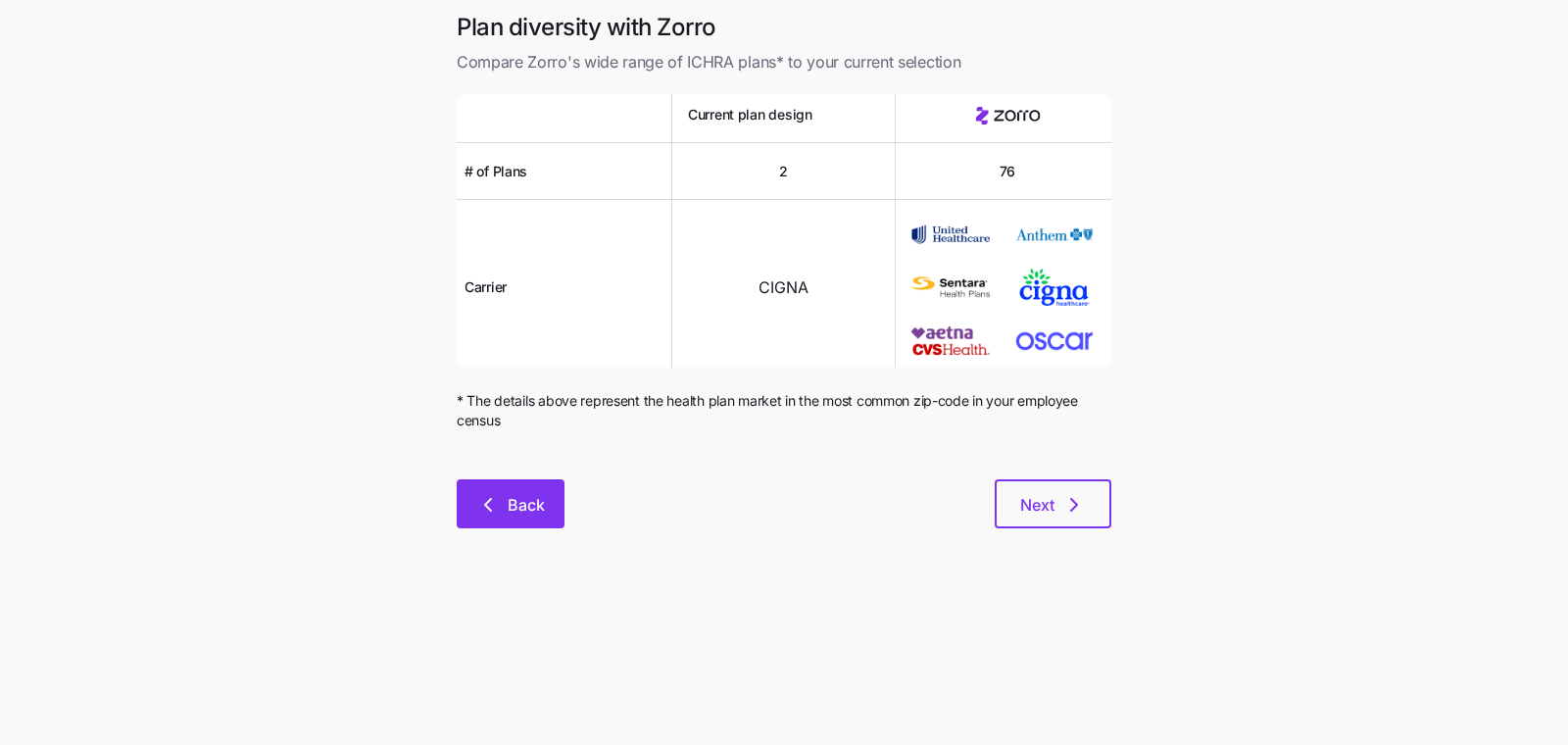 click on "Back" at bounding box center [526, 505] 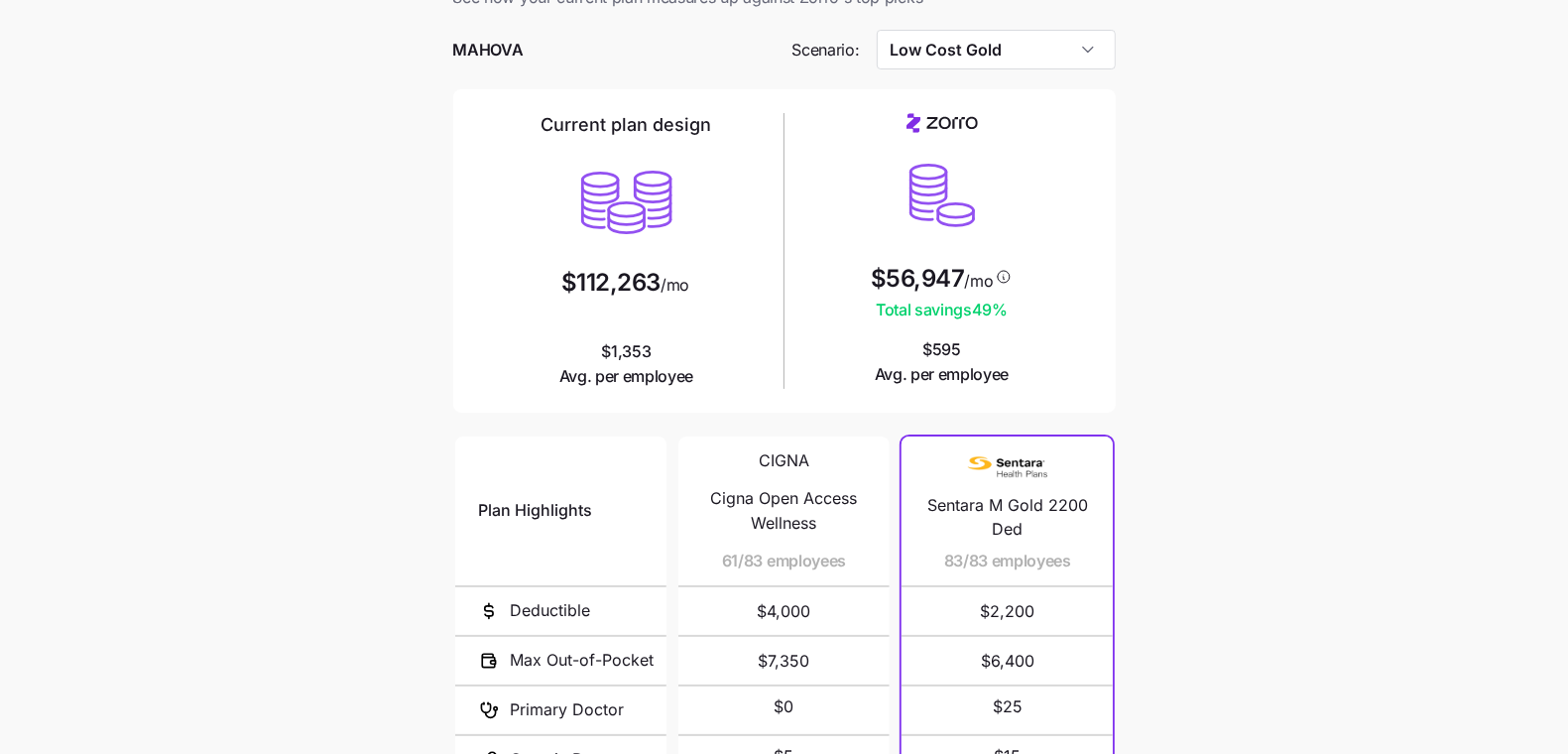 scroll, scrollTop: 115, scrollLeft: 0, axis: vertical 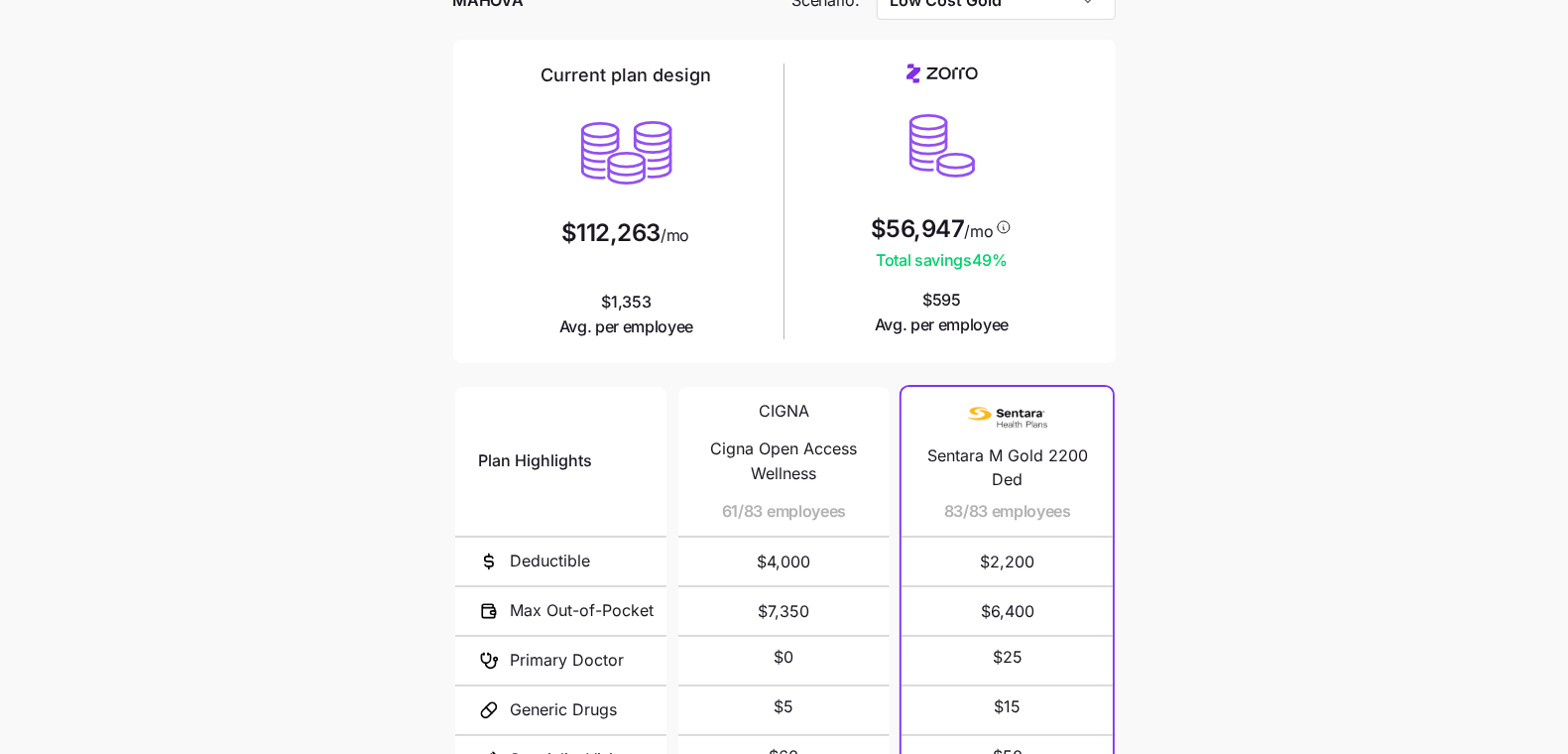 click on "Current plan vs. Zorro’s ICHRA recommendation See how your current plan measures up against Zorro's top picks MAHOVA Scenario: Low Cost Gold Current plan design $112,263 /mo $1,353 Avg. per employee $56,947 /mo Total savings  49 % $595 Avg. per employee Plan Highlights Deductible Max Out-of-Pocket Primary Doctor Generic Drugs Specialist Visit CIGNA Cigna Open Access Wellness 61/83 employees $4,000 $7,350 $0 $5 $60 CIGNA Cigna Open Access 22/83 employees $4,000 $7,350 $0 $5 $60 Sentara M Gold 2200 Ded 83/83 employees $2,200 $6,400 $25 $15 $50 Next" at bounding box center (784, 427) 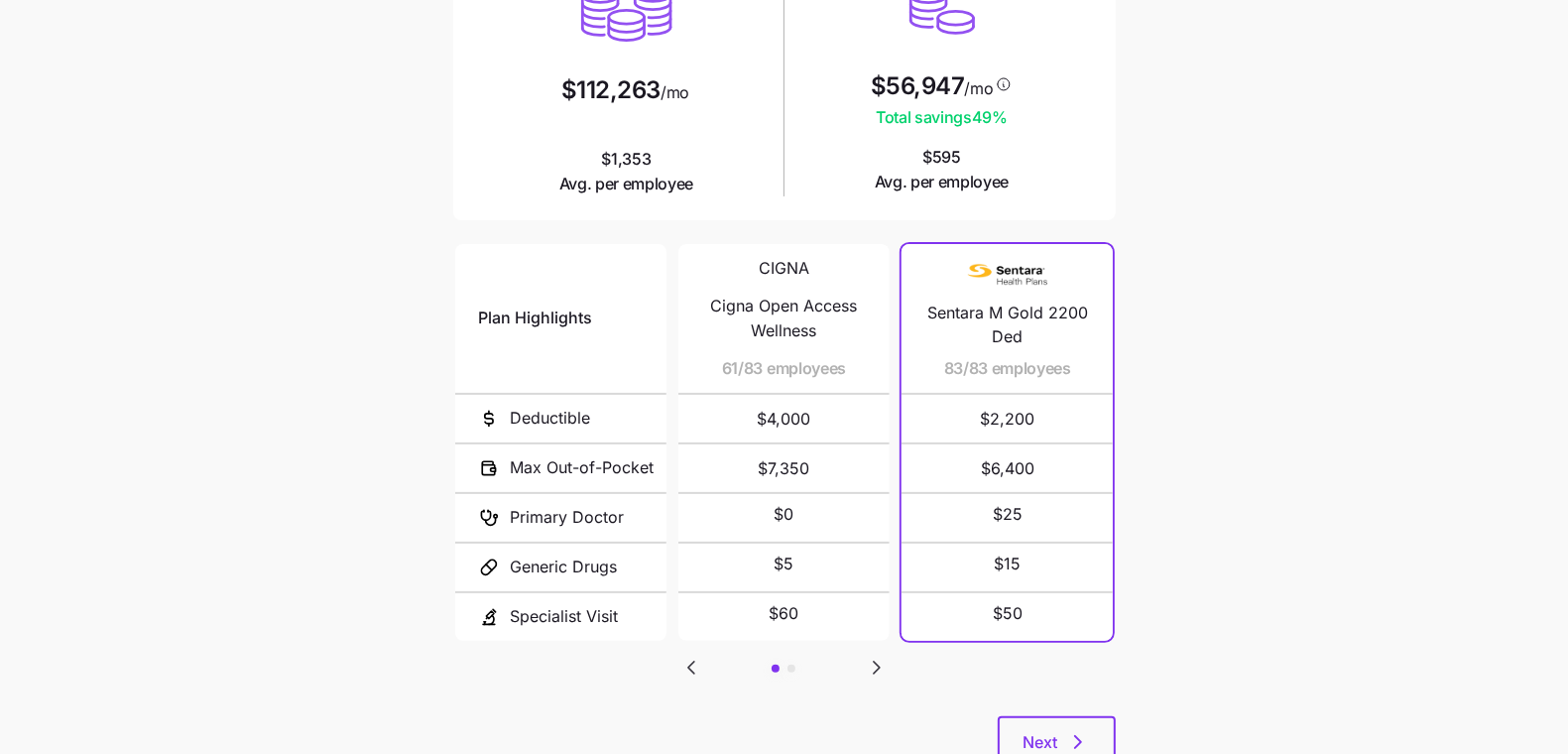scroll, scrollTop: 244, scrollLeft: 0, axis: vertical 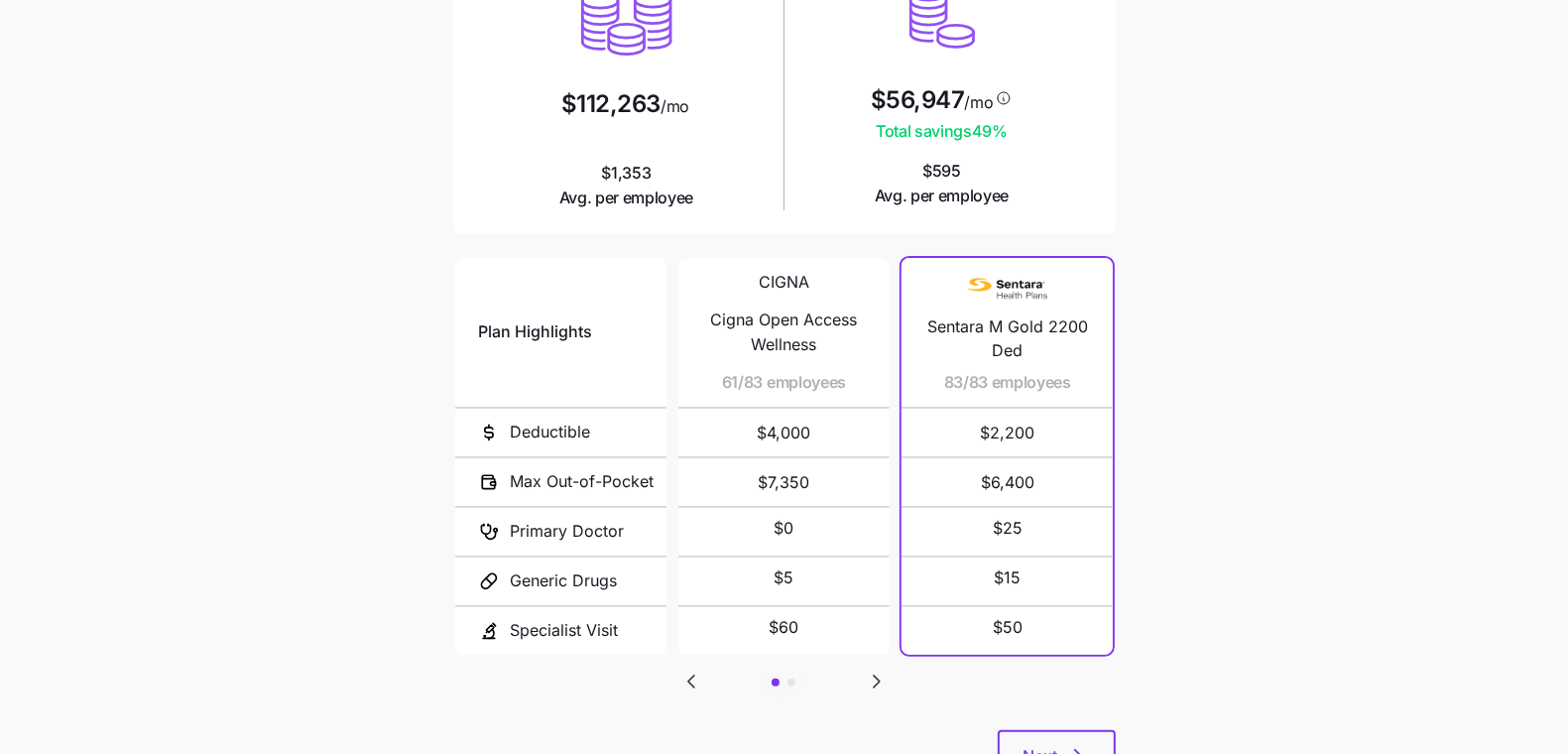 click on "Current plan vs. Zorro’s ICHRA recommendation See how your current plan measures up against Zorro's top picks MAHOVA Scenario: Low Cost Gold Current plan design $112,263 /mo $1,353 Avg. per employee $56,947 /mo Total savings  49 % $595 Avg. per employee Plan Highlights Deductible Max Out-of-Pocket Primary Doctor Generic Drugs Specialist Visit CIGNA Cigna Open Access Wellness 61/83 employees $4,000 $7,350 $0 $5 $60 CIGNA Cigna Open Access 22/83 employees $4,000 $7,350 $0 $5 $60 Sentara M Gold 2200 Ded 83/83 employees $2,200 $6,400 $25 $15 $50 Next" at bounding box center (784, 298) 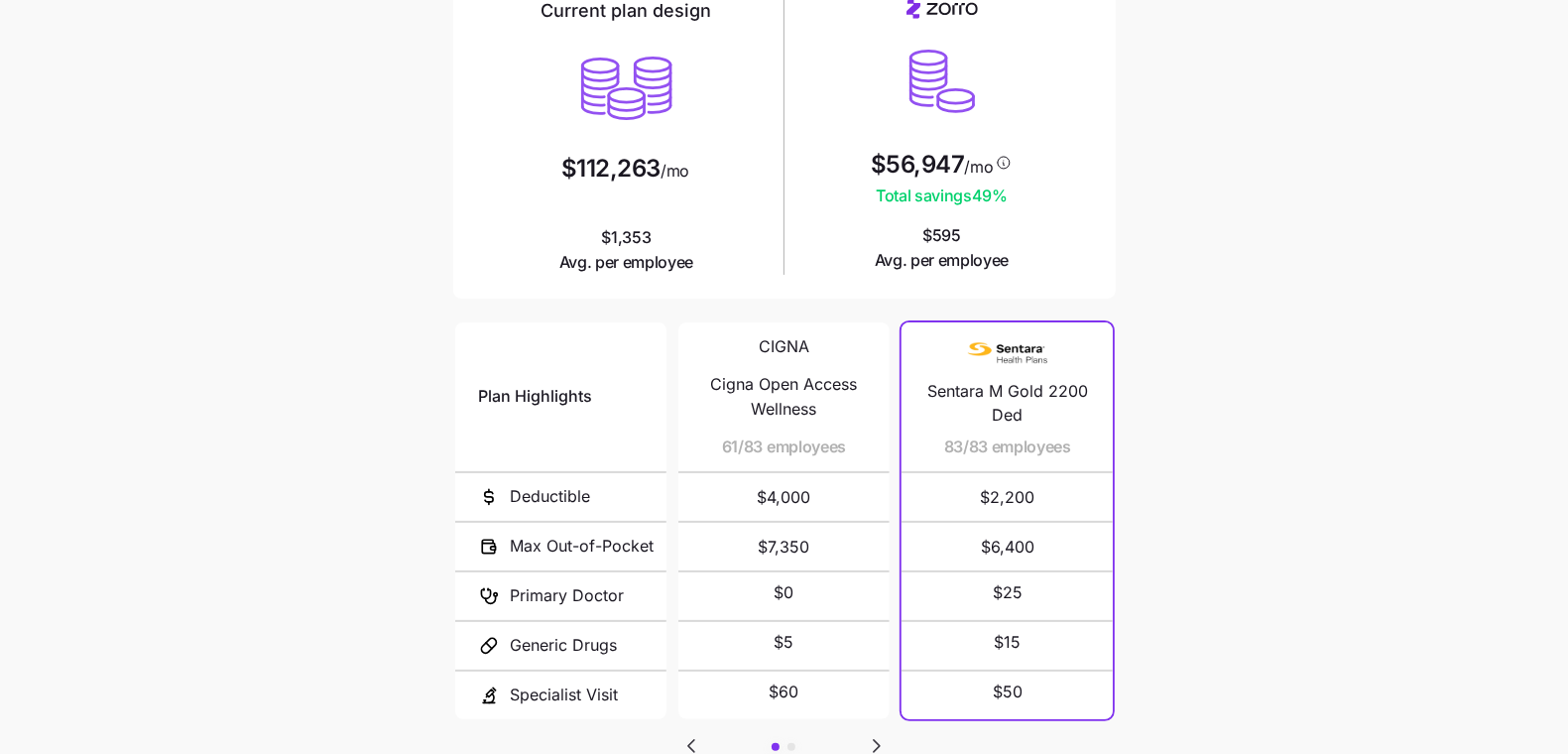 scroll, scrollTop: 328, scrollLeft: 0, axis: vertical 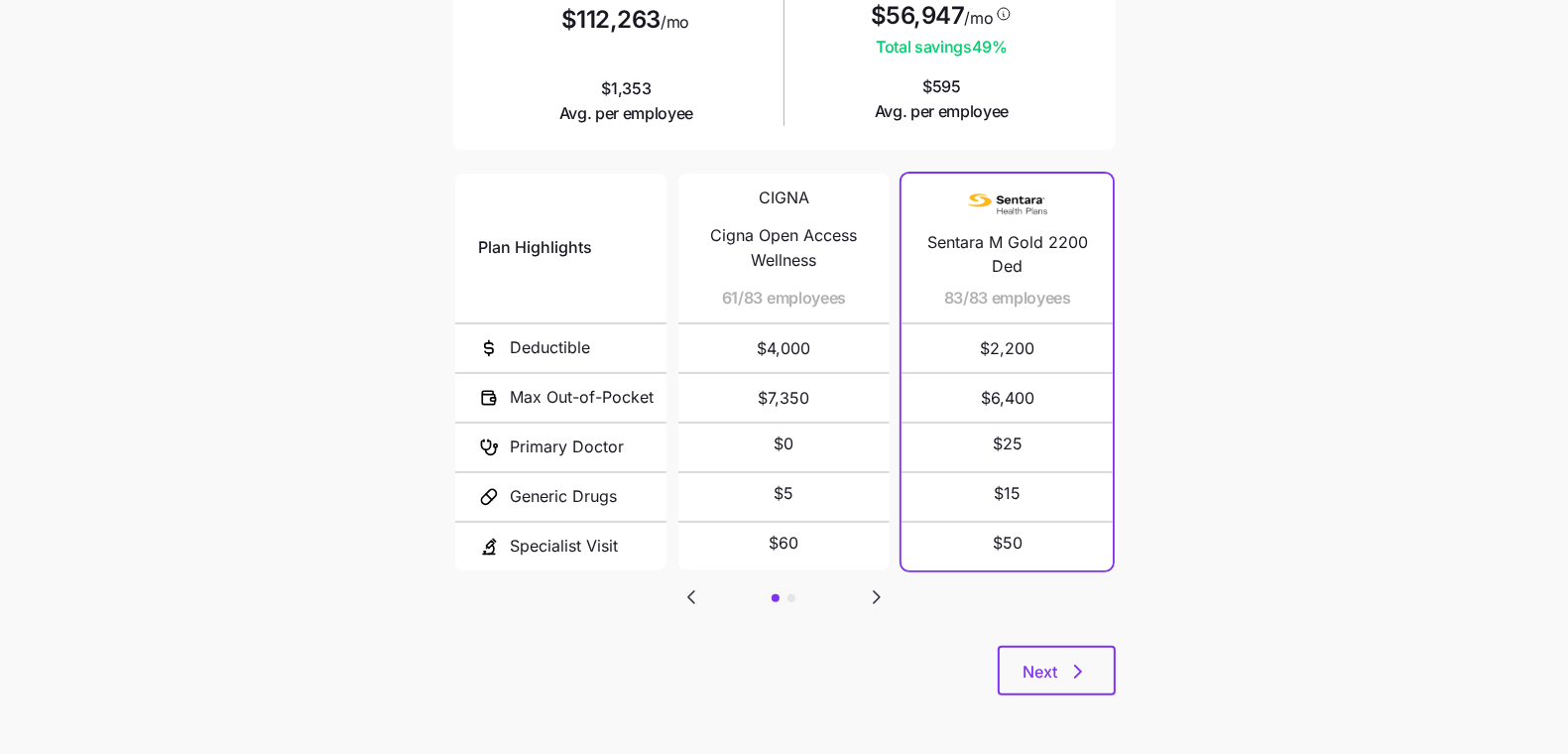 click 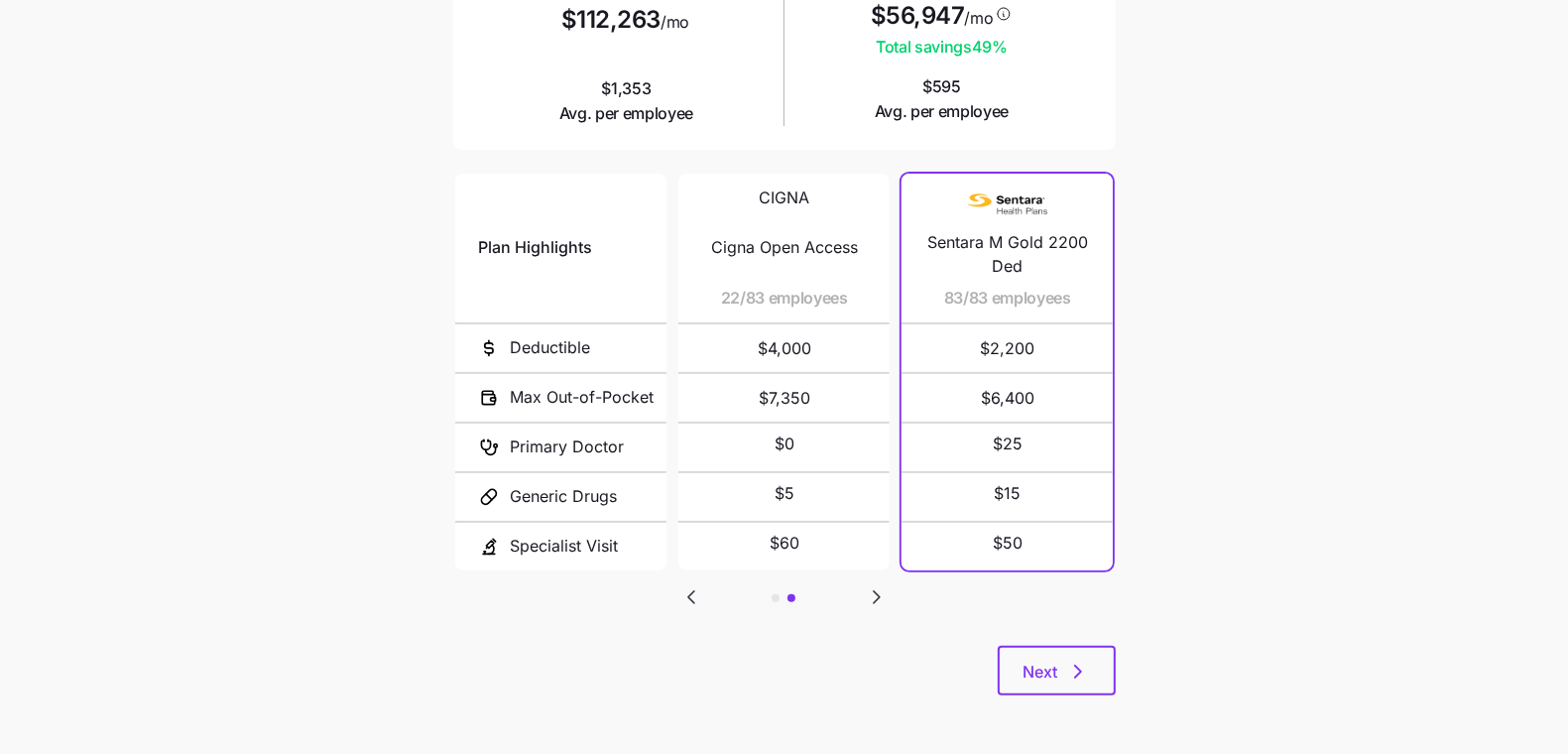 click 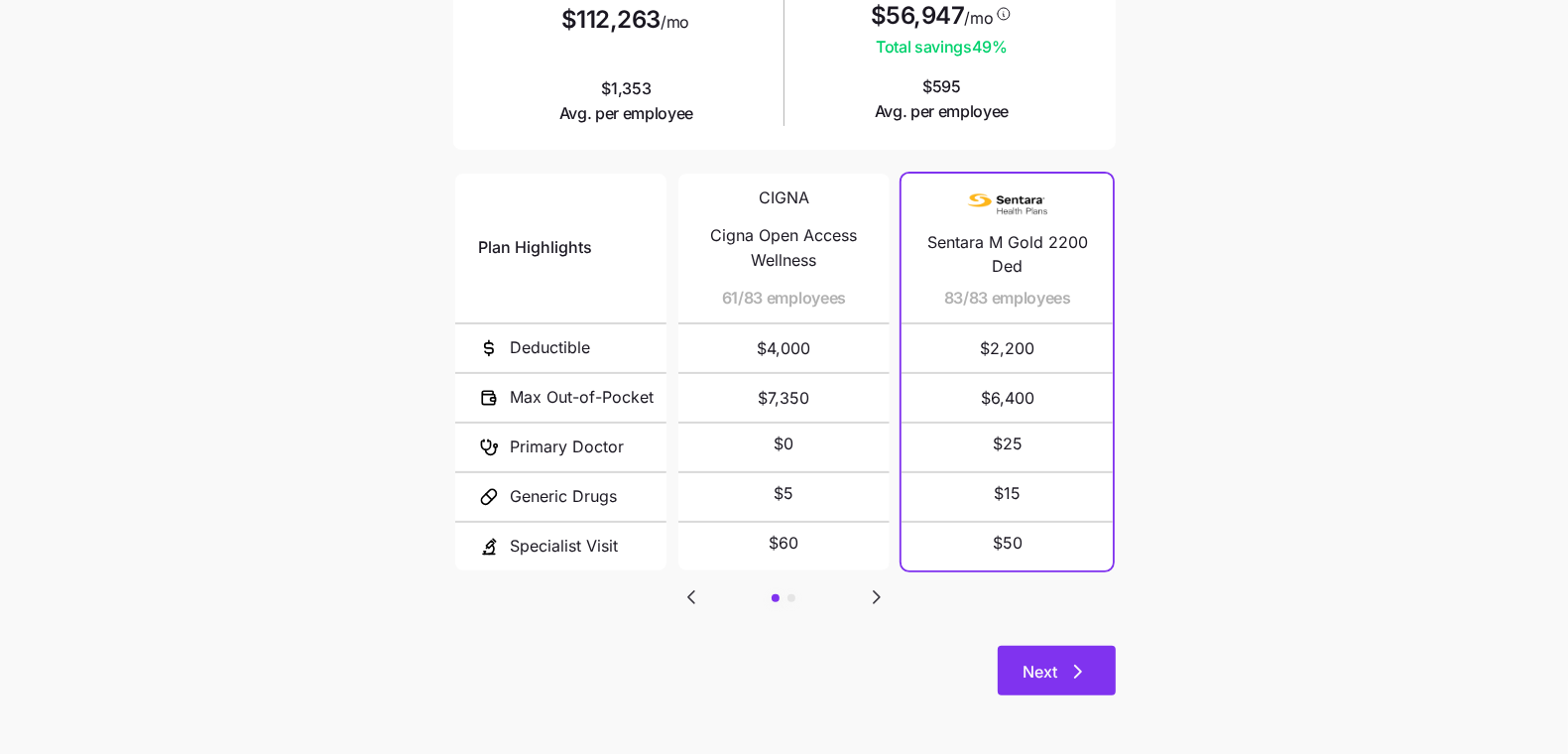 click on "Next" at bounding box center (1056, 672) 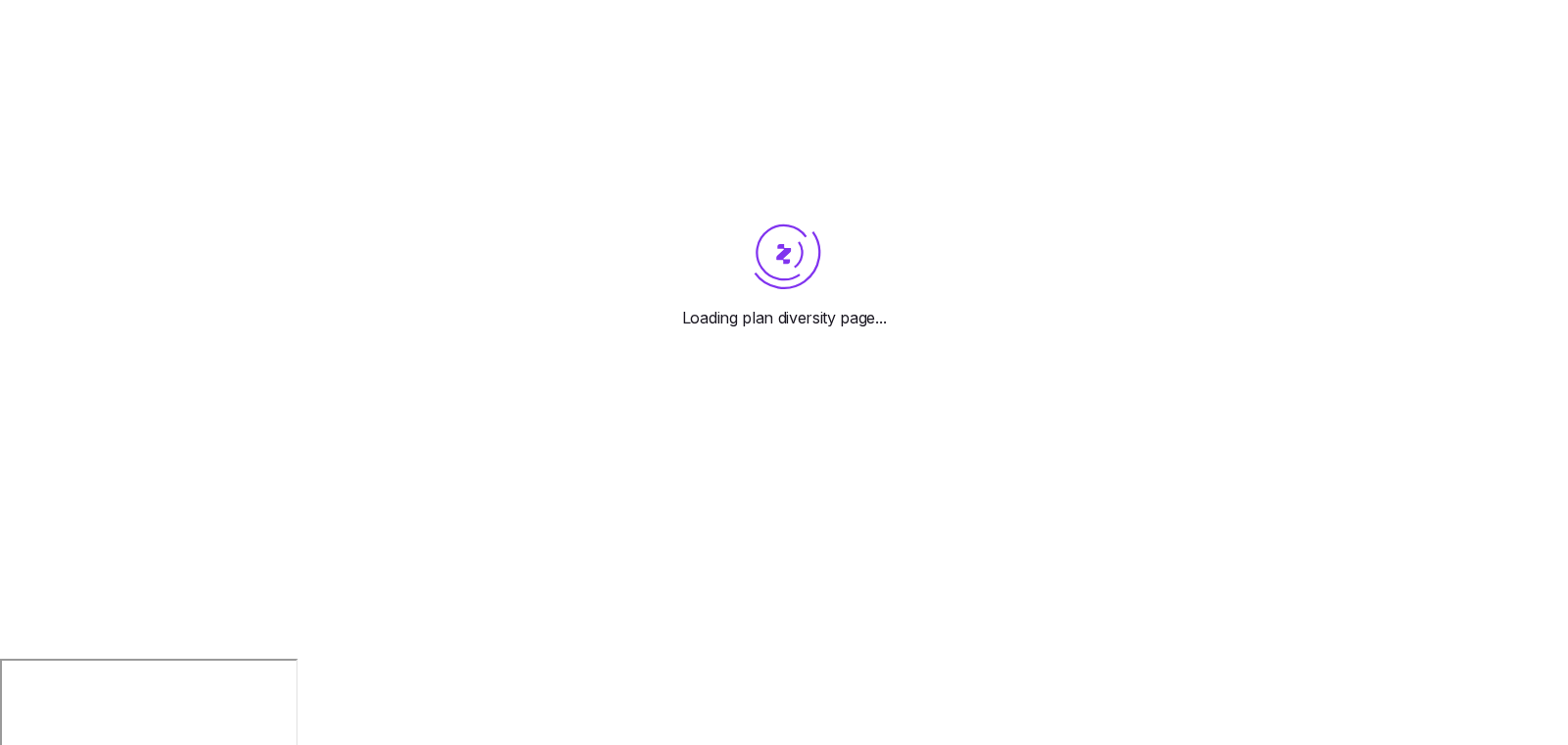 scroll, scrollTop: 0, scrollLeft: 0, axis: both 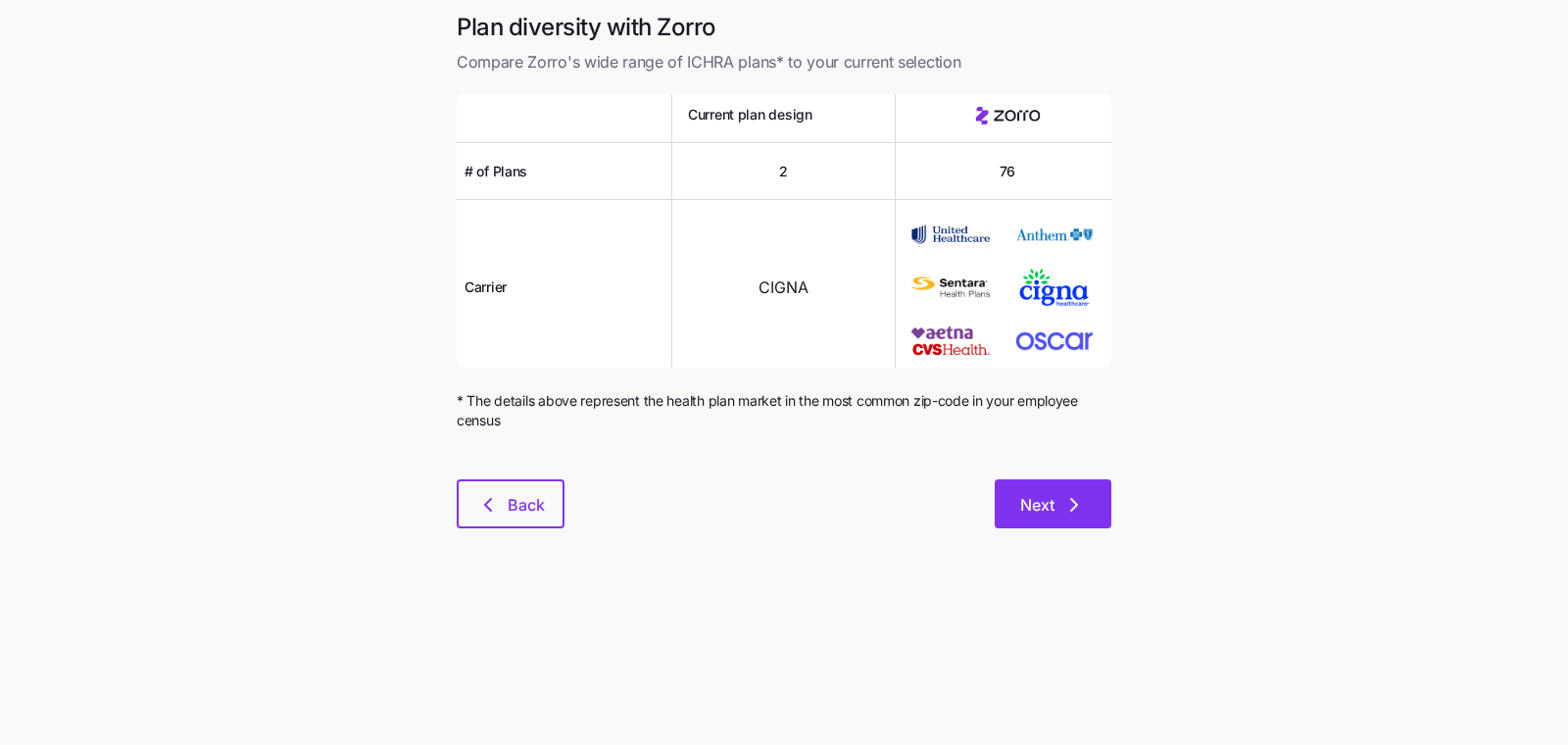 click 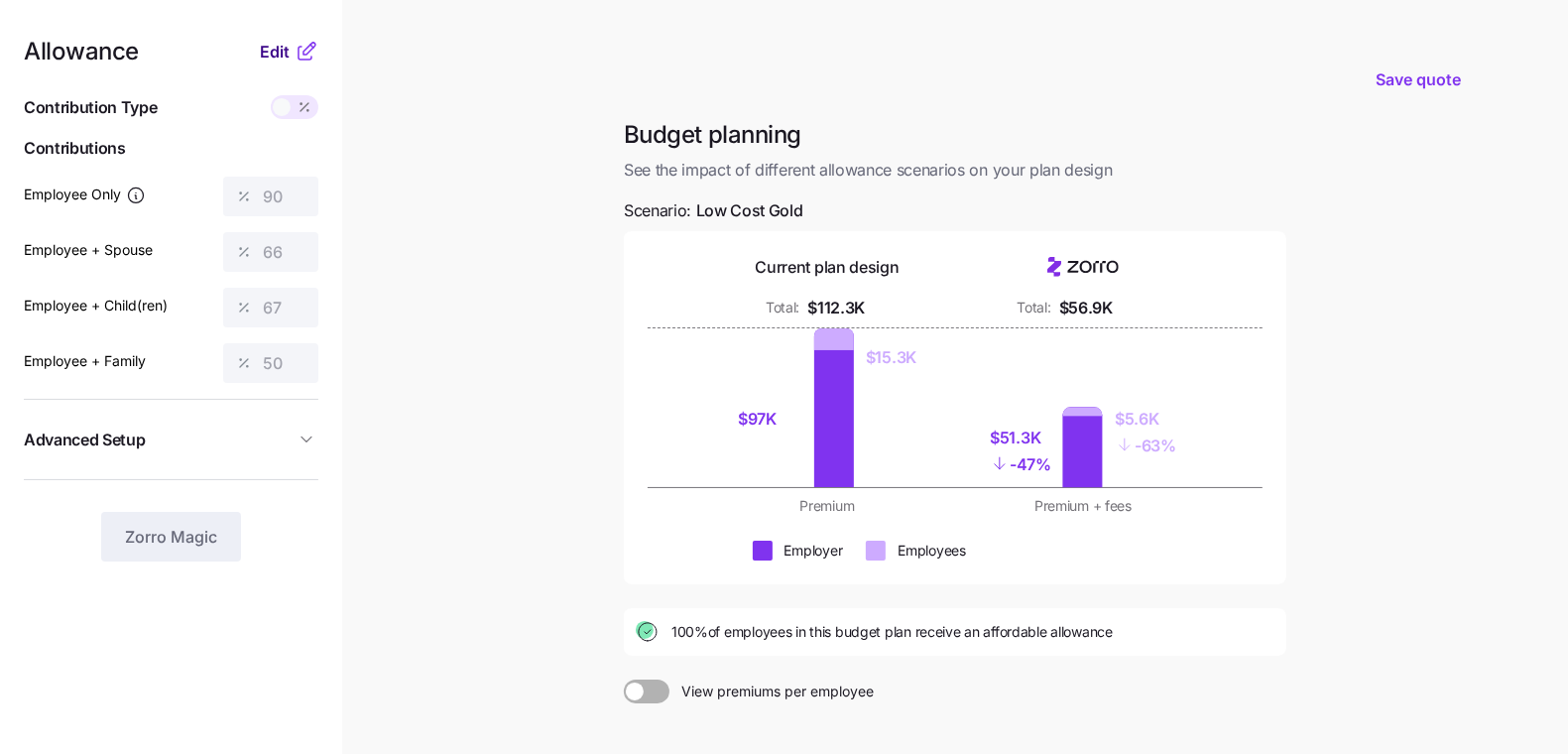click on "Edit" at bounding box center (275, 52) 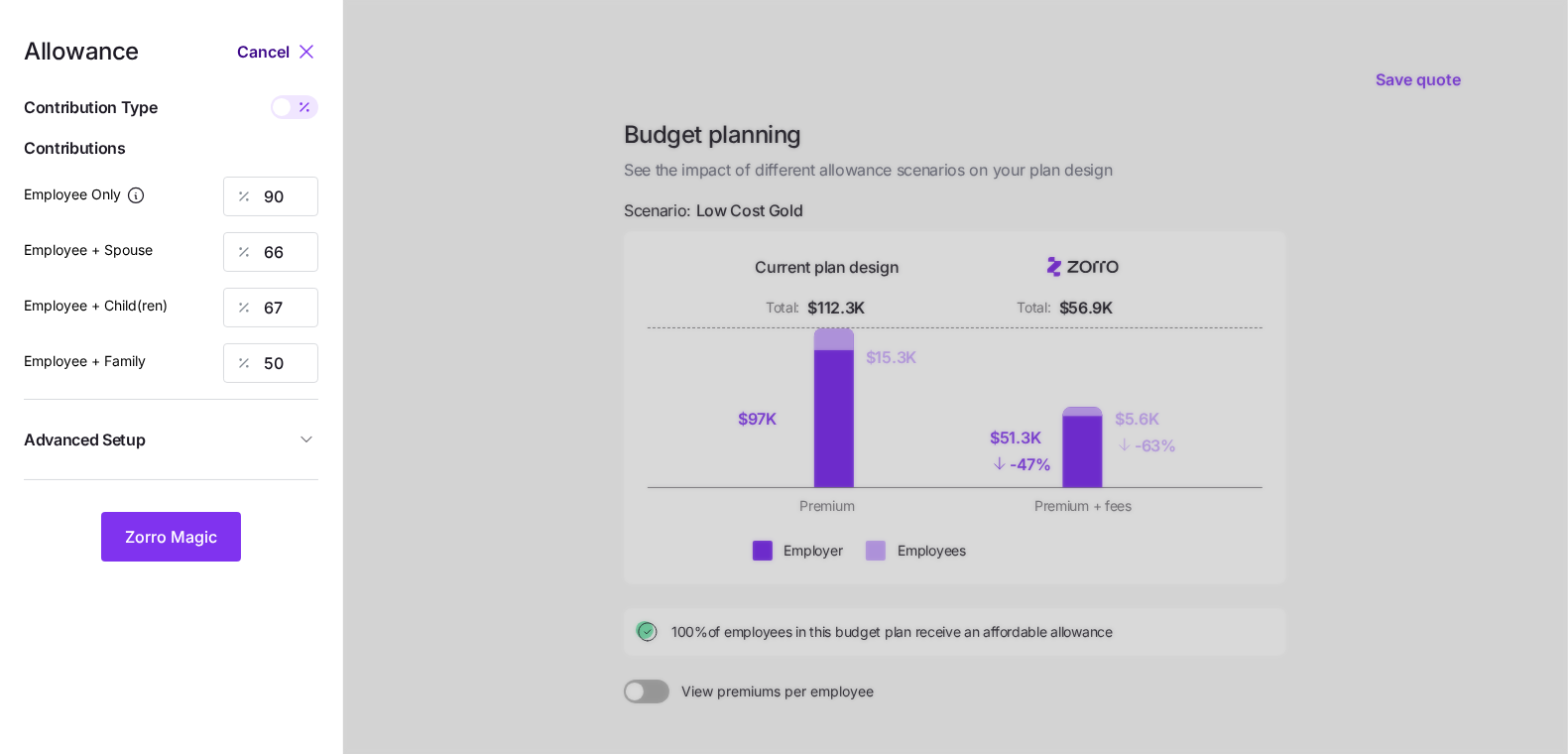 click on "Cancel" at bounding box center [263, 52] 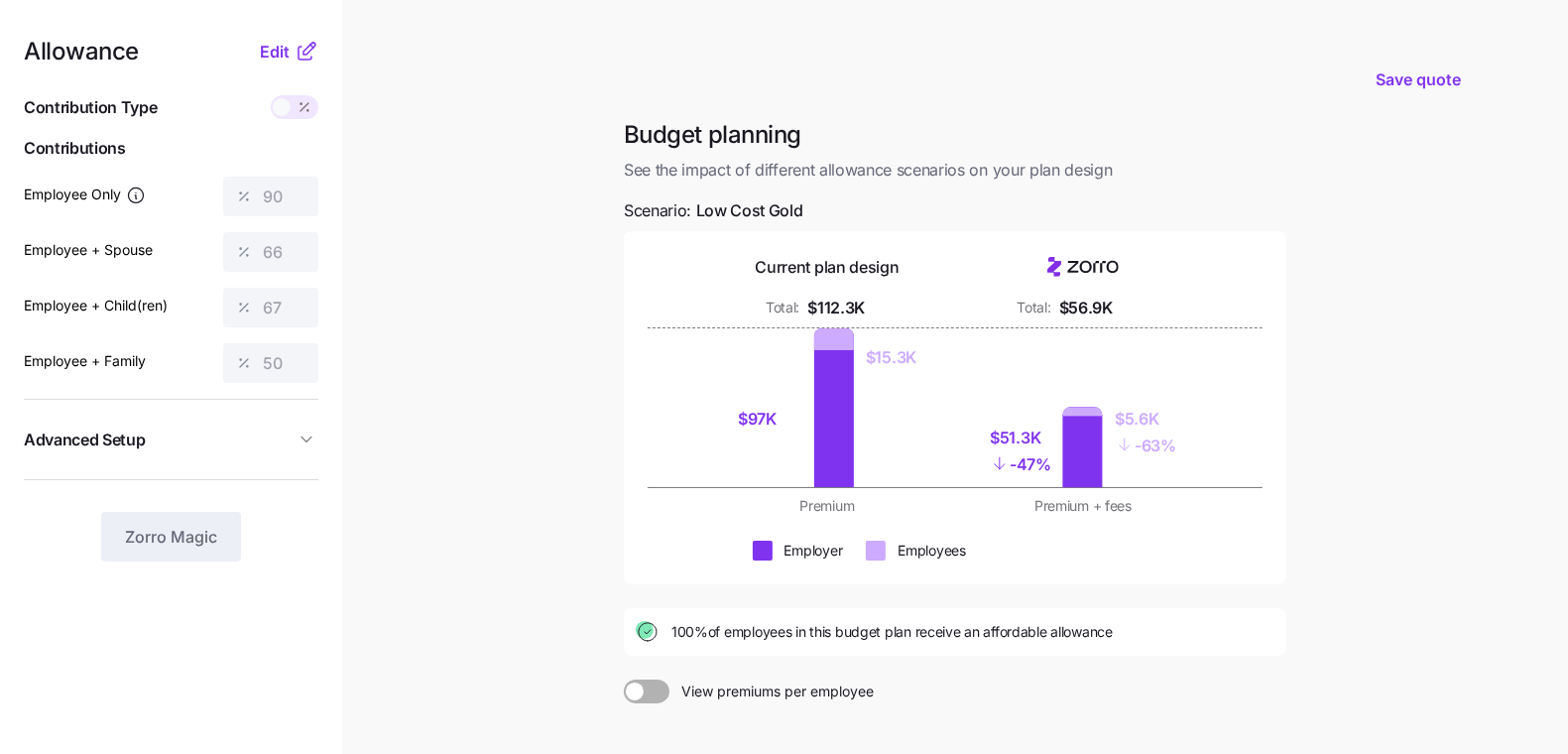 drag, startPoint x: 281, startPoint y: 43, endPoint x: 422, endPoint y: 74, distance: 144.36759 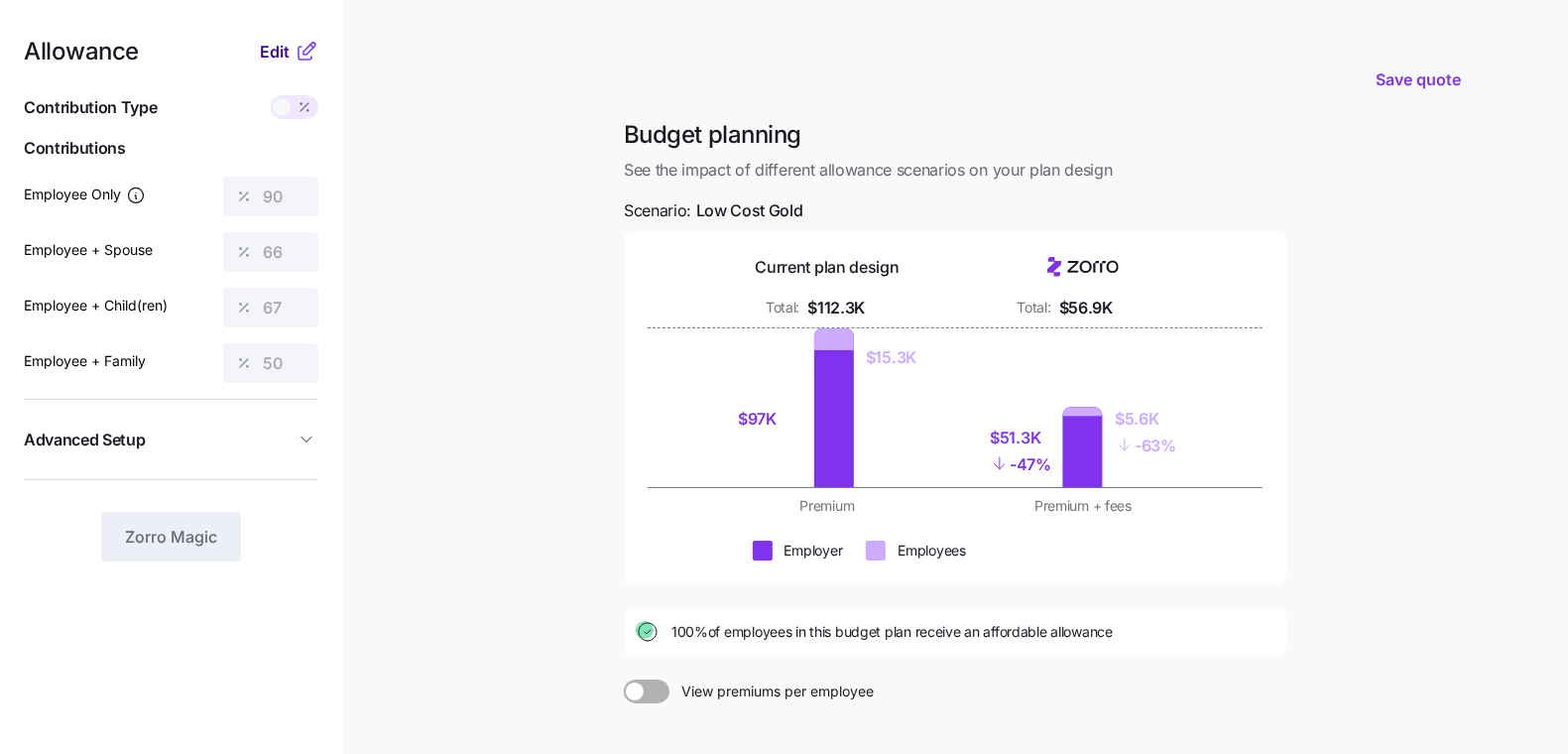 click on "Edit" at bounding box center (275, 52) 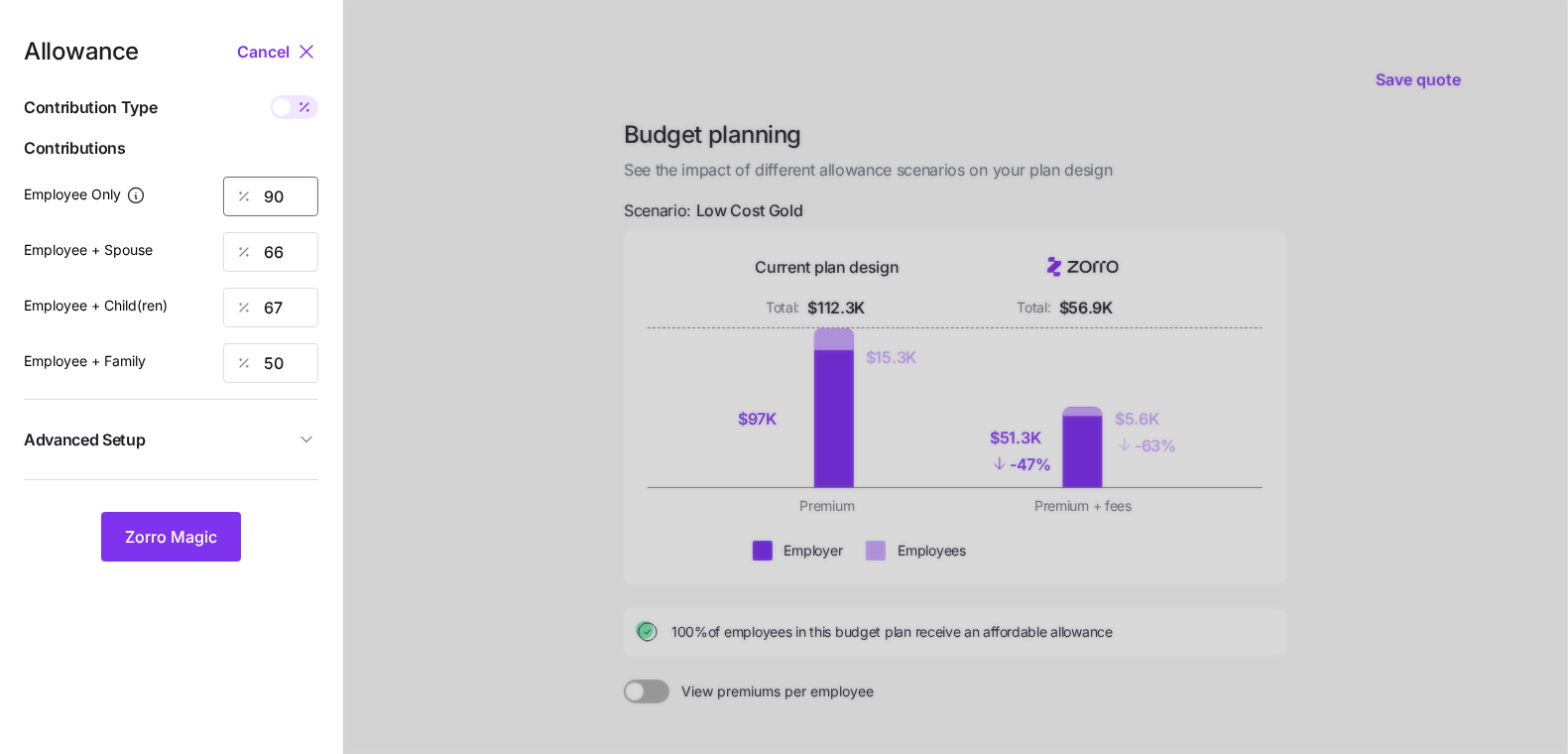 click on "90" at bounding box center (271, 196) 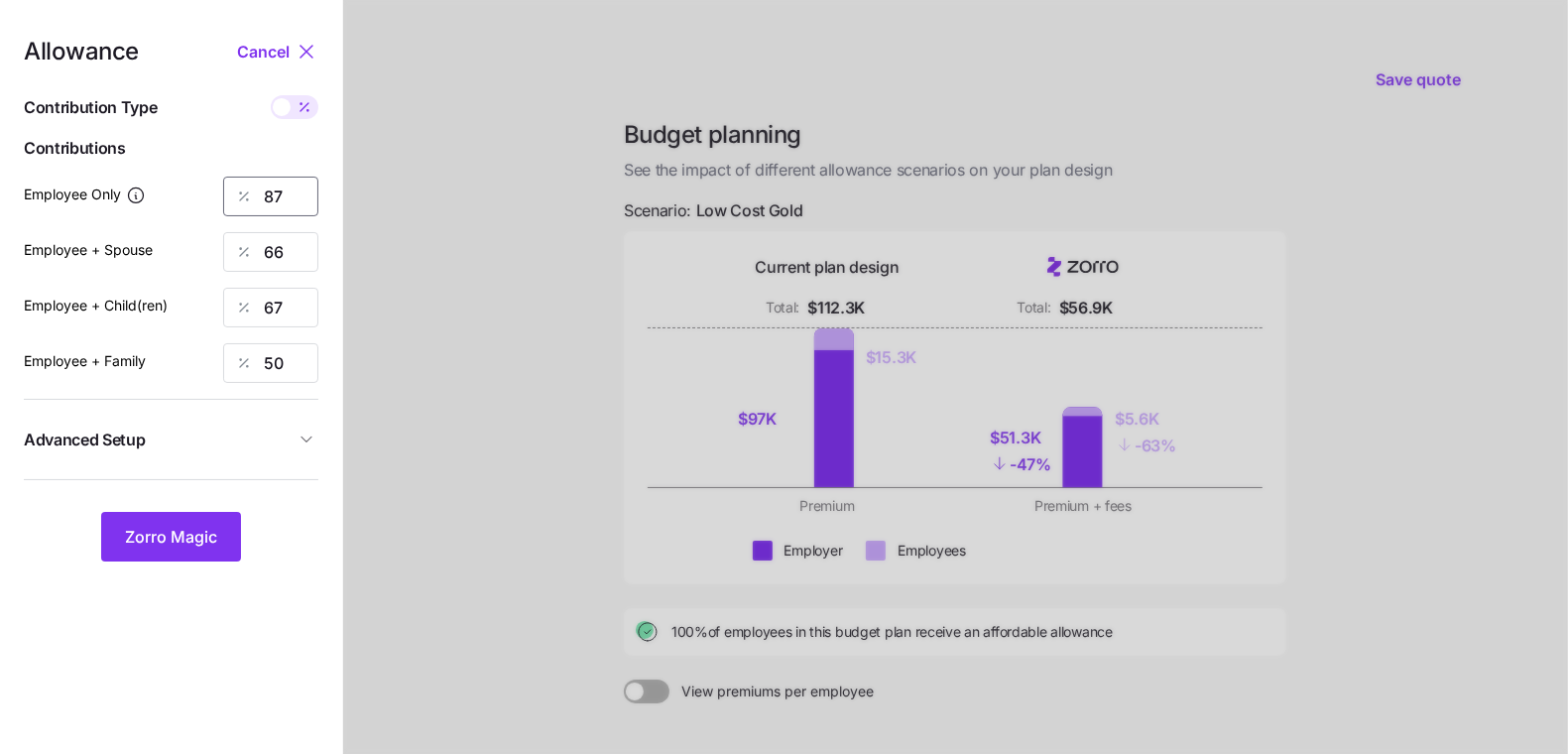 type on "87" 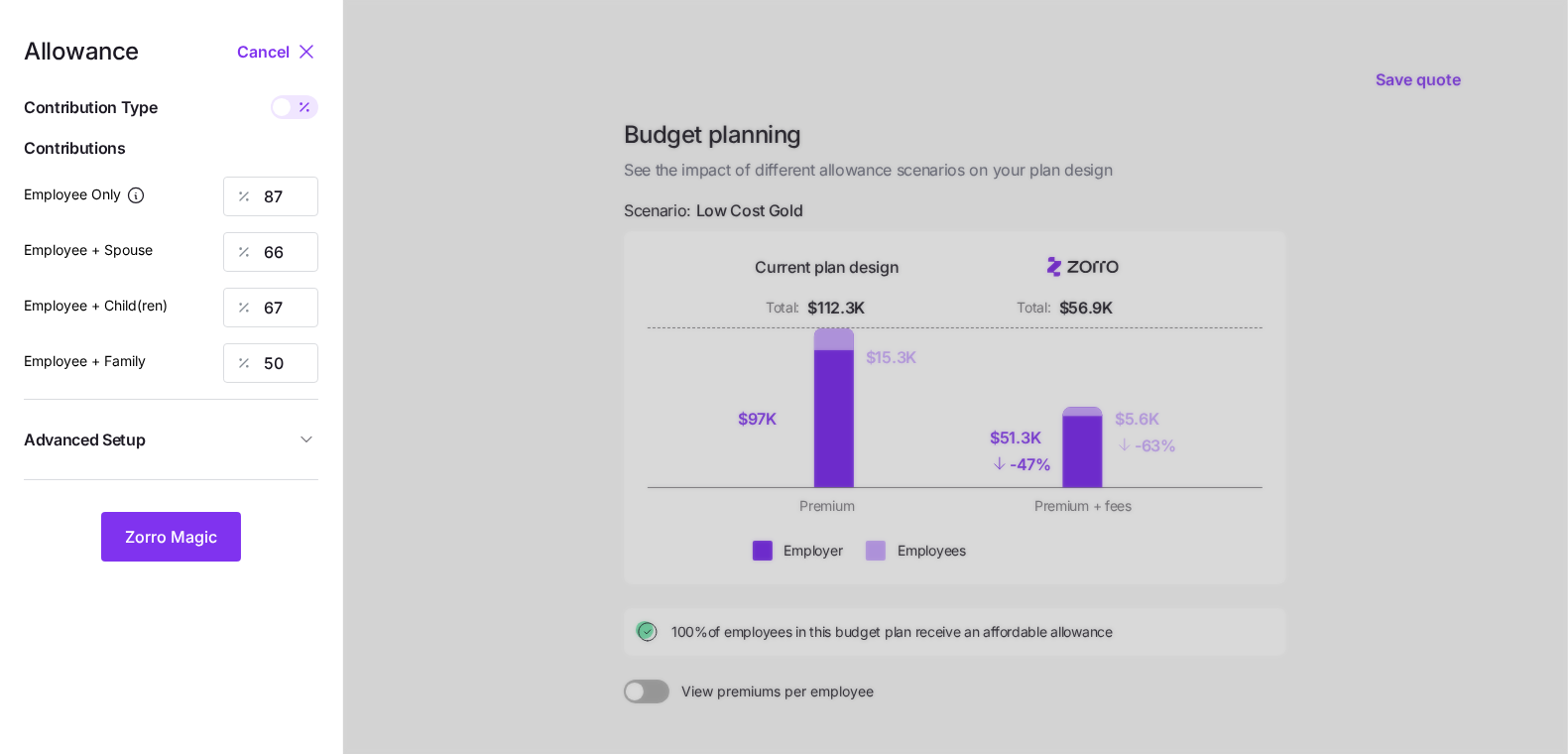 click on "Advanced Setup" at bounding box center (84, 440) 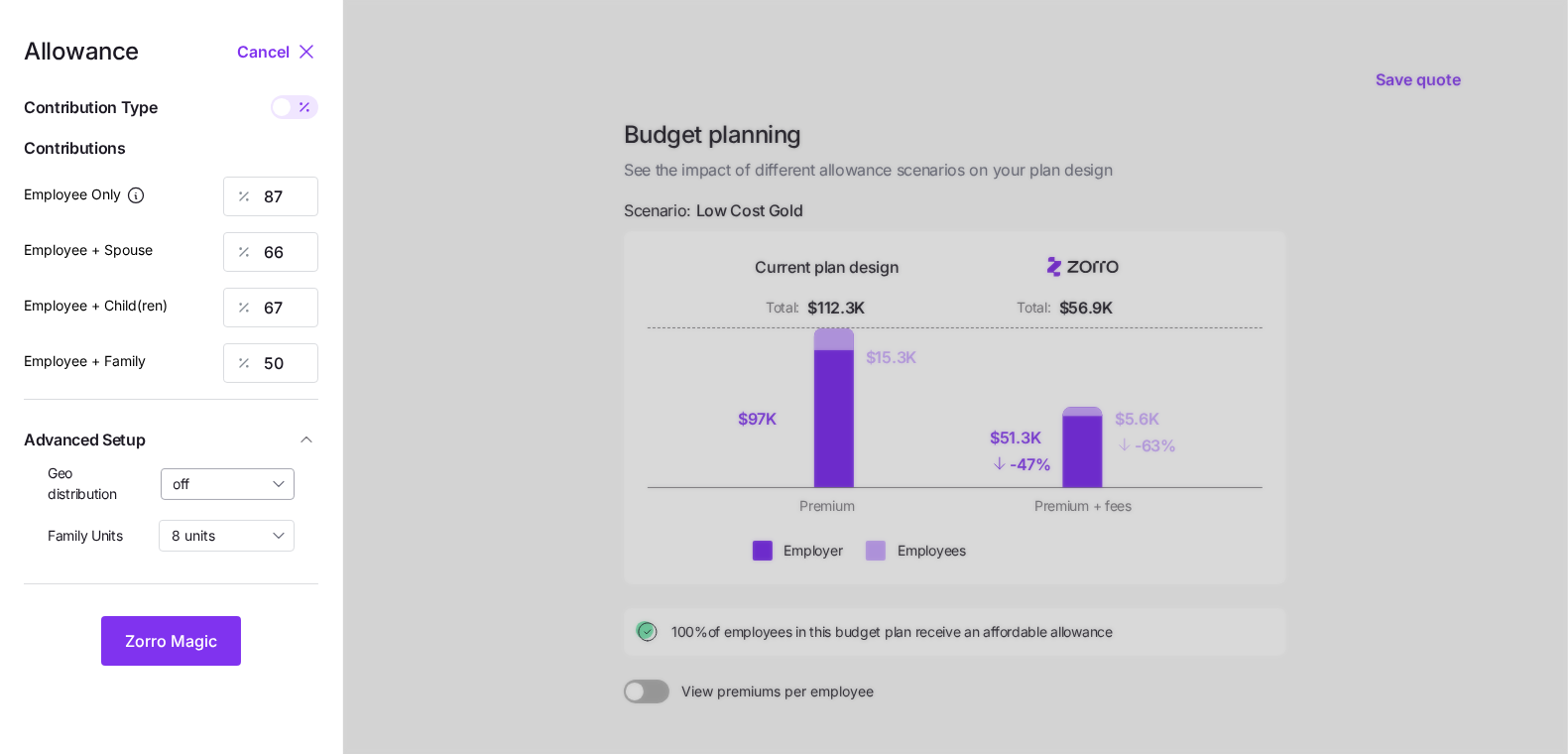 click on "off" at bounding box center [228, 484] 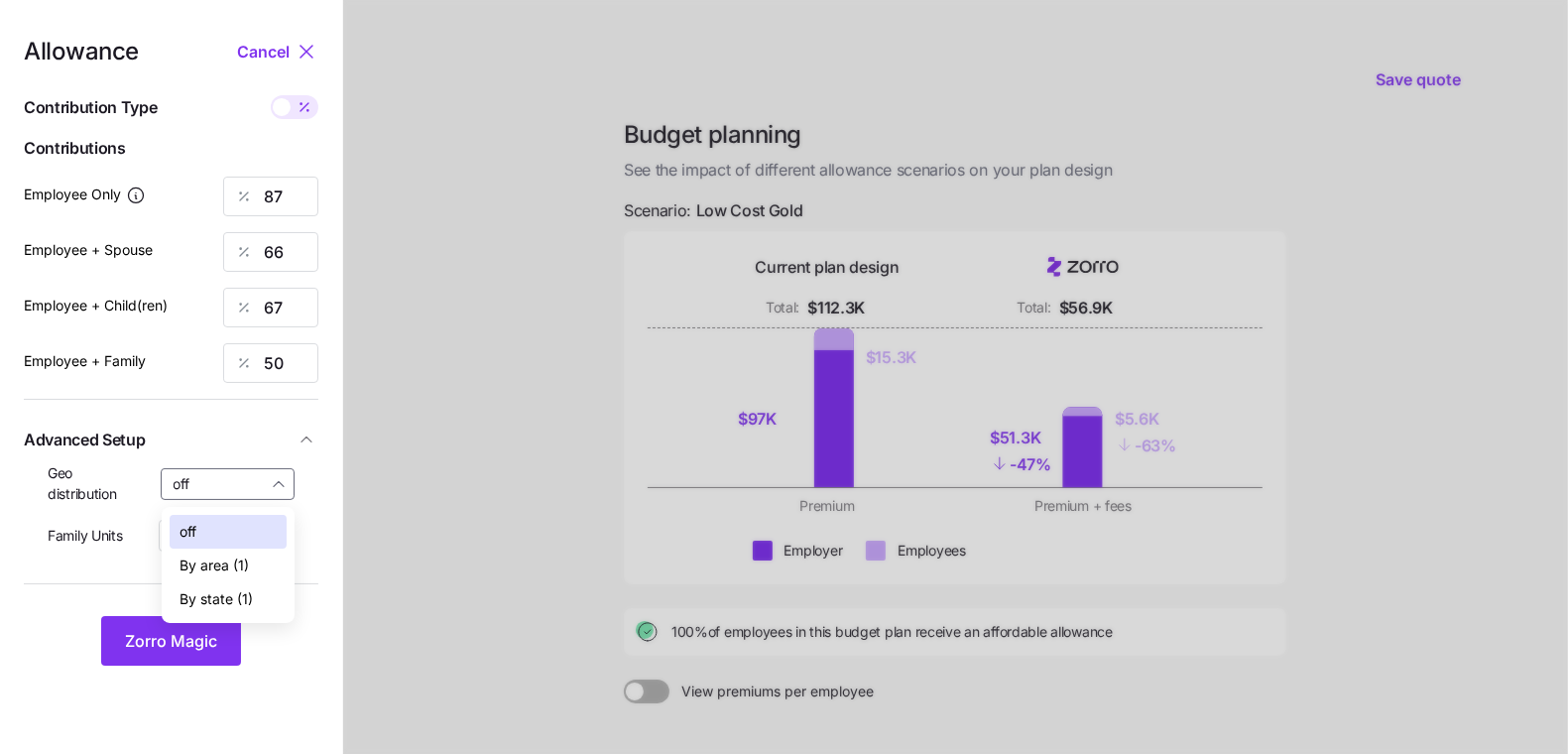 click on "By state (1)" at bounding box center [216, 599] 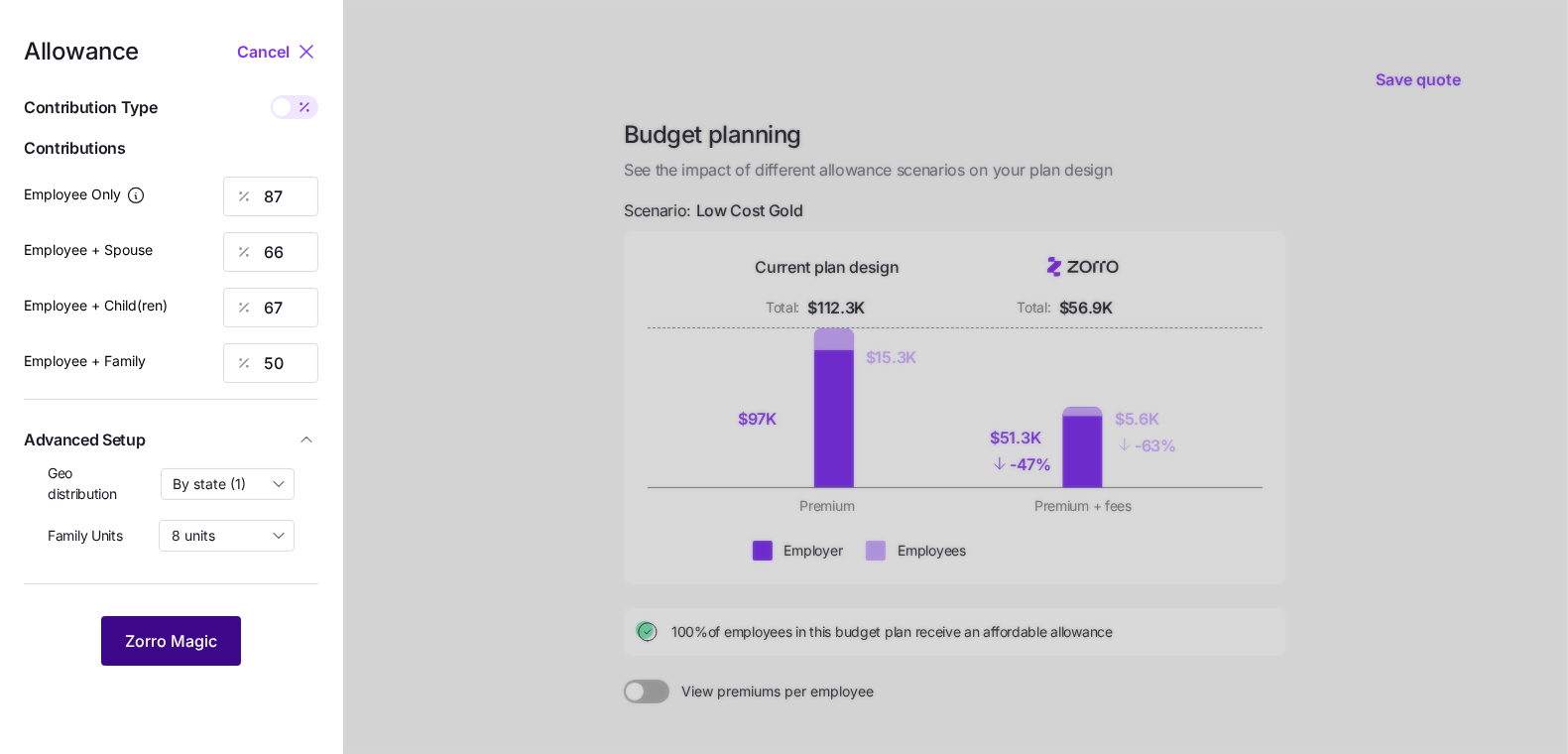 click on "Zorro Magic" at bounding box center (171, 641) 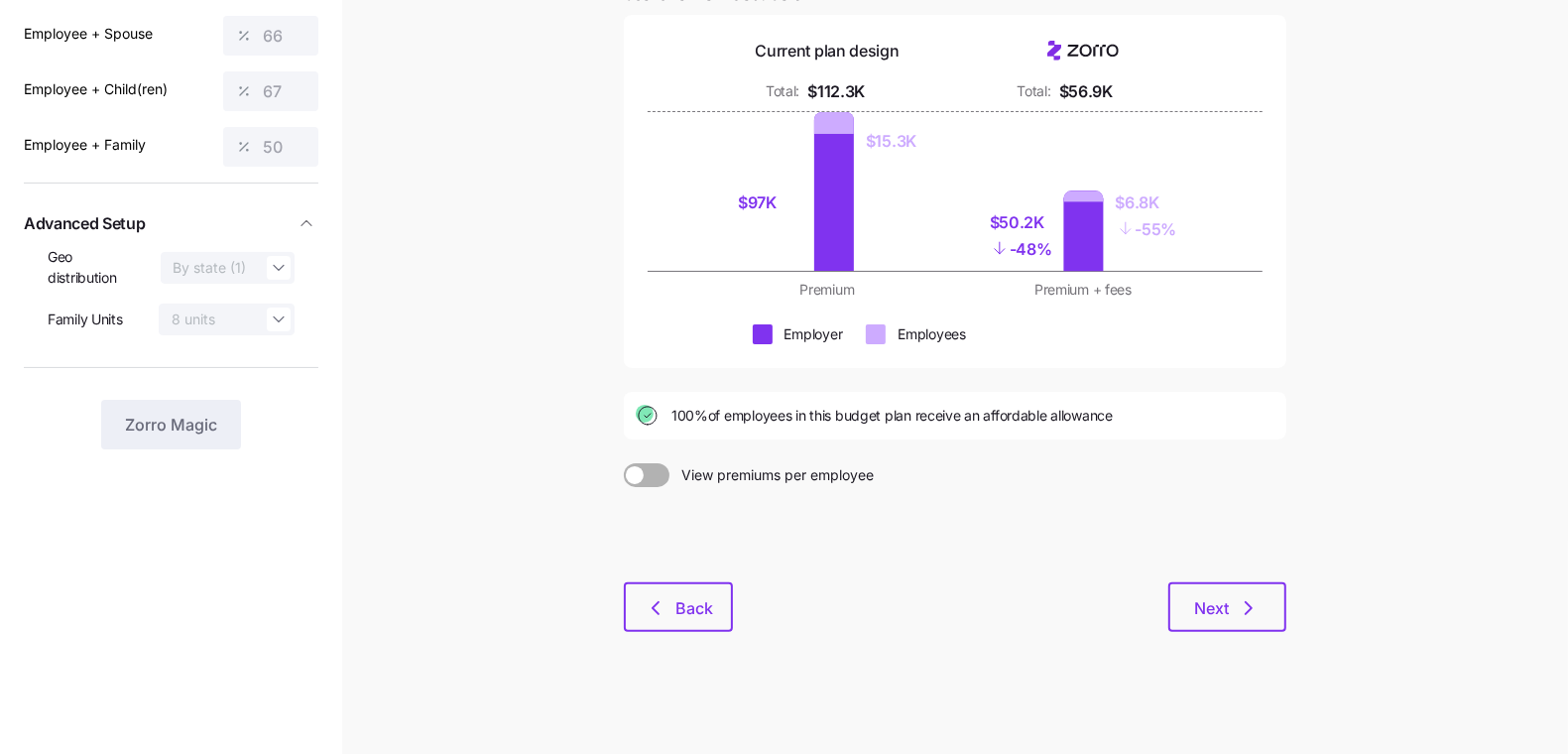 scroll, scrollTop: 219, scrollLeft: 0, axis: vertical 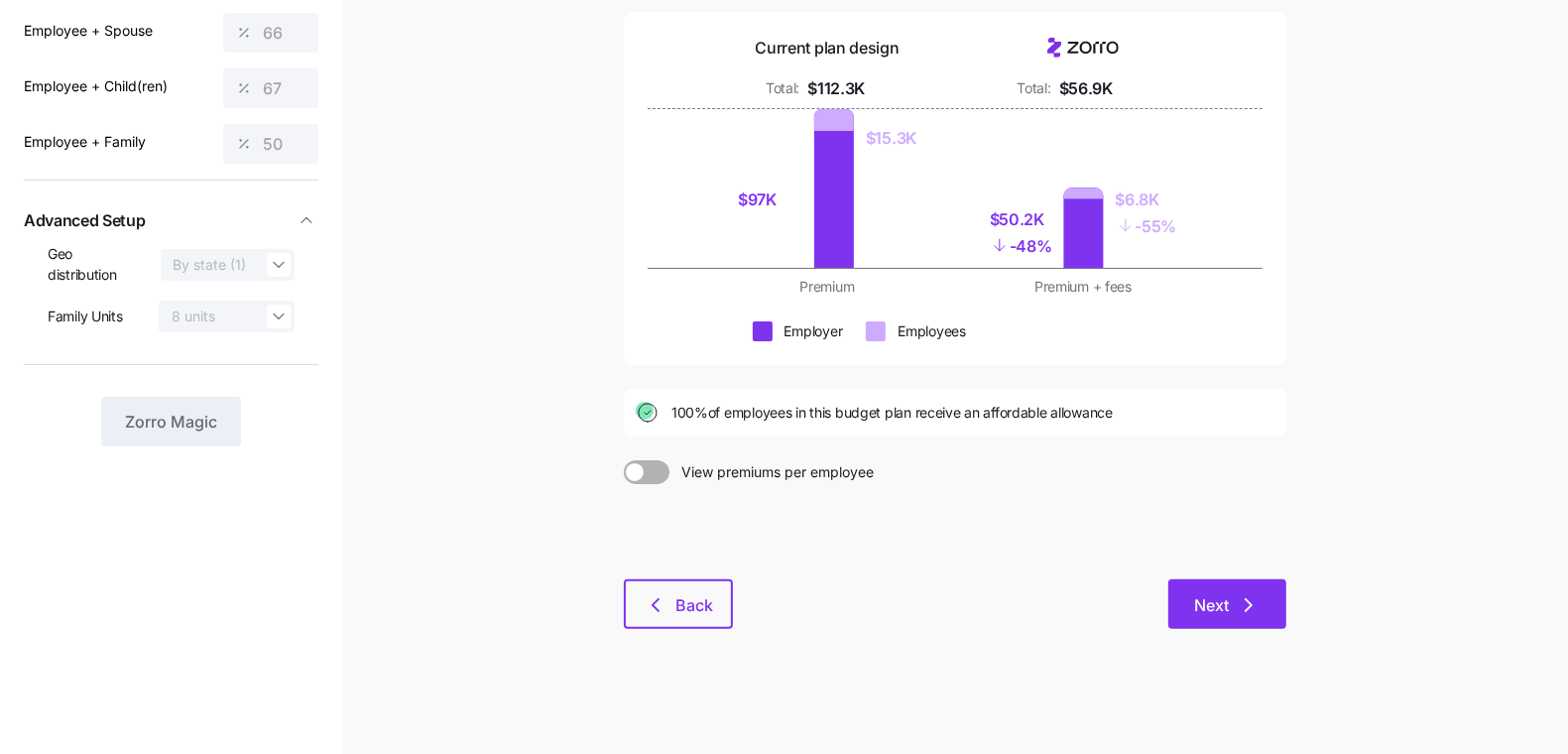 click 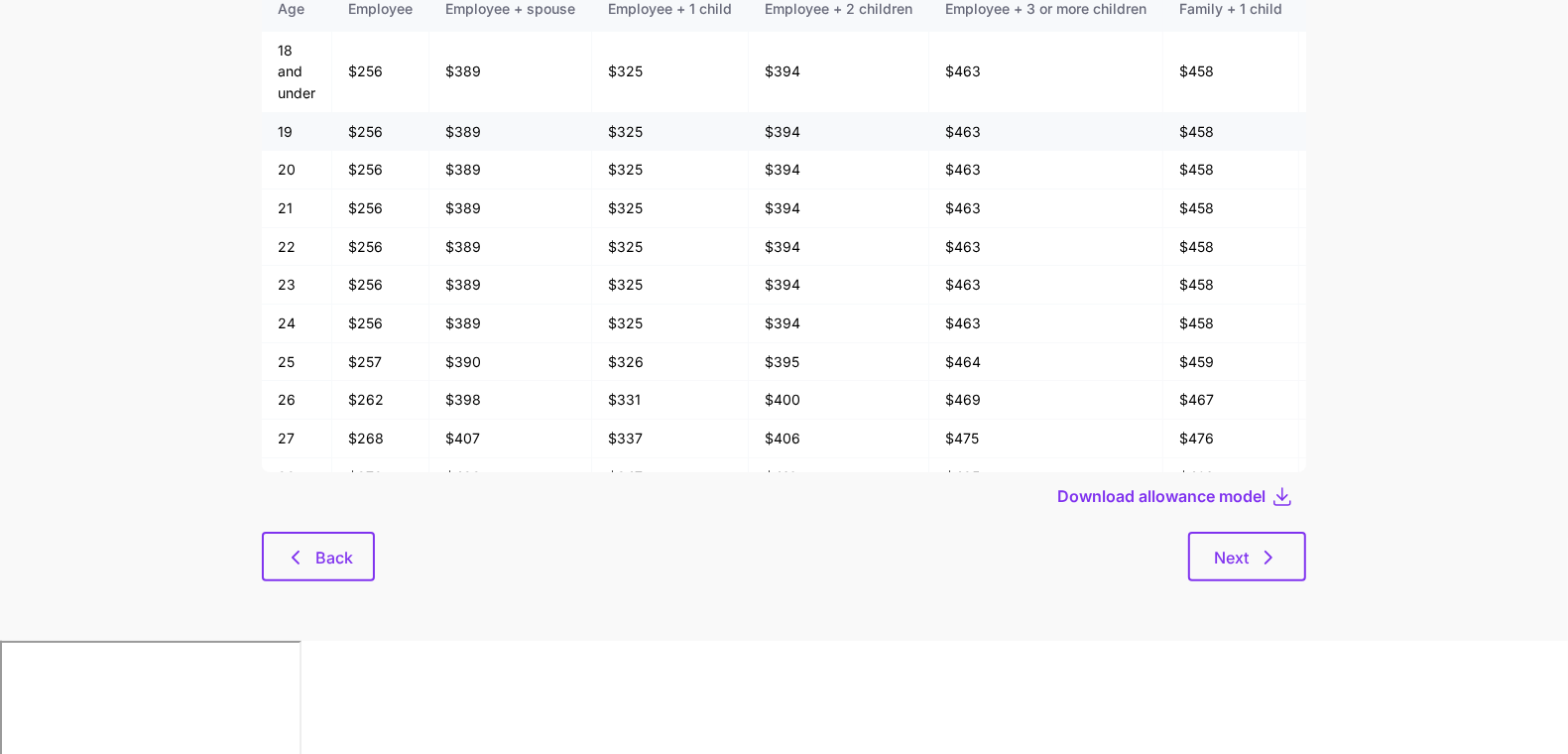 scroll, scrollTop: 0, scrollLeft: 0, axis: both 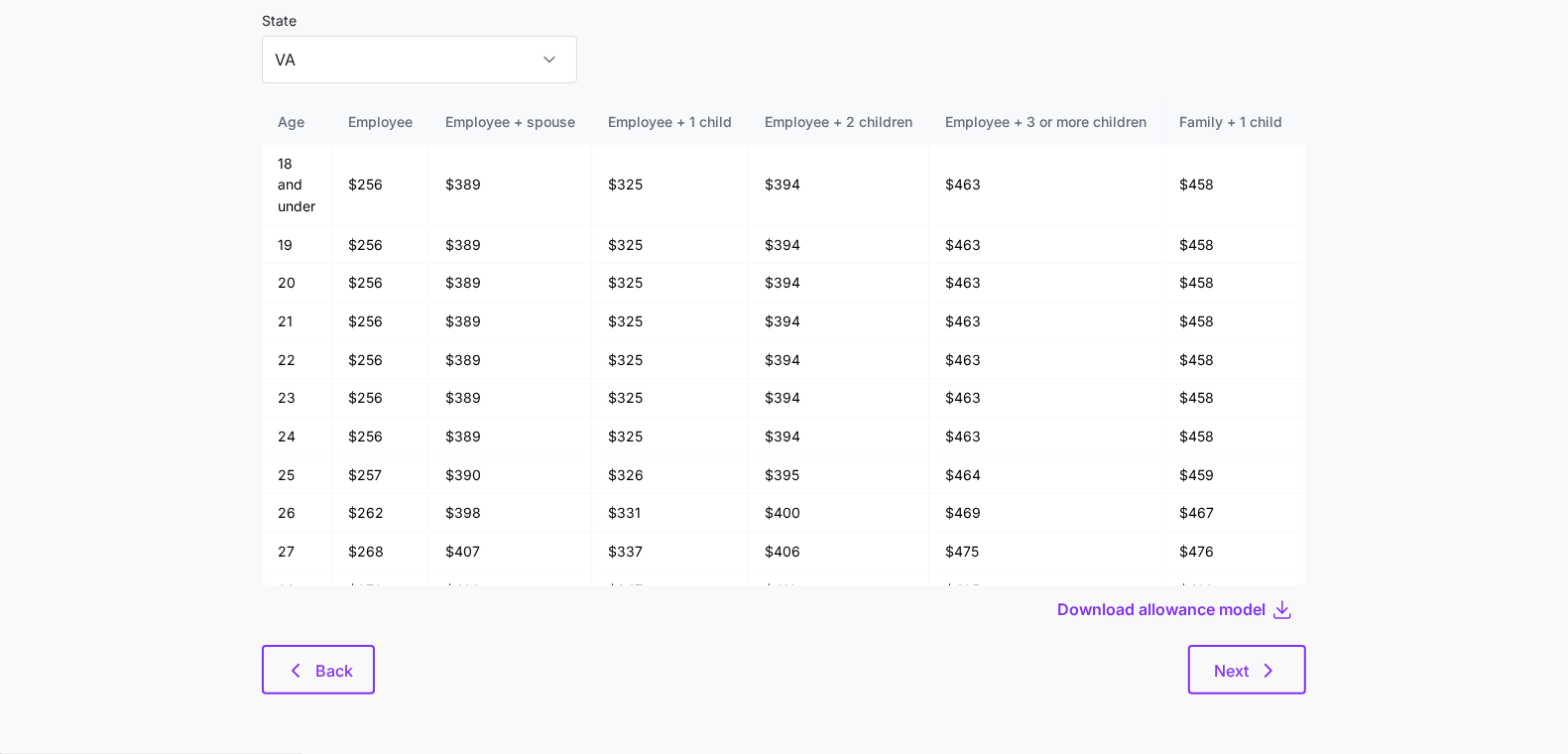 click on "State VA" at bounding box center [420, 46] 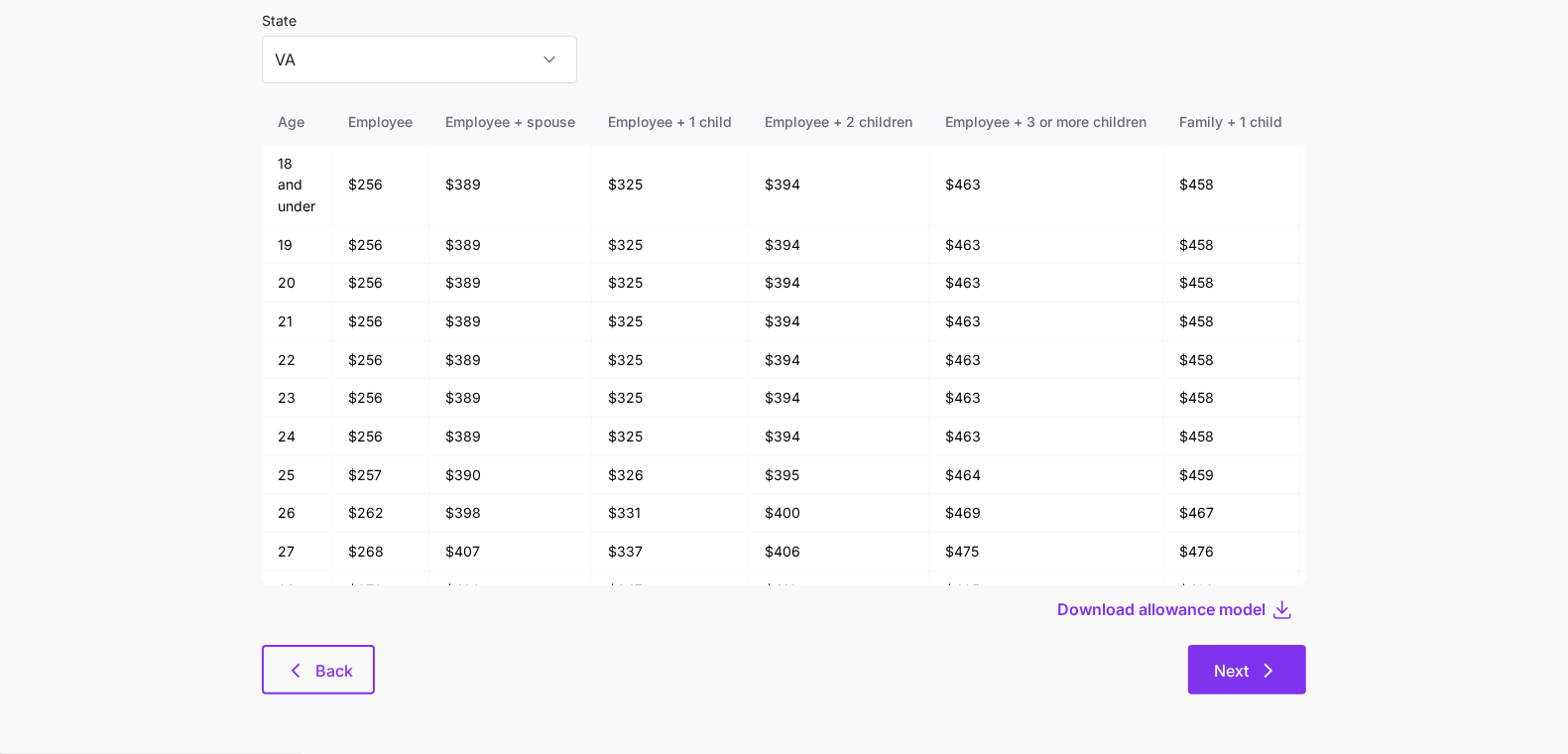 click on "Next" at bounding box center (1247, 671) 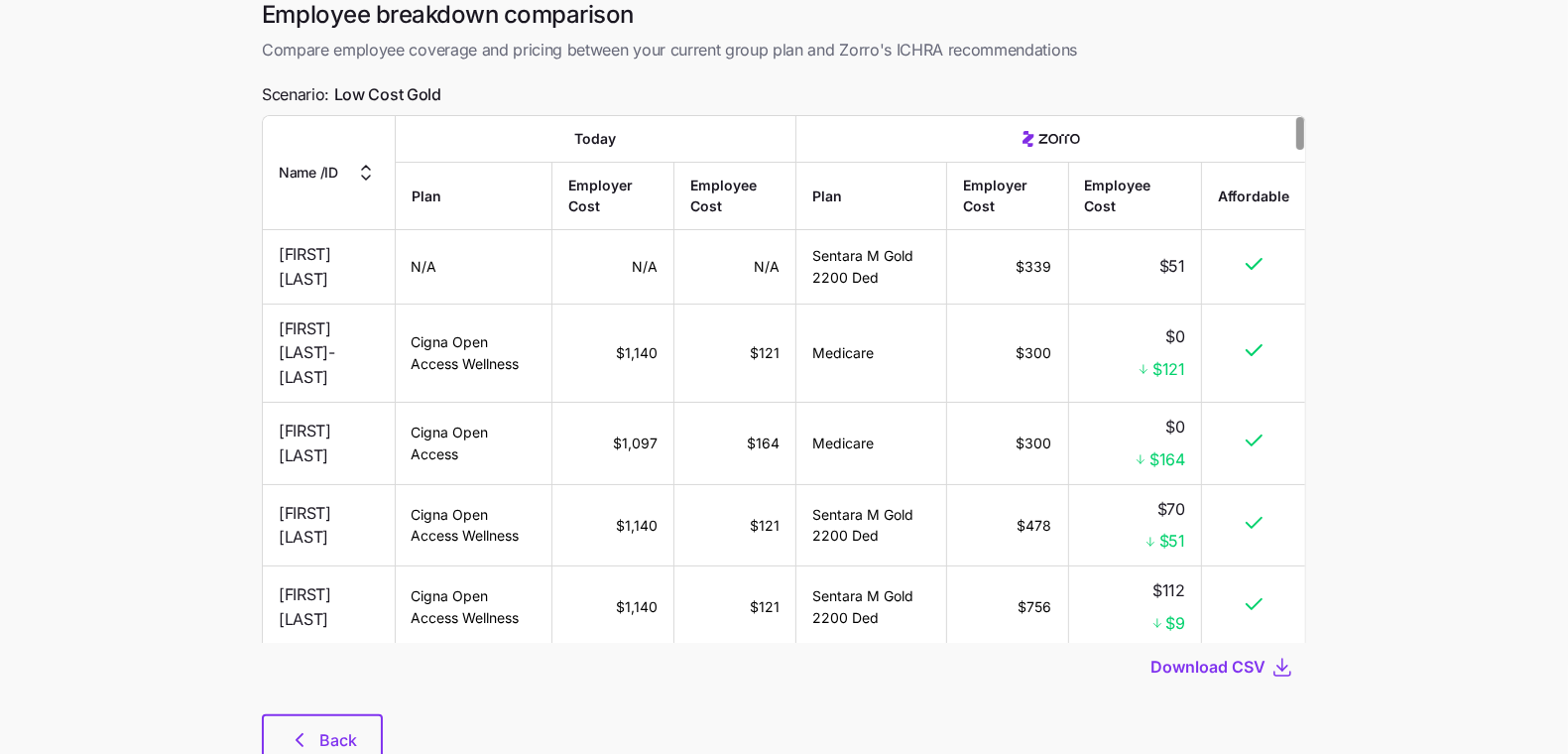 scroll, scrollTop: 161, scrollLeft: 0, axis: vertical 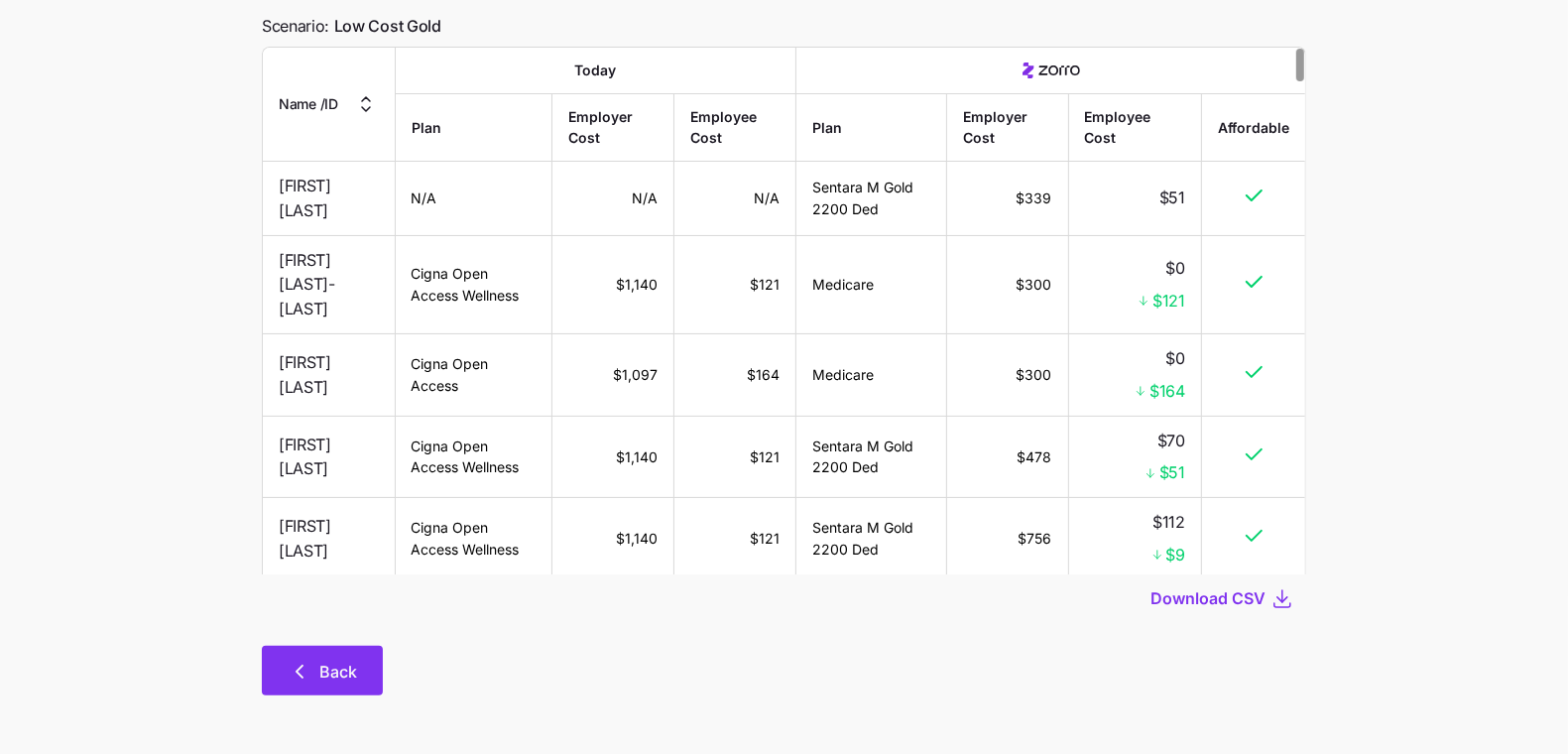 click on "Back" at bounding box center (338, 672) 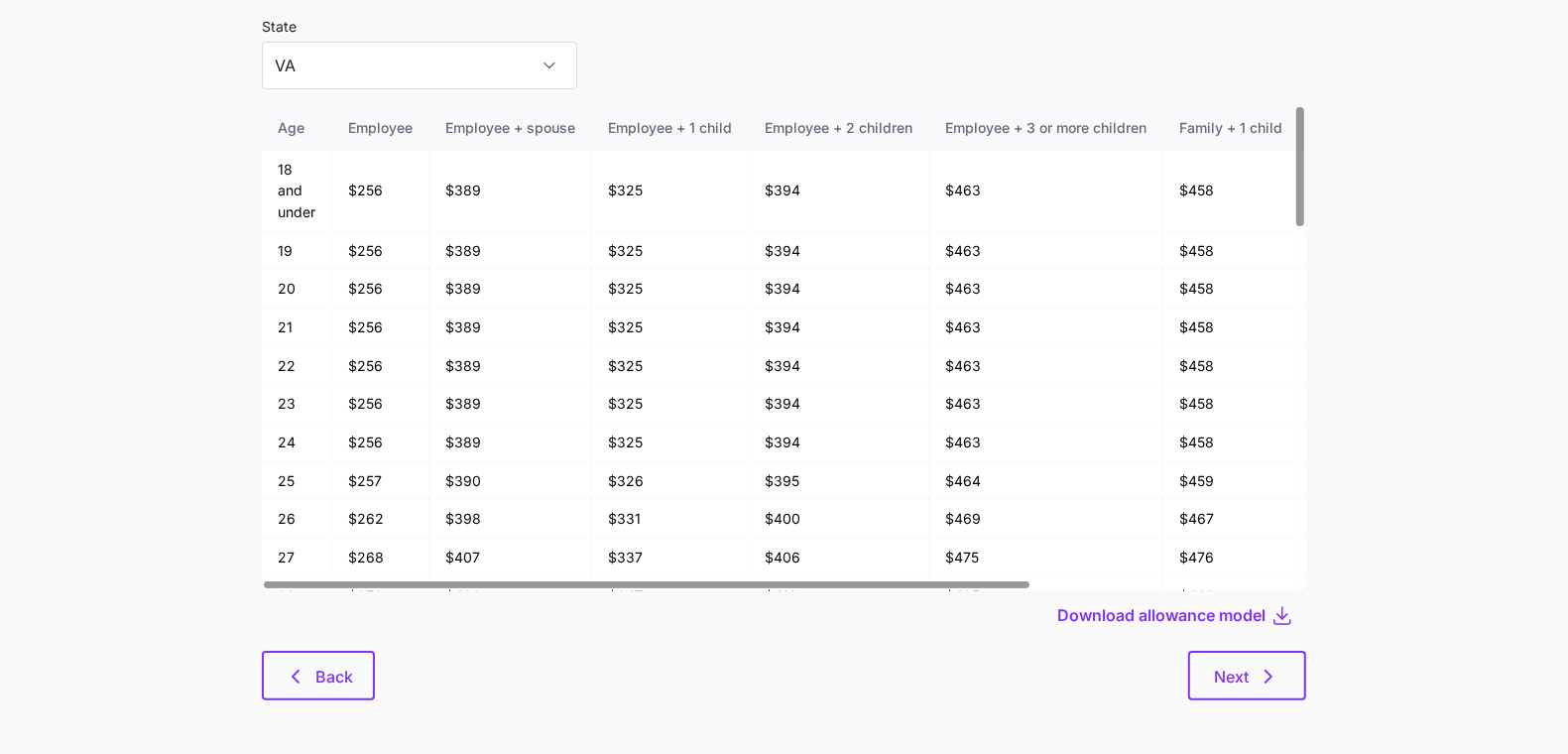 scroll, scrollTop: 106, scrollLeft: 0, axis: vertical 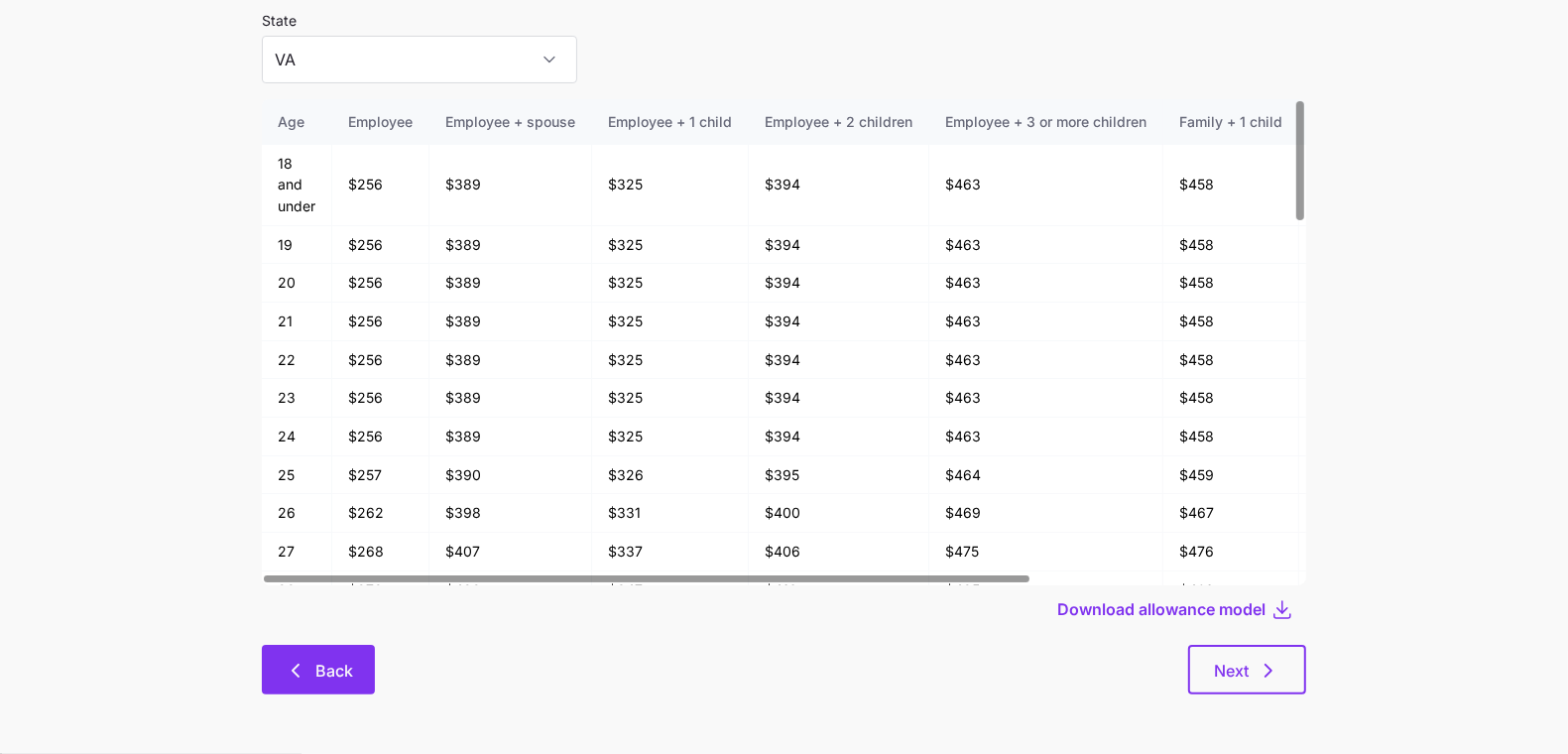 click on "Back" at bounding box center (318, 670) 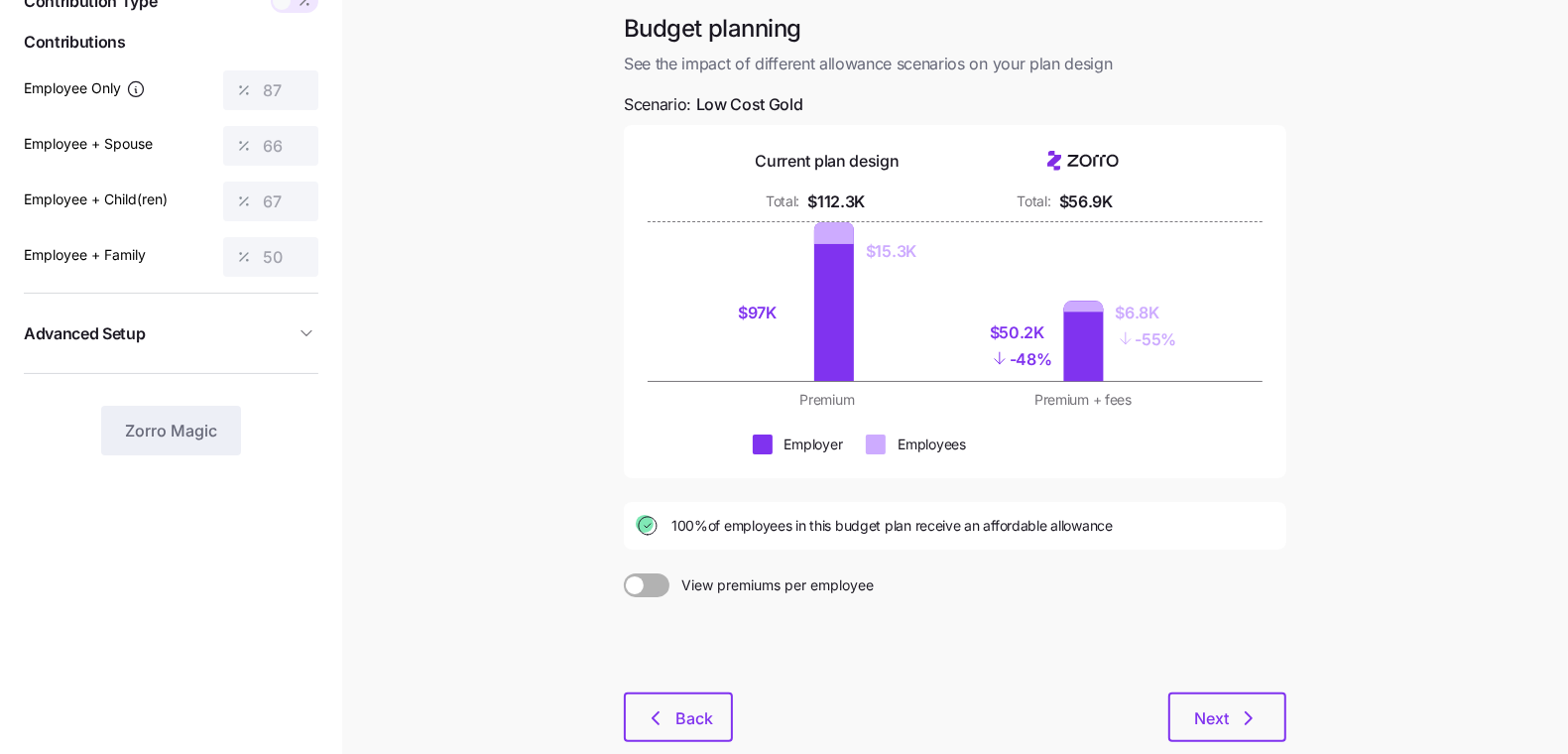 scroll, scrollTop: 0, scrollLeft: 0, axis: both 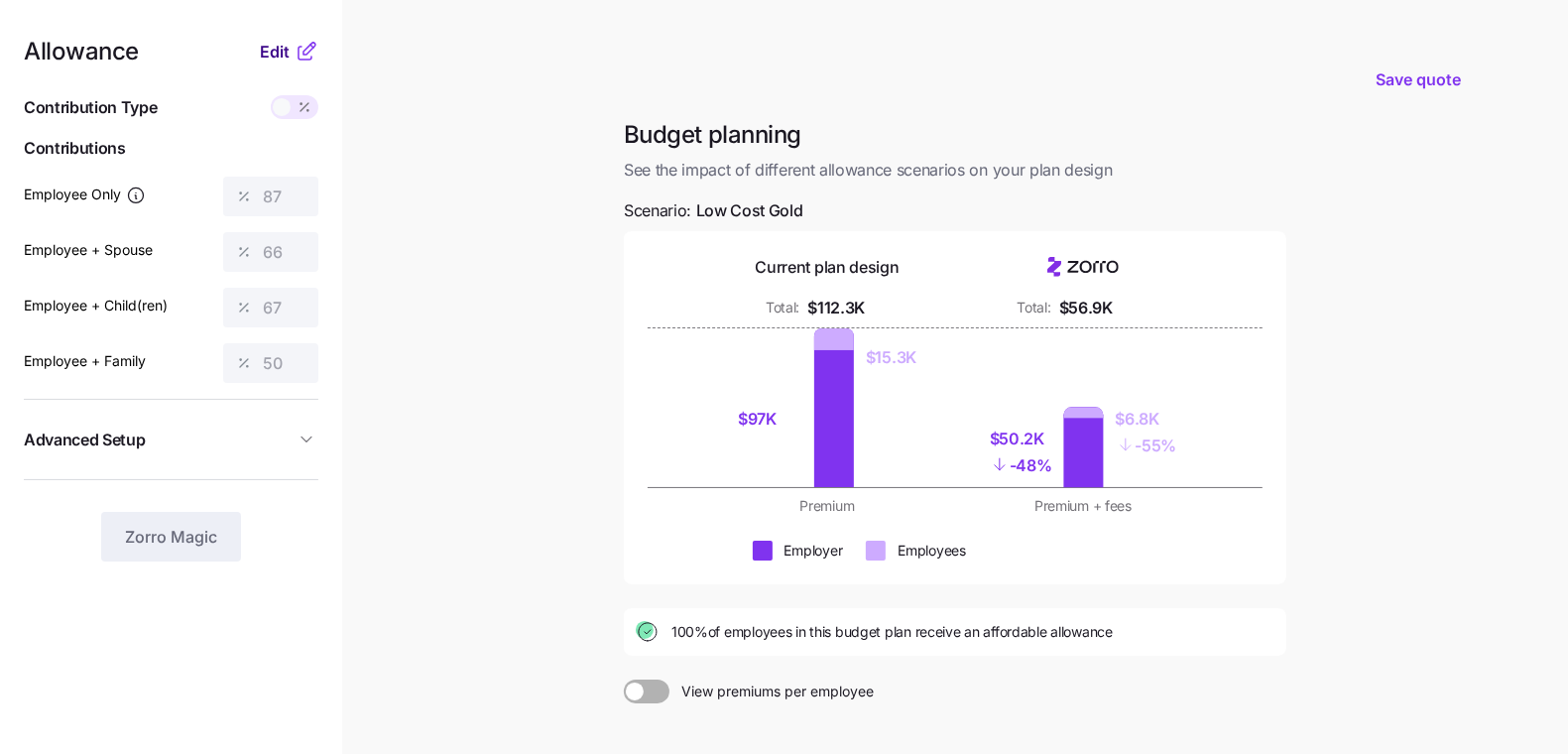 click on "Edit" at bounding box center (275, 52) 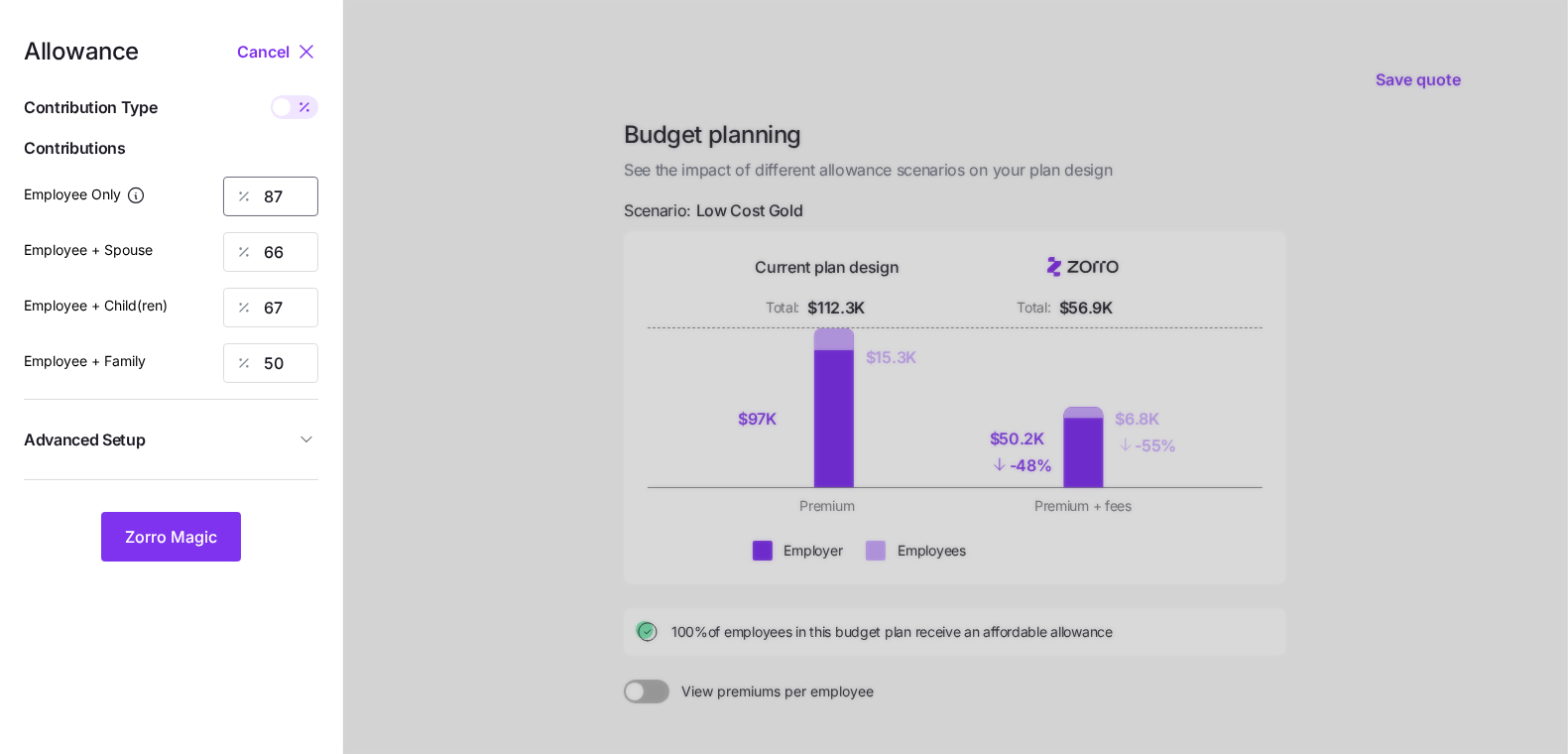 click on "87" at bounding box center [271, 196] 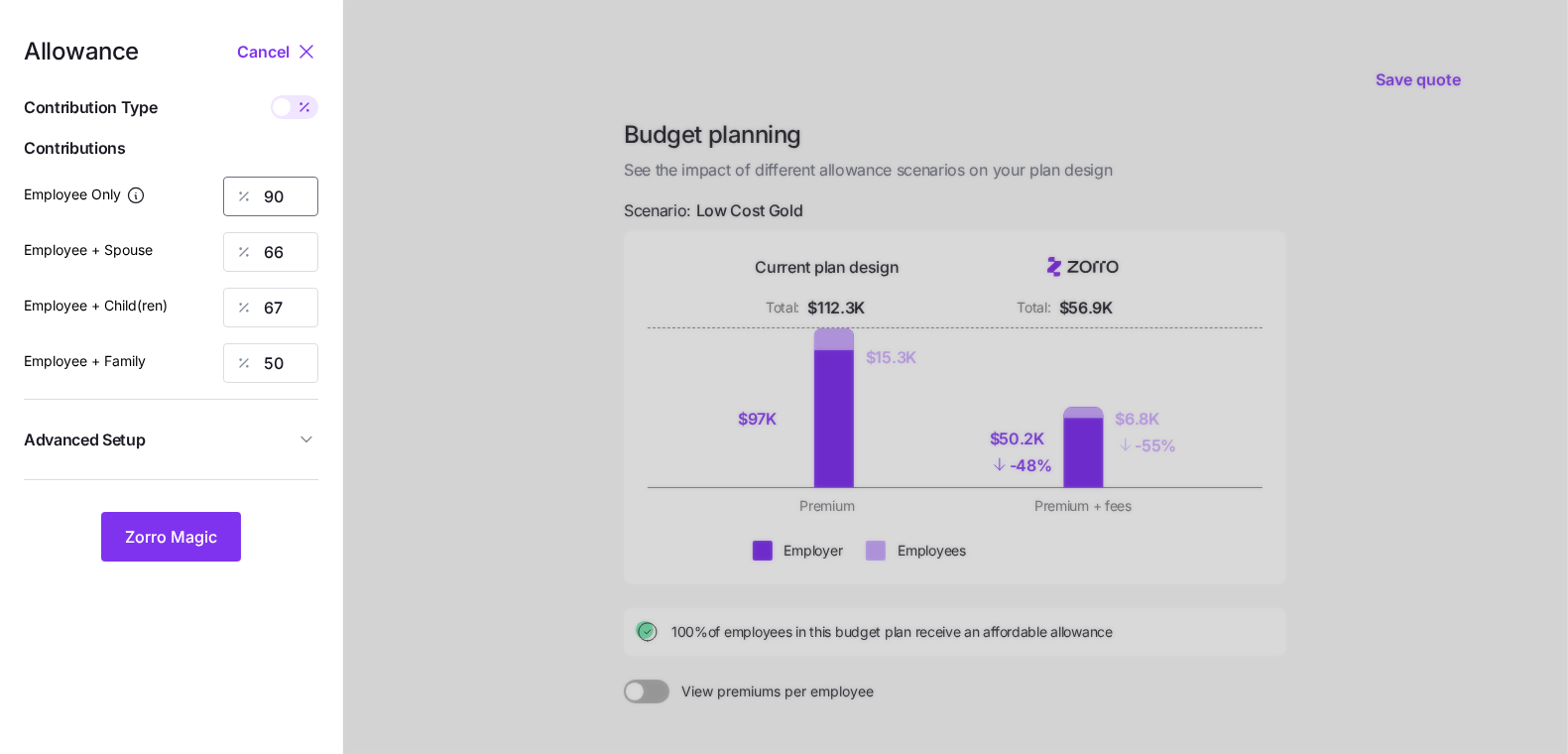 type on "90" 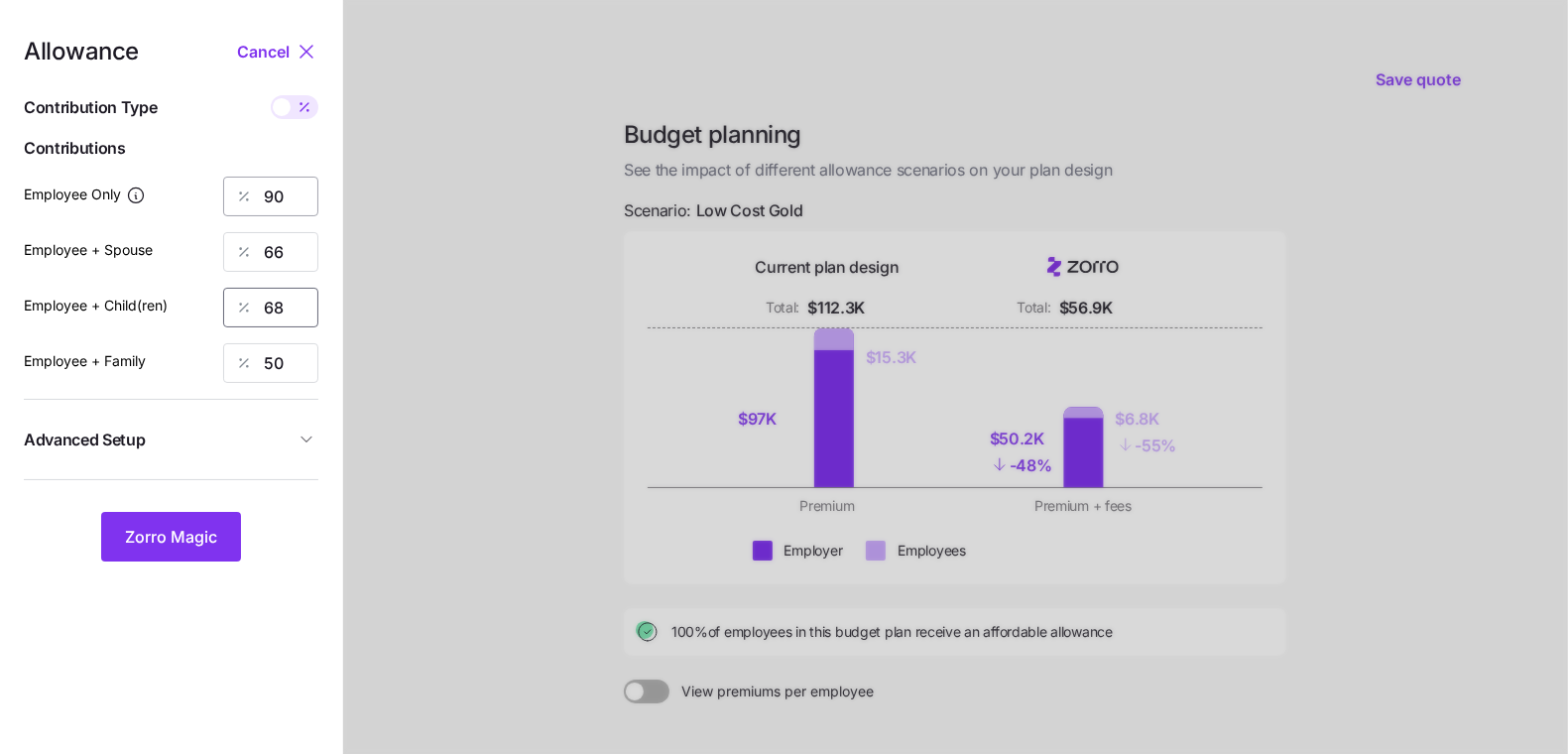 type on "68" 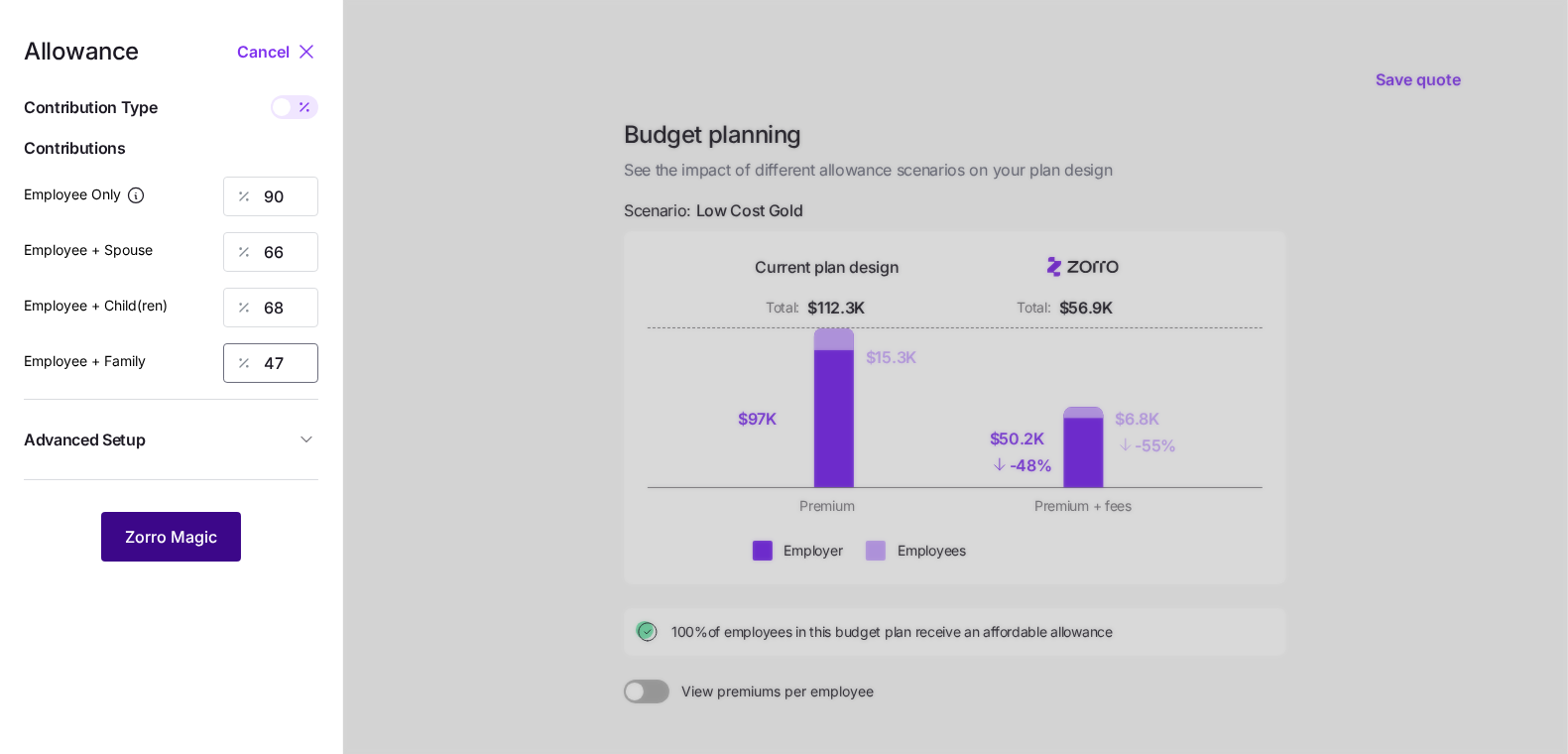 type on "47" 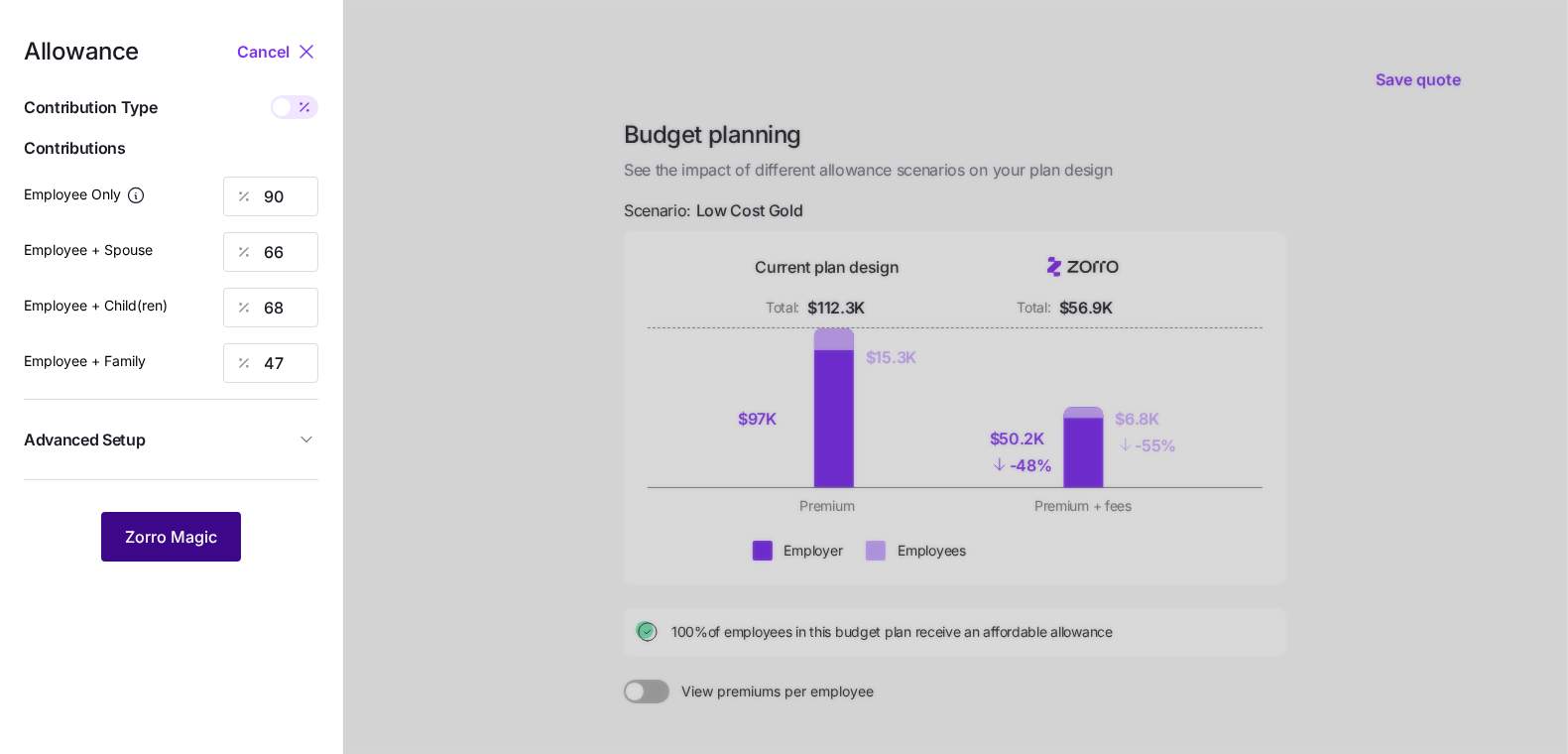 click on "Zorro Magic" at bounding box center (171, 537) 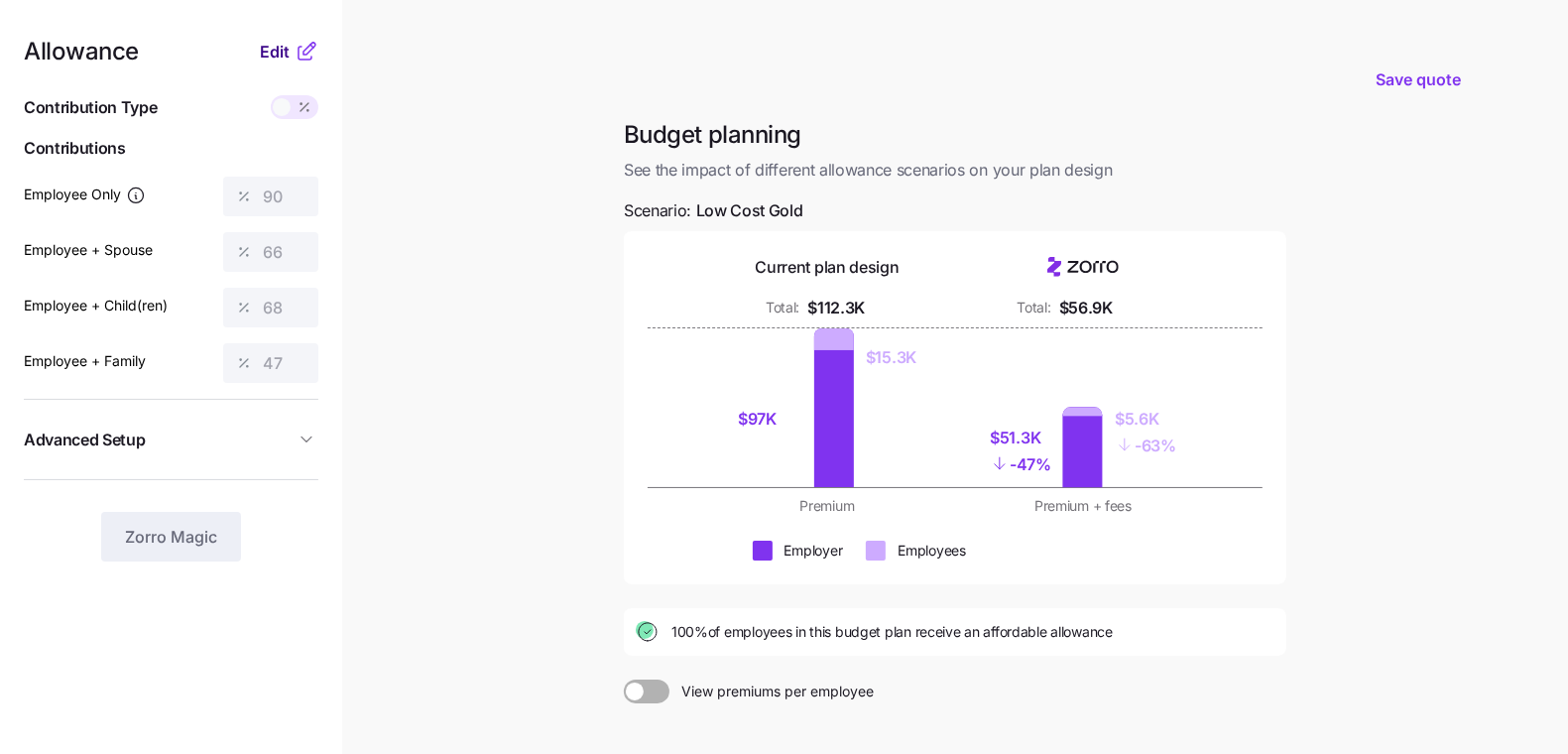 click on "Edit" at bounding box center (275, 52) 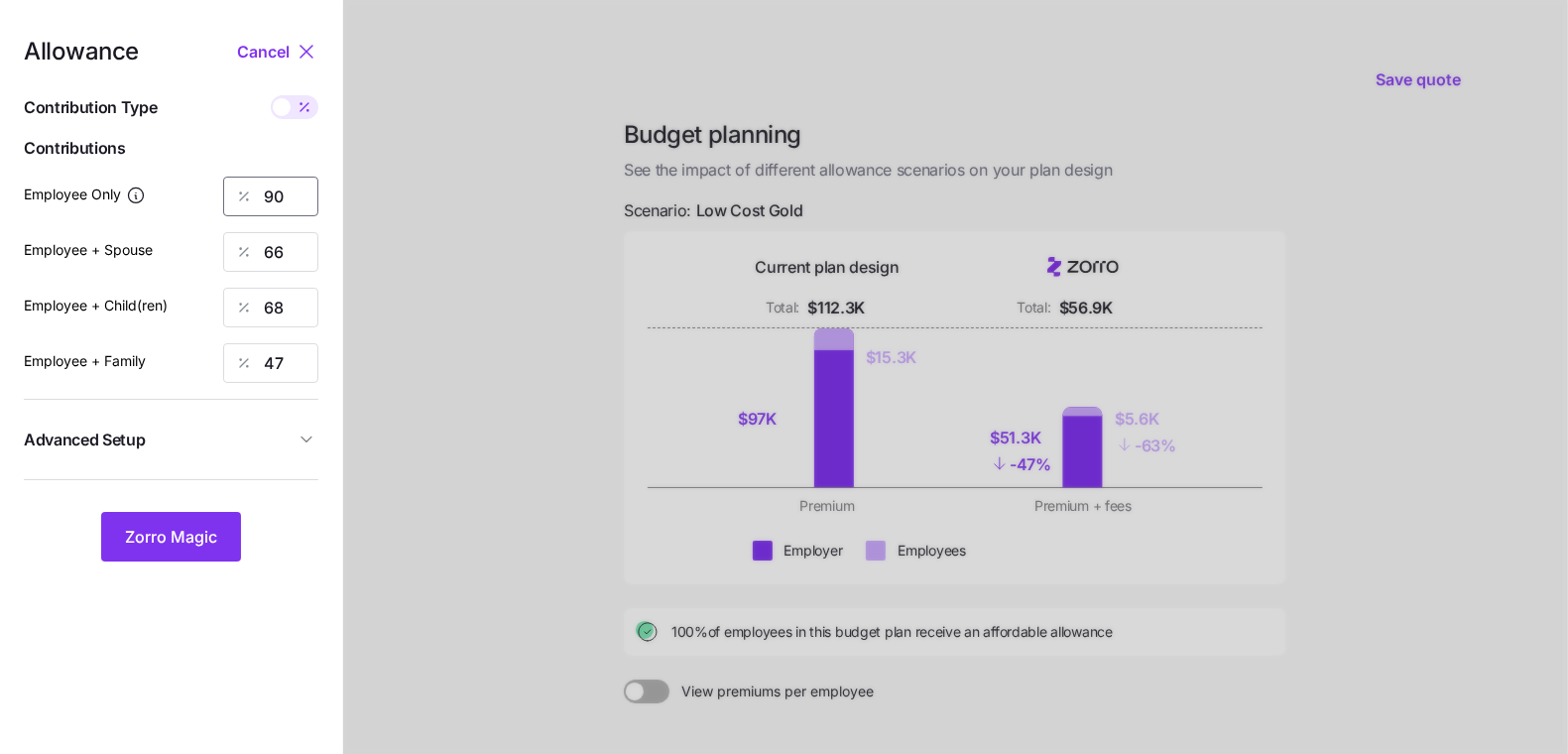 click on "90" at bounding box center (271, 196) 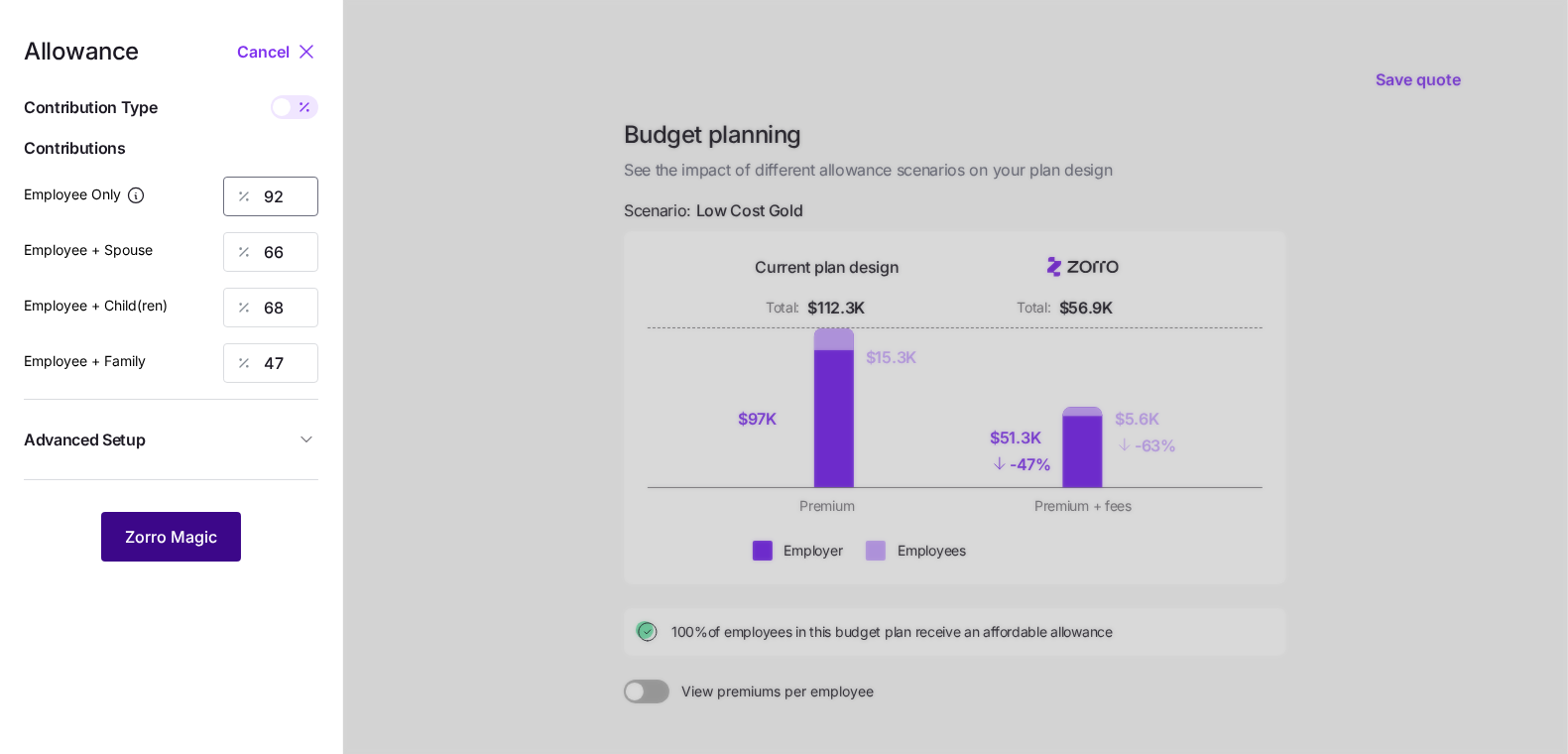 type on "92" 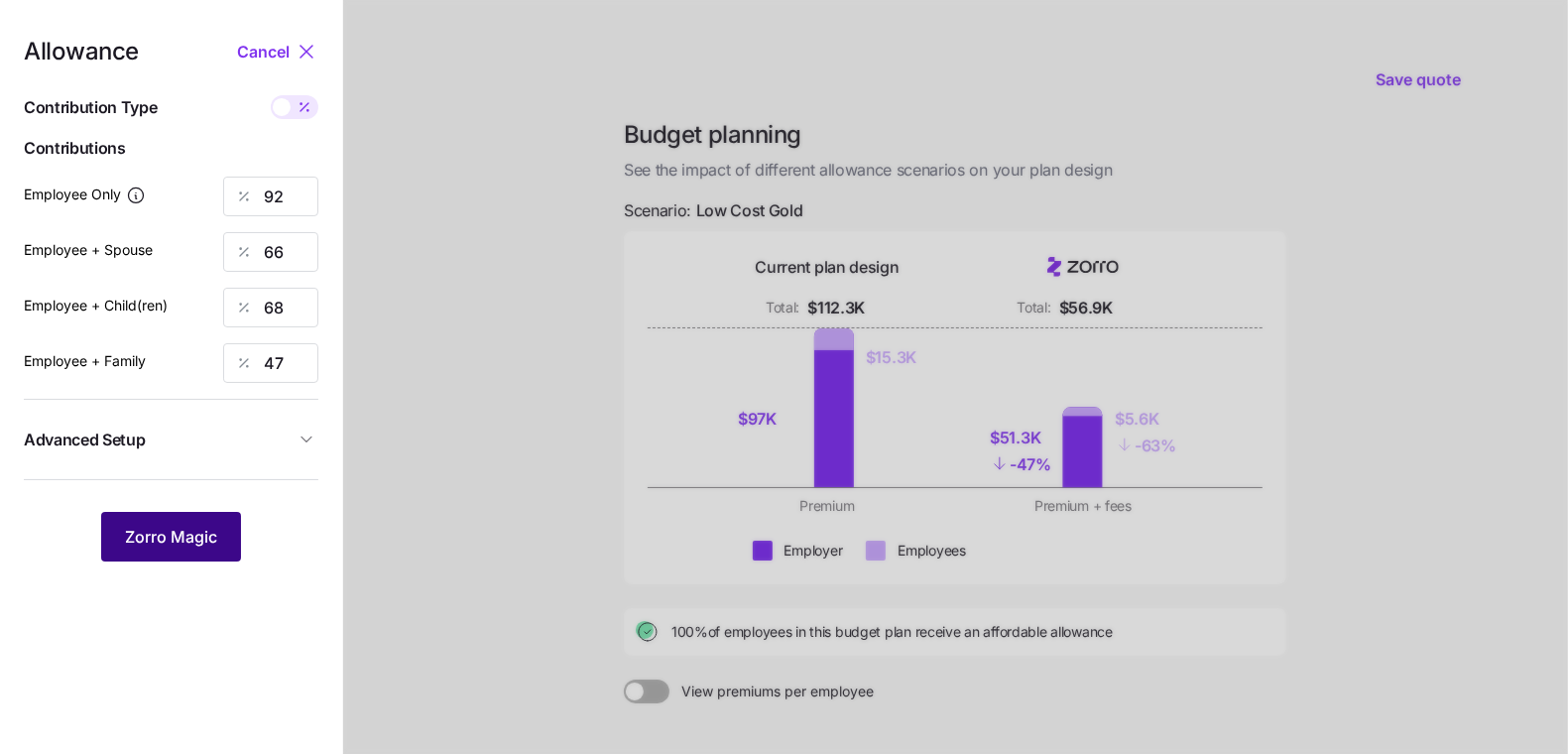 click on "Zorro Magic" at bounding box center [171, 537] 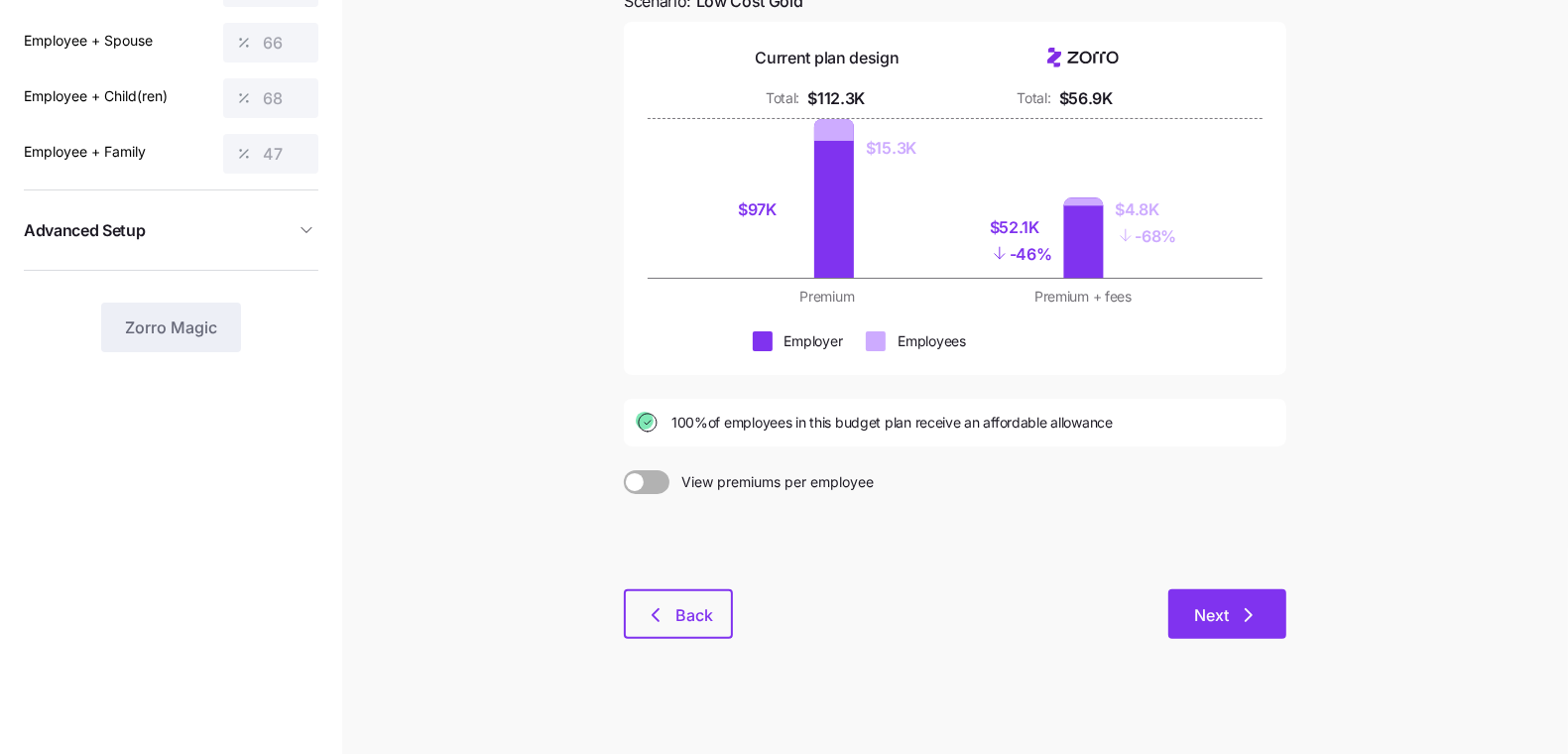 scroll, scrollTop: 219, scrollLeft: 0, axis: vertical 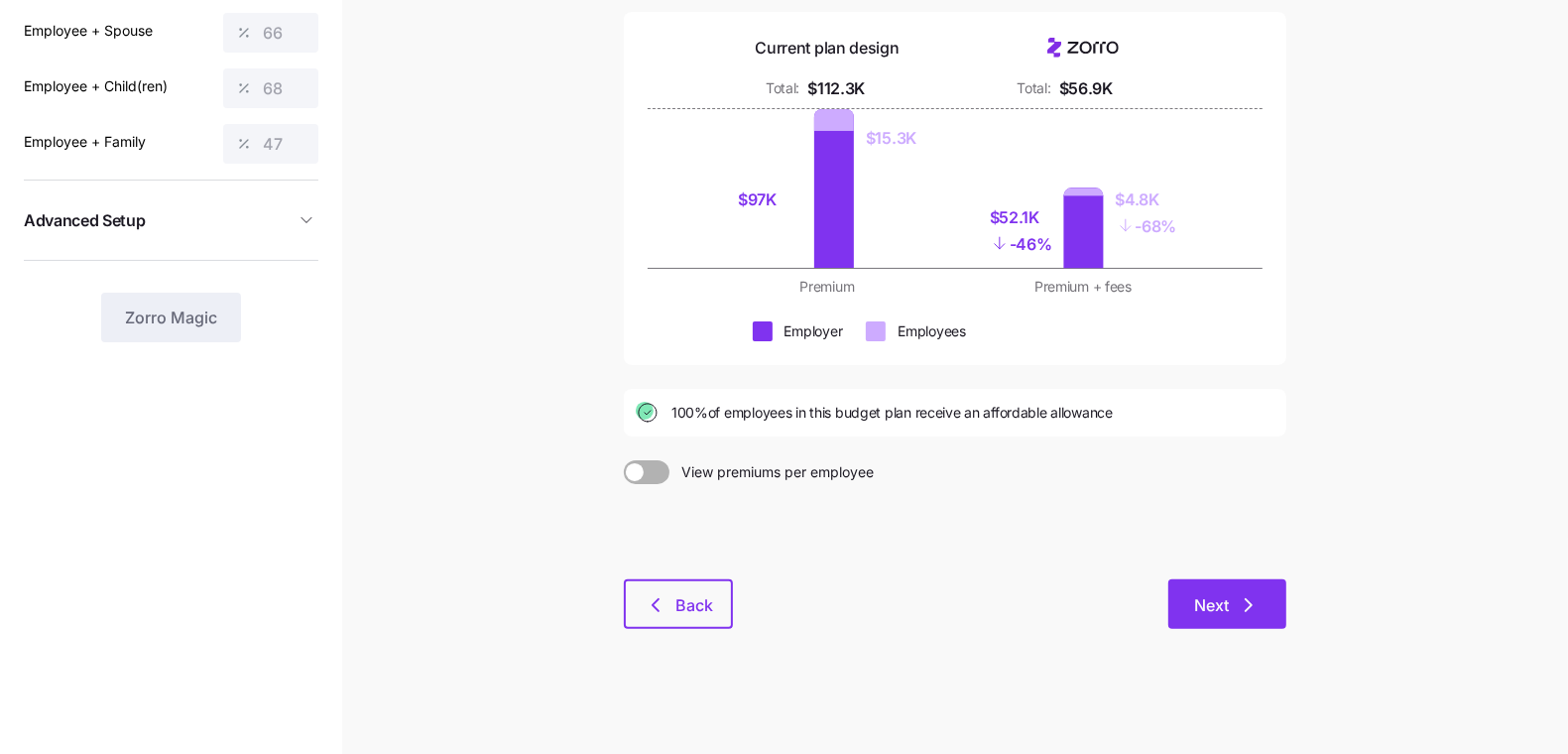 click on "Next" at bounding box center [1227, 604] 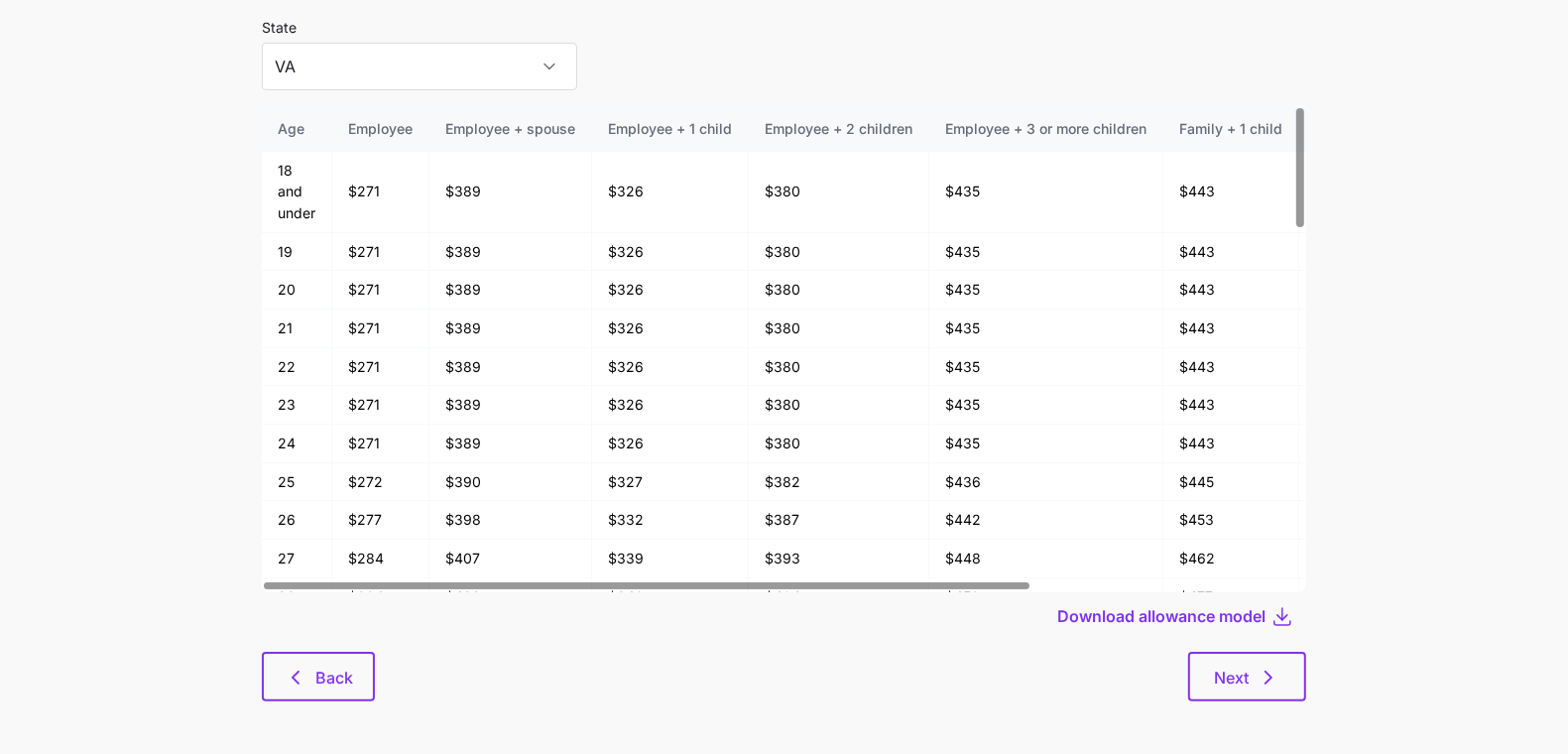 scroll, scrollTop: 106, scrollLeft: 0, axis: vertical 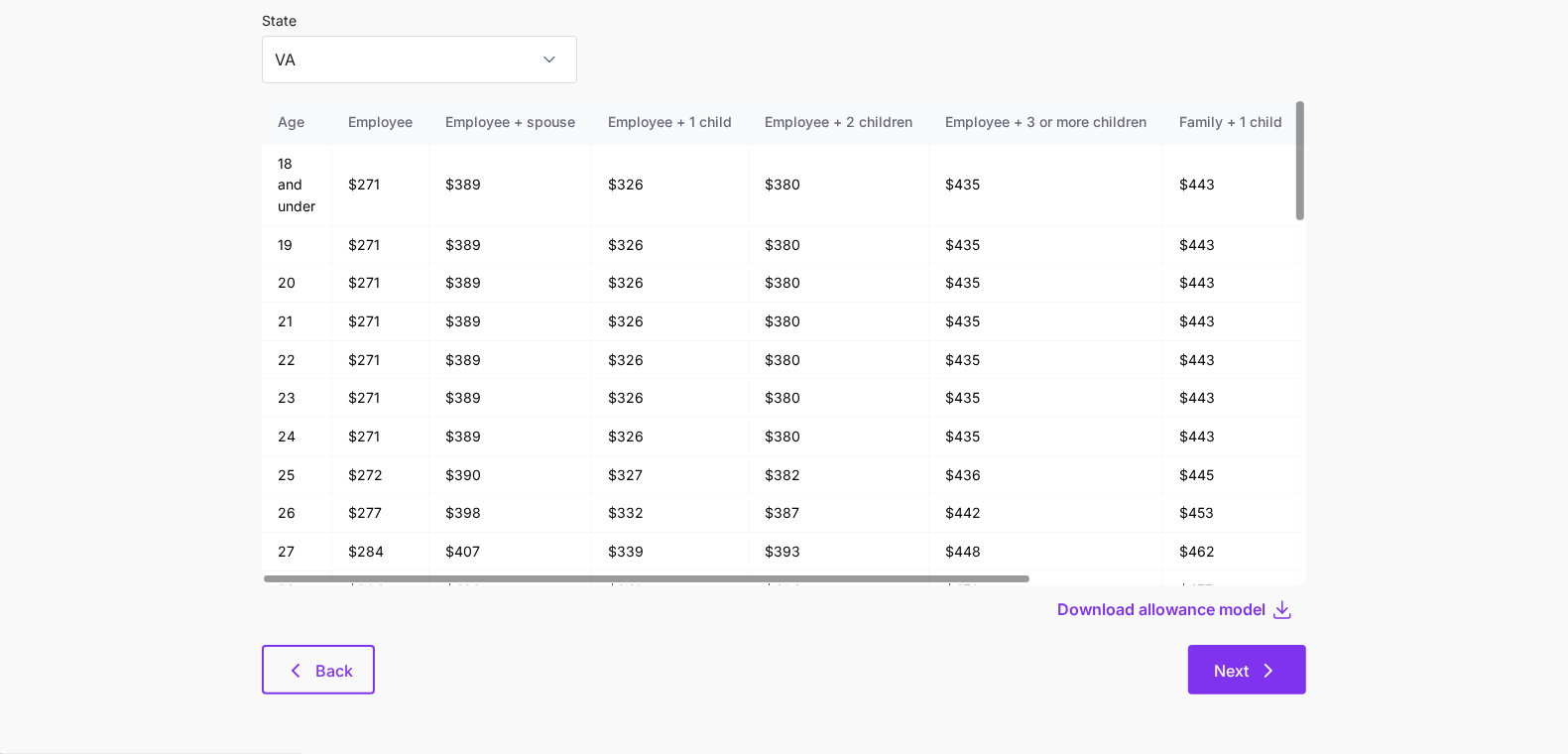 click on "Next" at bounding box center [1247, 670] 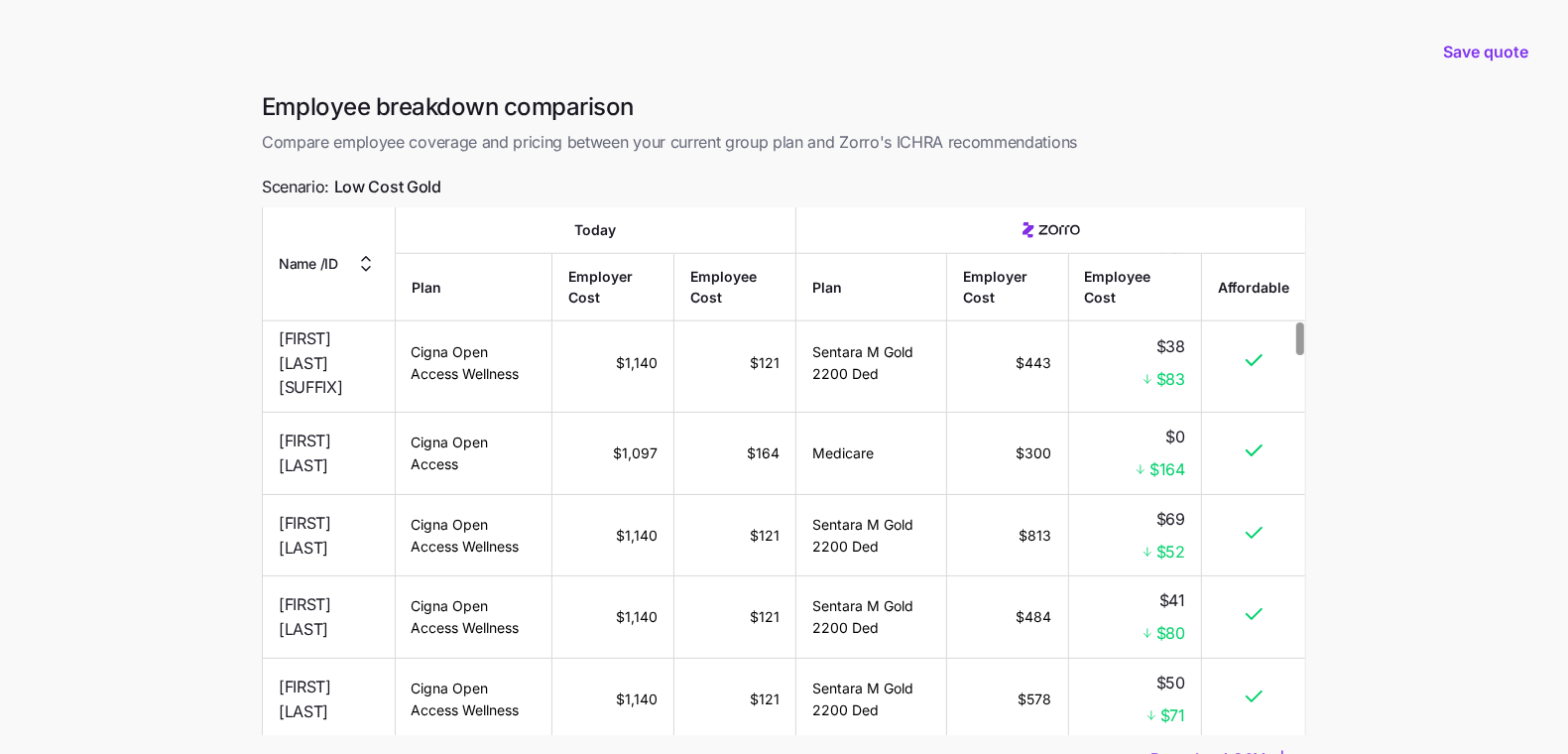 scroll, scrollTop: 1821, scrollLeft: 0, axis: vertical 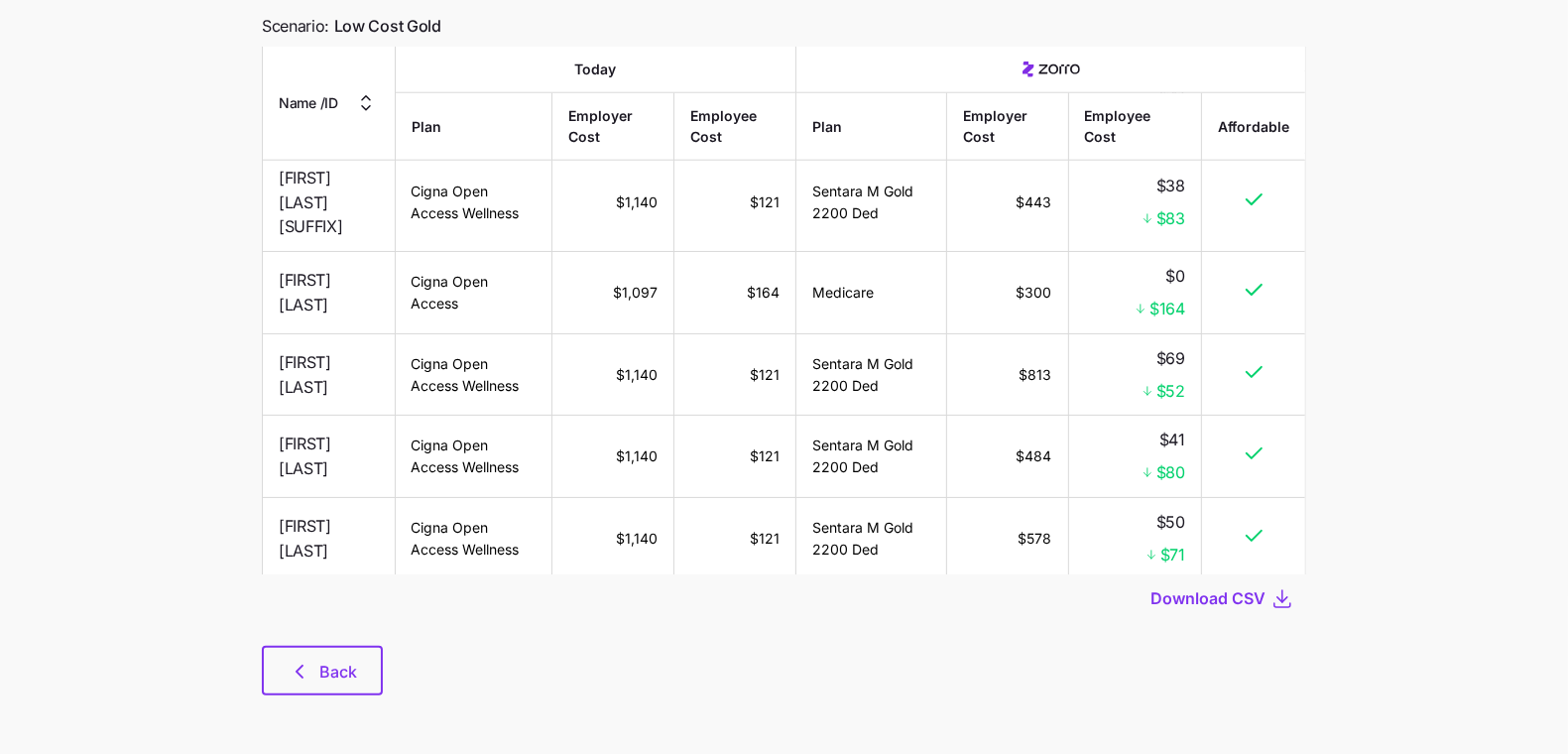drag, startPoint x: 296, startPoint y: 665, endPoint x: 683, endPoint y: 682, distance: 387.3732 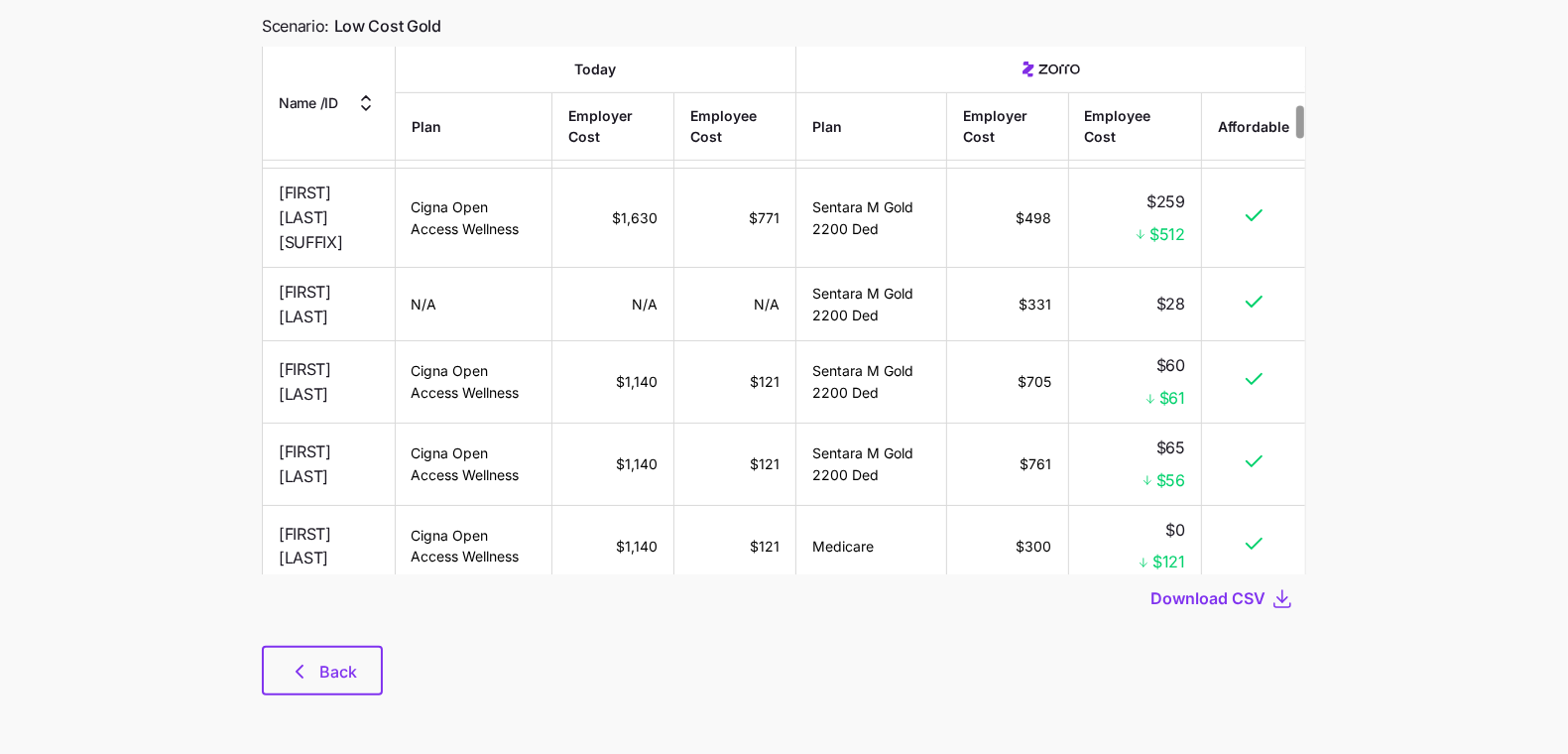 scroll, scrollTop: 903, scrollLeft: 0, axis: vertical 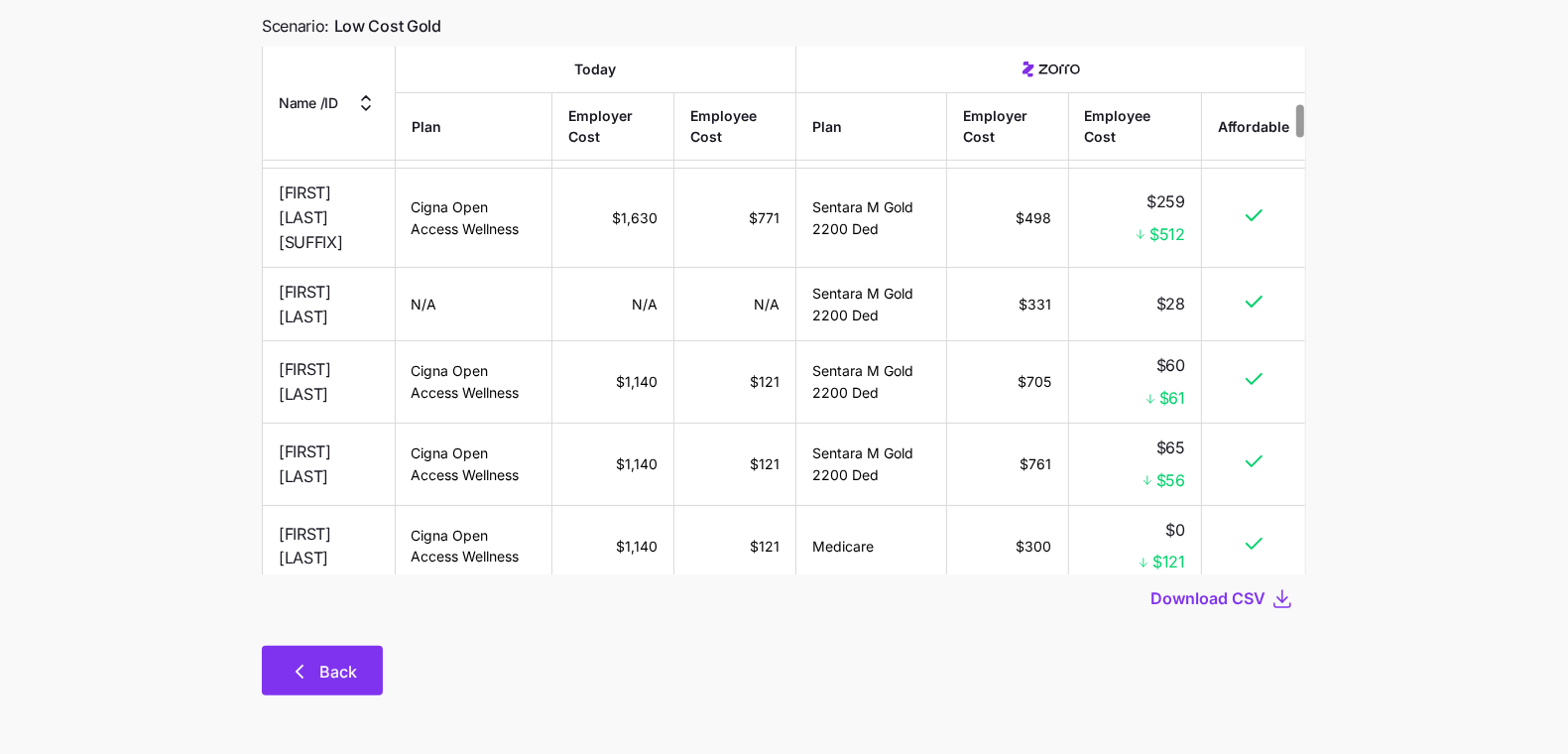 click on "Back" at bounding box center (338, 672) 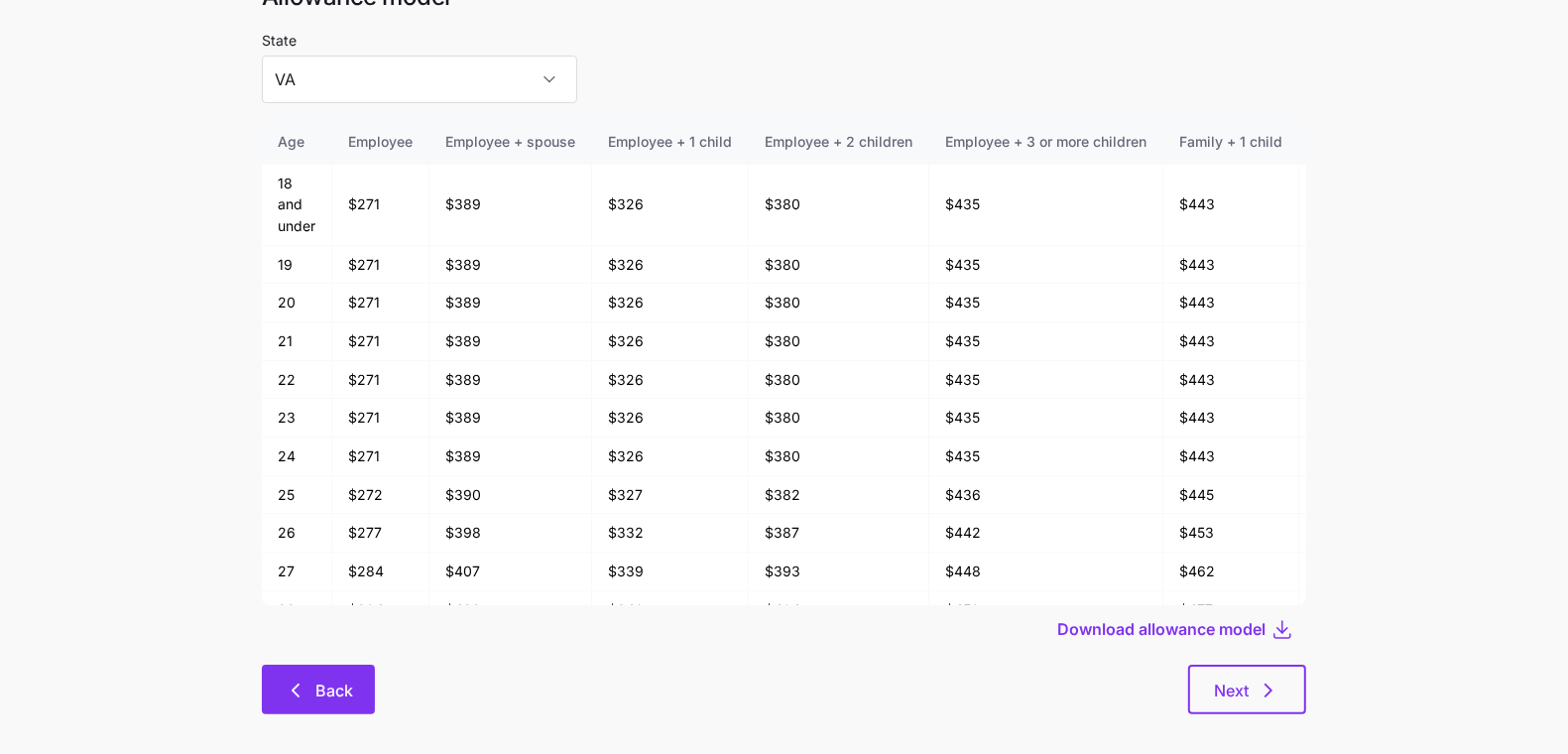 scroll, scrollTop: 106, scrollLeft: 0, axis: vertical 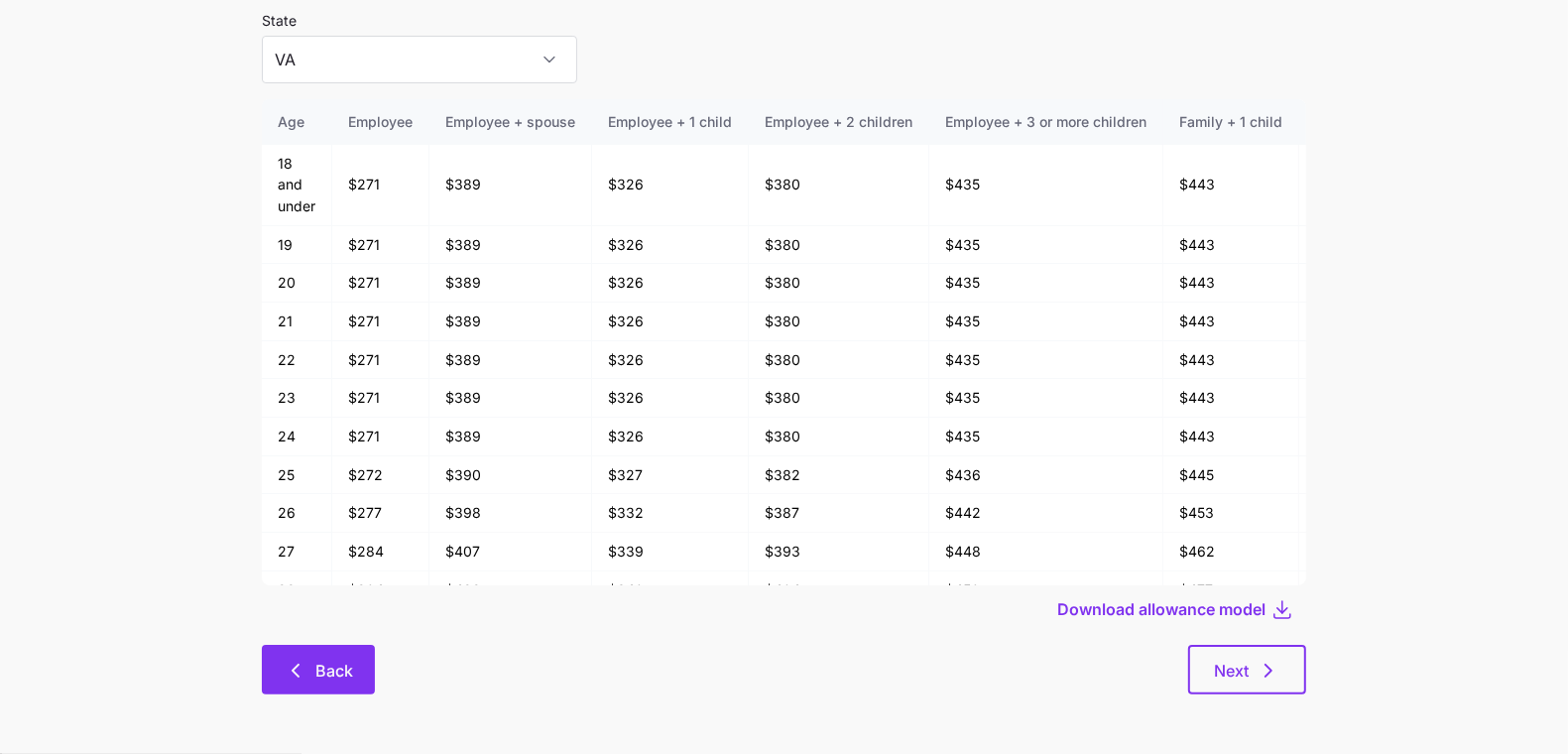click 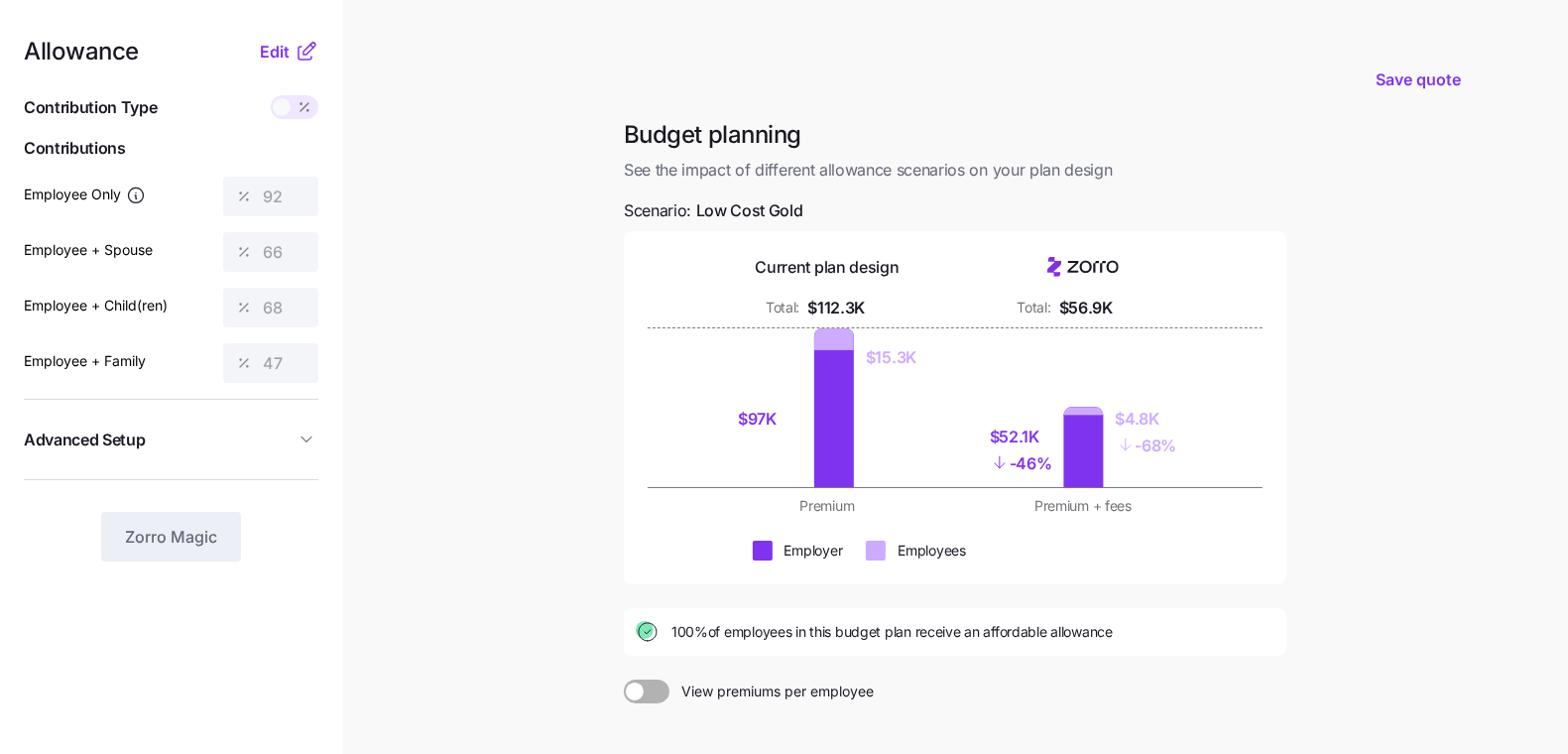 scroll, scrollTop: 219, scrollLeft: 0, axis: vertical 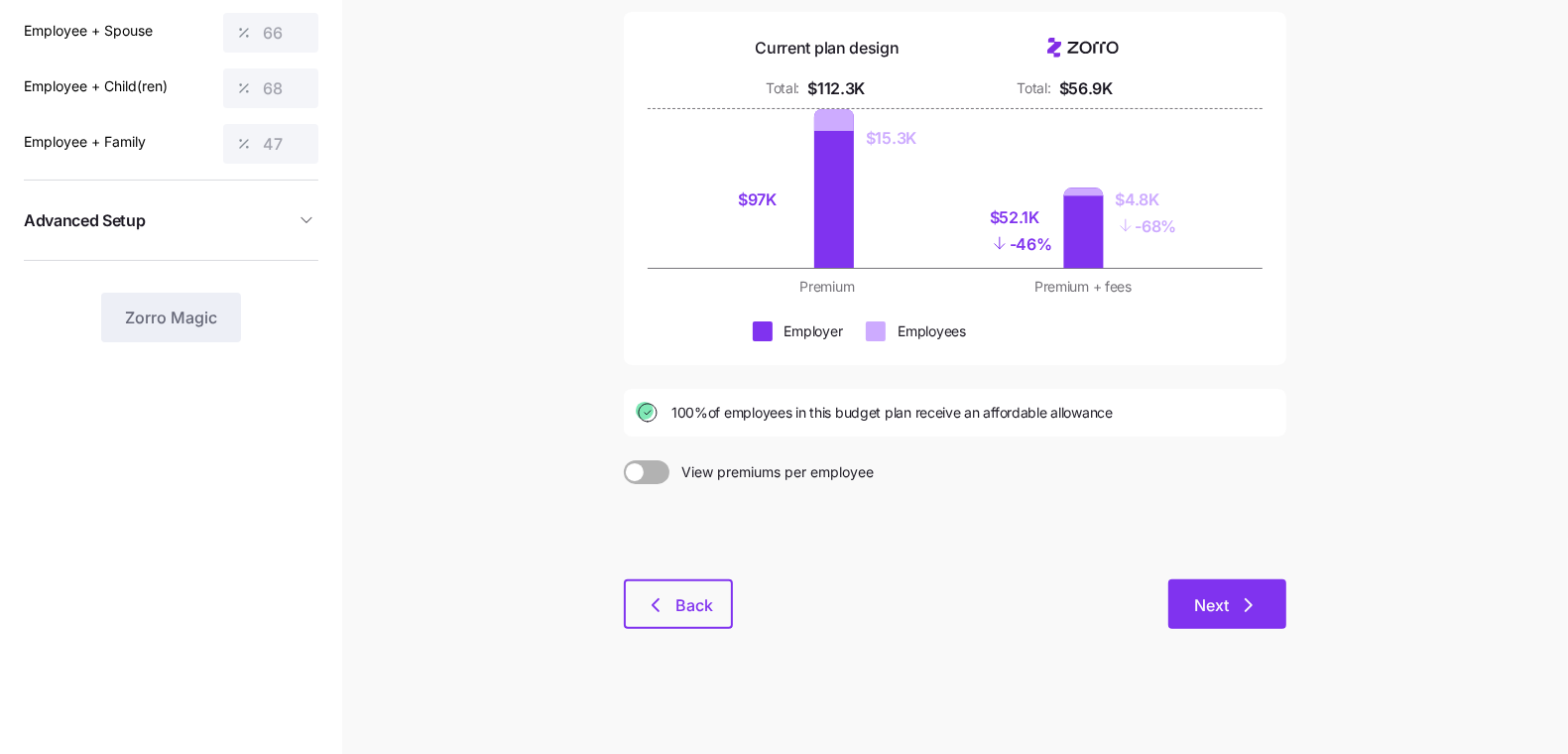 click on "Next" at bounding box center (1227, 605) 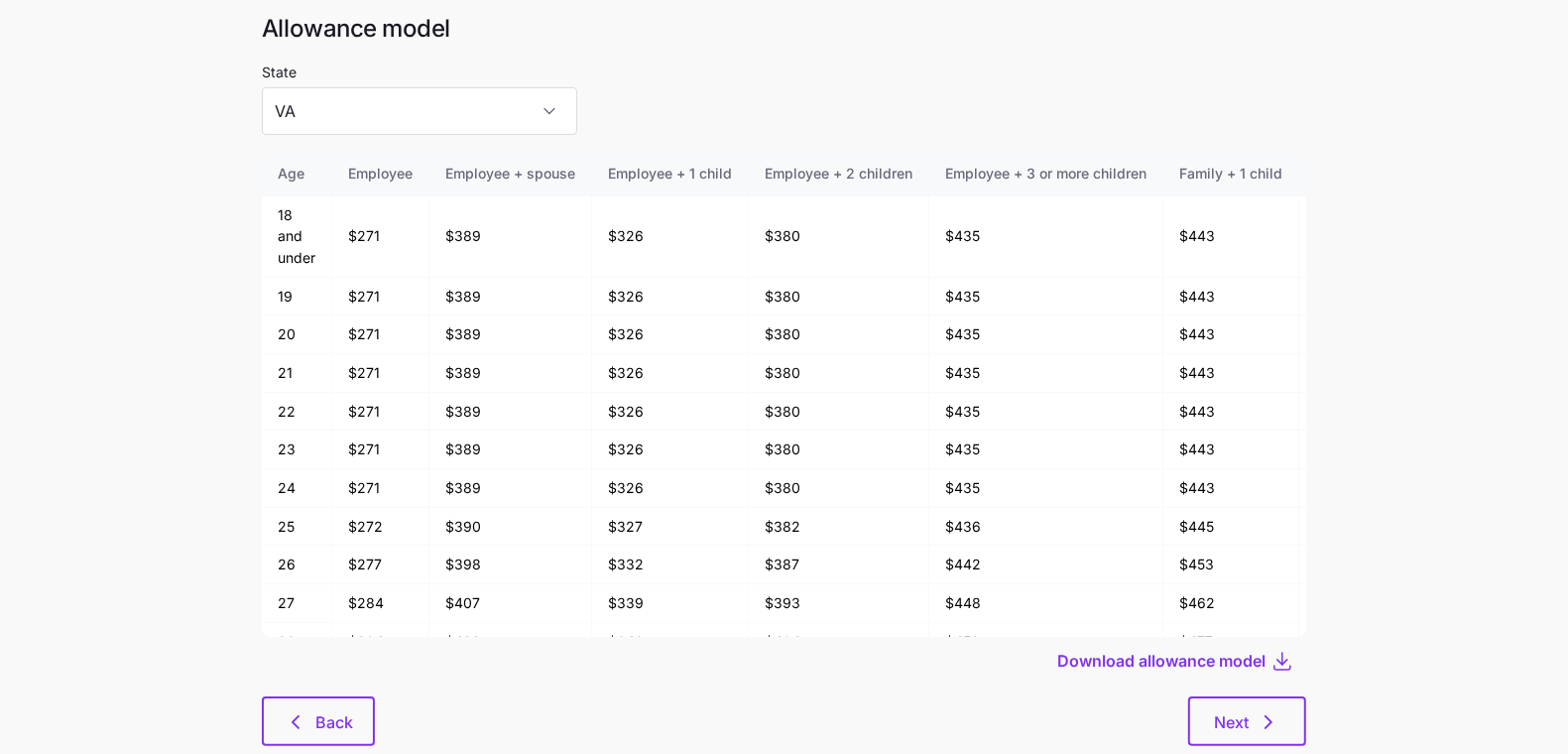 scroll, scrollTop: 106, scrollLeft: 0, axis: vertical 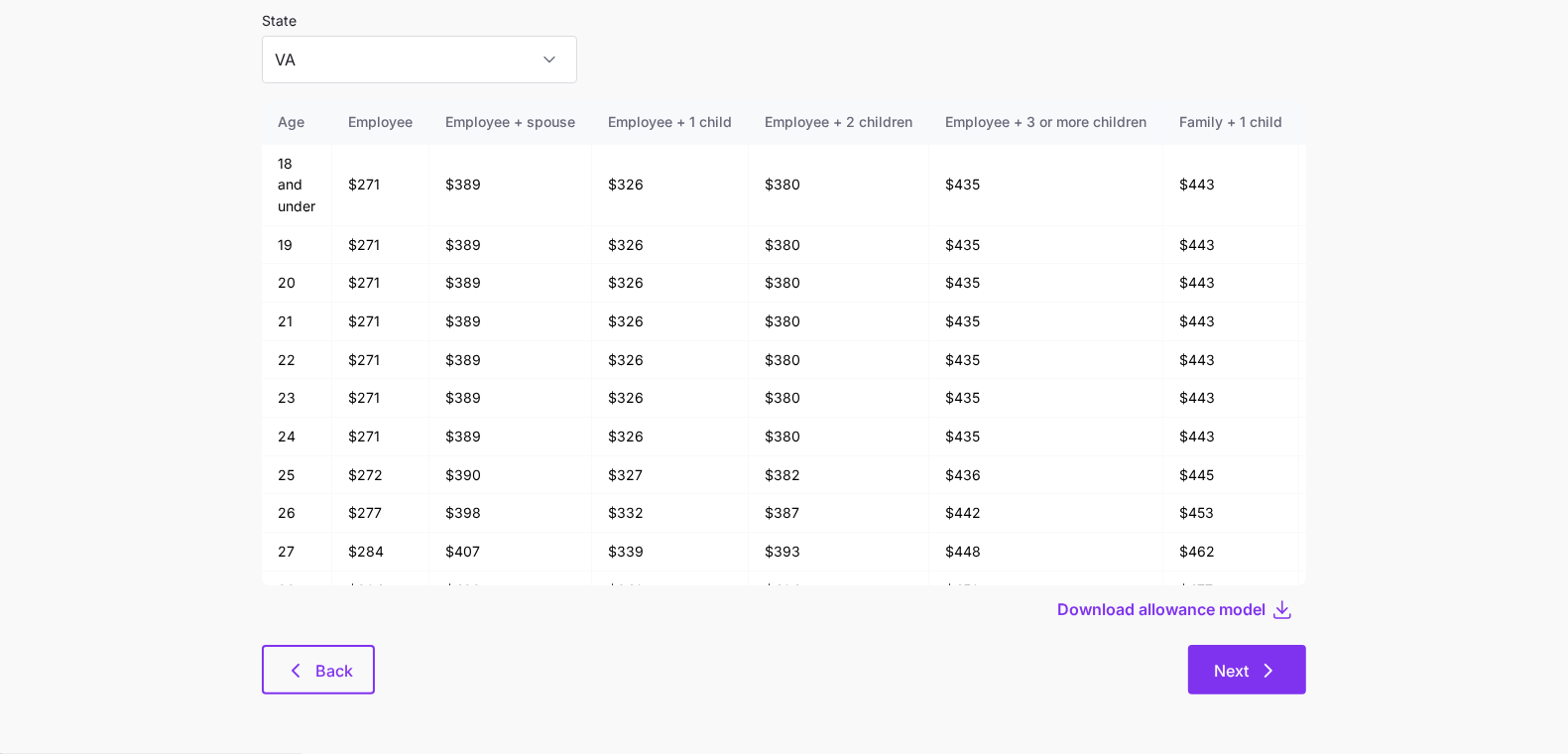 drag, startPoint x: 1259, startPoint y: 624, endPoint x: 1256, endPoint y: 658, distance: 34.132096 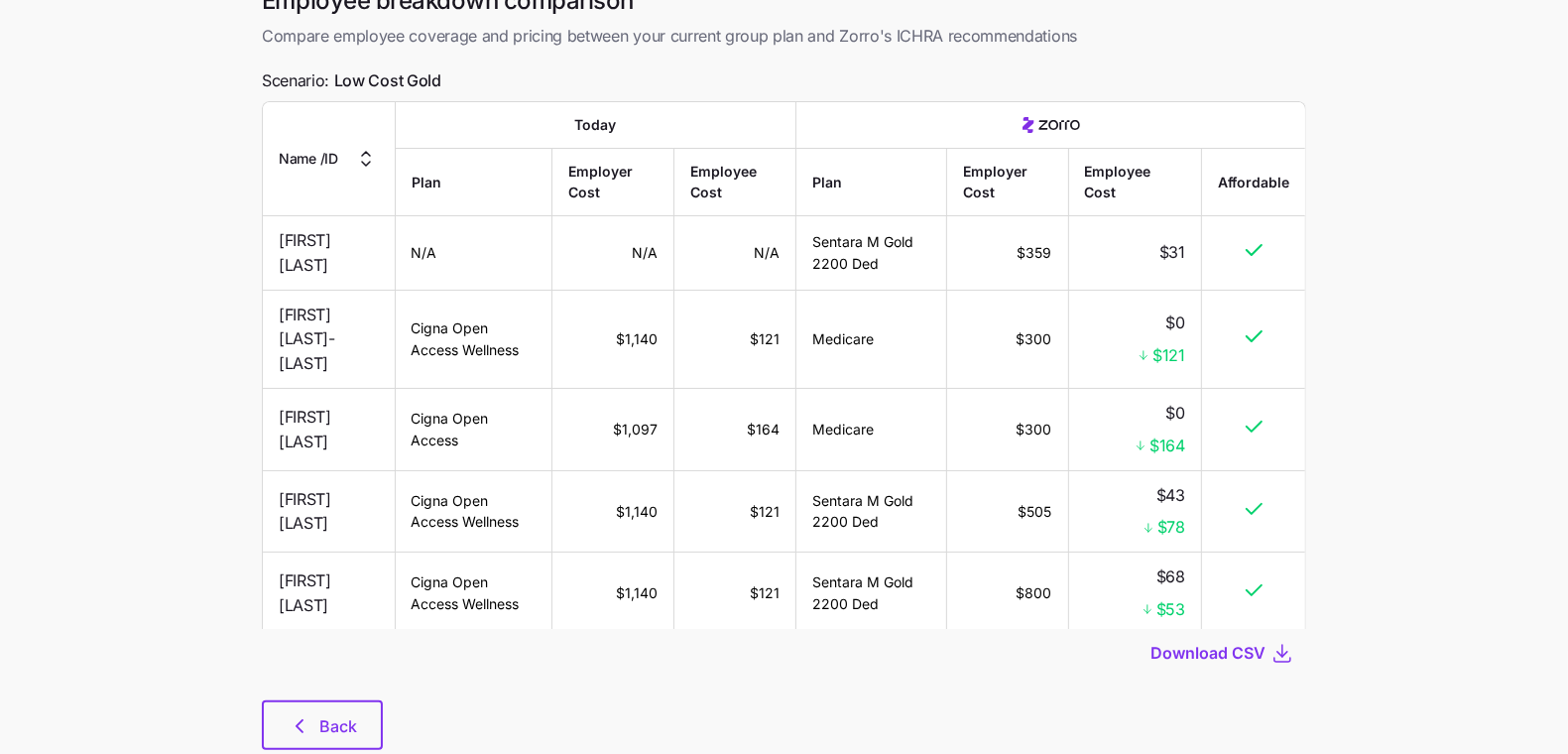 scroll, scrollTop: 0, scrollLeft: 0, axis: both 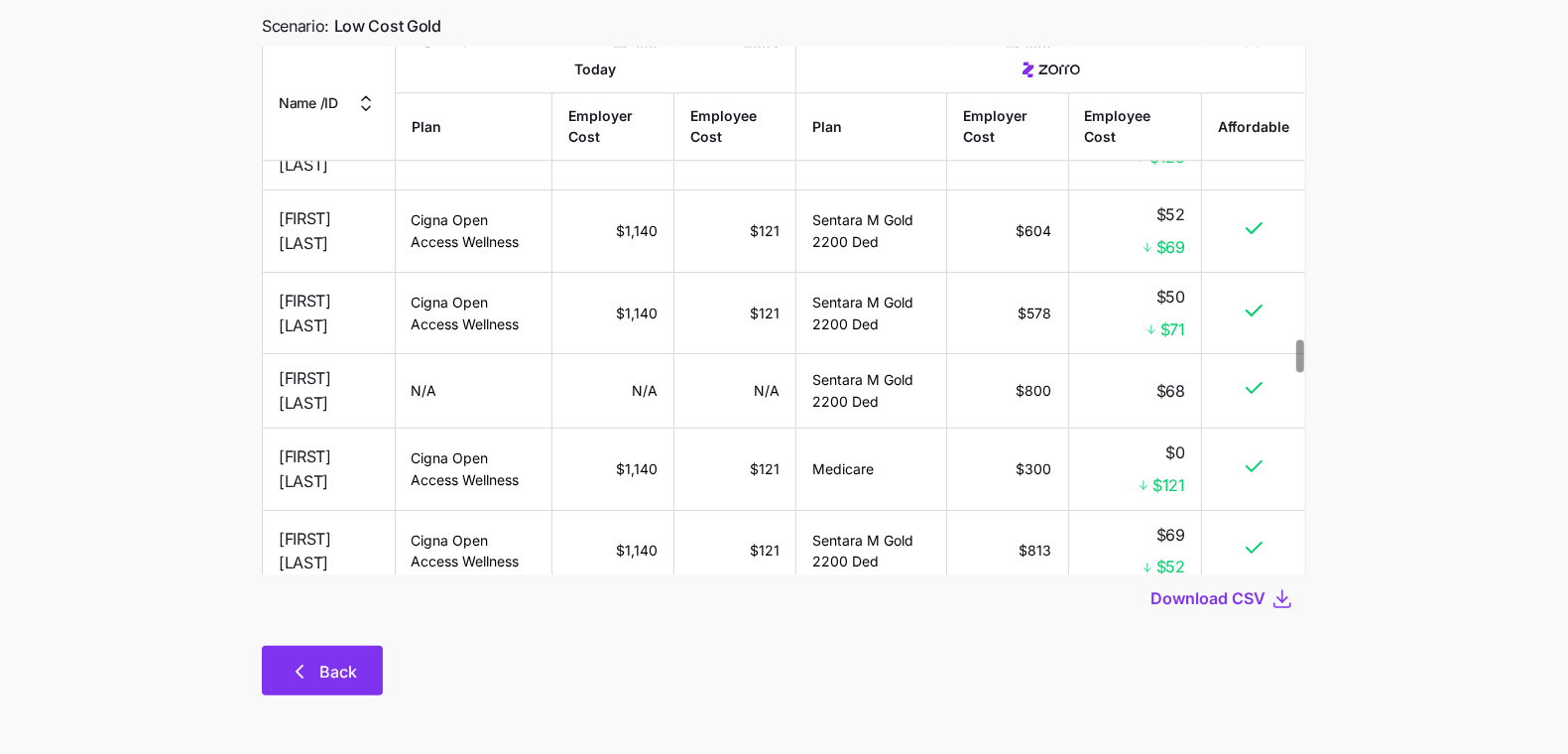 click on "Back" at bounding box center (338, 672) 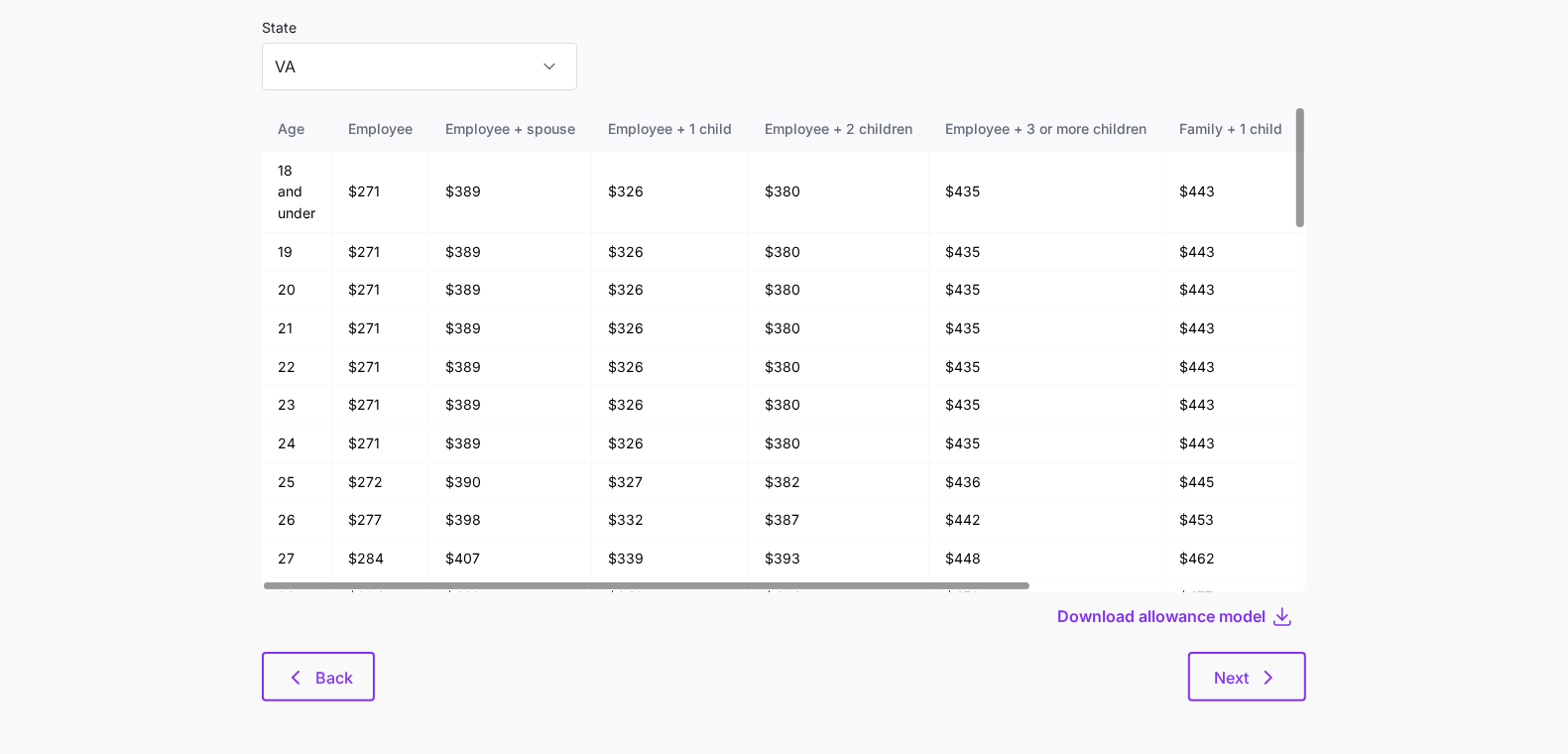 scroll, scrollTop: 106, scrollLeft: 0, axis: vertical 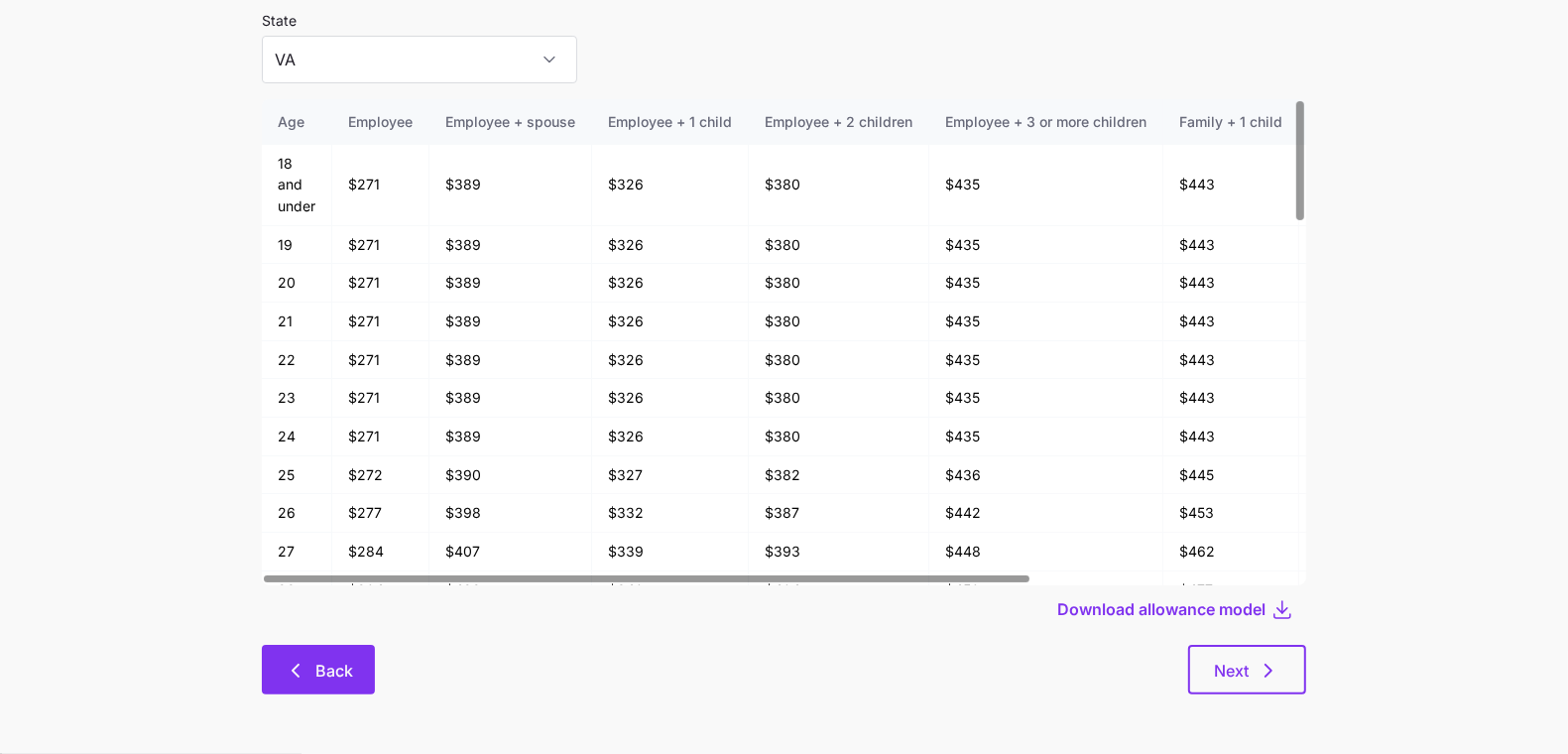 click on "Back" at bounding box center [318, 671] 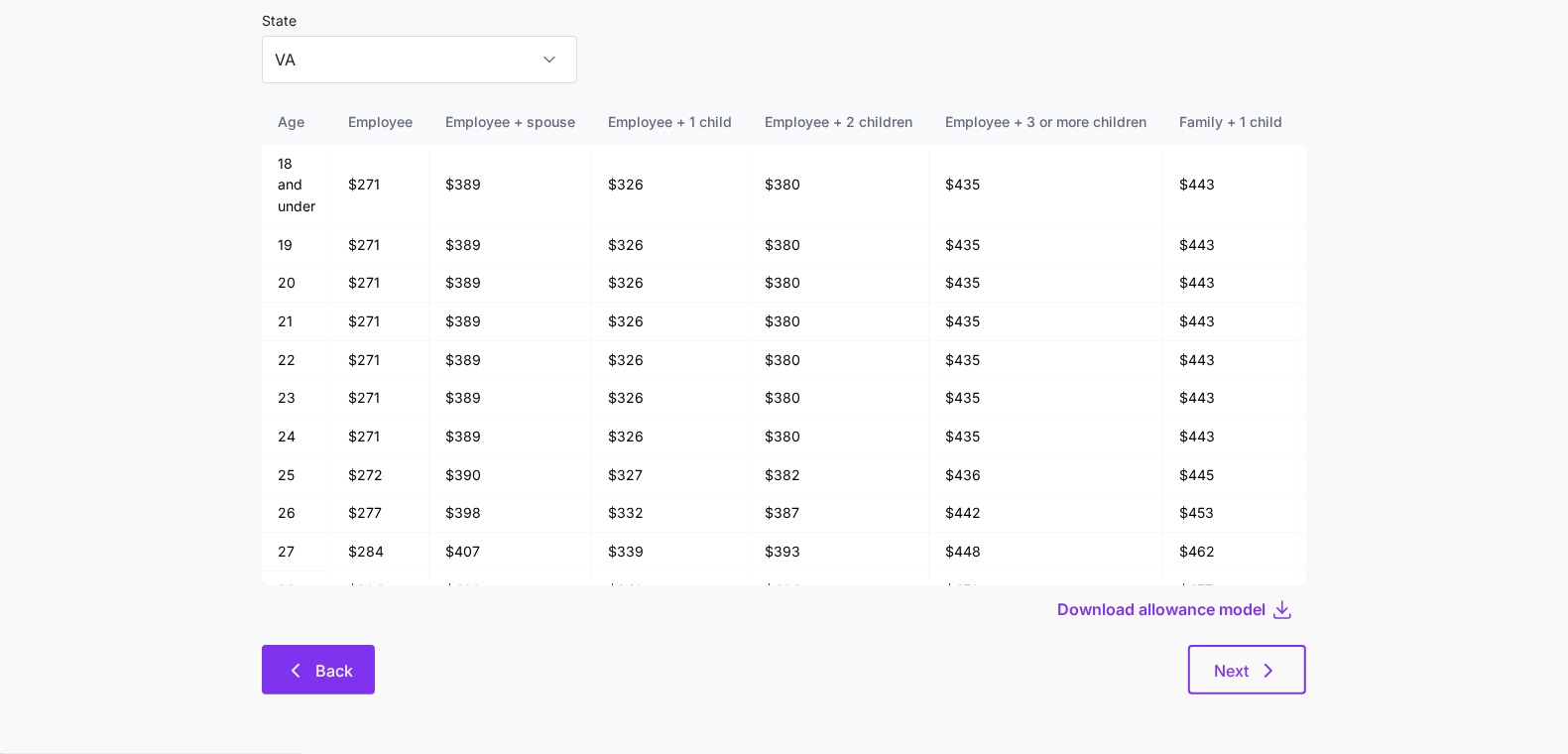 scroll, scrollTop: 0, scrollLeft: 0, axis: both 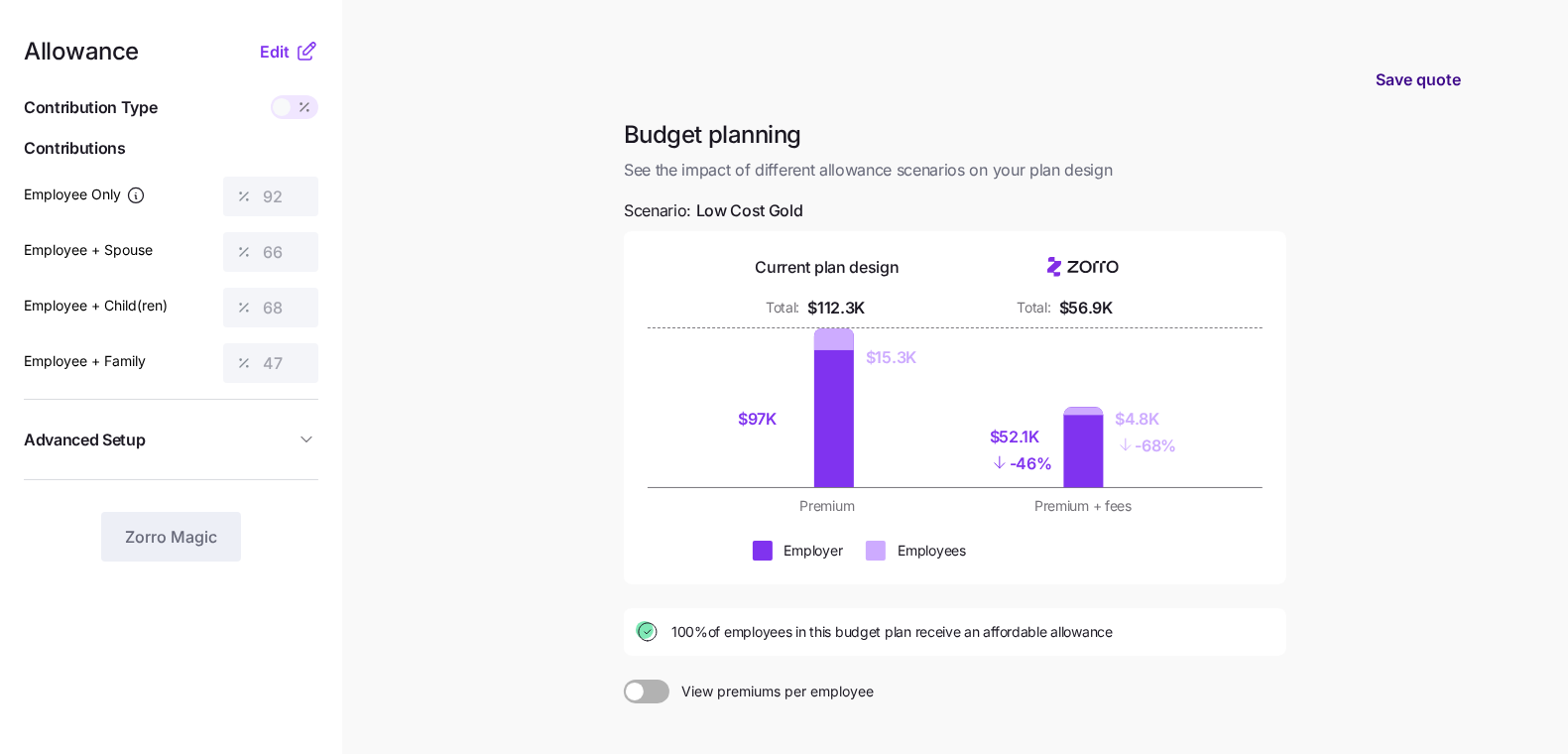 click on "Save quote" at bounding box center [1418, 79] 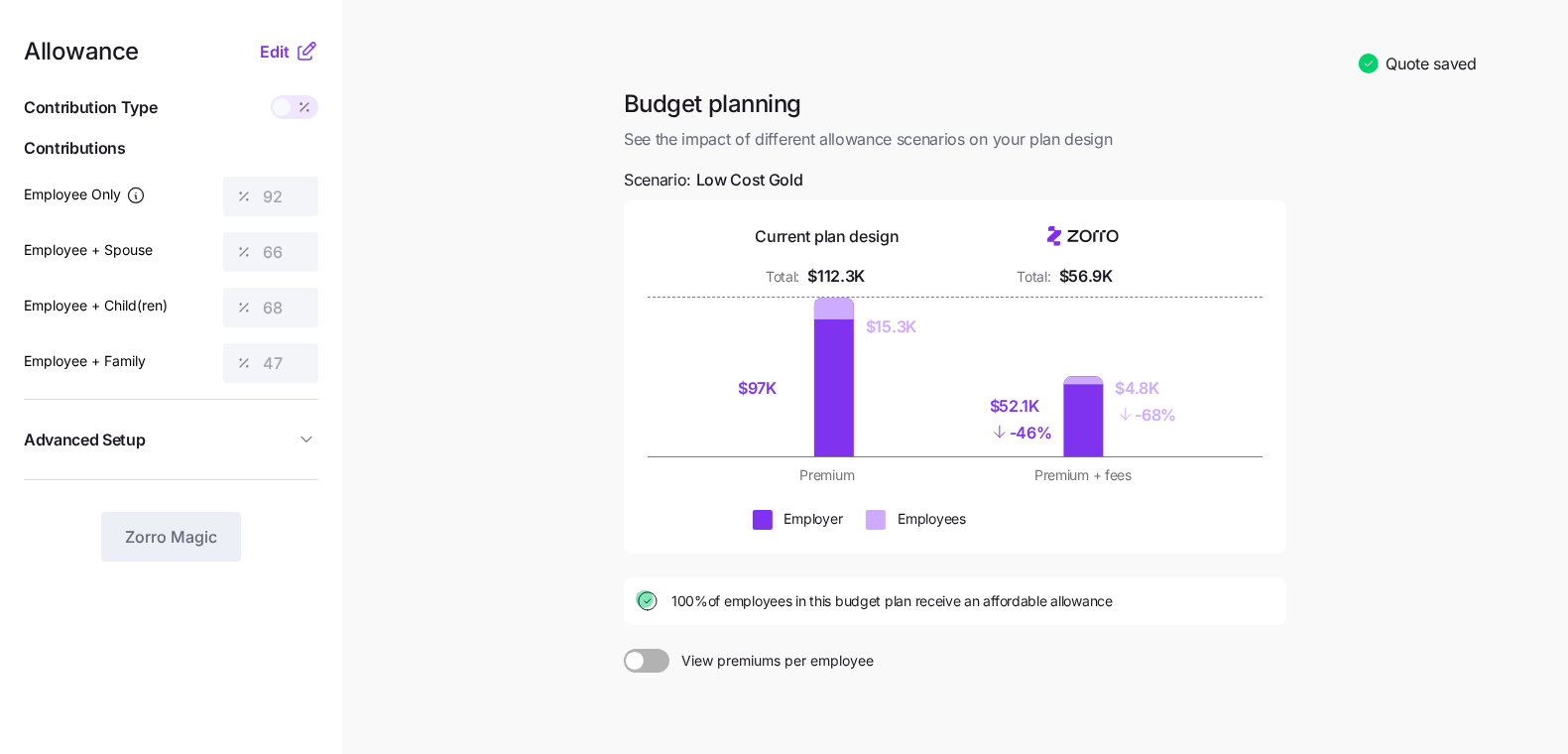 click on "Allowance Edit" at bounding box center [171, 52] 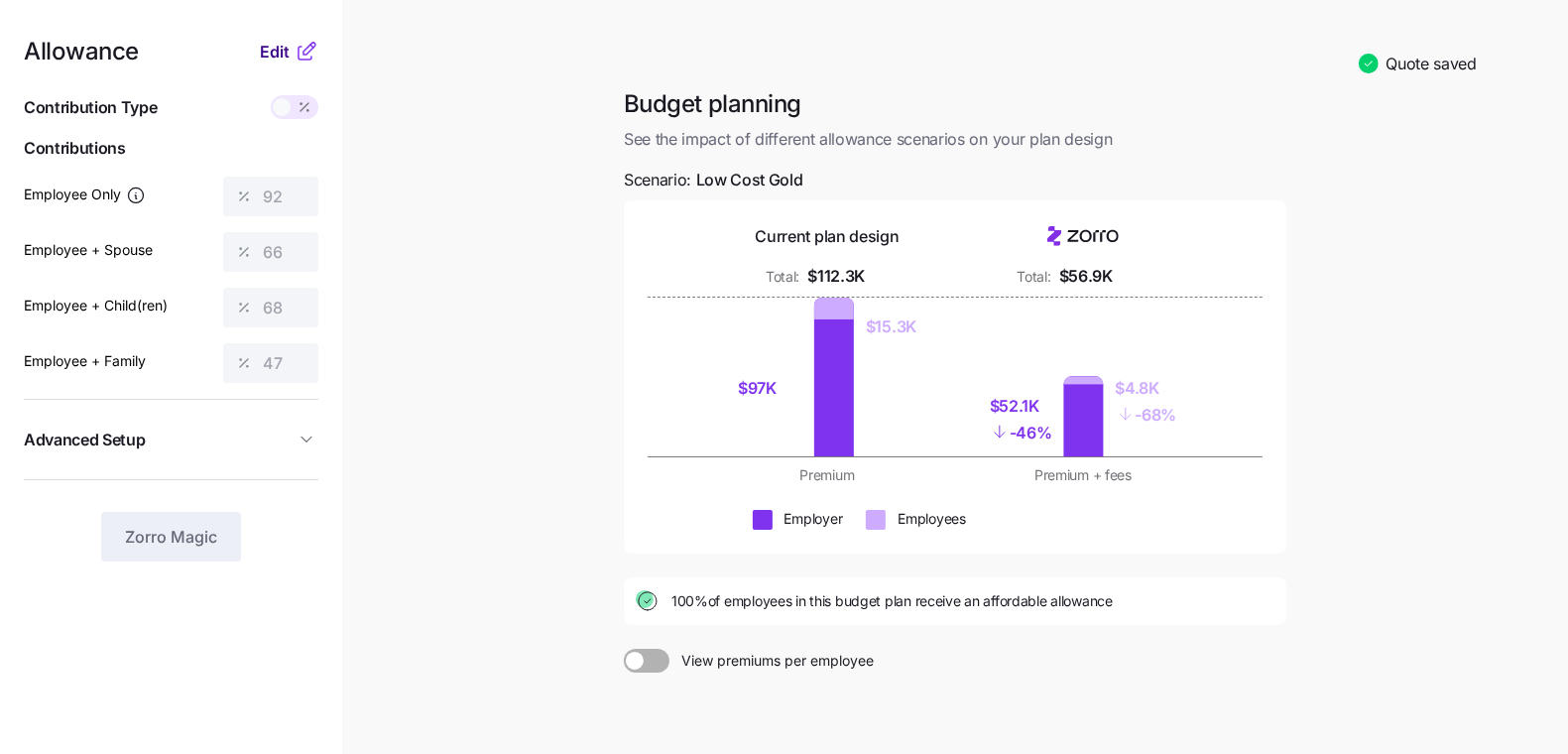 click on "Edit" at bounding box center (275, 52) 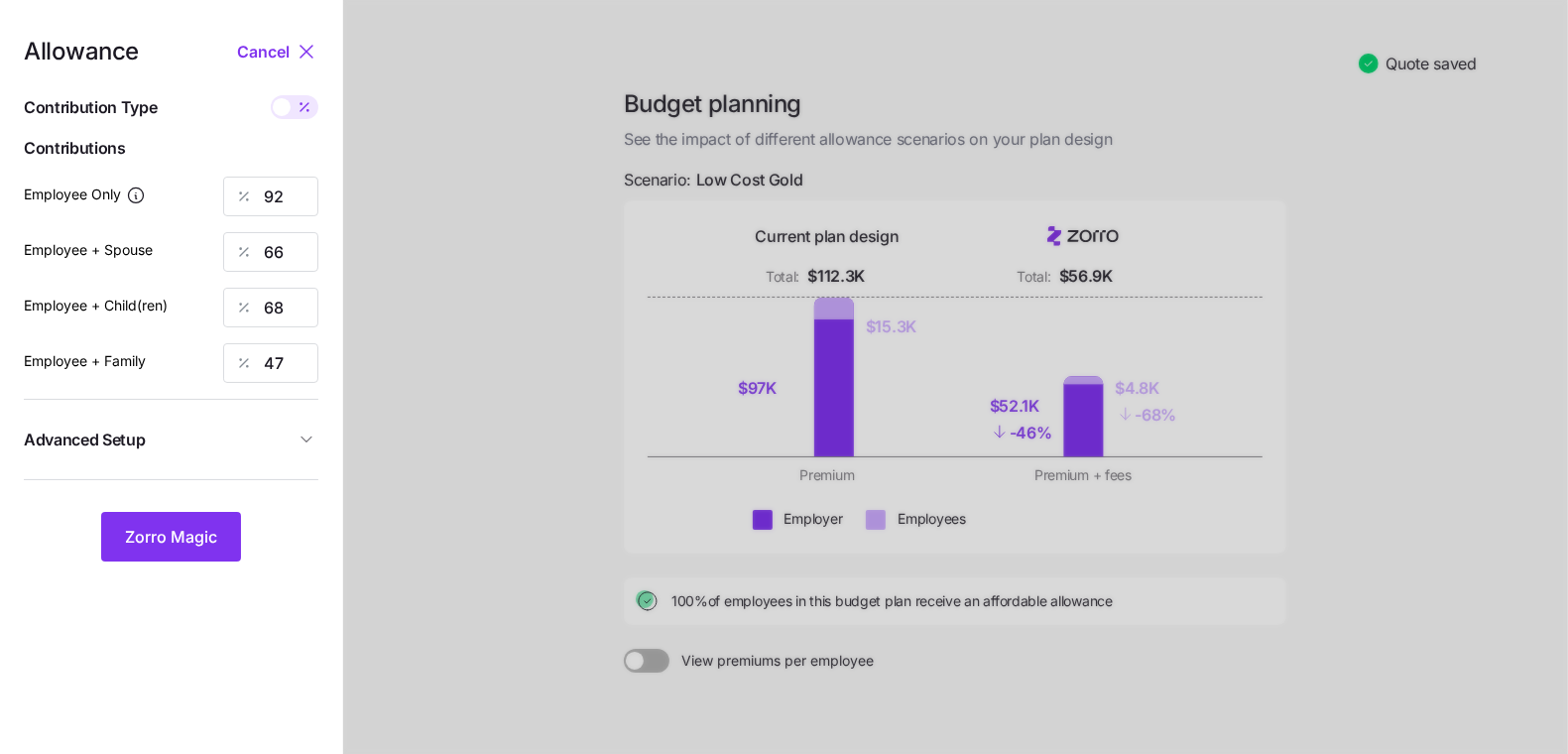 click at bounding box center [304, 107] 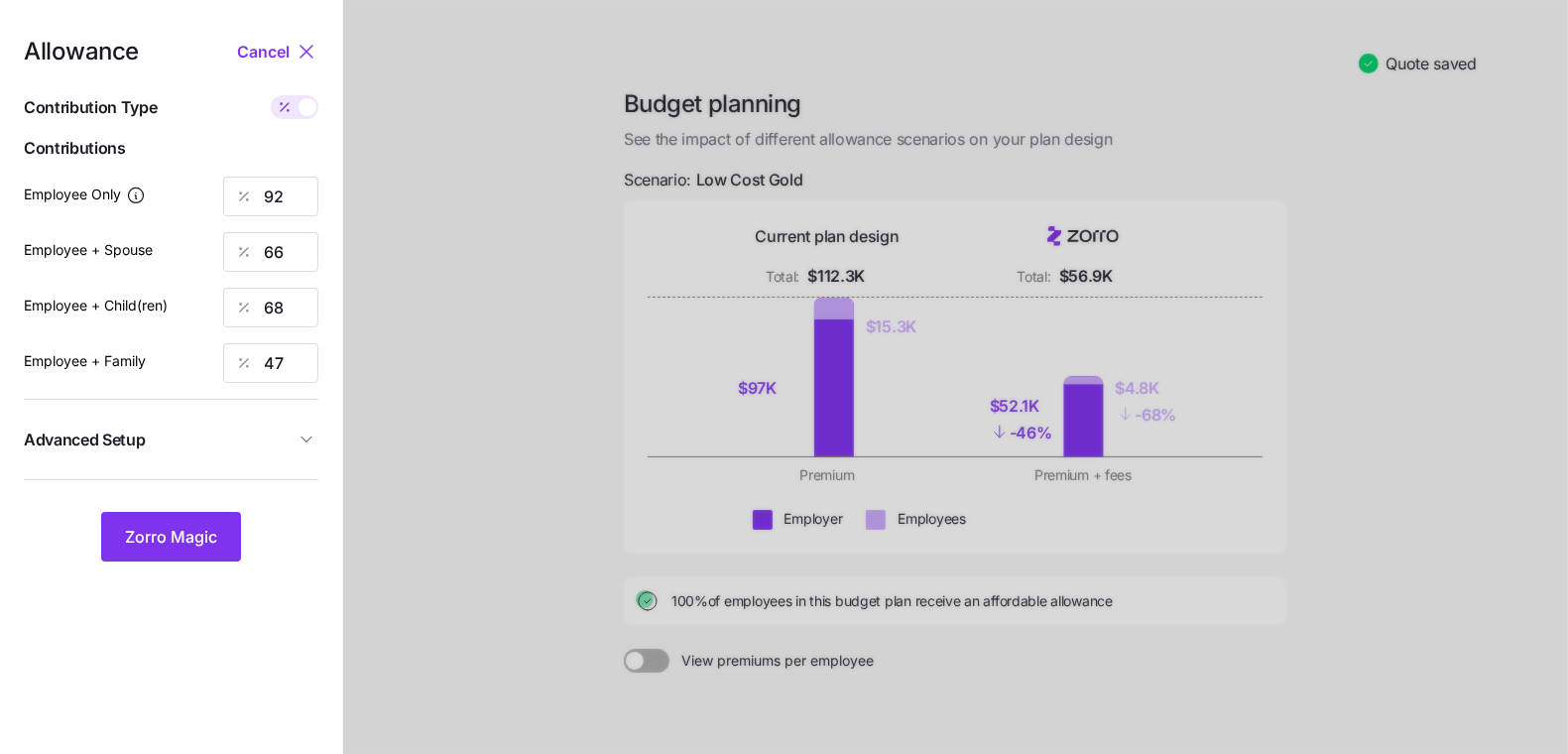 type on "603" 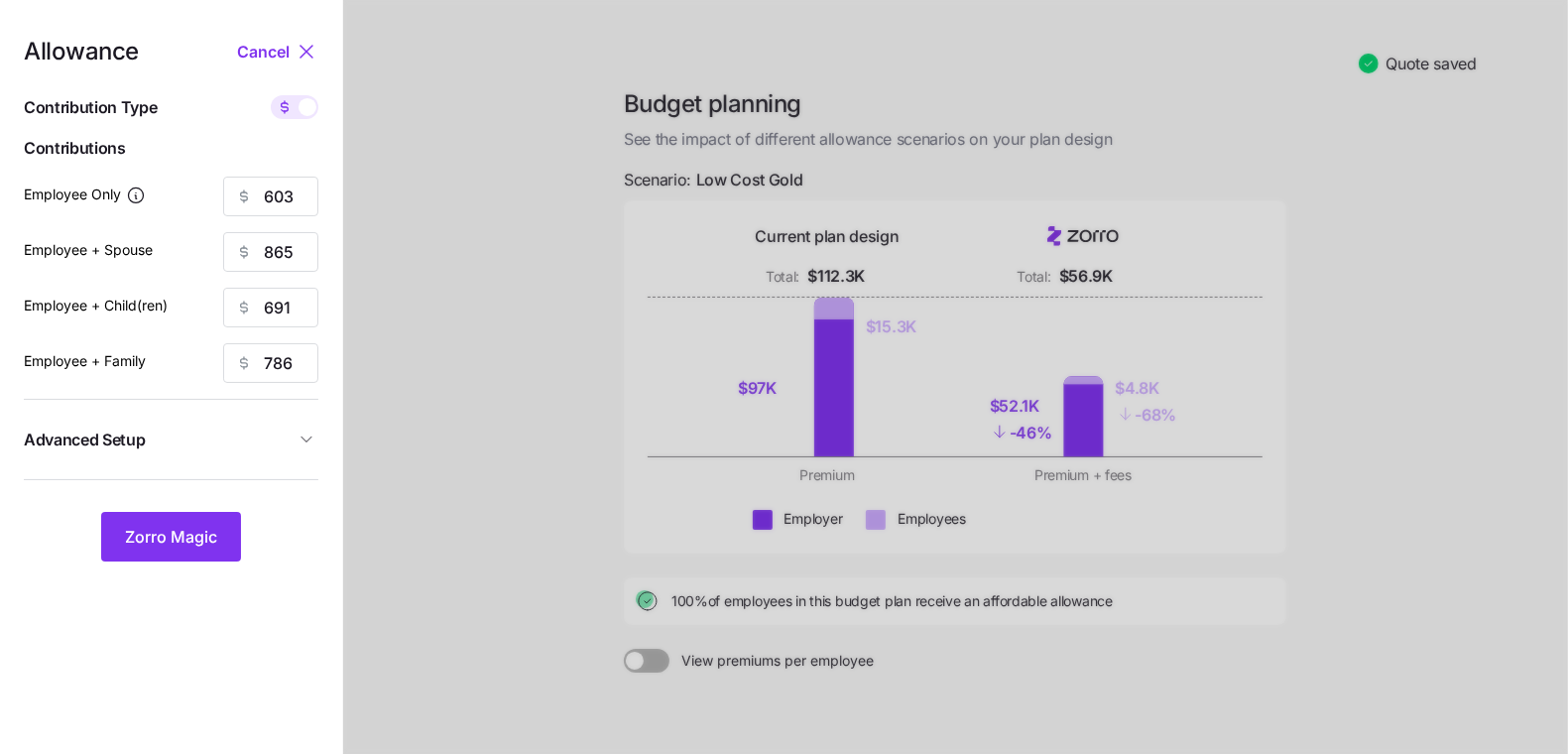 click at bounding box center (307, 107) 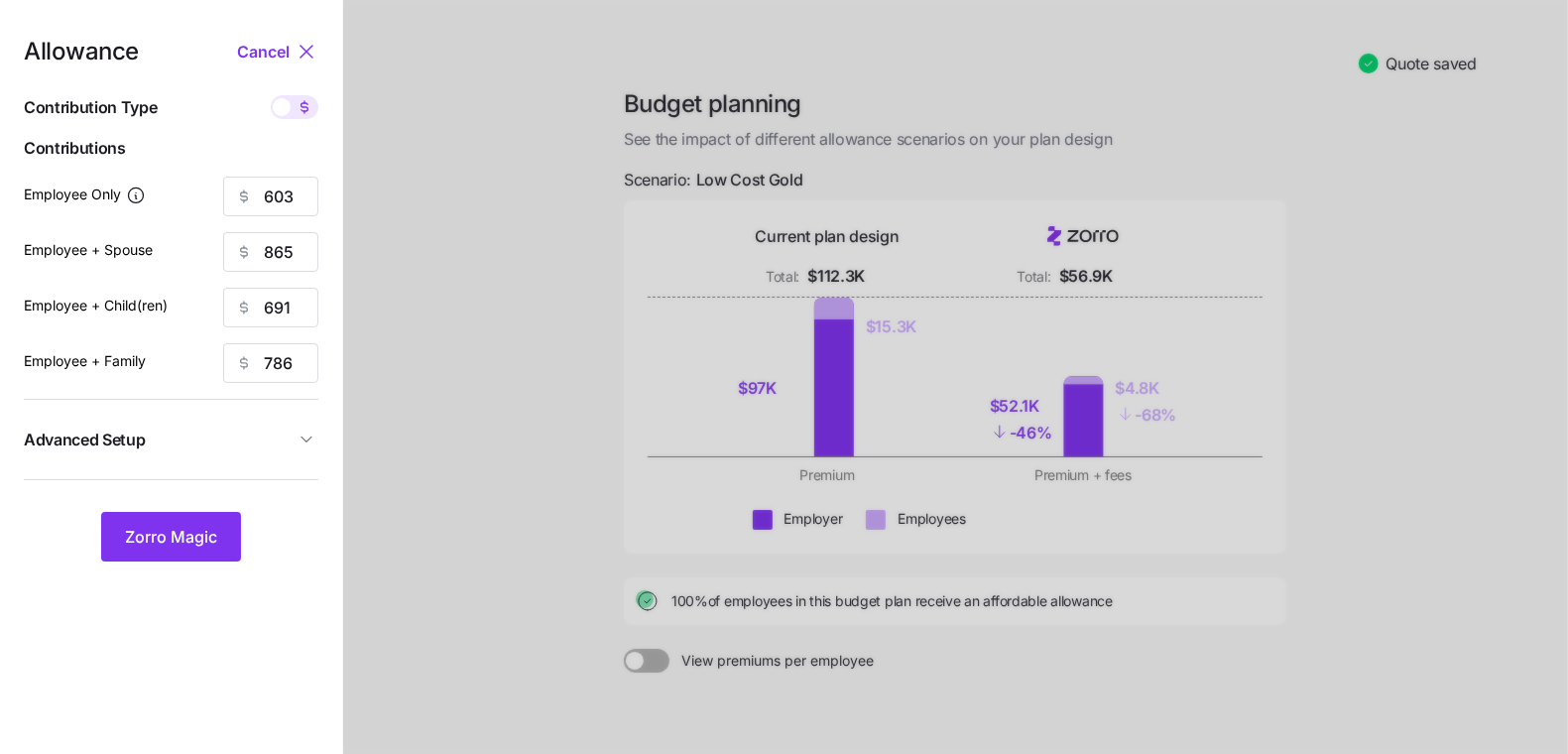 type on "92" 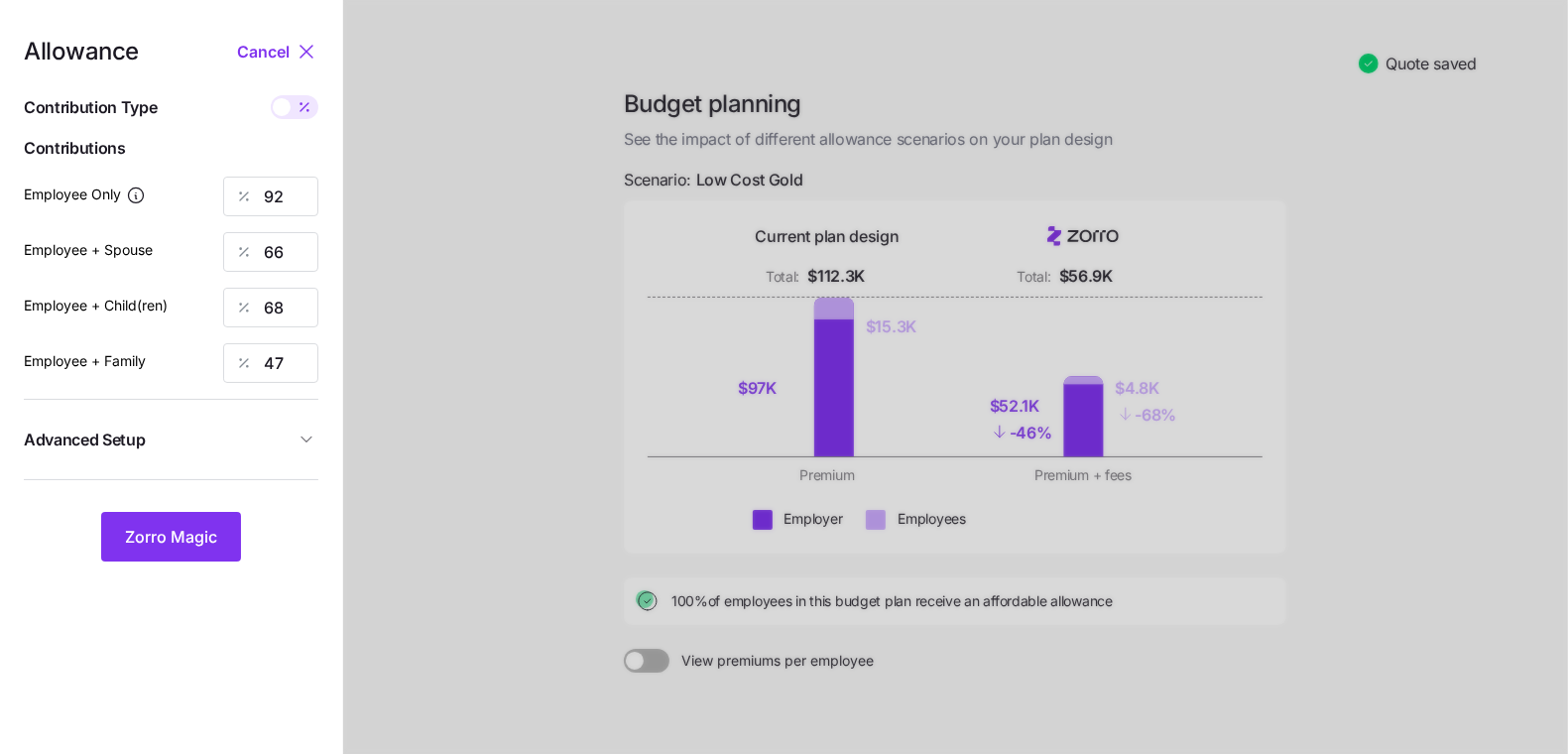 click at bounding box center [304, 107] 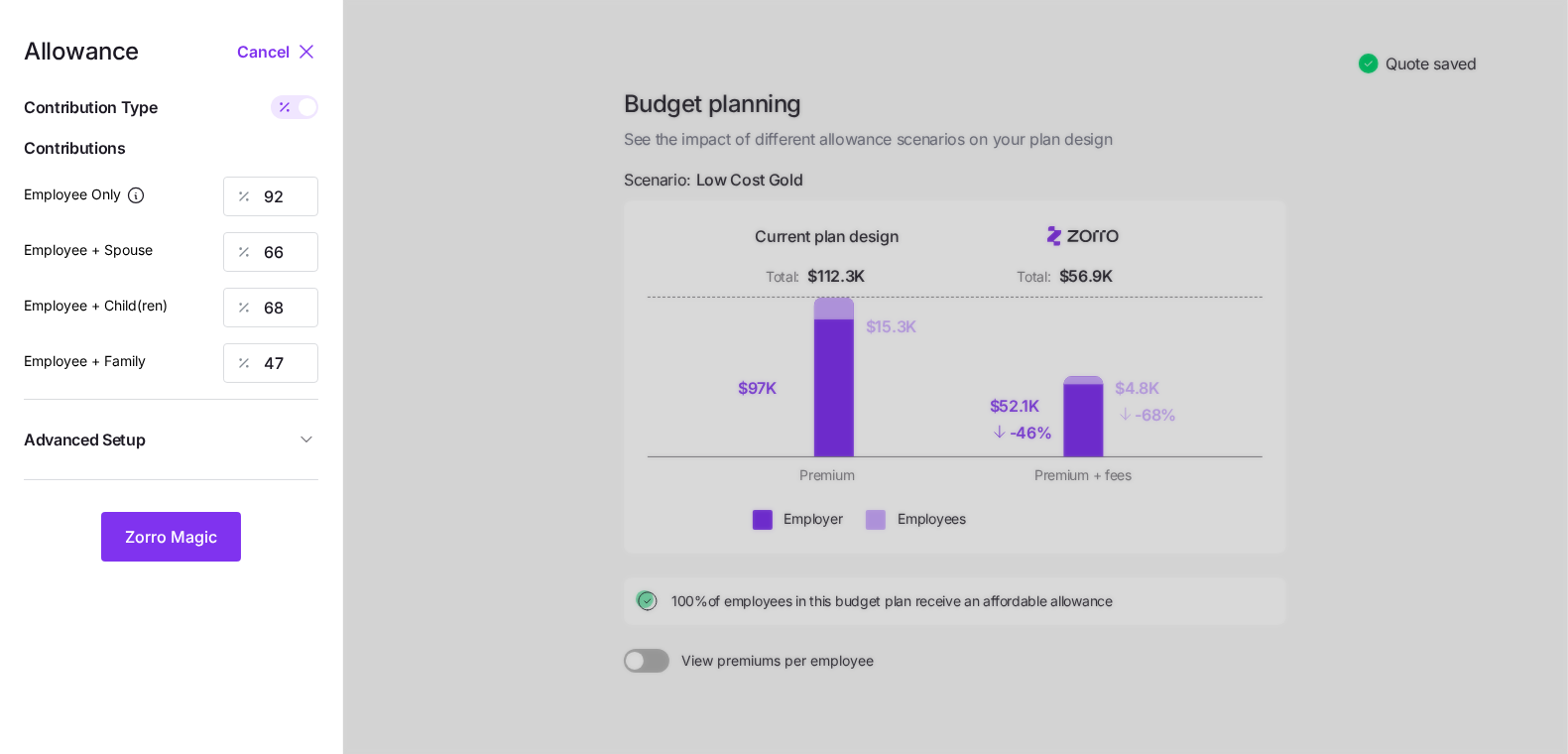 type on "603" 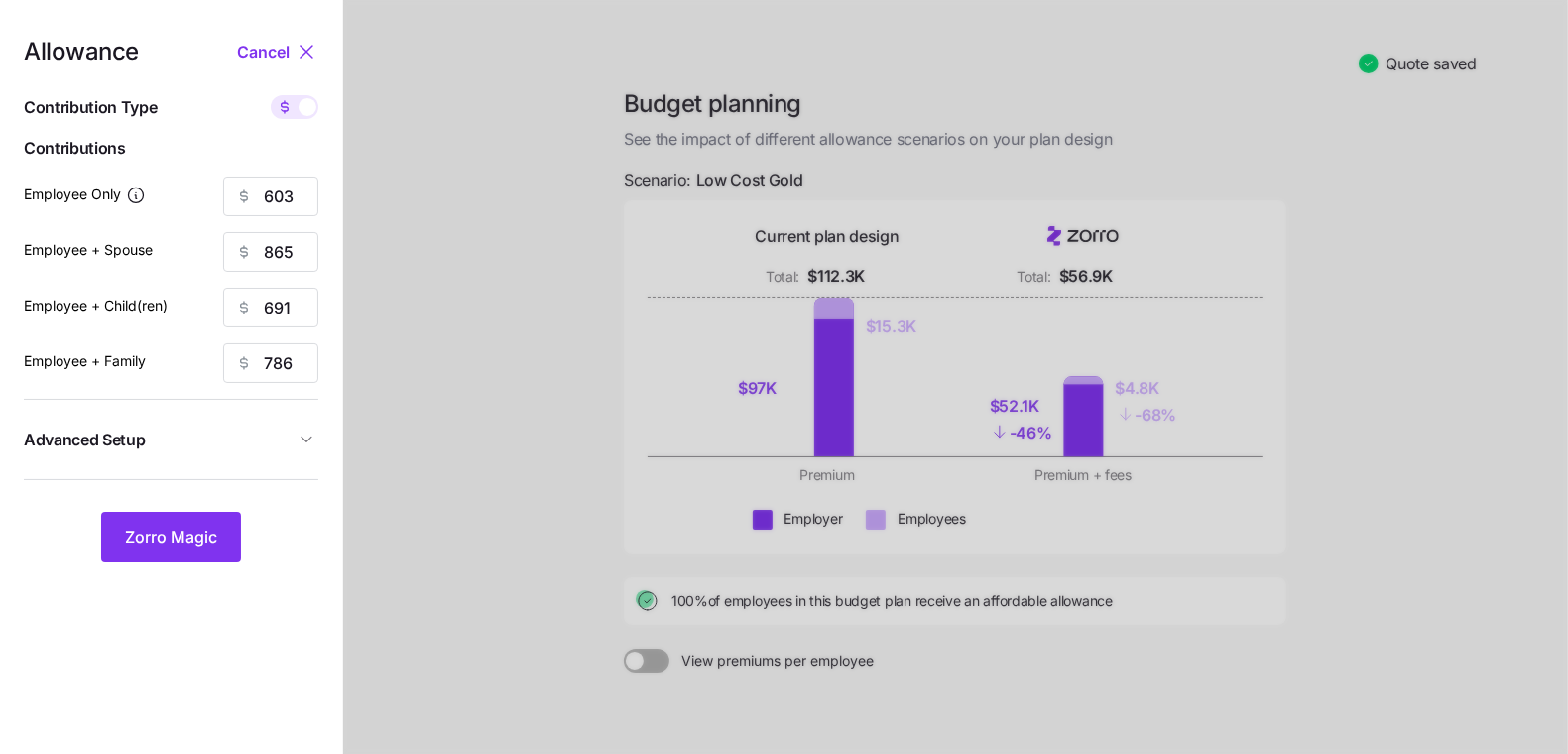 click on "Allowance Cancel Contribution Type Use classes Contributions Employee Only 603 Employee + Spouse 865 Employee + Child(ren) 691 Employee + Family 786 Advanced Setup Geo distribution By state (1) Family Units 8 units Zorro Magic" at bounding box center (171, 472) 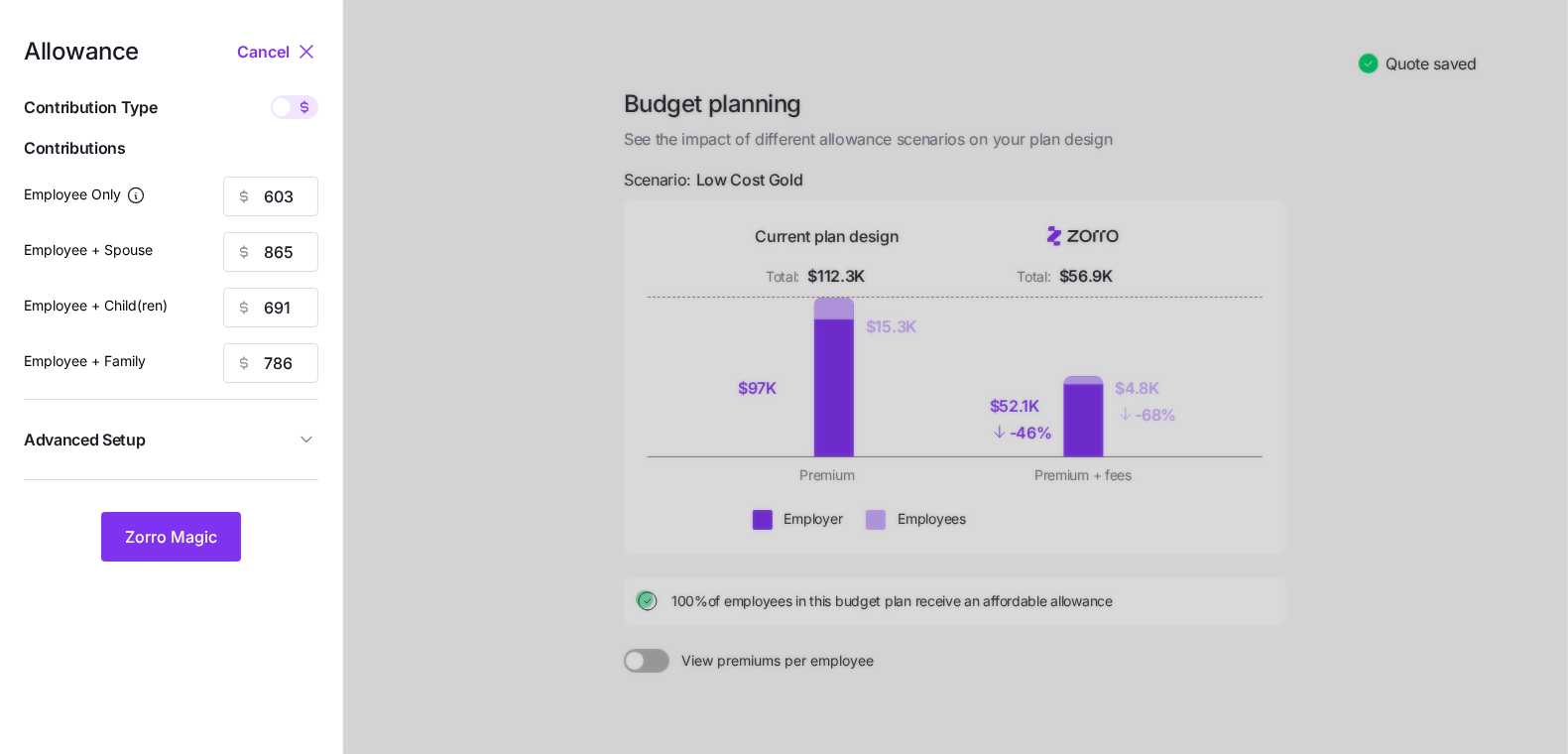 type on "92" 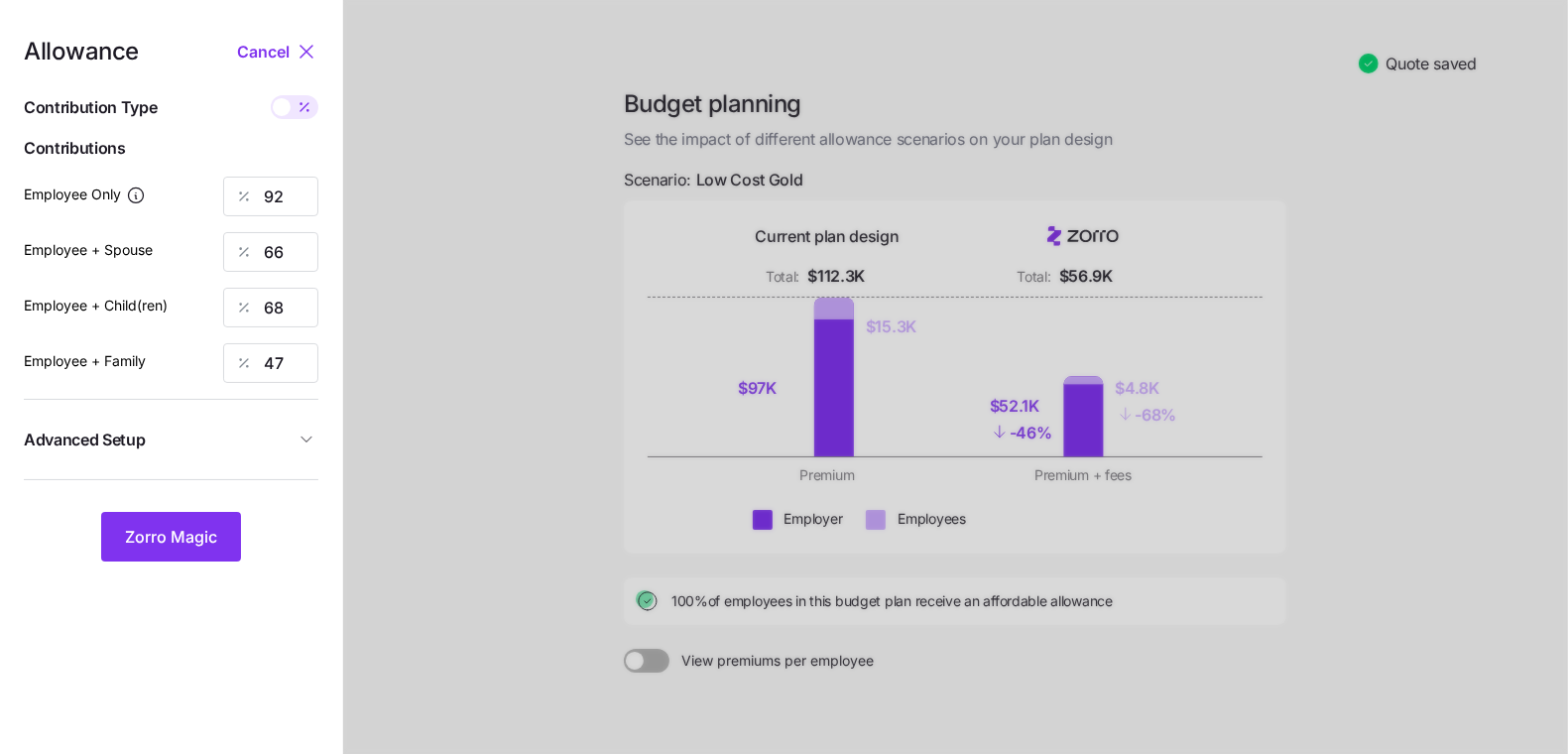 click at bounding box center (282, 107) 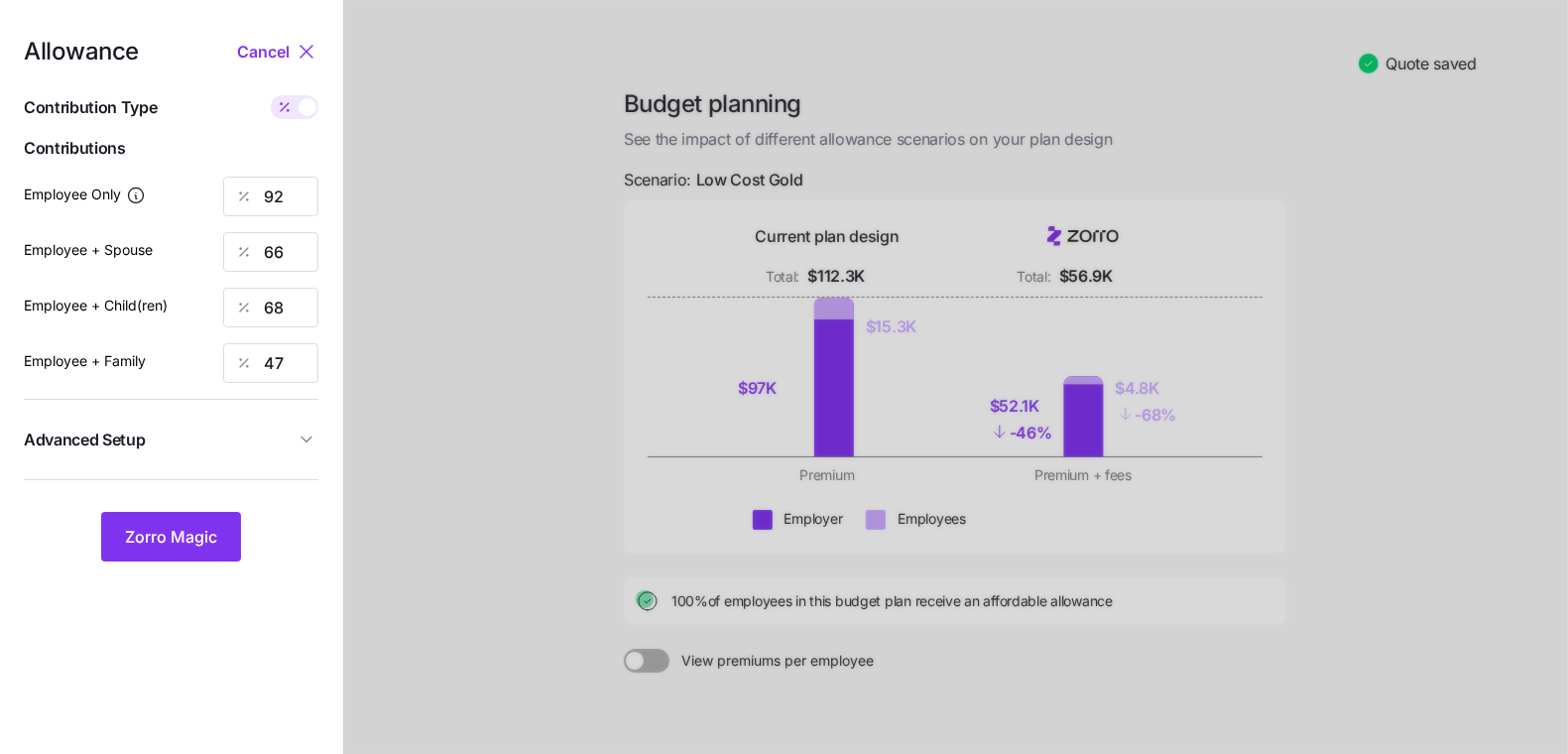 type on "603" 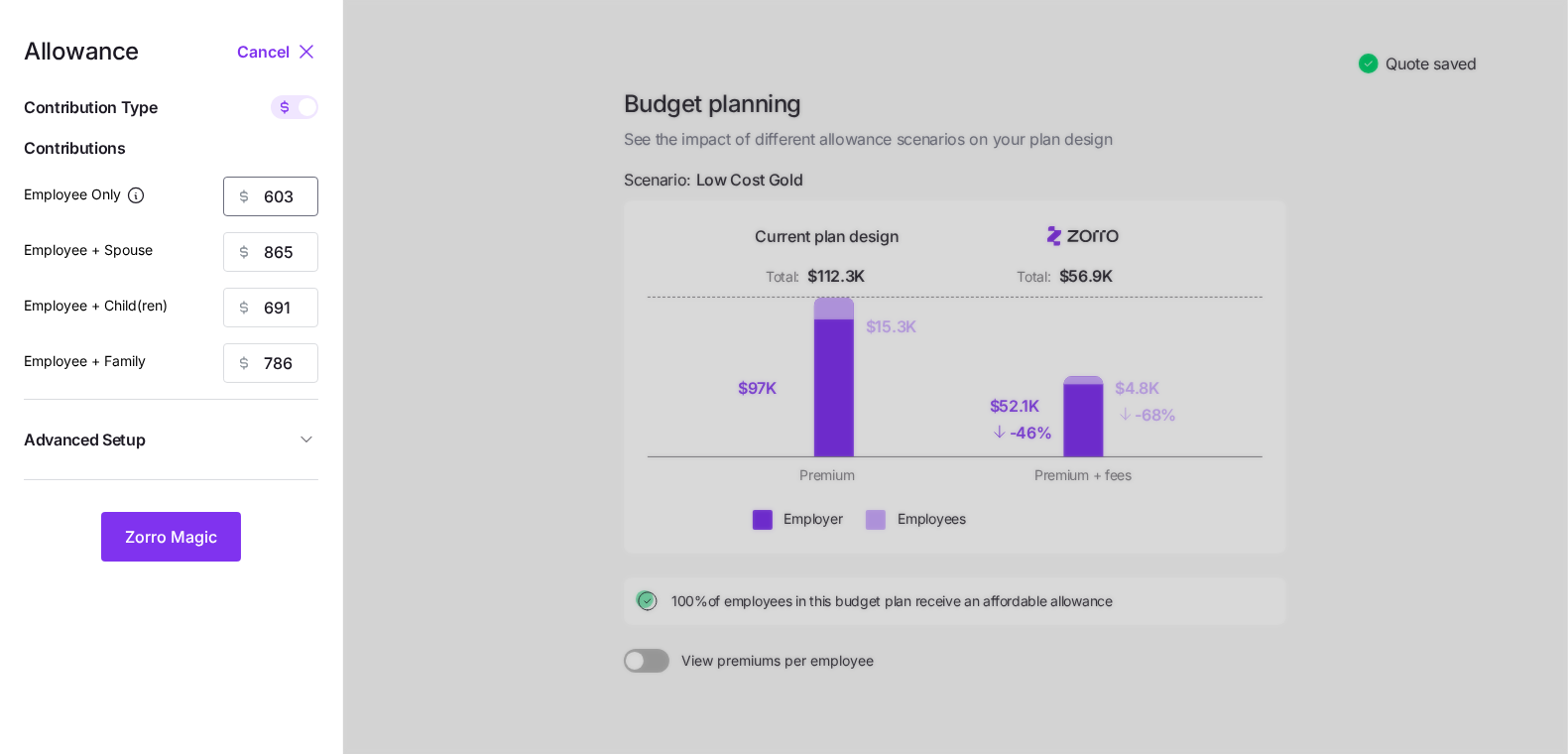 click on "603" at bounding box center (271, 196) 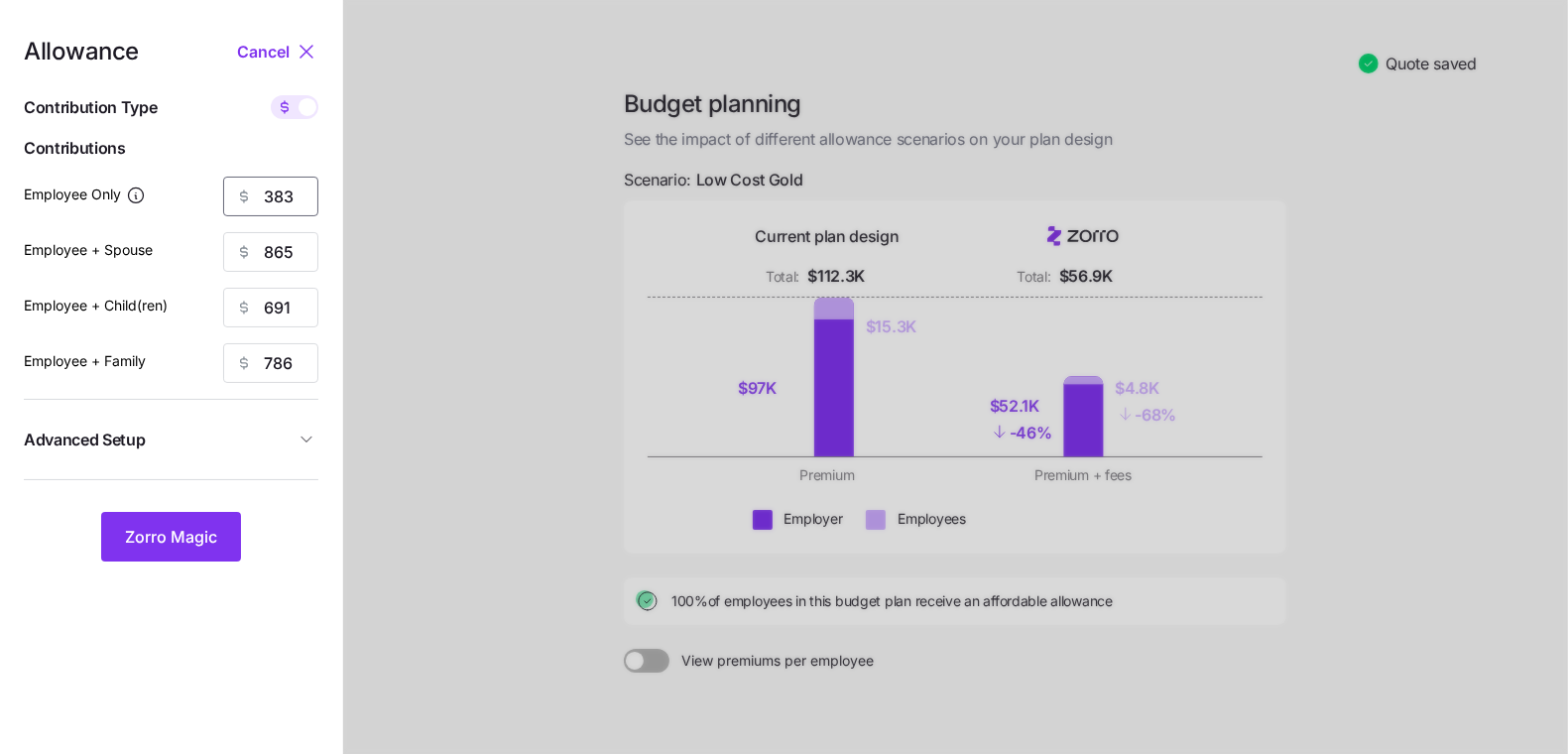 click on "383" at bounding box center [271, 196] 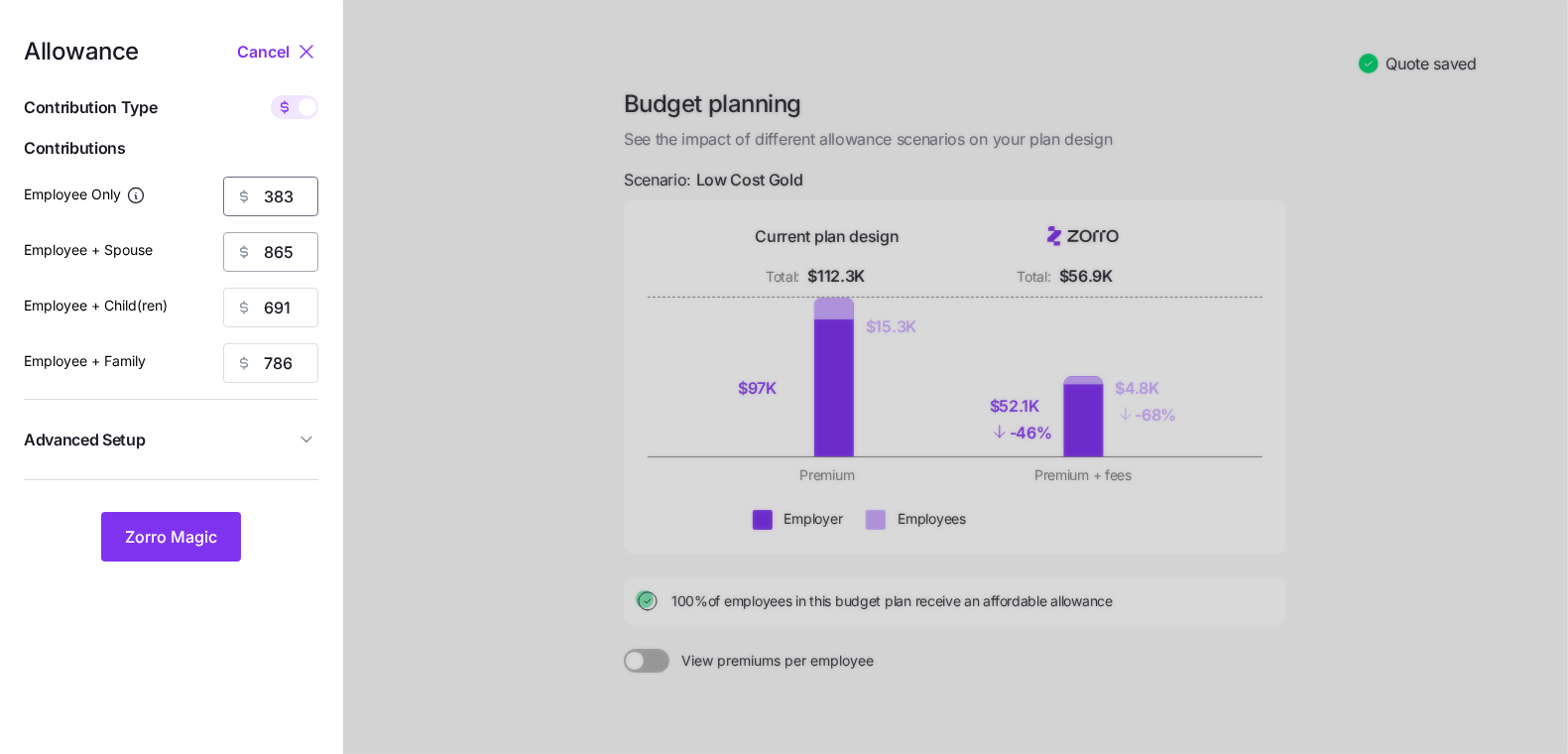 type on "383" 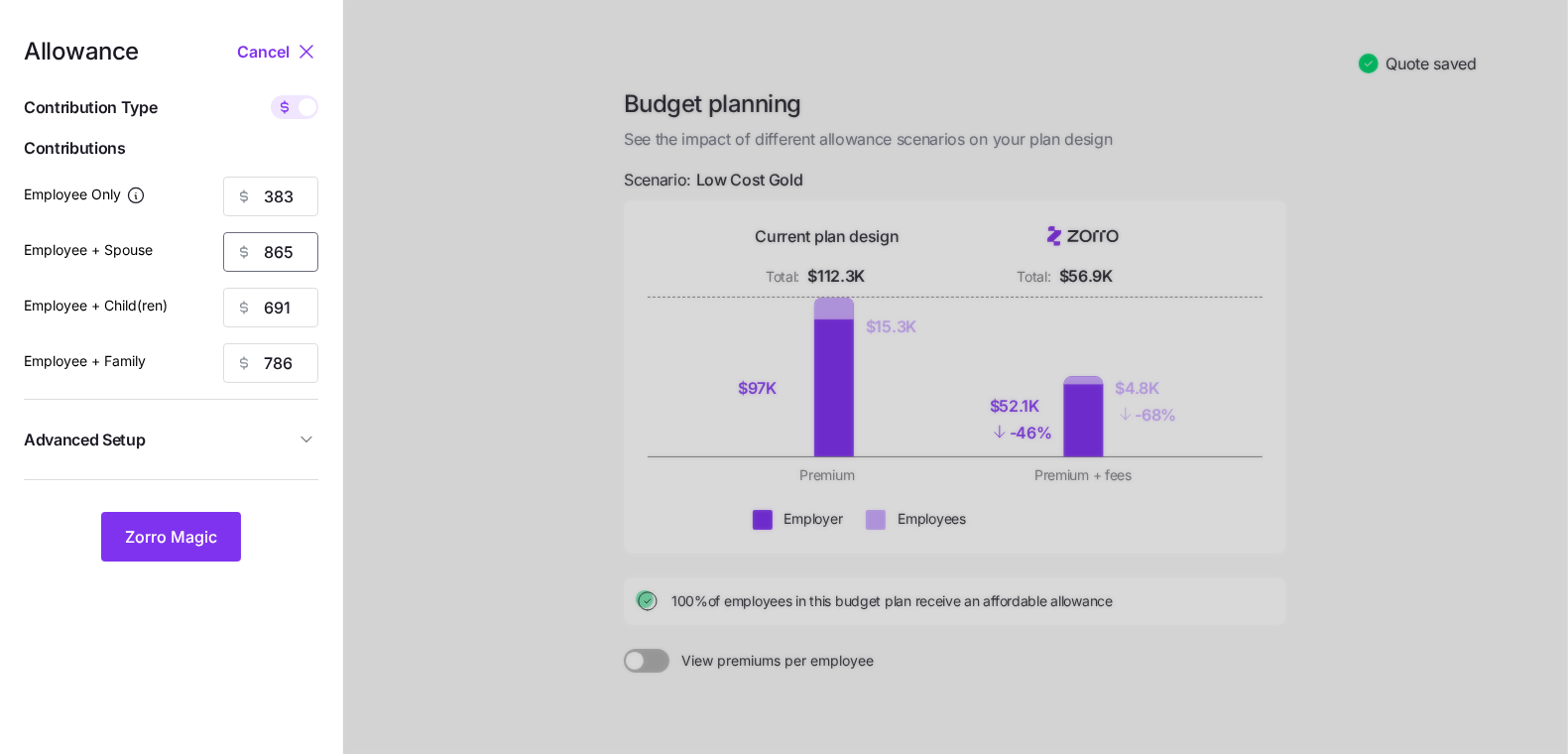 click on "865" at bounding box center [271, 252] 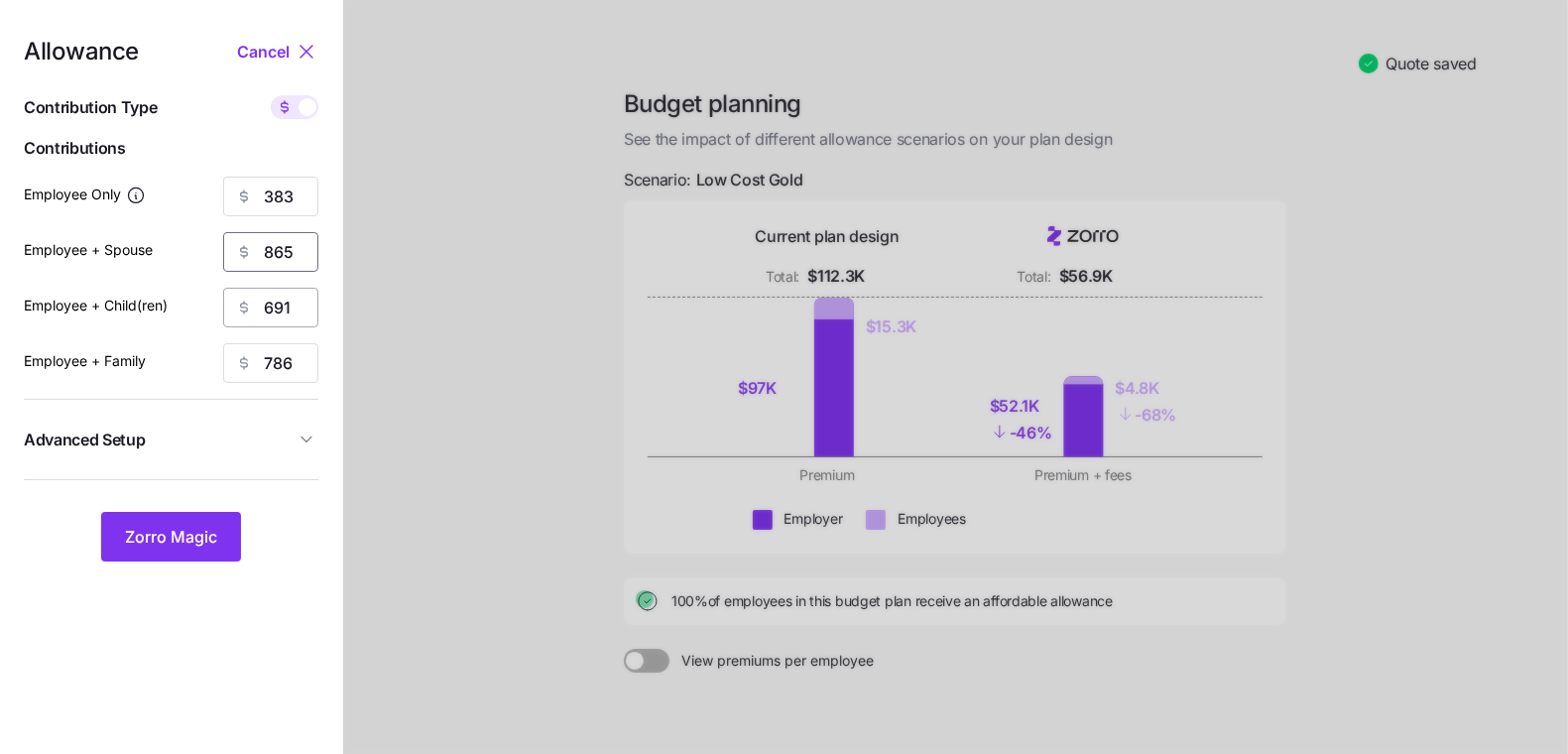 paste on "383" 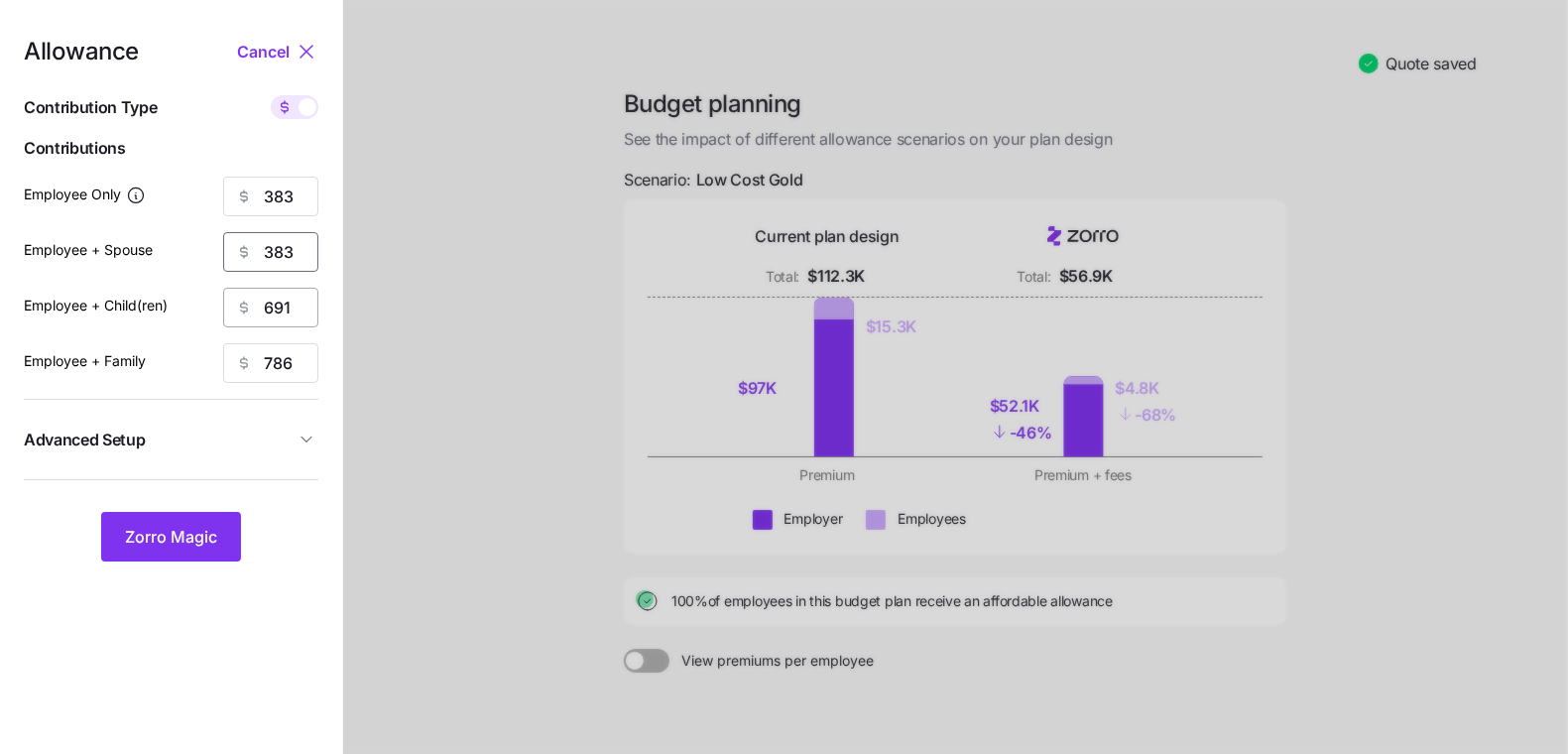 type on "383" 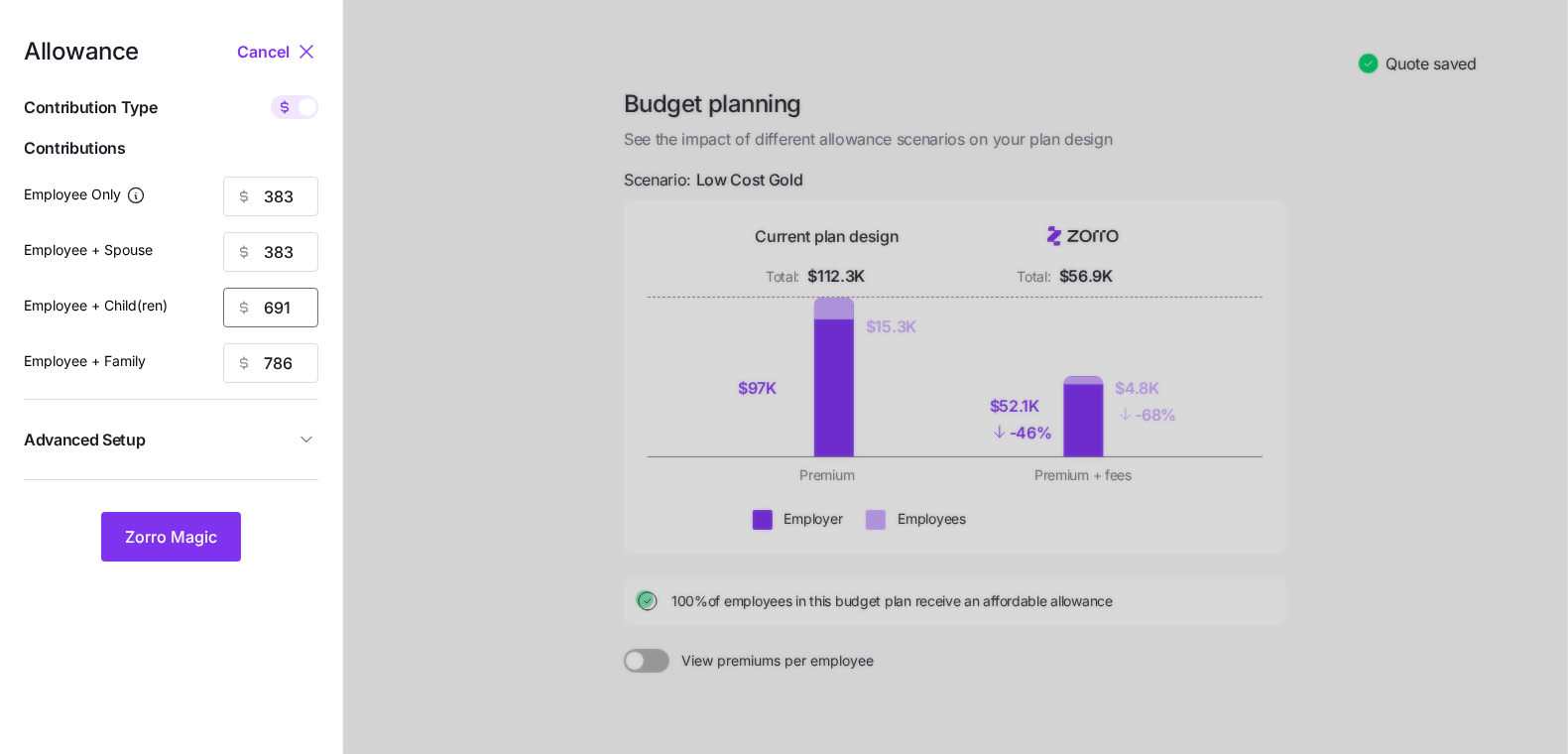 click on "691" at bounding box center [271, 308] 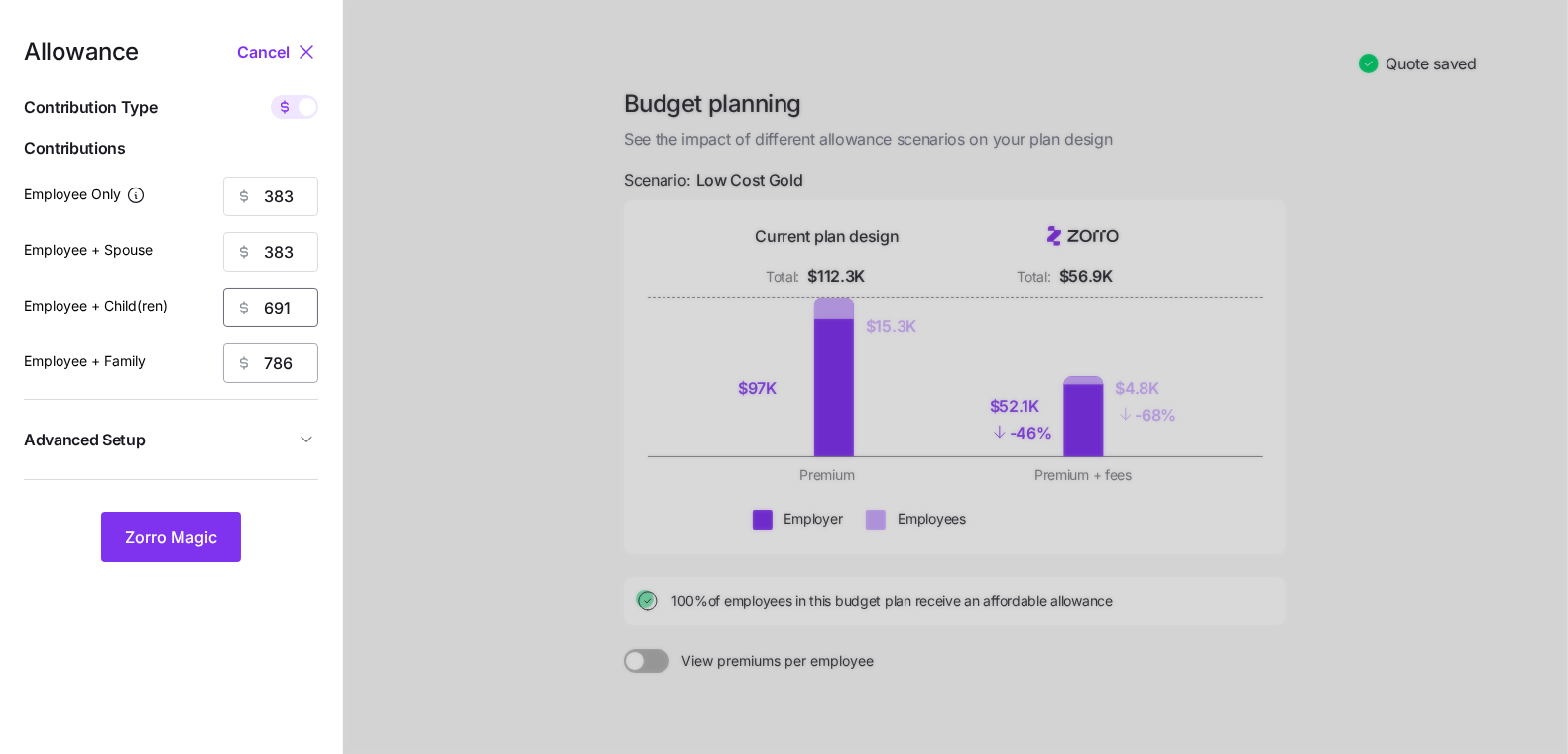 paste on "383" 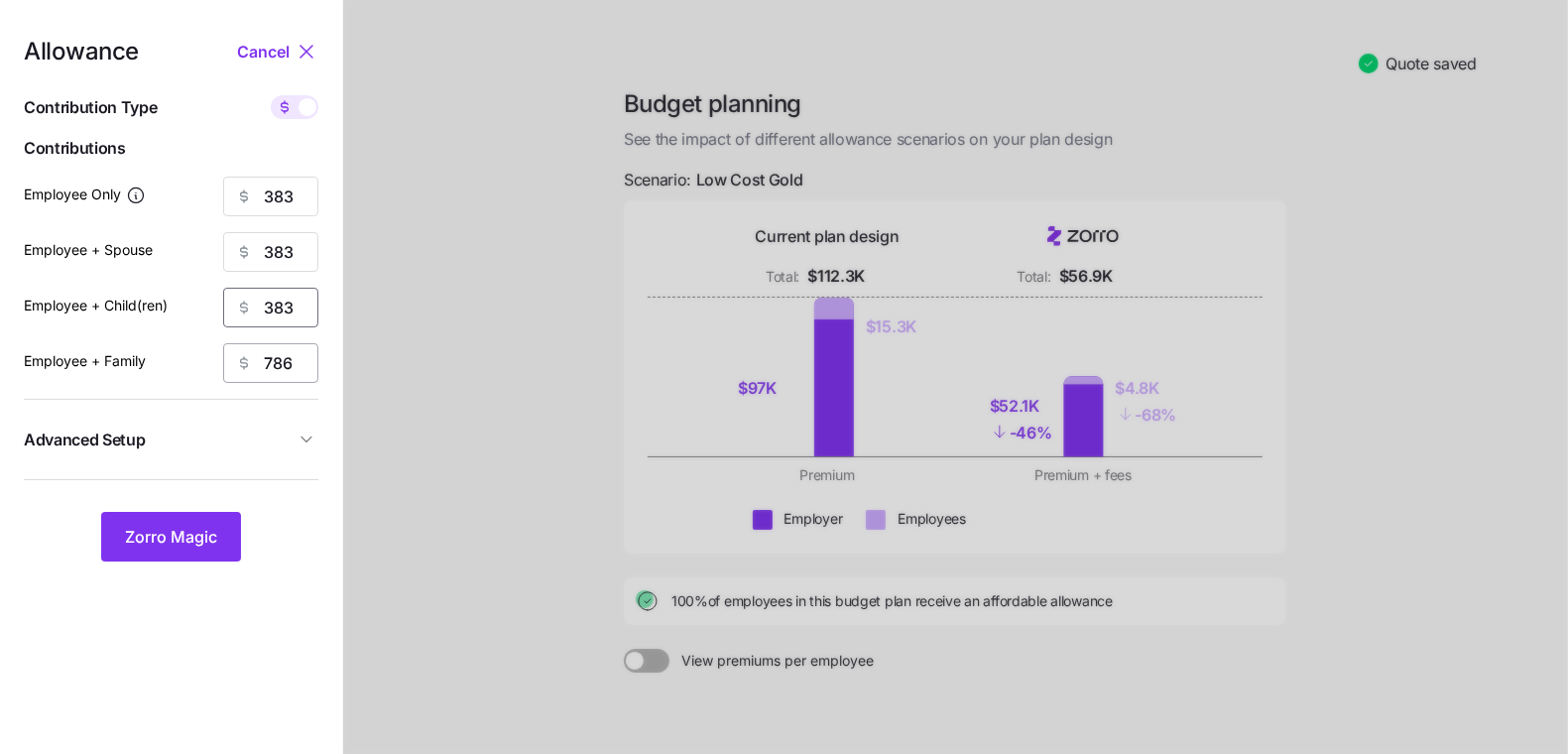 type on "383" 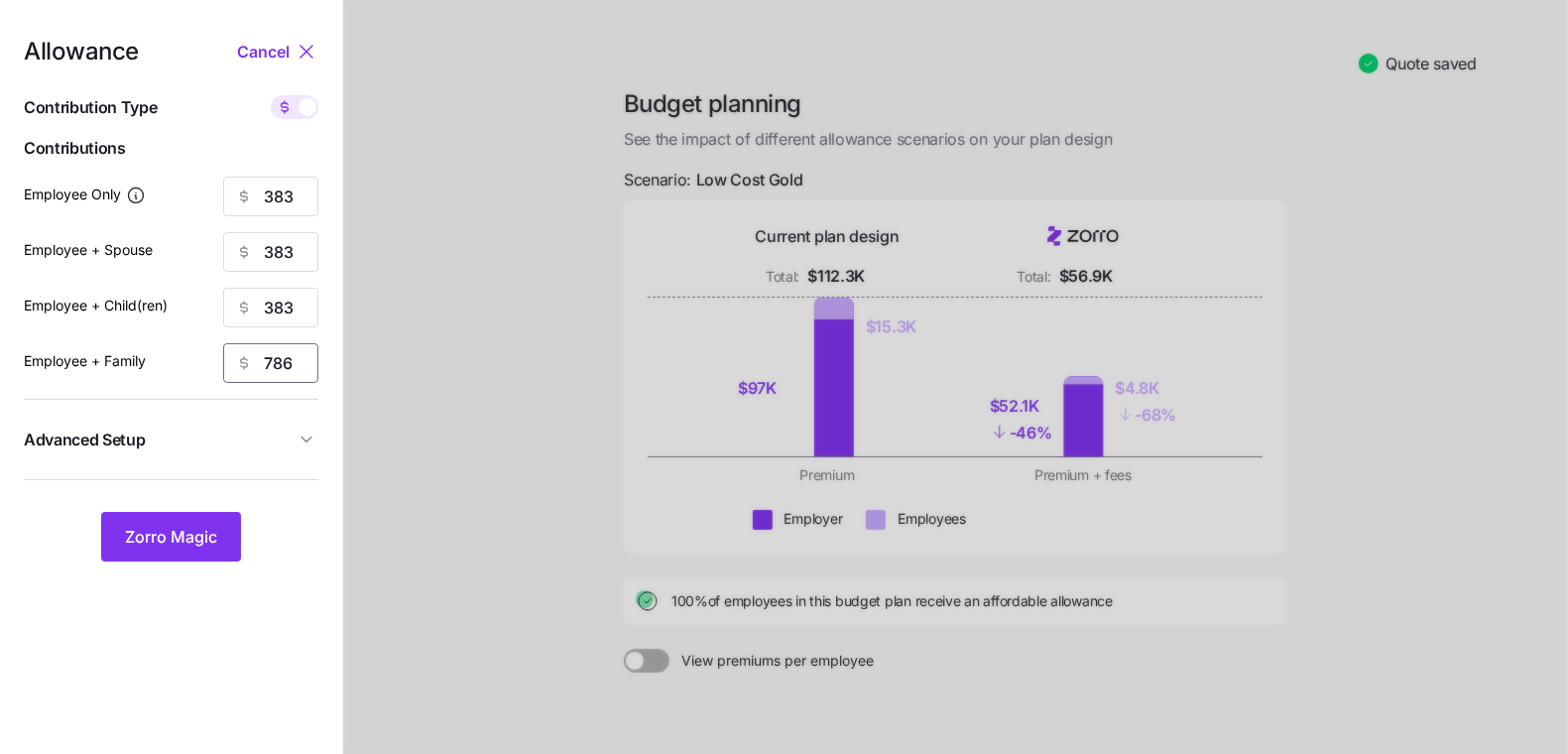 click on "786" at bounding box center [271, 363] 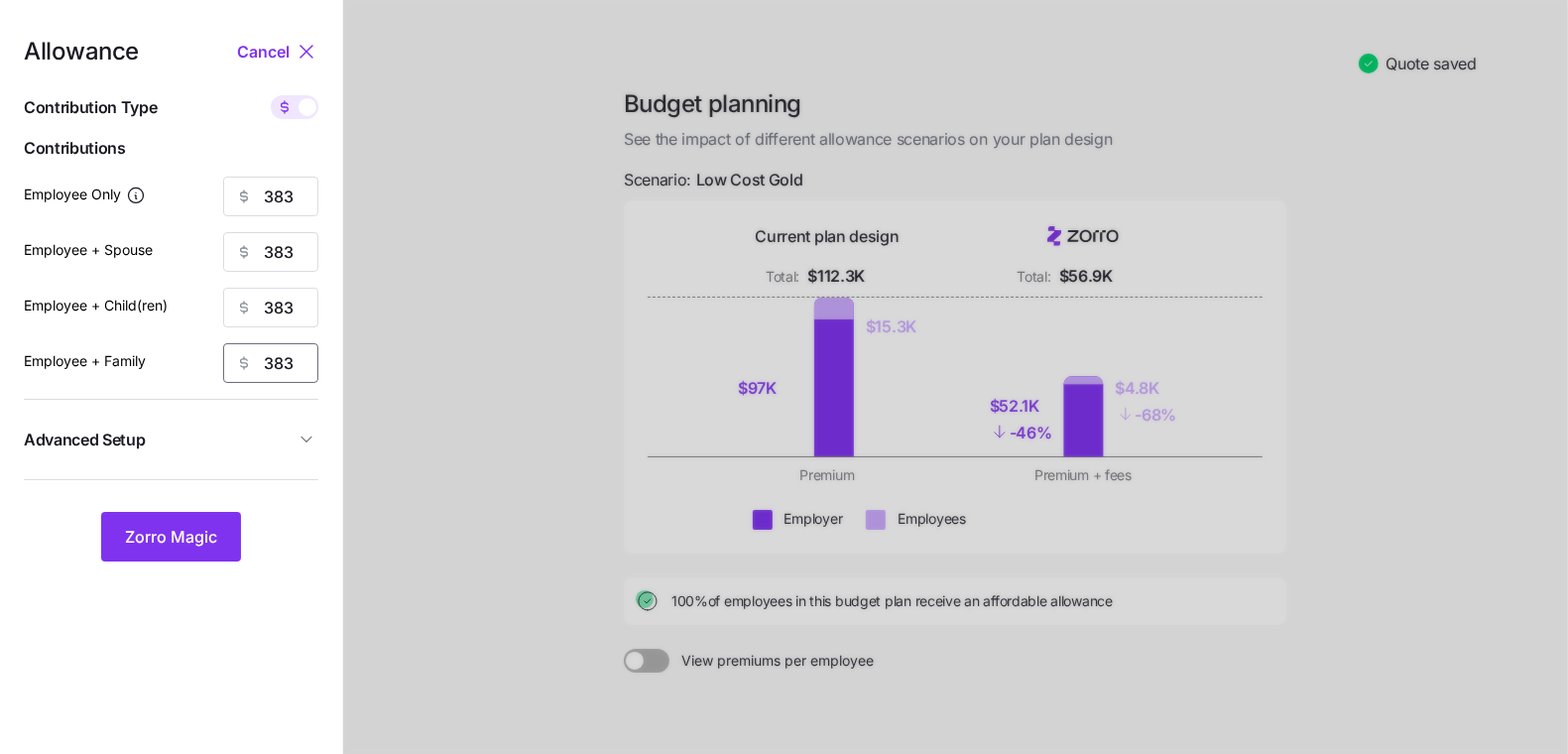 type on "383" 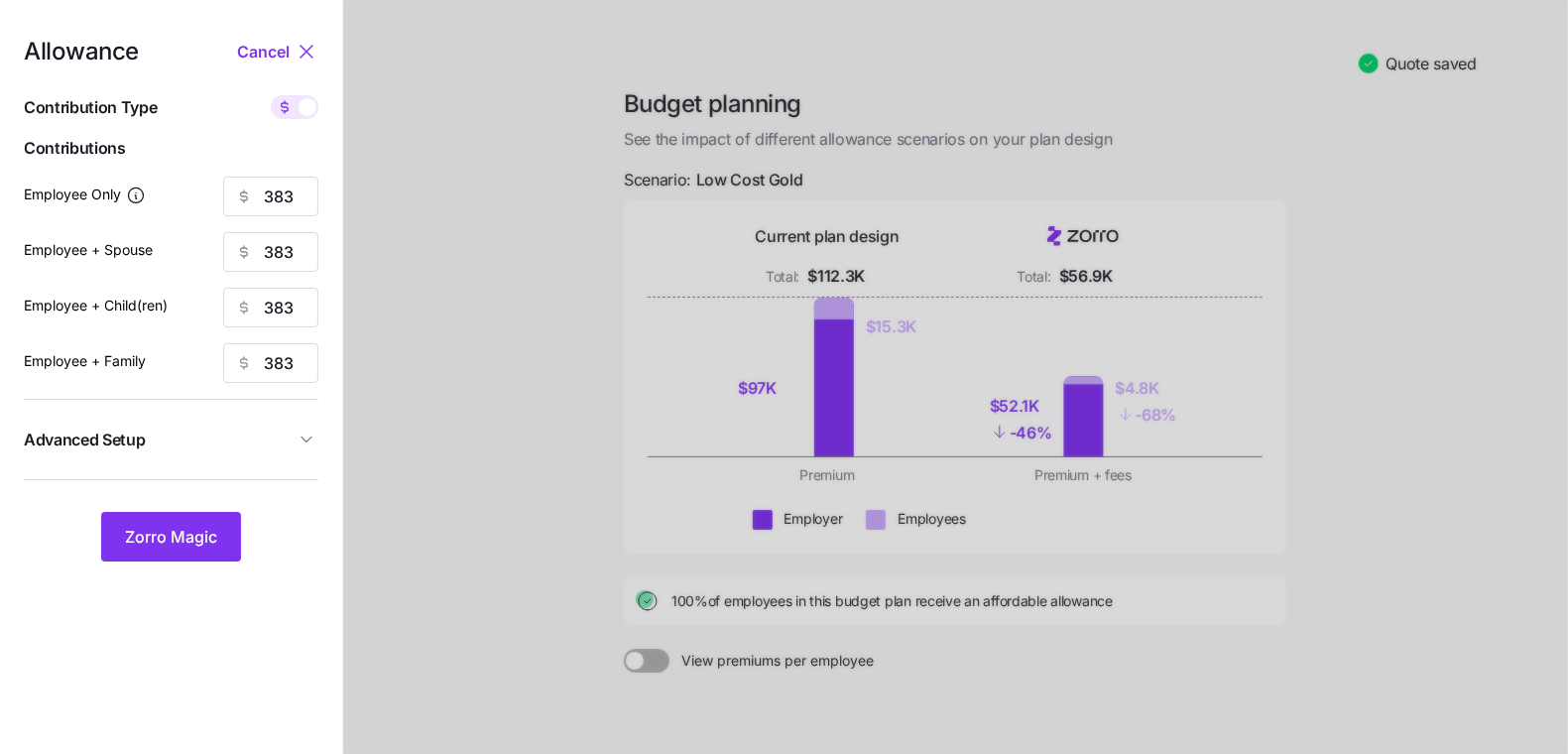 click on "Advanced Setup" at bounding box center (171, 440) 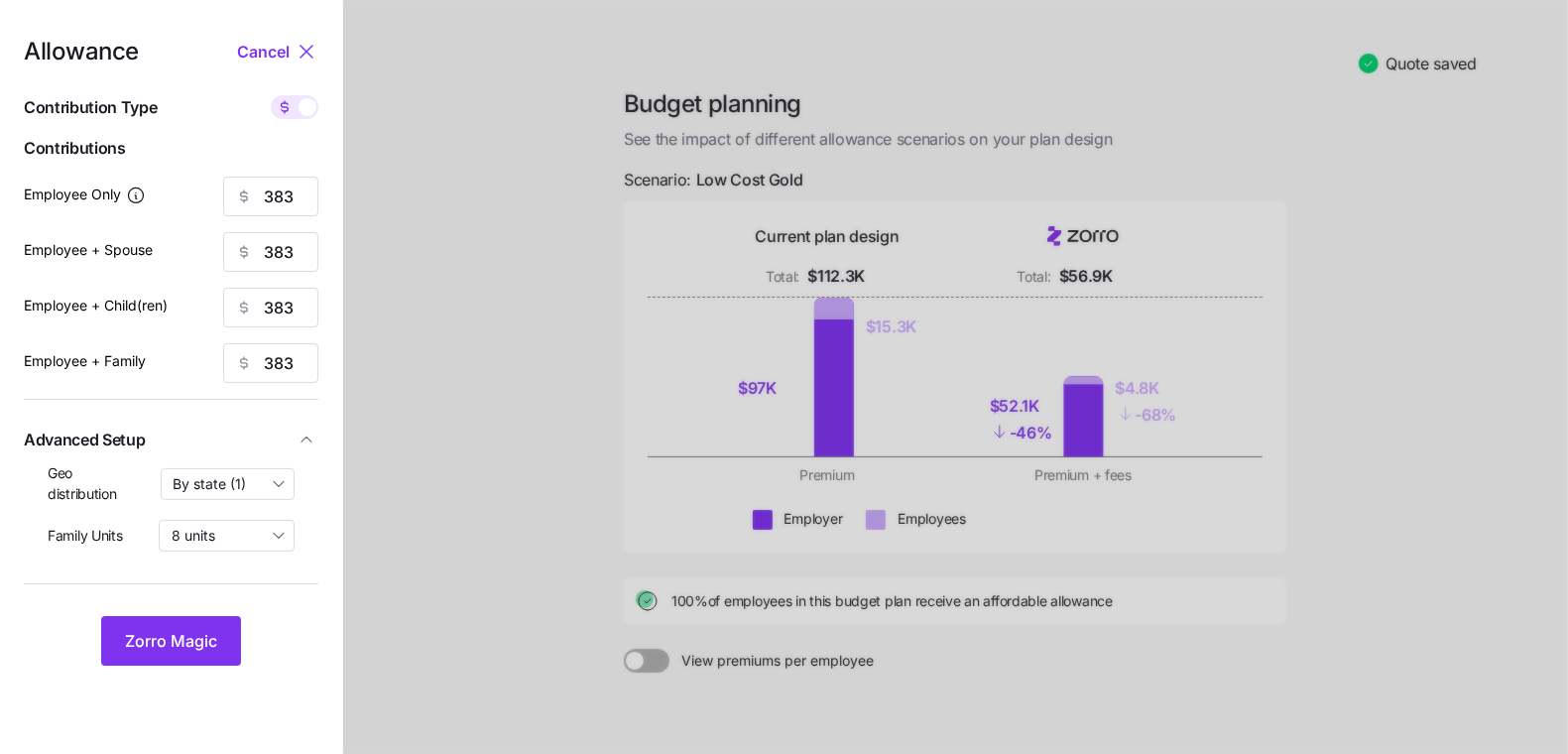 click at bounding box center (306, 440) 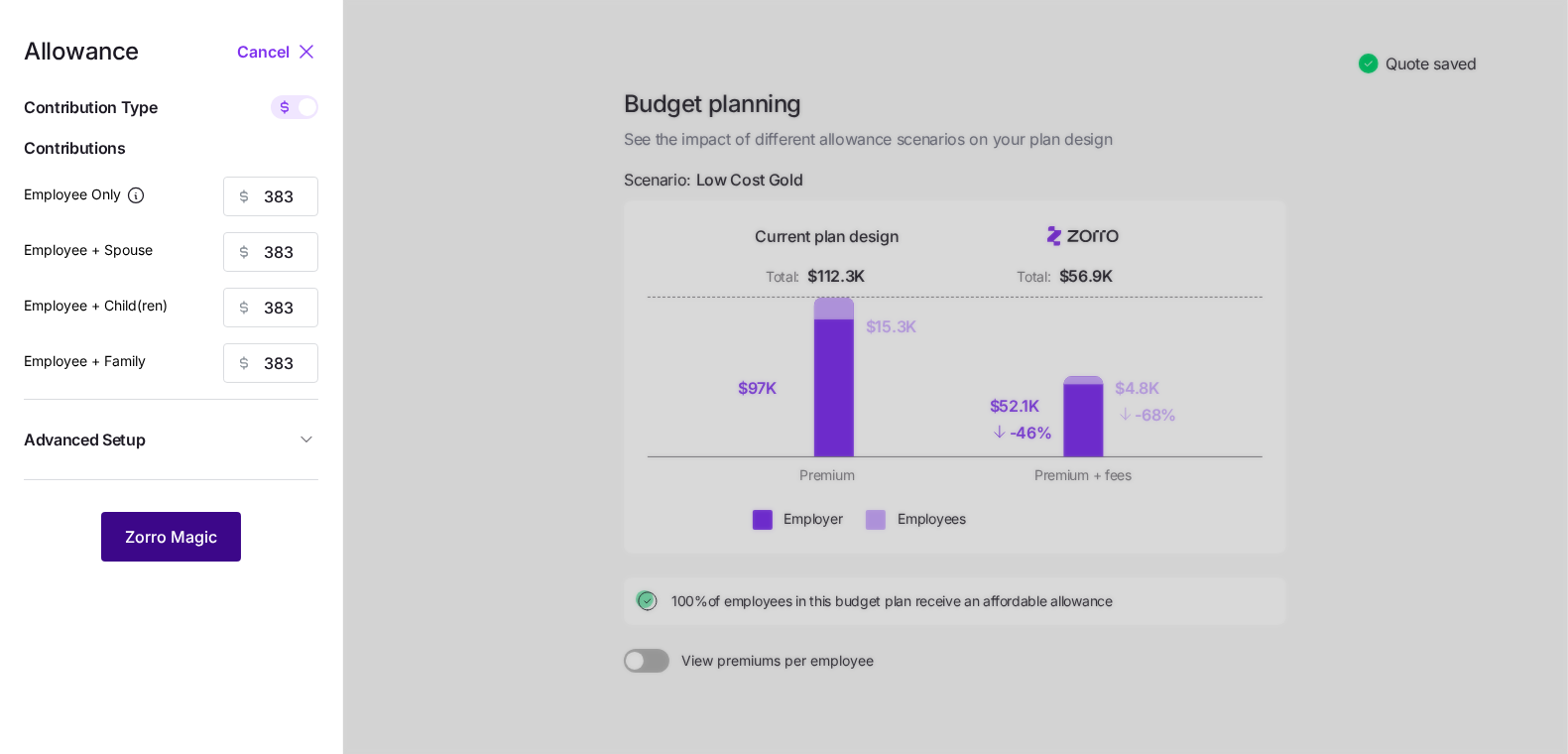 click on "Zorro Magic" at bounding box center (171, 537) 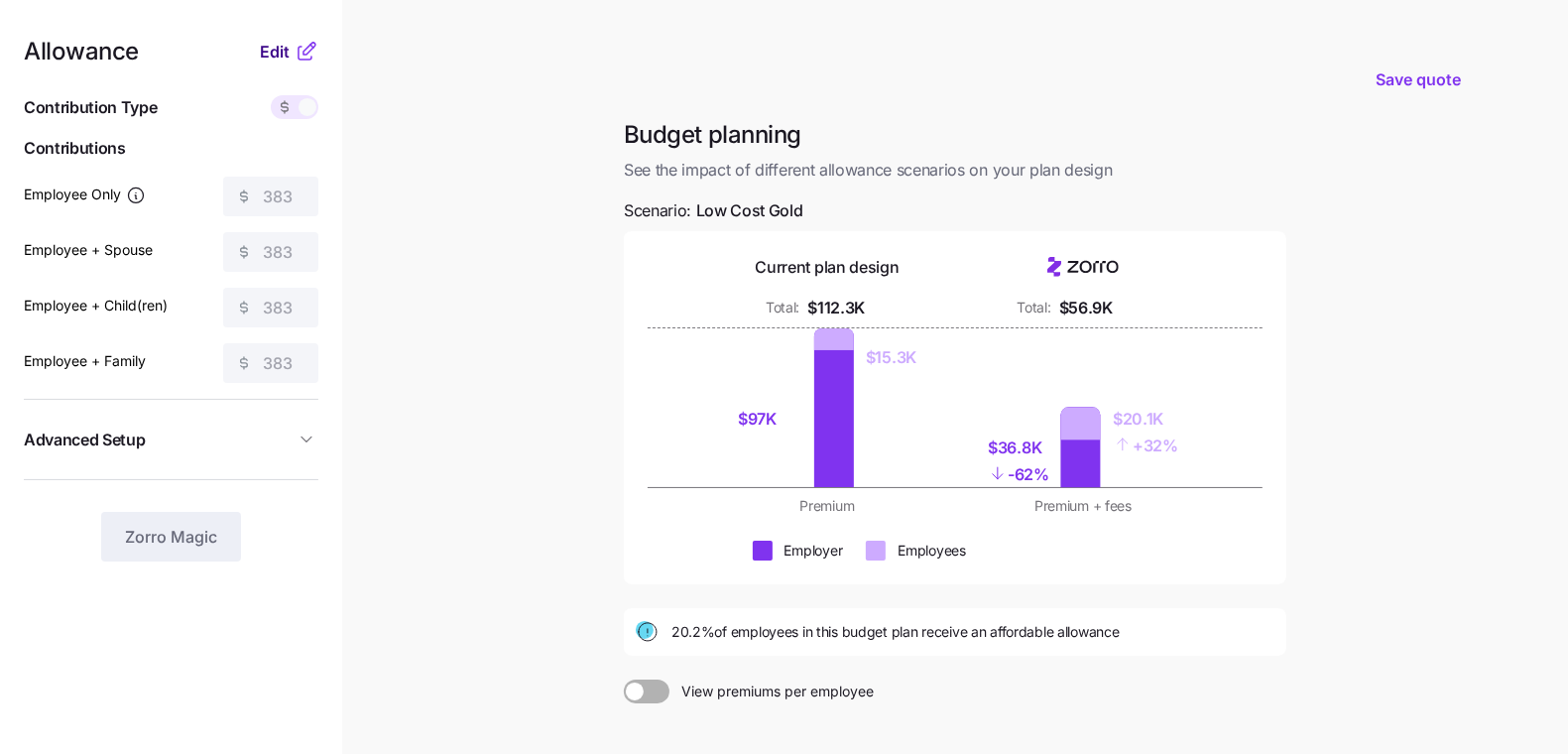 click on "Edit" at bounding box center [275, 52] 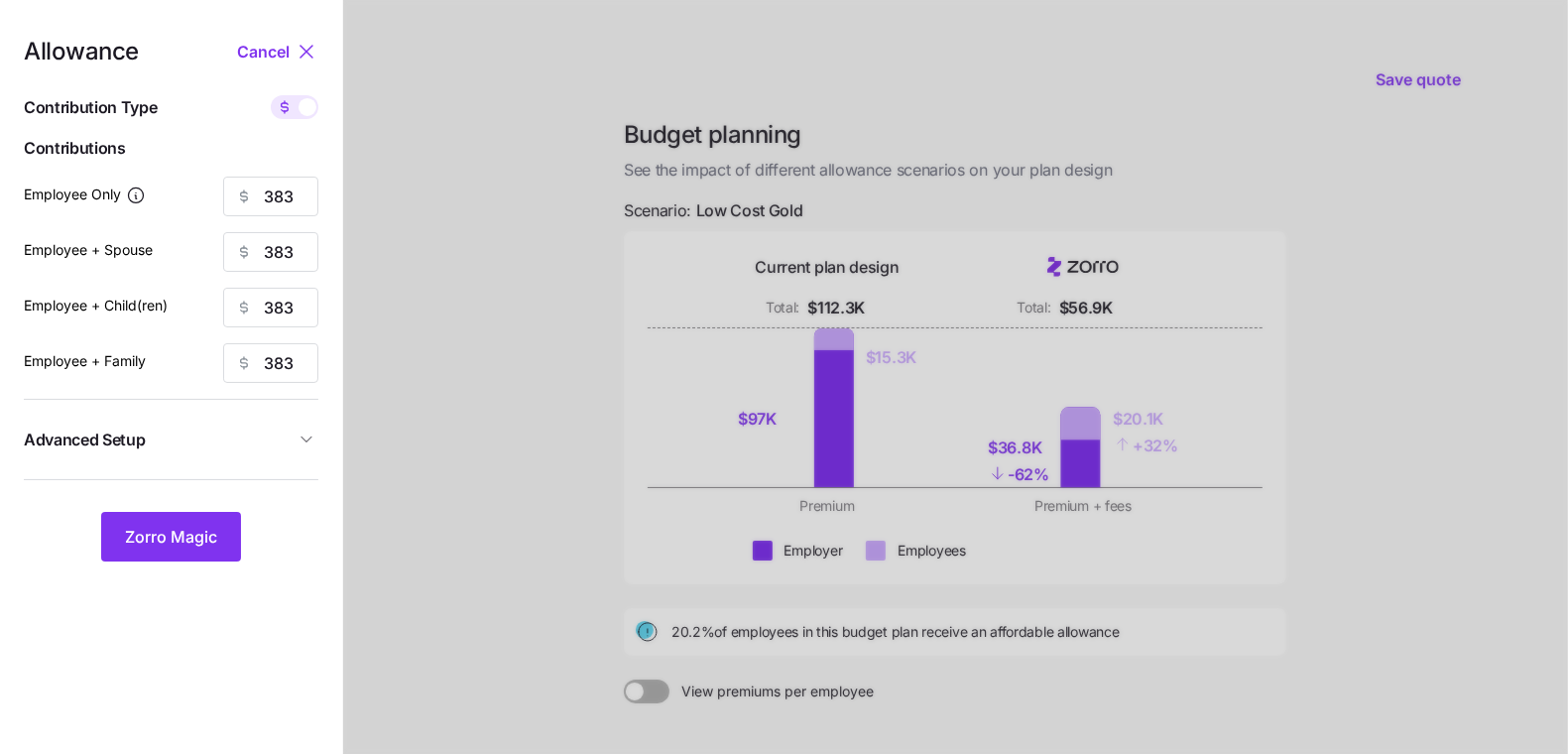 click at bounding box center (295, 107) 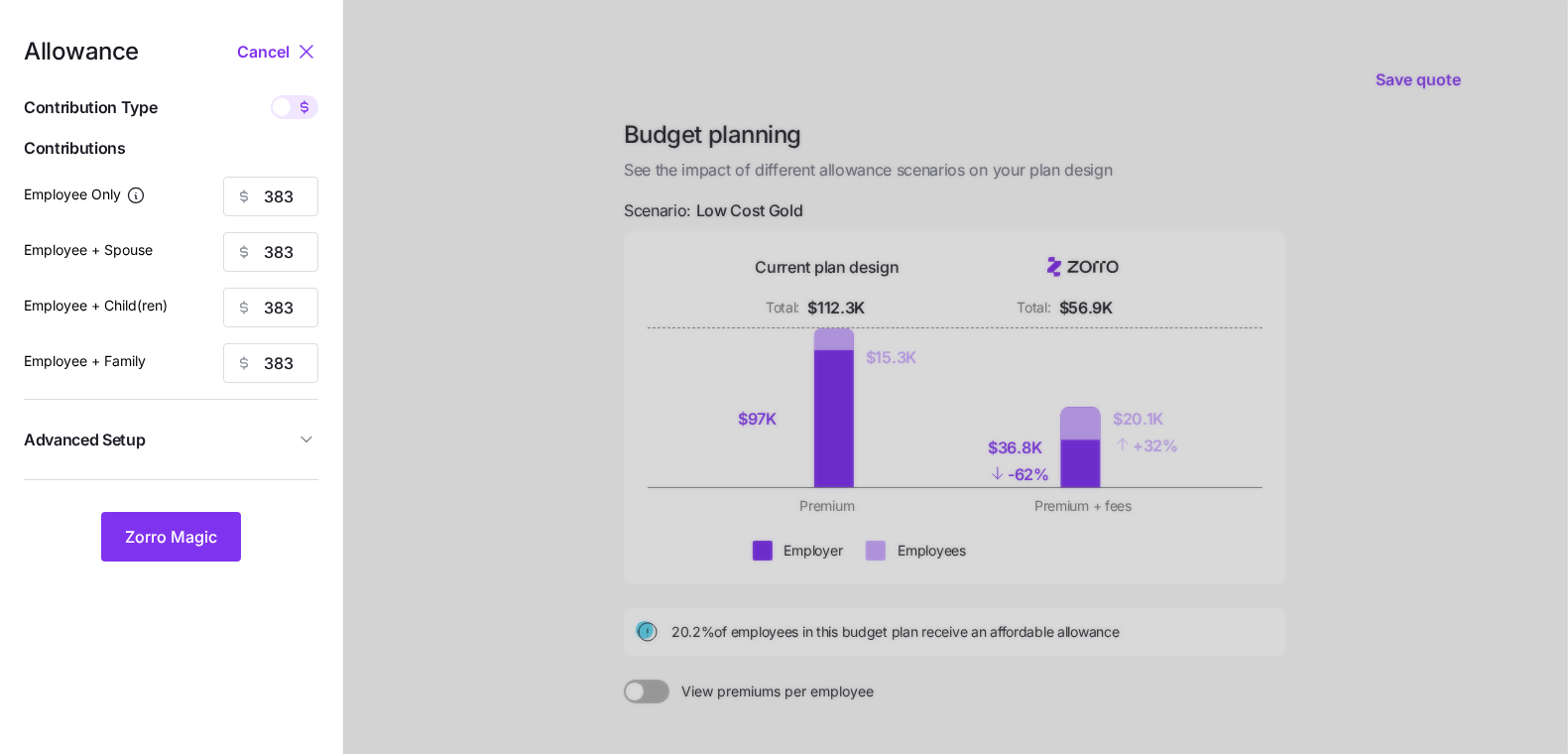 type on "58" 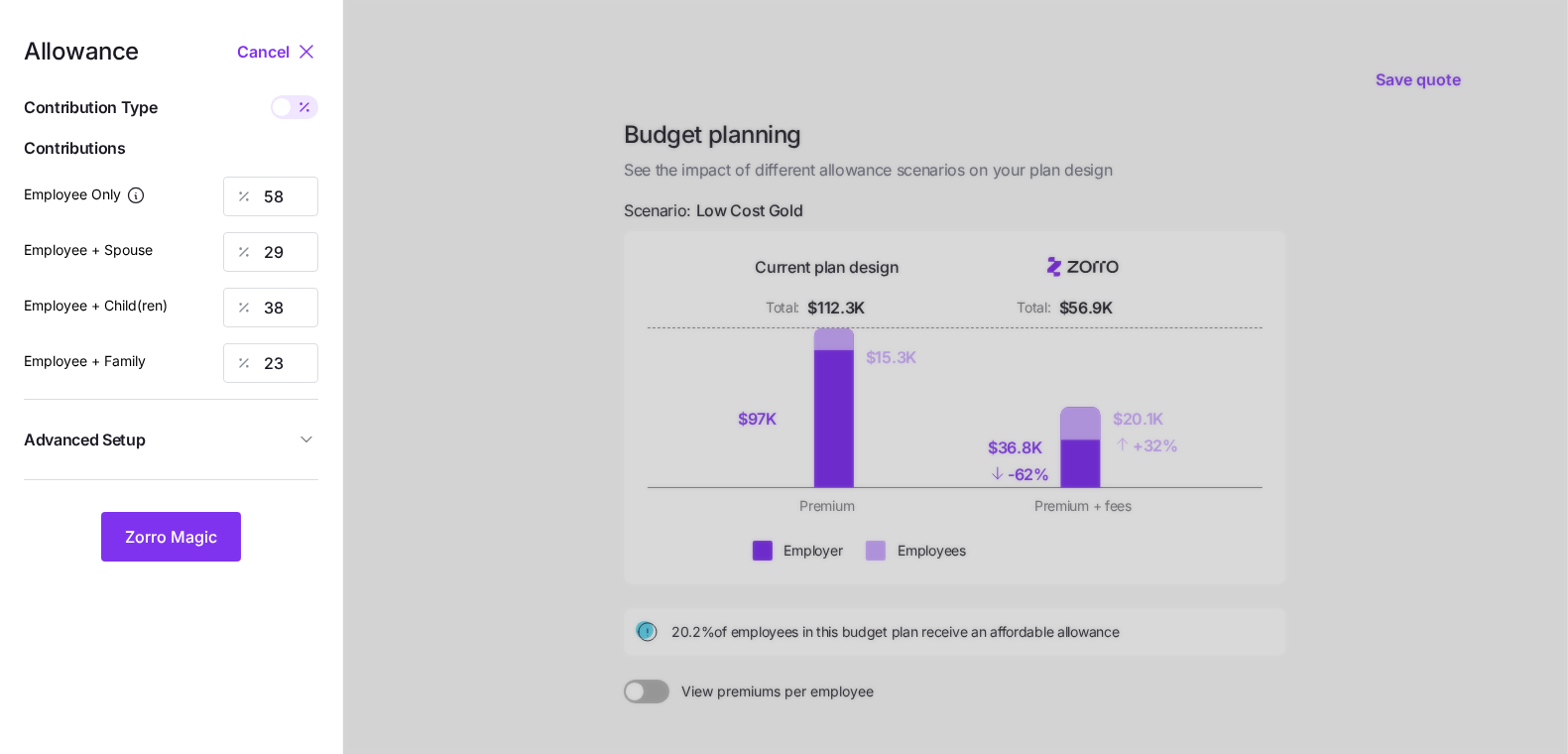 click at bounding box center (282, 107) 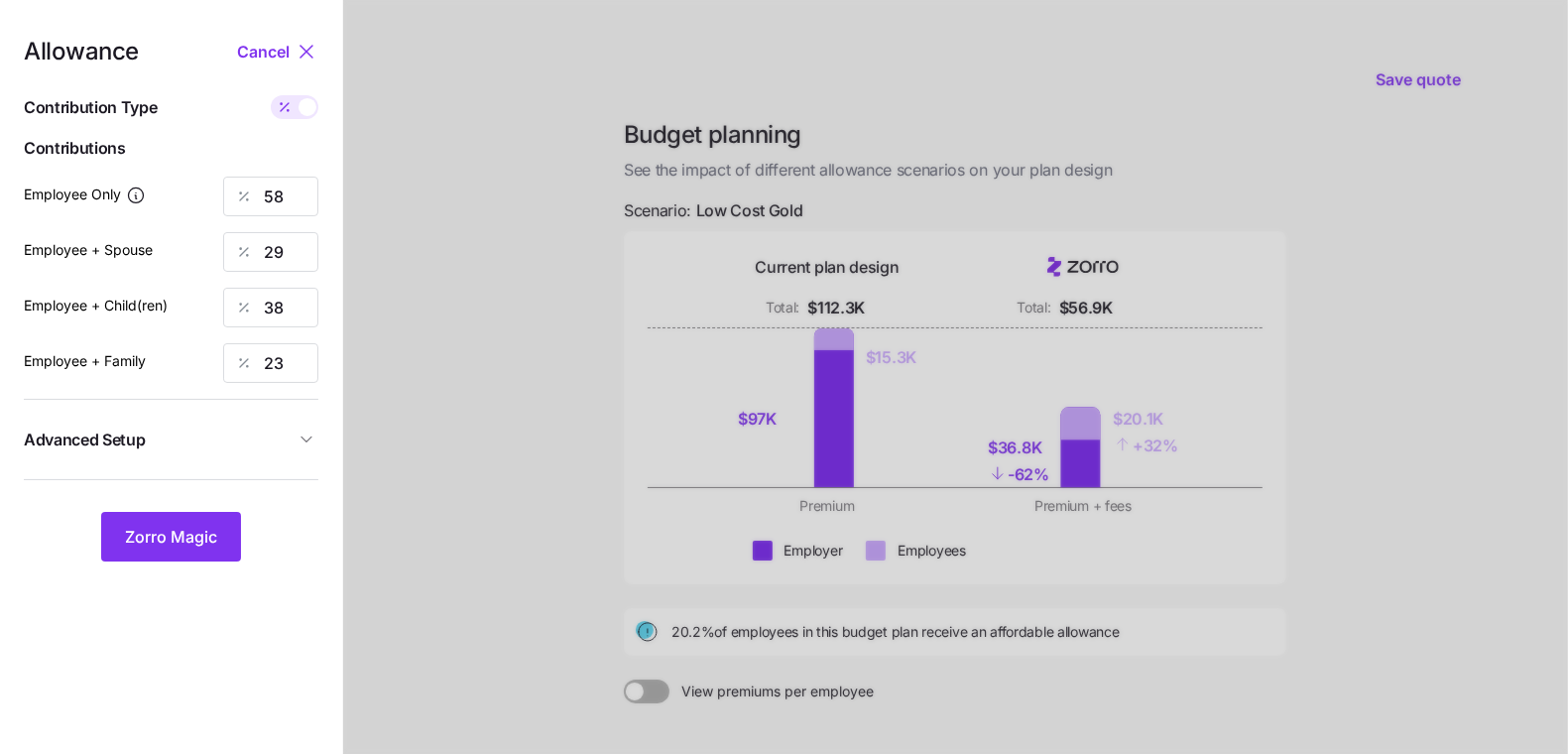 type on "383" 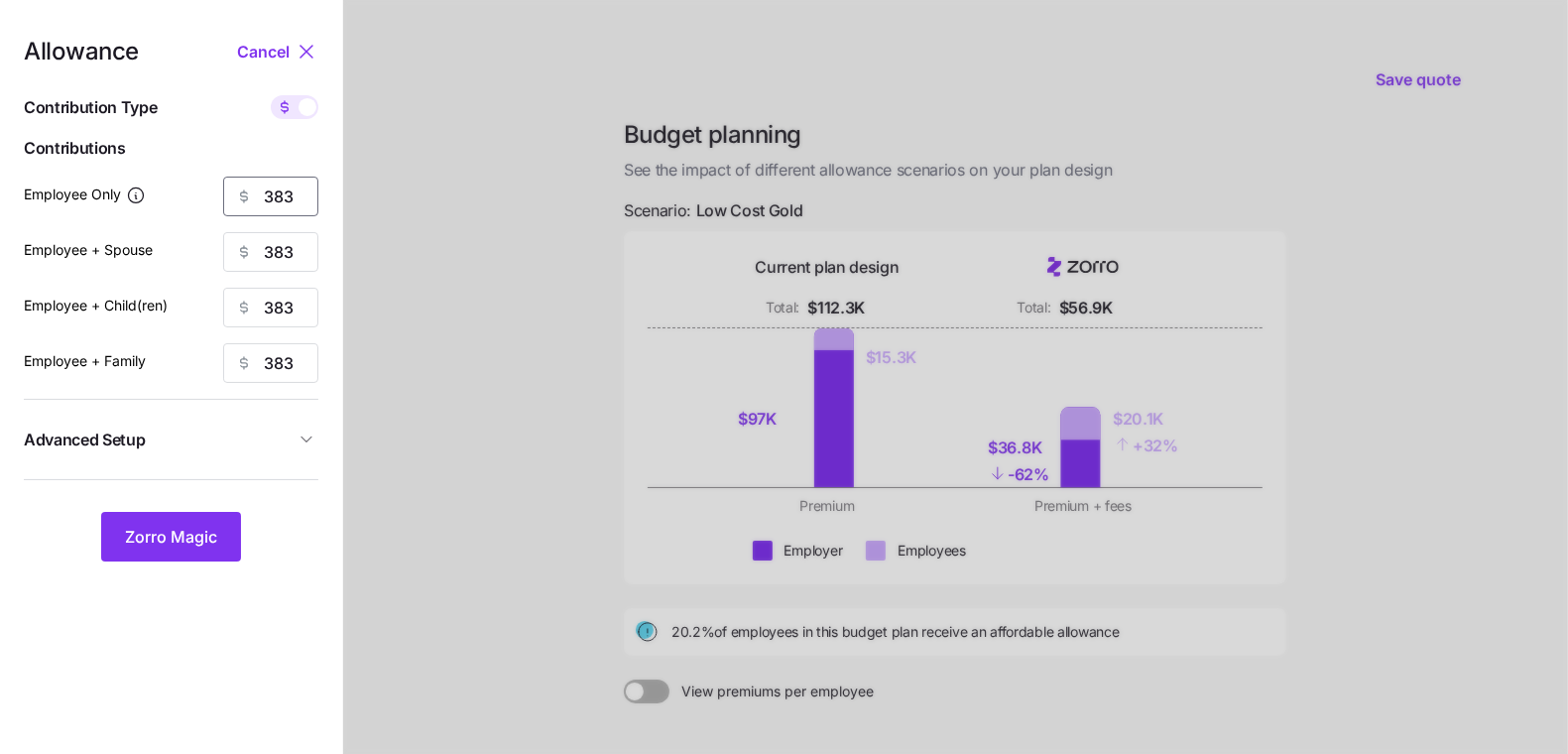 drag, startPoint x: 284, startPoint y: 197, endPoint x: 322, endPoint y: 197, distance: 38 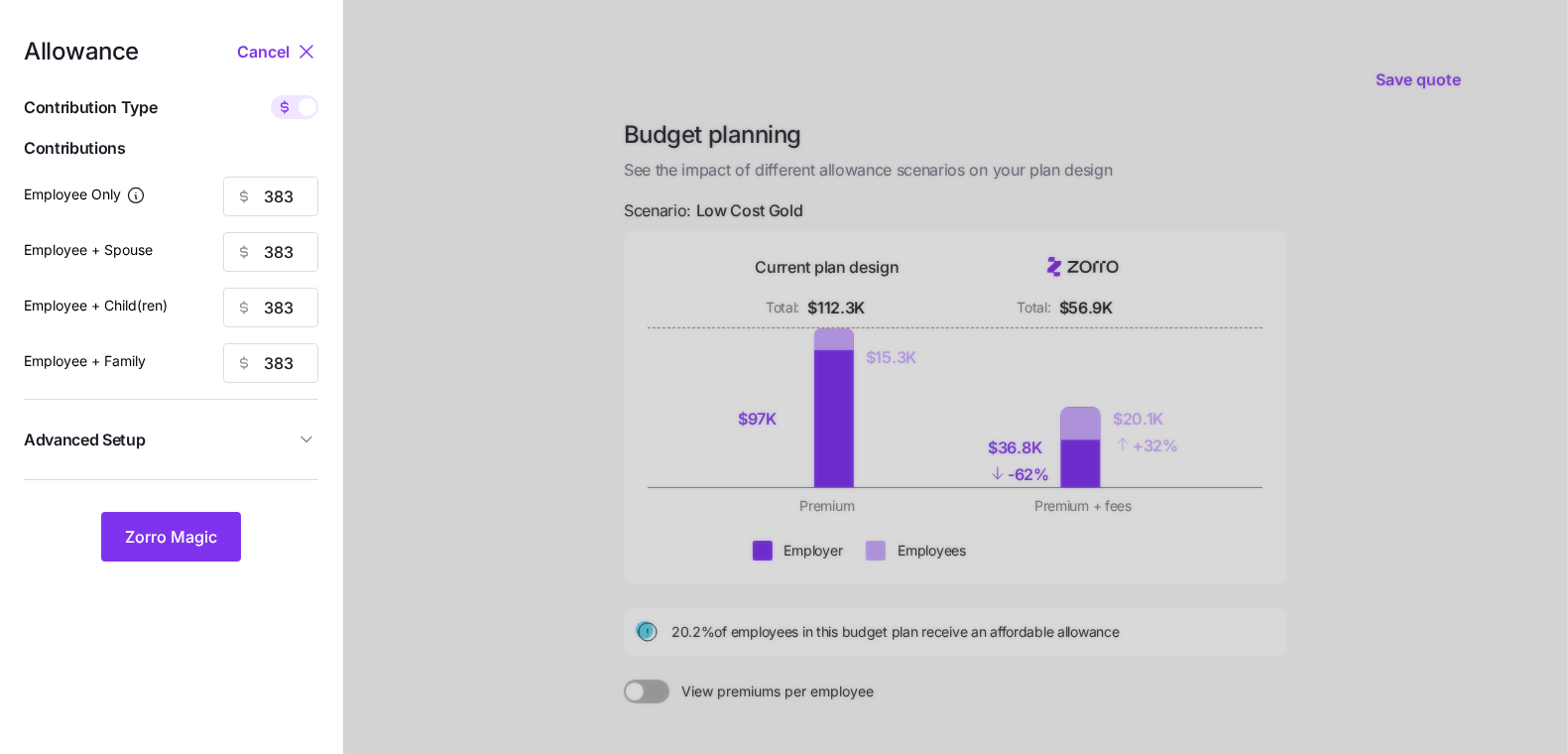 click at bounding box center [955, 487] 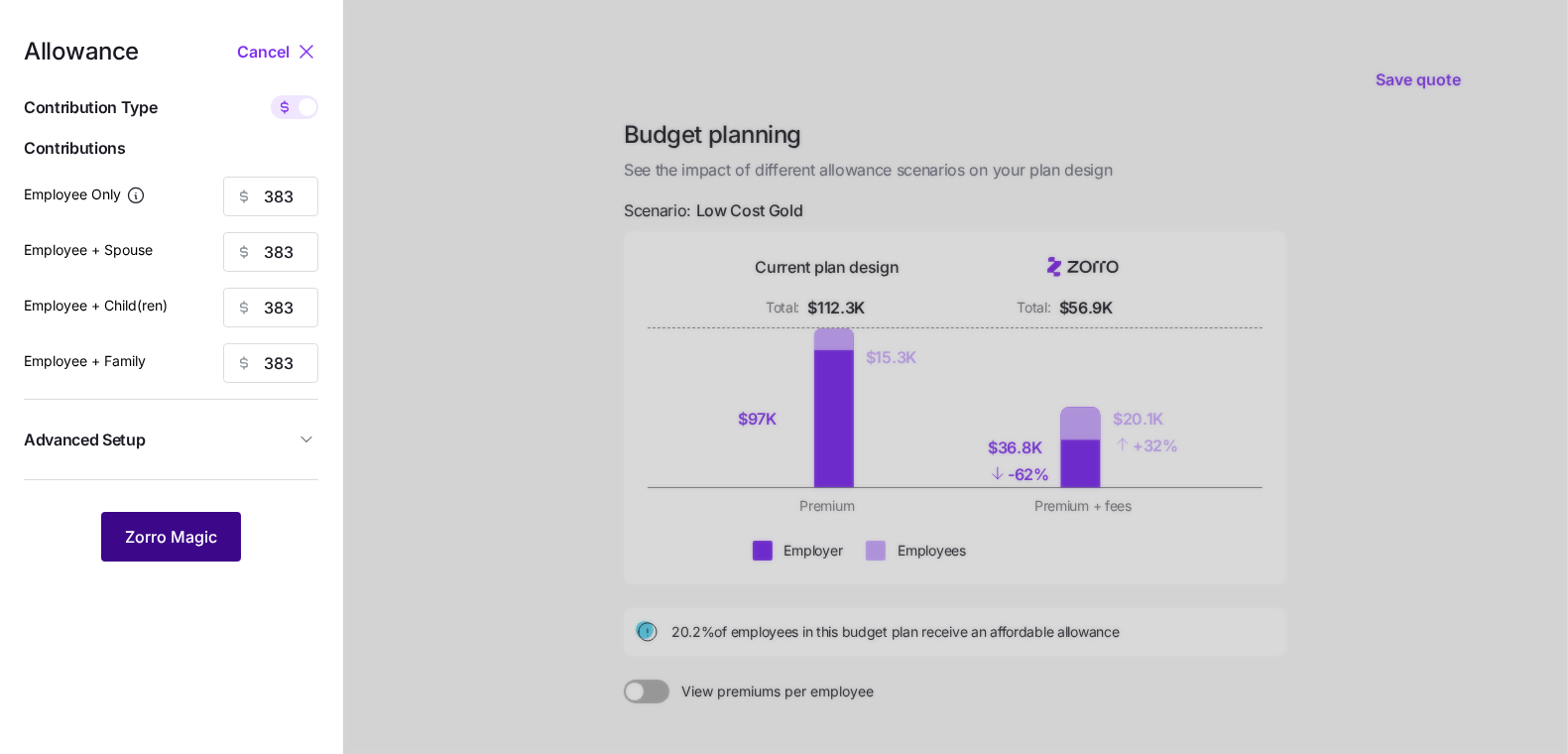 click on "Zorro Magic" at bounding box center [171, 537] 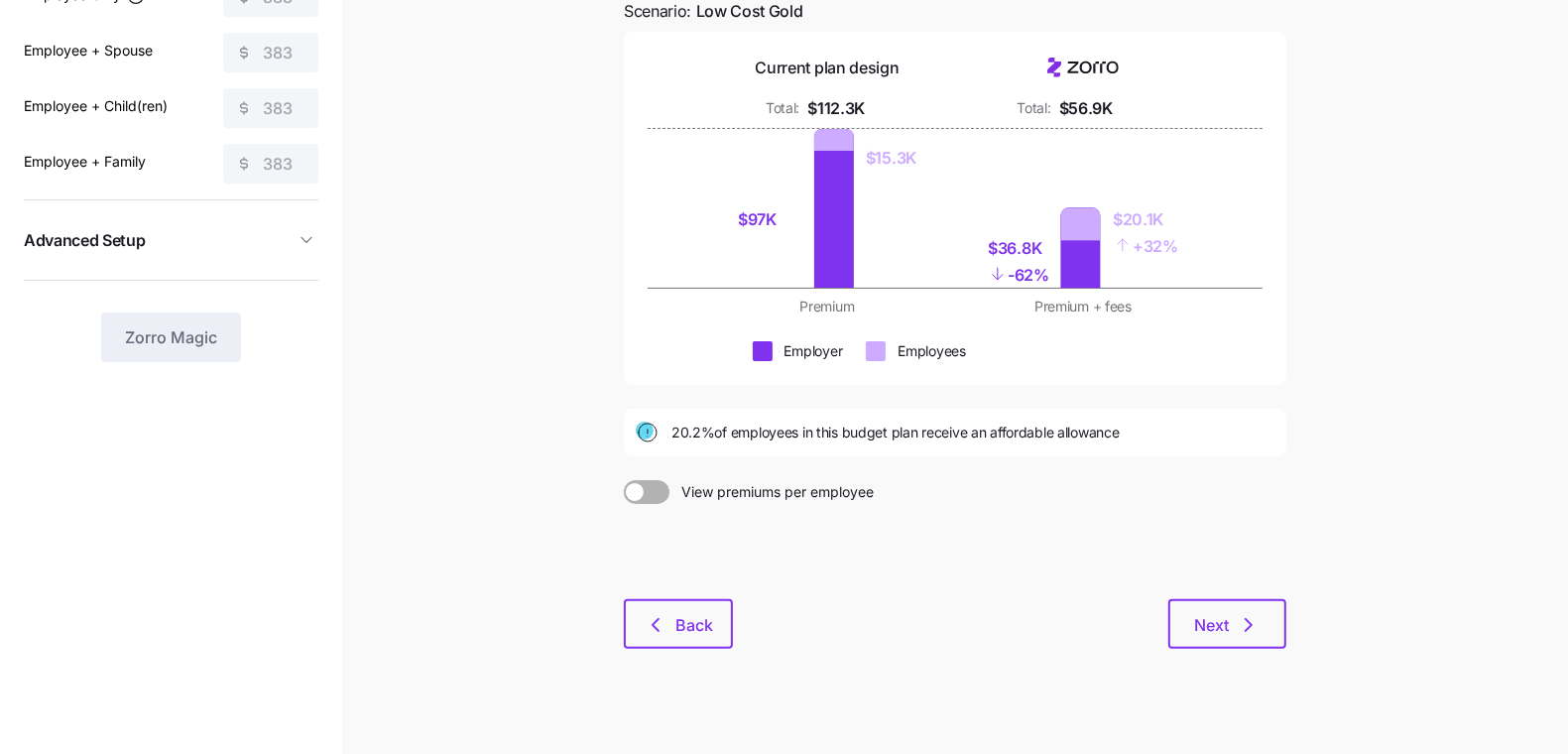 scroll, scrollTop: 219, scrollLeft: 0, axis: vertical 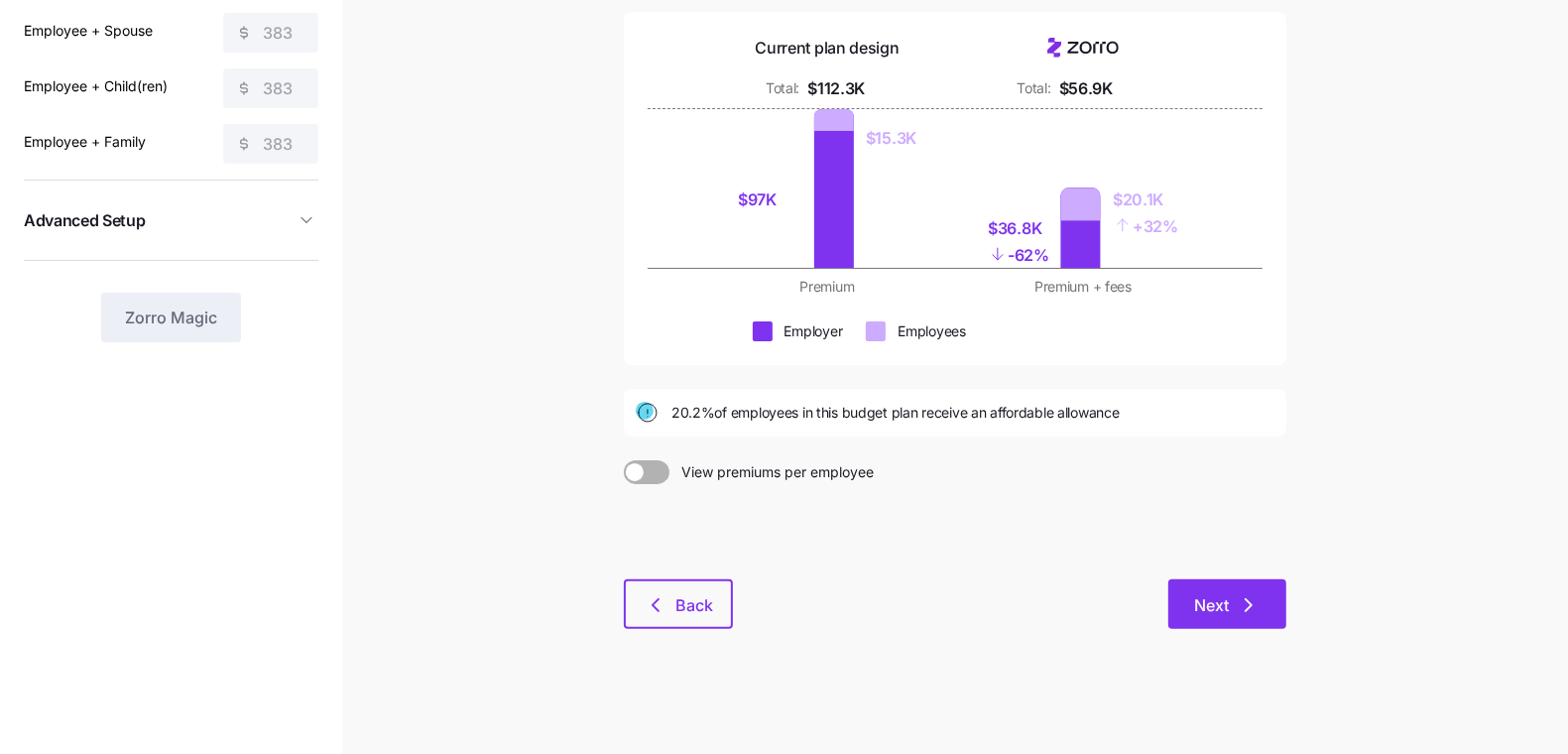 click 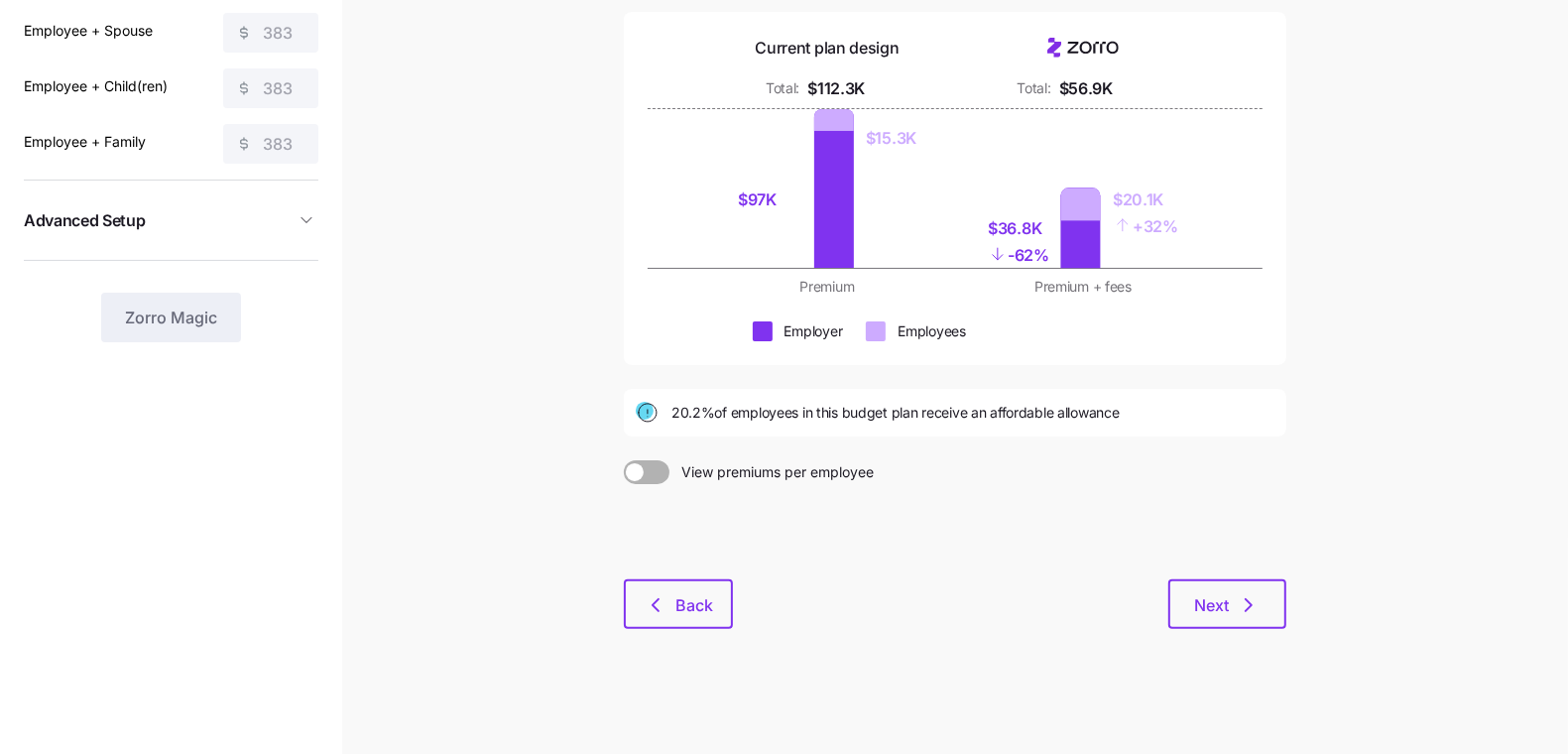 scroll, scrollTop: 0, scrollLeft: 0, axis: both 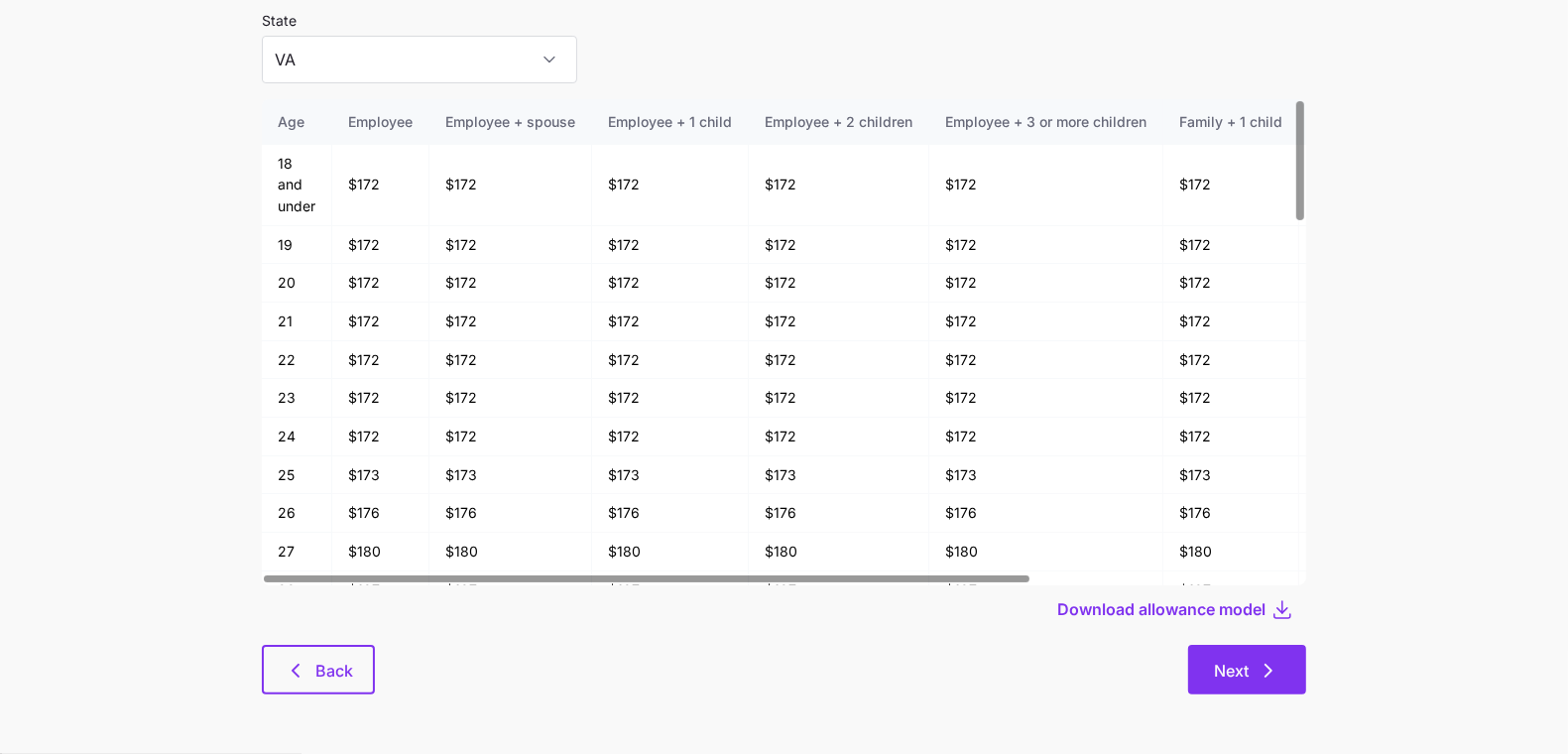 click on "Next" at bounding box center (1231, 671) 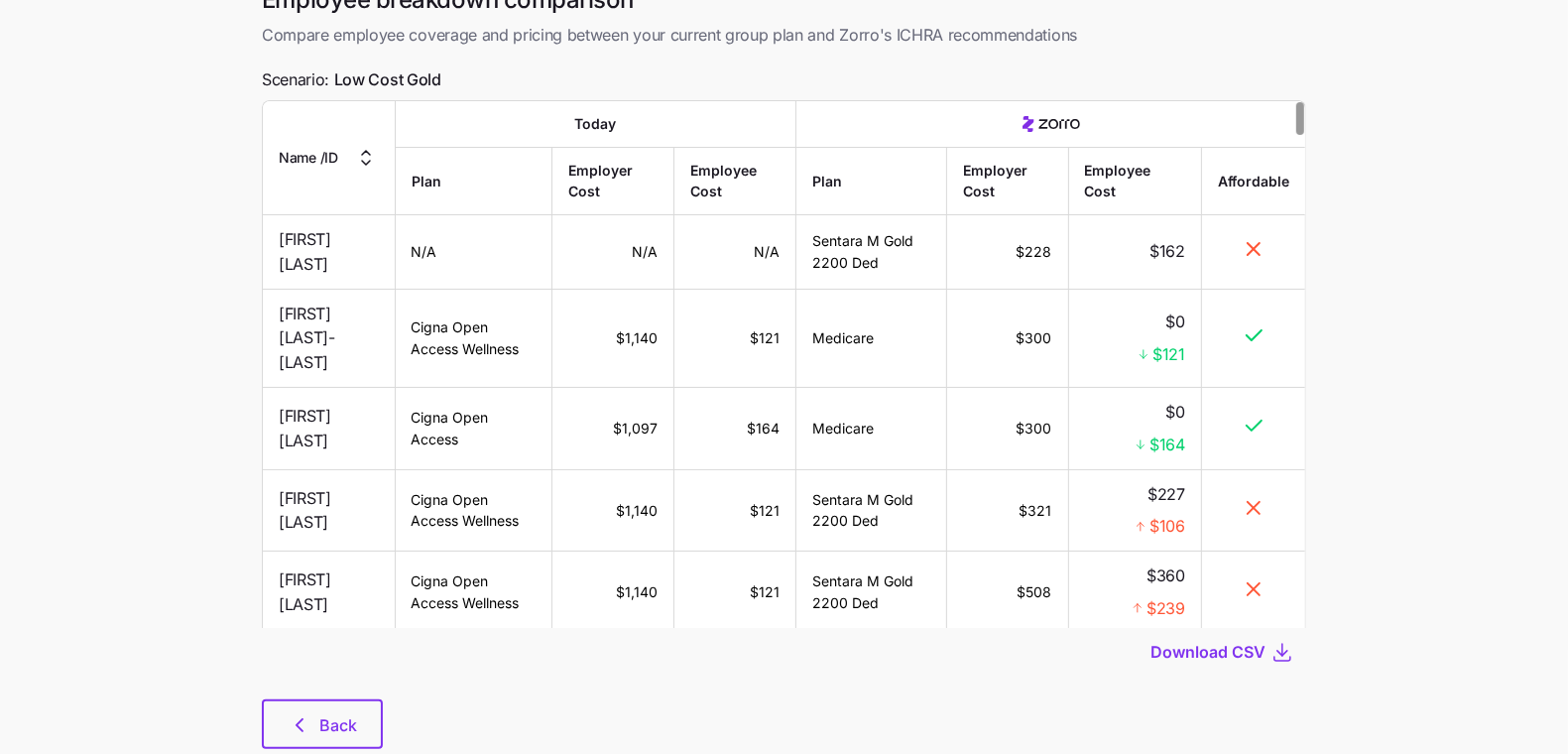 scroll, scrollTop: 161, scrollLeft: 0, axis: vertical 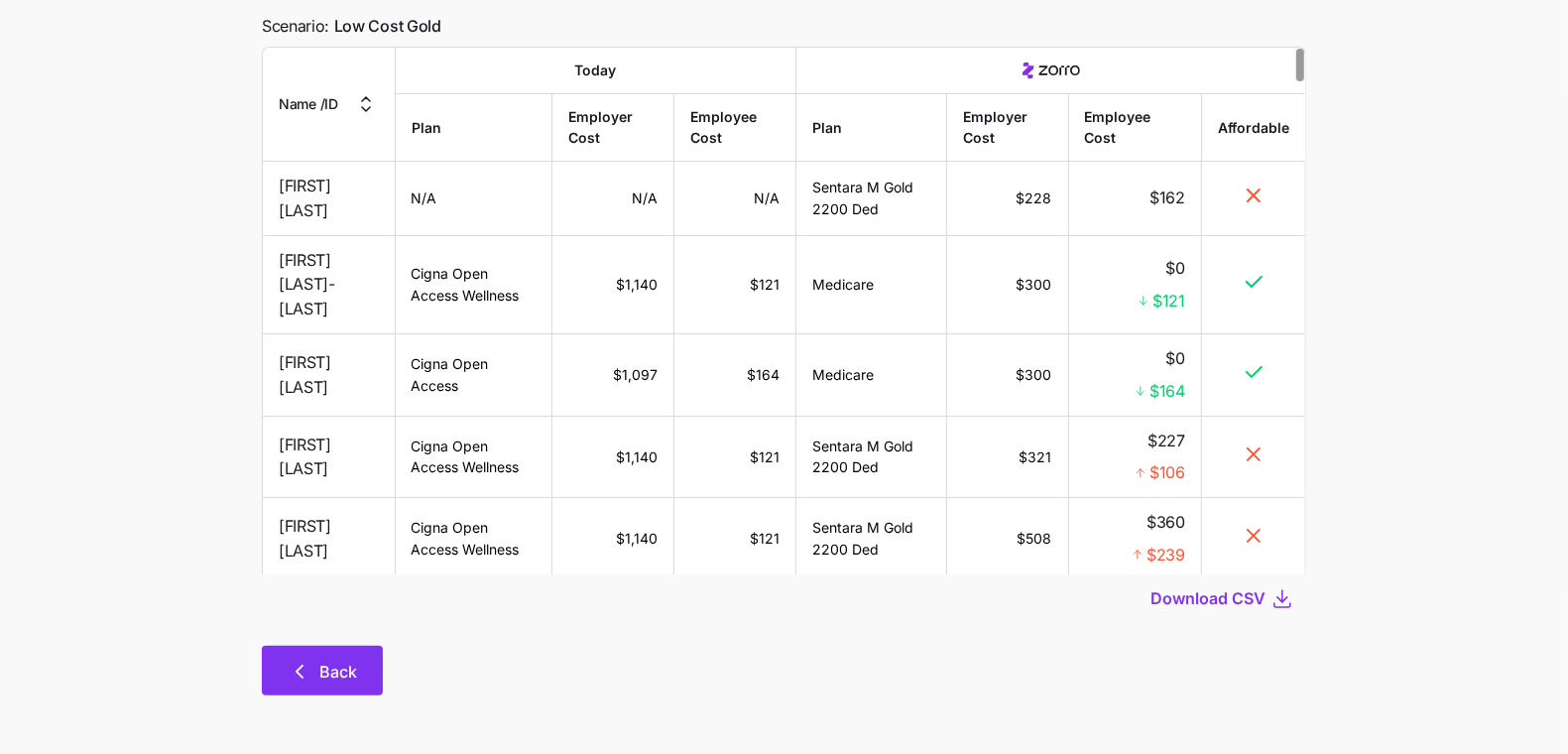 click on "Back" at bounding box center [338, 672] 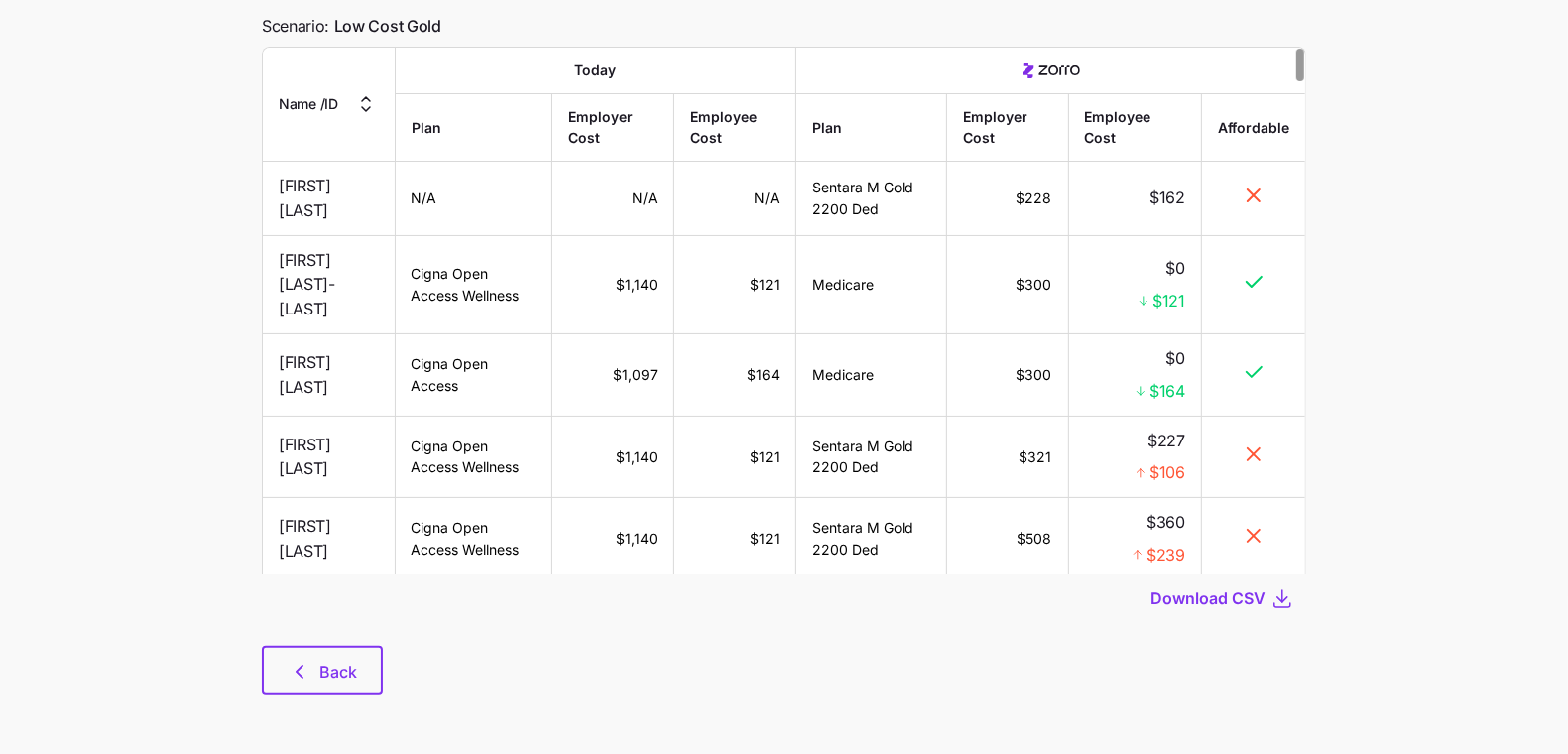 scroll, scrollTop: 0, scrollLeft: 0, axis: both 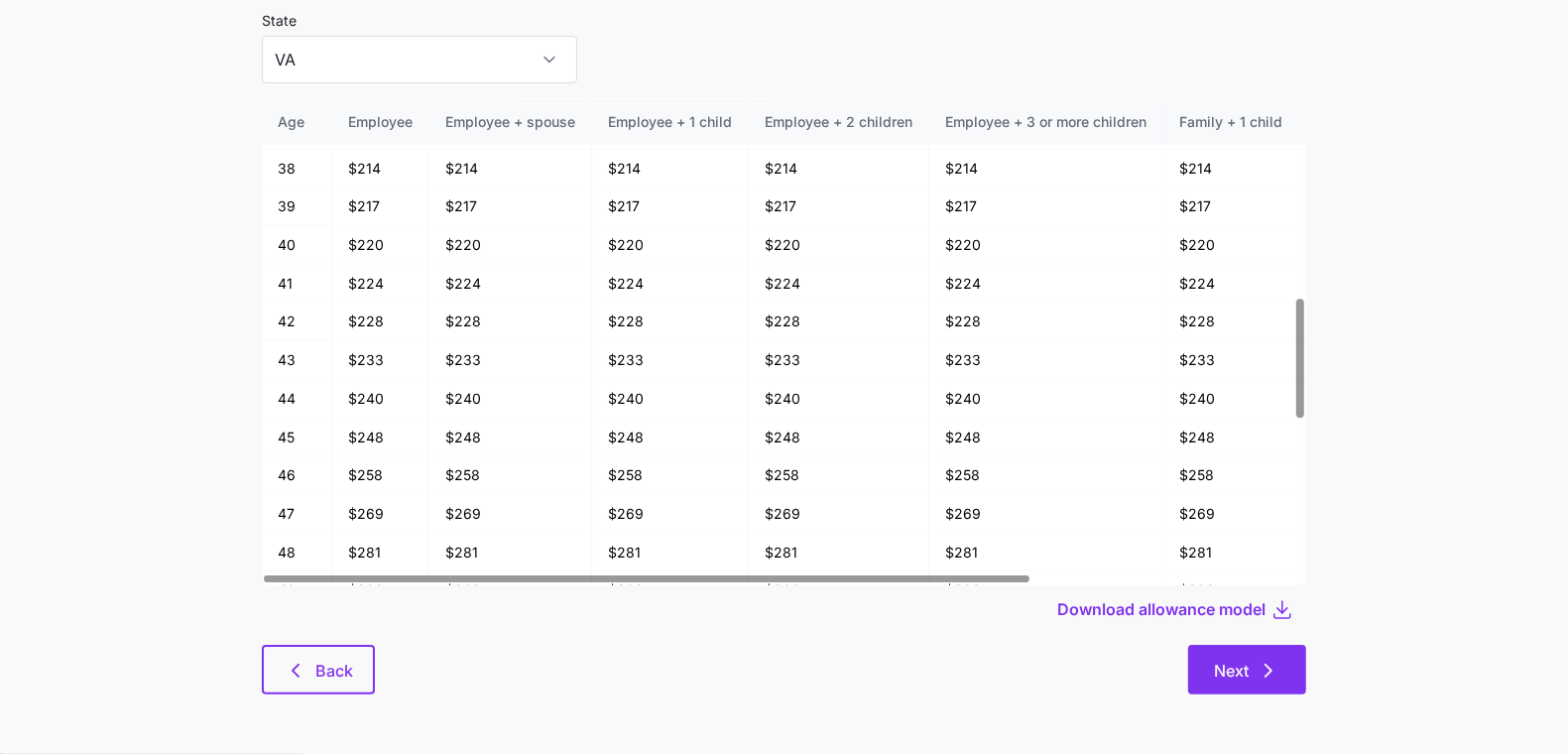 click on "Next" at bounding box center (1247, 670) 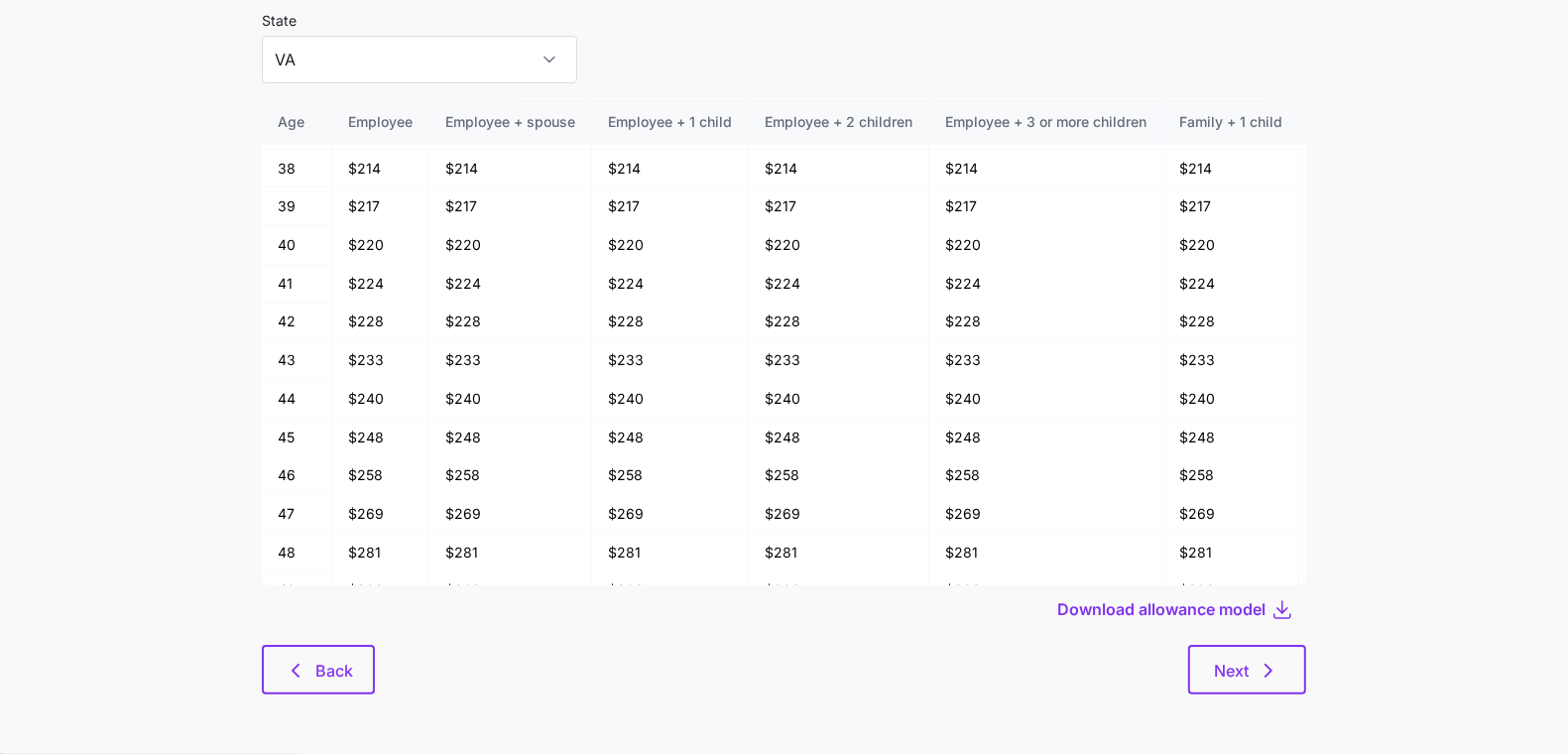 scroll, scrollTop: 0, scrollLeft: 0, axis: both 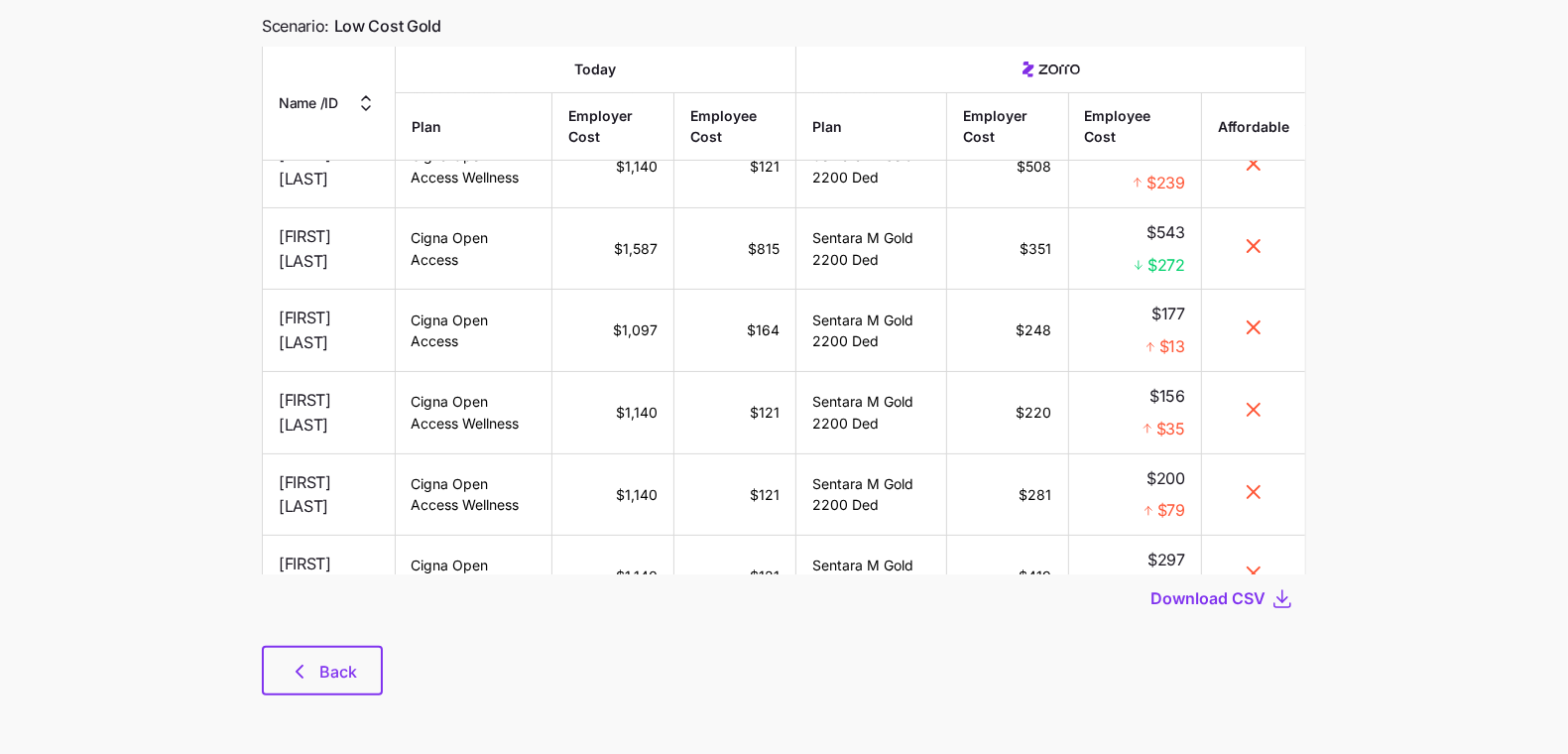 click on "Employee breakdown comparison Compare employee coverage and pricing between your current group plan and Zorro's ICHRA recommendations Scenario:   Low Cost Gold Name /  ID Today Plan Employer Cost Employee Cost Plan Employer Cost Employee Cost Affordable VISHIKA WALKER N/A N/A N/A Sentara M Gold 2200 Ded $228 $162 SANDRA CRAWLEY-STREET Cigna Open Access Wellness $1,140 $121 Medicare $300 $0 $121 PATRICIA WILKINS Cigna Open Access $1,097 $164 Medicare $300 $0 $164 ANGELA PISANO Cigna Open Access Wellness $1,140 $121 Sentara M Gold 2200 Ded $321 $227 $106 THERESA BROWN Cigna Open Access Wellness $1,140 $121 Sentara M Gold 2200 Ded $508 $360 $239 ALEXANDRIA STREET Cigna Open Access $1,587 $815 Sentara M Gold 2200 Ded $351 $543 $272 TAMIKIA EPPS Cigna Open Access $1,097 $164 Sentara M Gold 2200 Ded $248 $177 $13 YOLANDA JAMES Cigna Open Access Wellness $1,140 $121 Sentara M Gold 2200 Ded $220 $156 $35 SCOTTY GRAY Cigna Open Access Wellness $1,140 $121 Sentara M Gold 2200 Ded $281 $200 $79 DEBORAH CRAWLEY $1,140 $0" at bounding box center (784, 324) 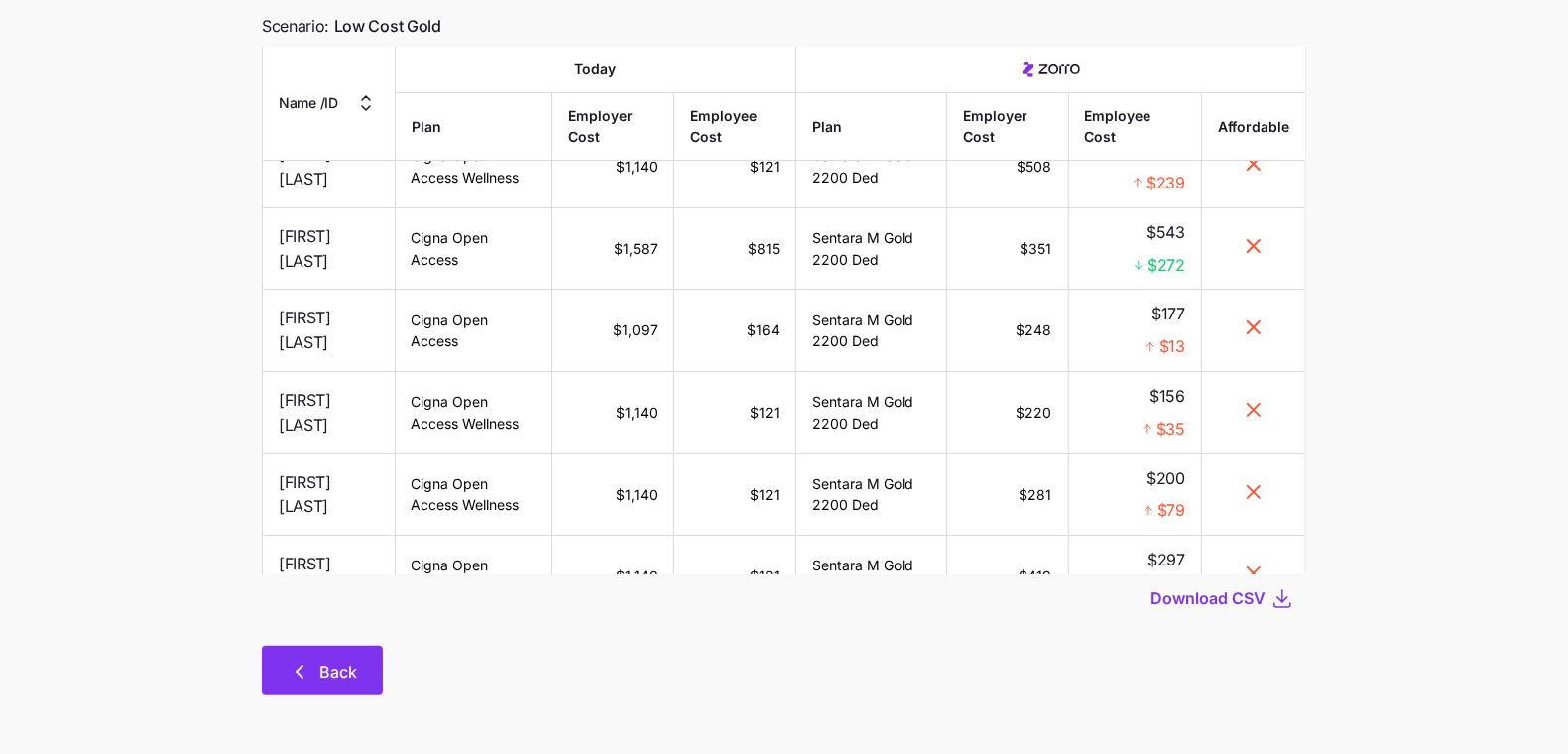 click on "Back" at bounding box center (338, 672) 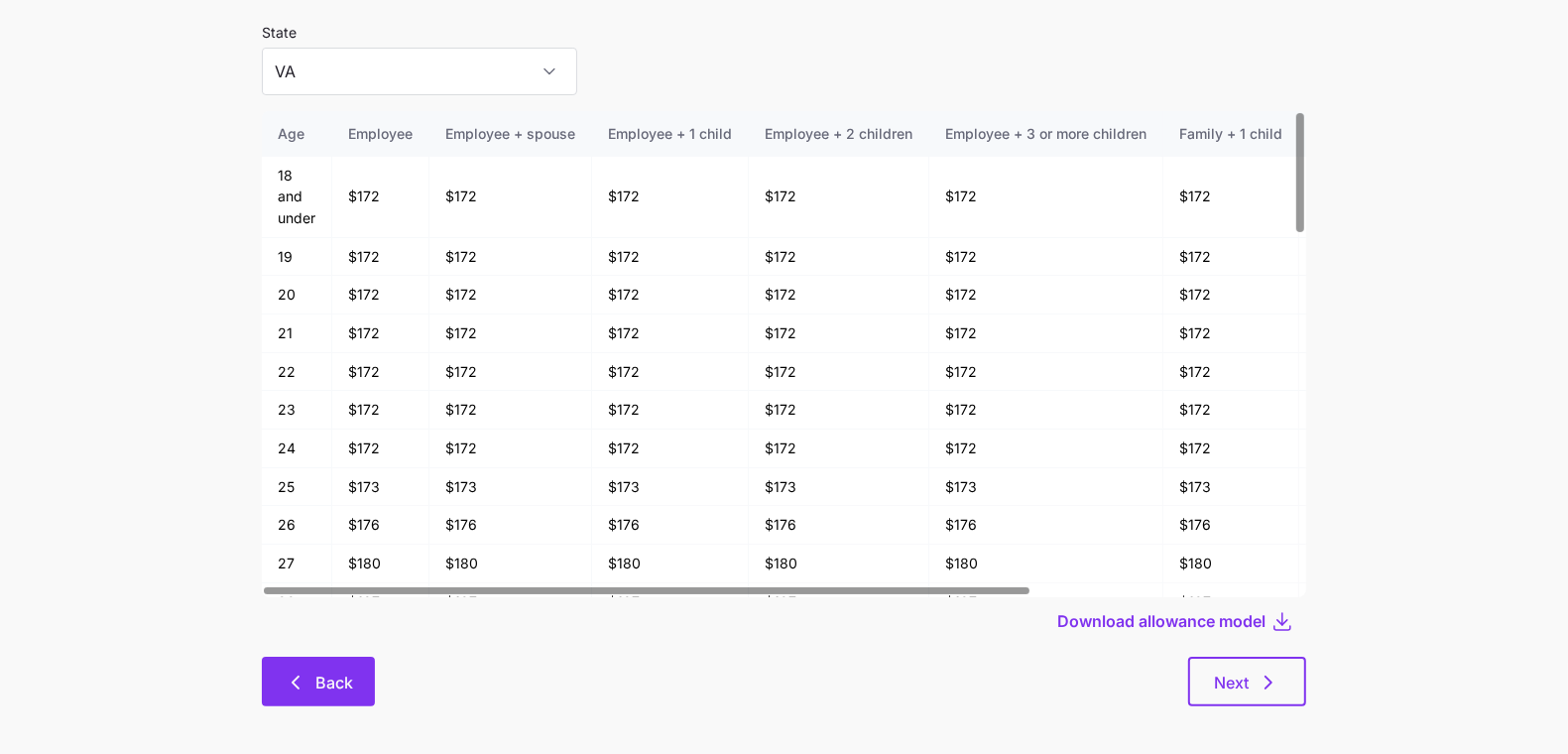 scroll, scrollTop: 106, scrollLeft: 0, axis: vertical 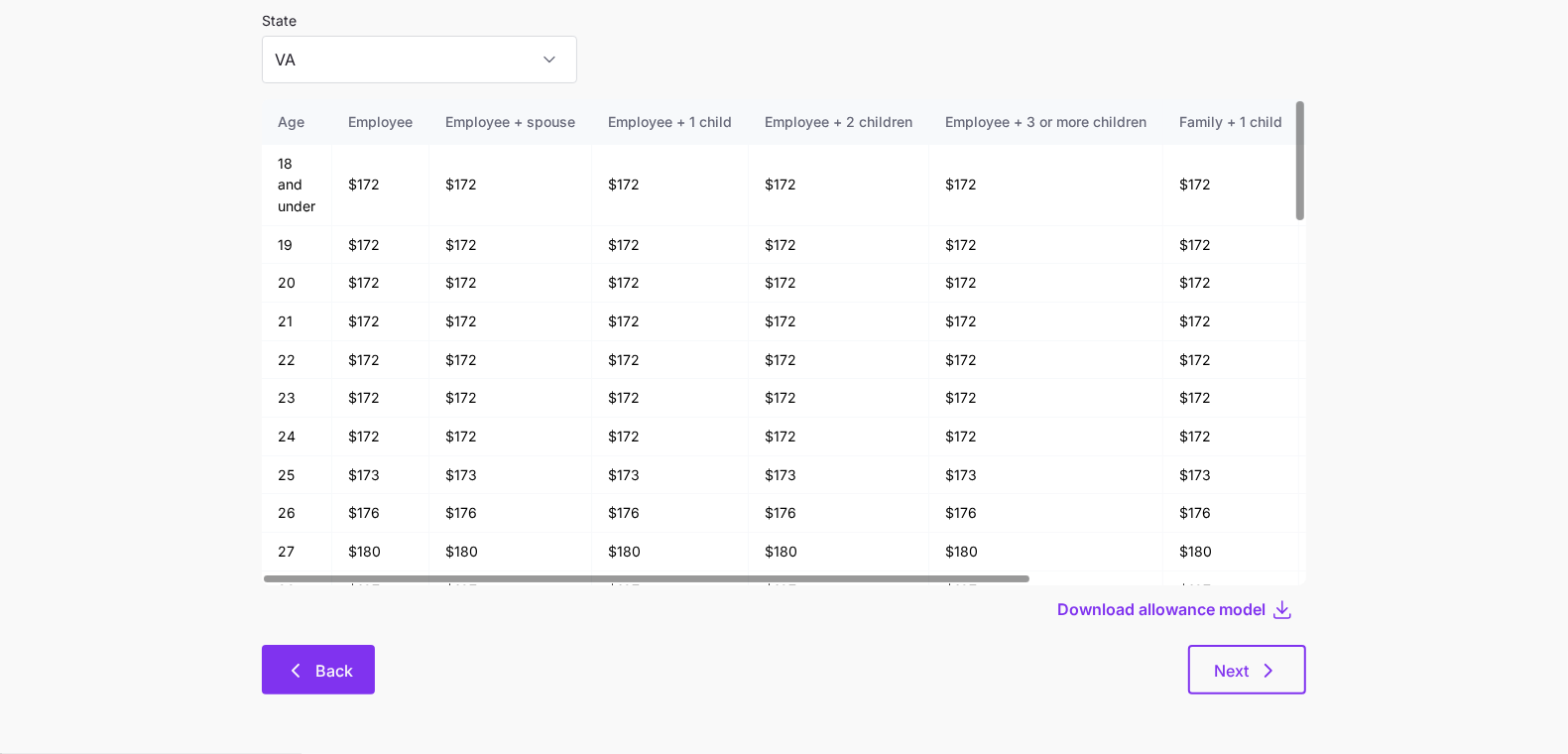 click on "Back" at bounding box center [318, 670] 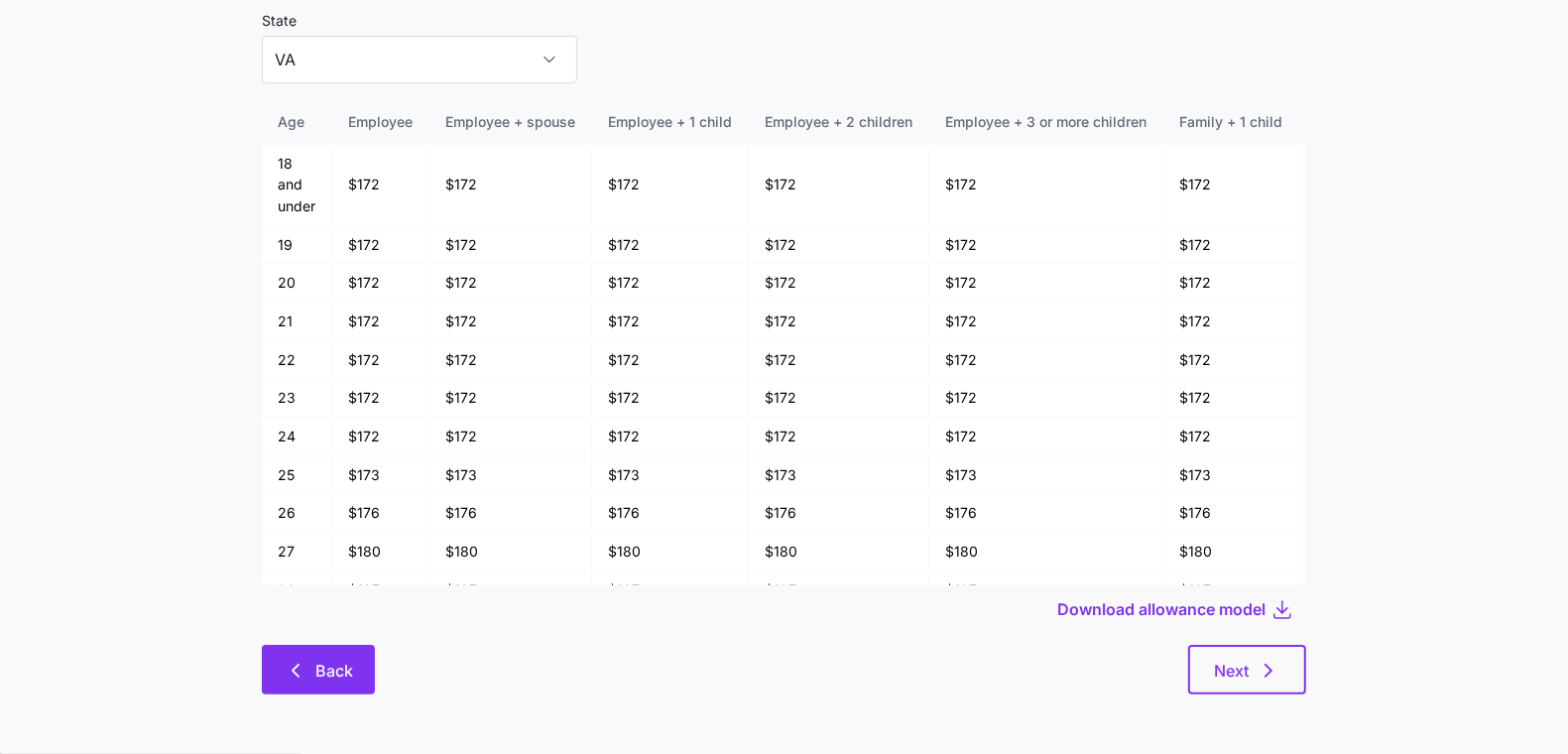 scroll, scrollTop: 0, scrollLeft: 0, axis: both 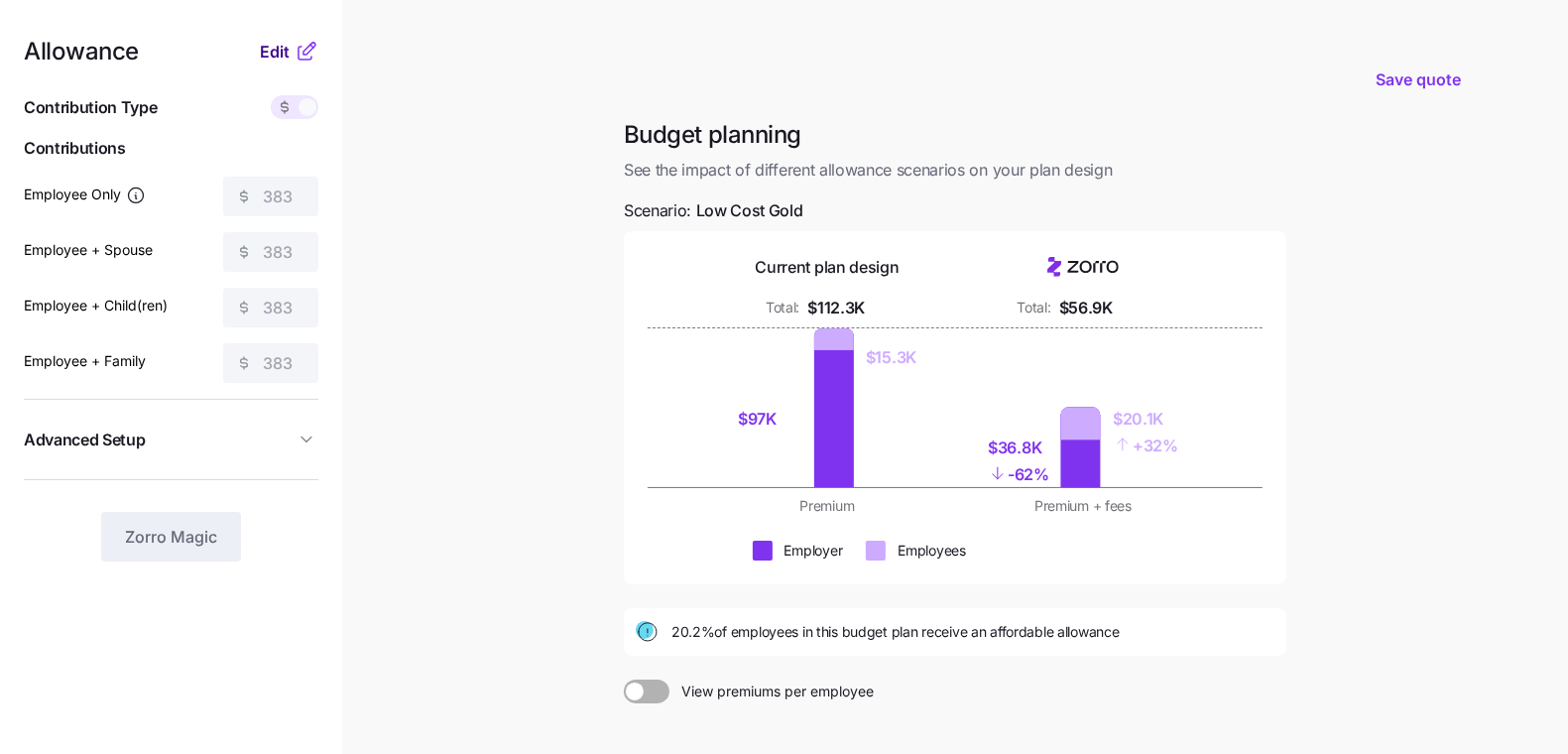 click on "Edit" at bounding box center [275, 52] 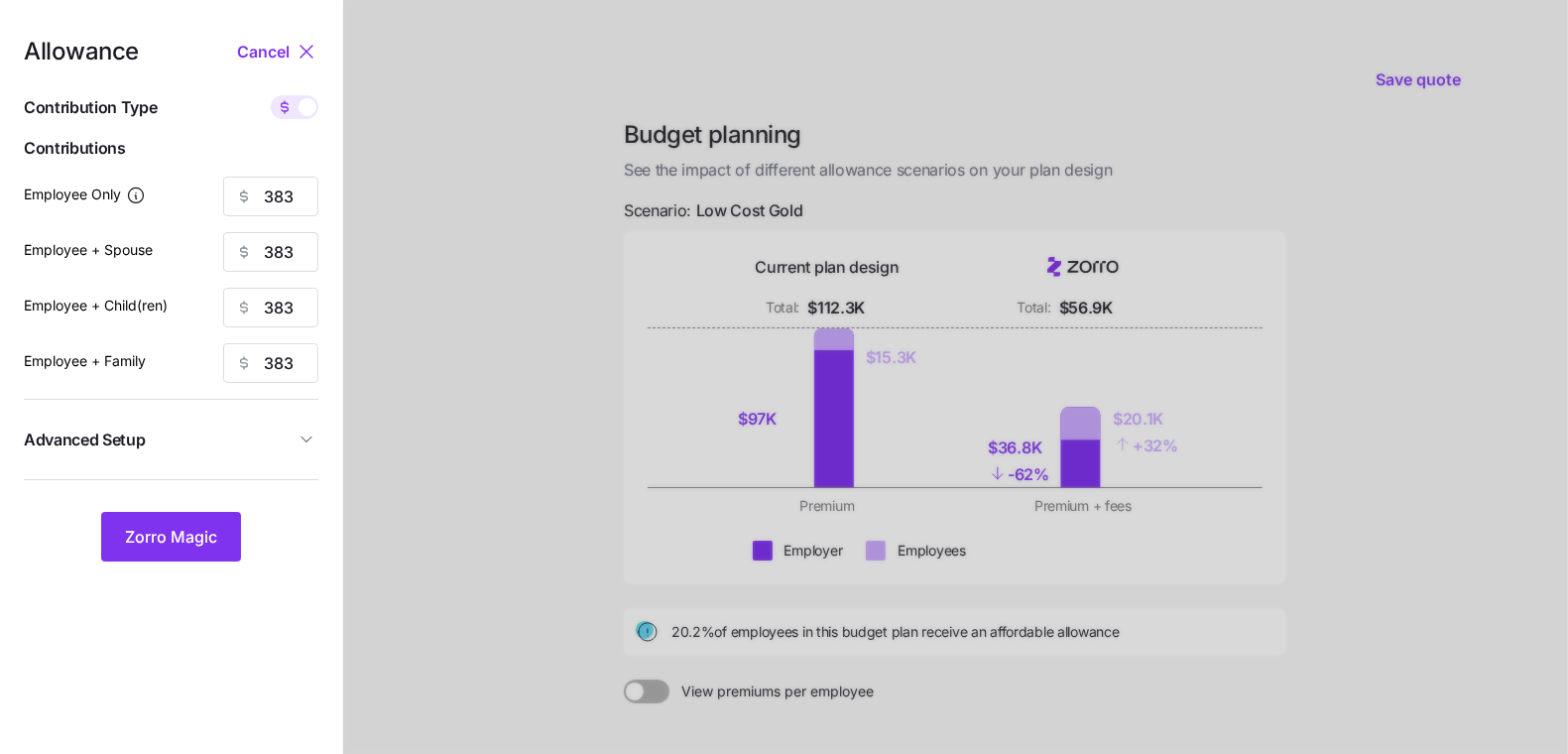 click on "Allowance Cancel Contribution Type Use classes Contributions Employee Only 383 Employee + Spouse 383 Employee + Child(ren) 383 Employee + Family 383 Advanced Setup Geo distribution By state (1) Family Units 8 units Zorro Magic" at bounding box center [171, 301] 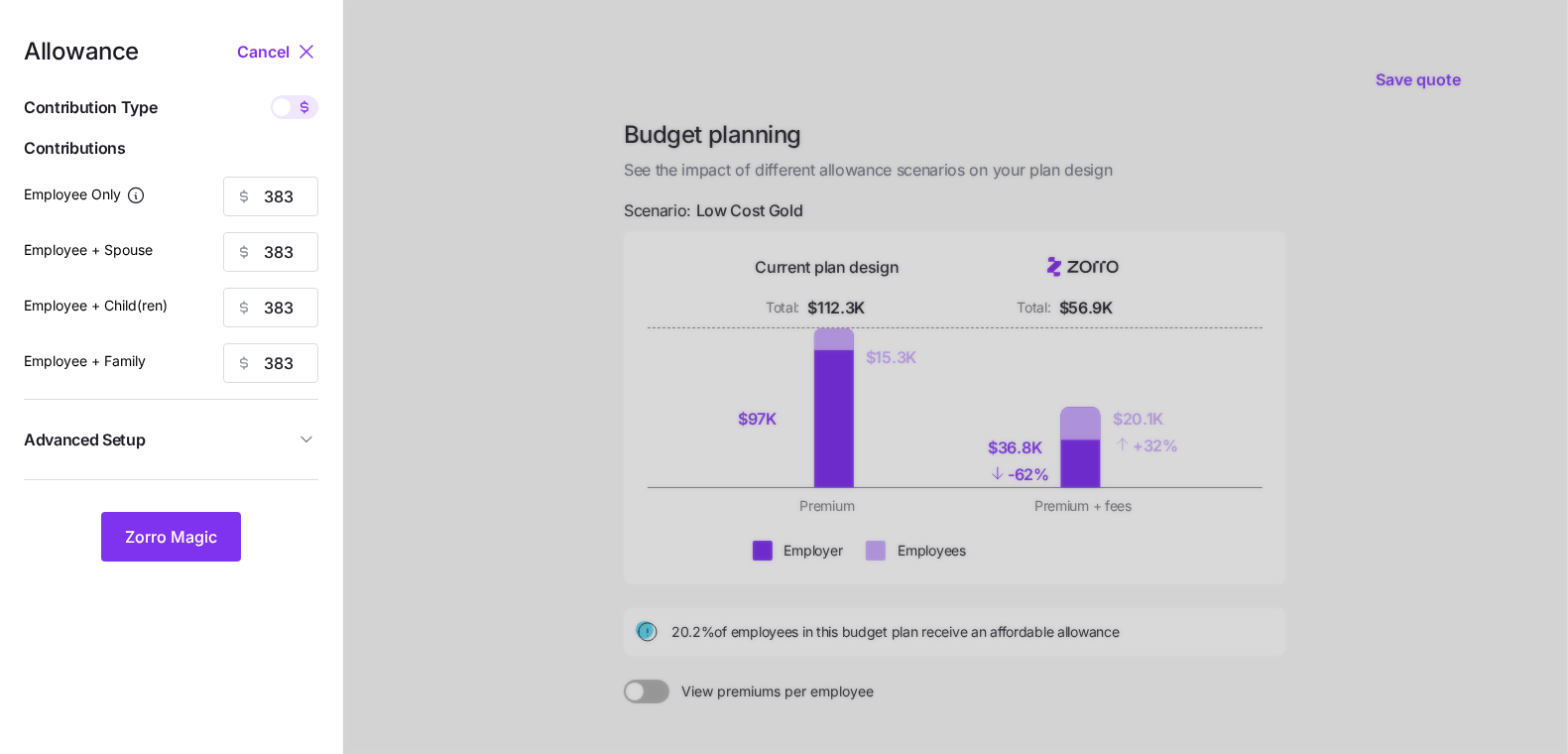 type on "58" 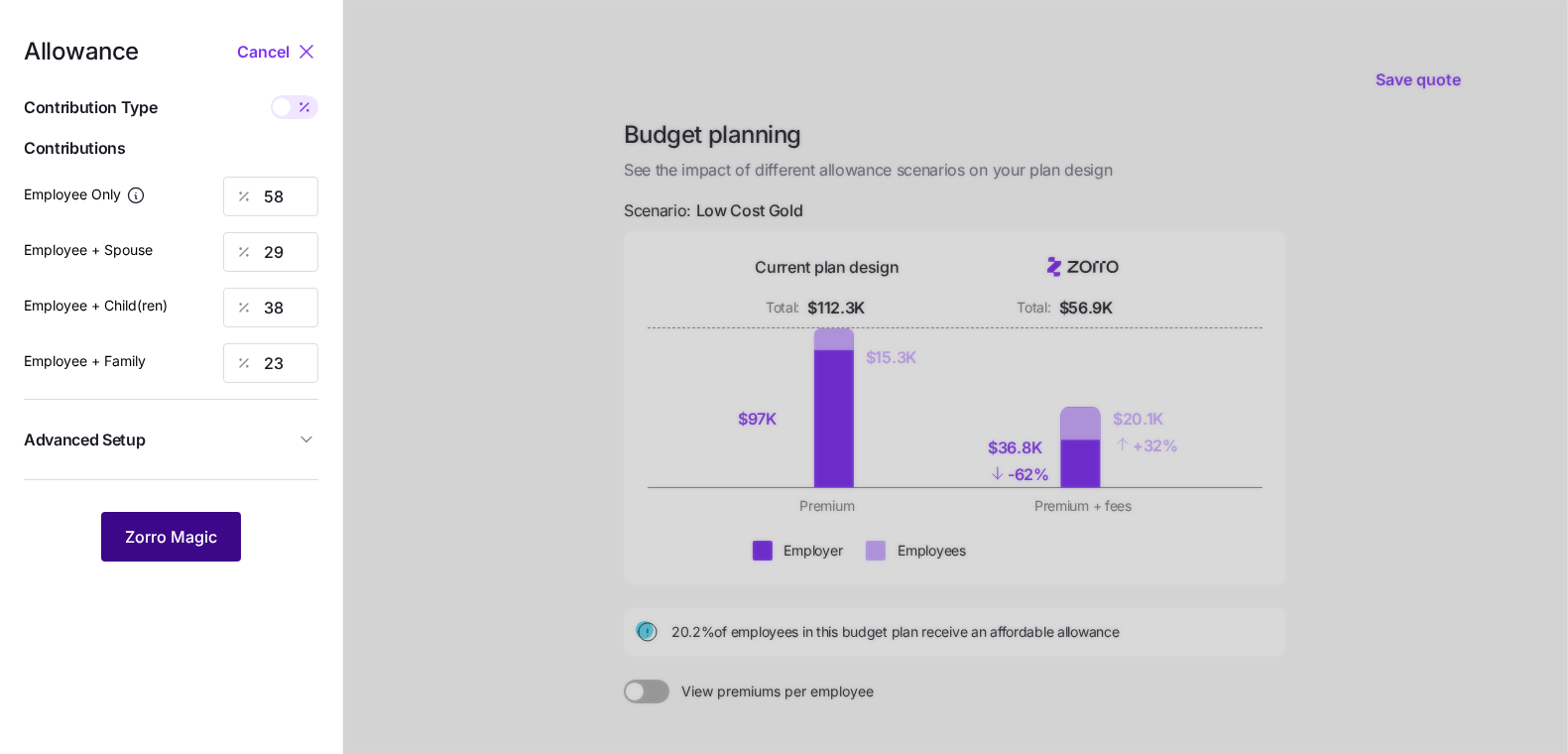 click on "Zorro Magic" at bounding box center [171, 537] 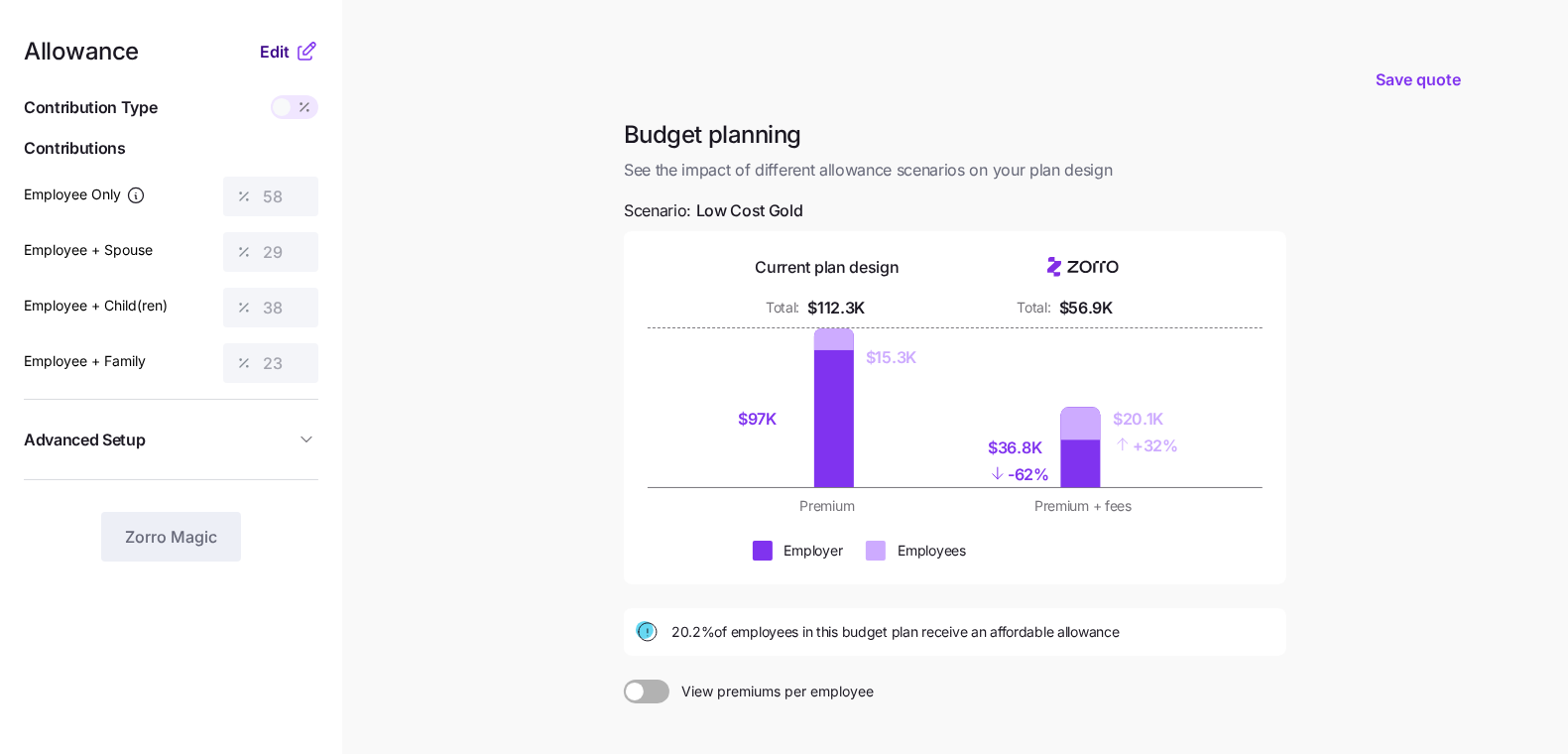 click on "Edit" at bounding box center [275, 52] 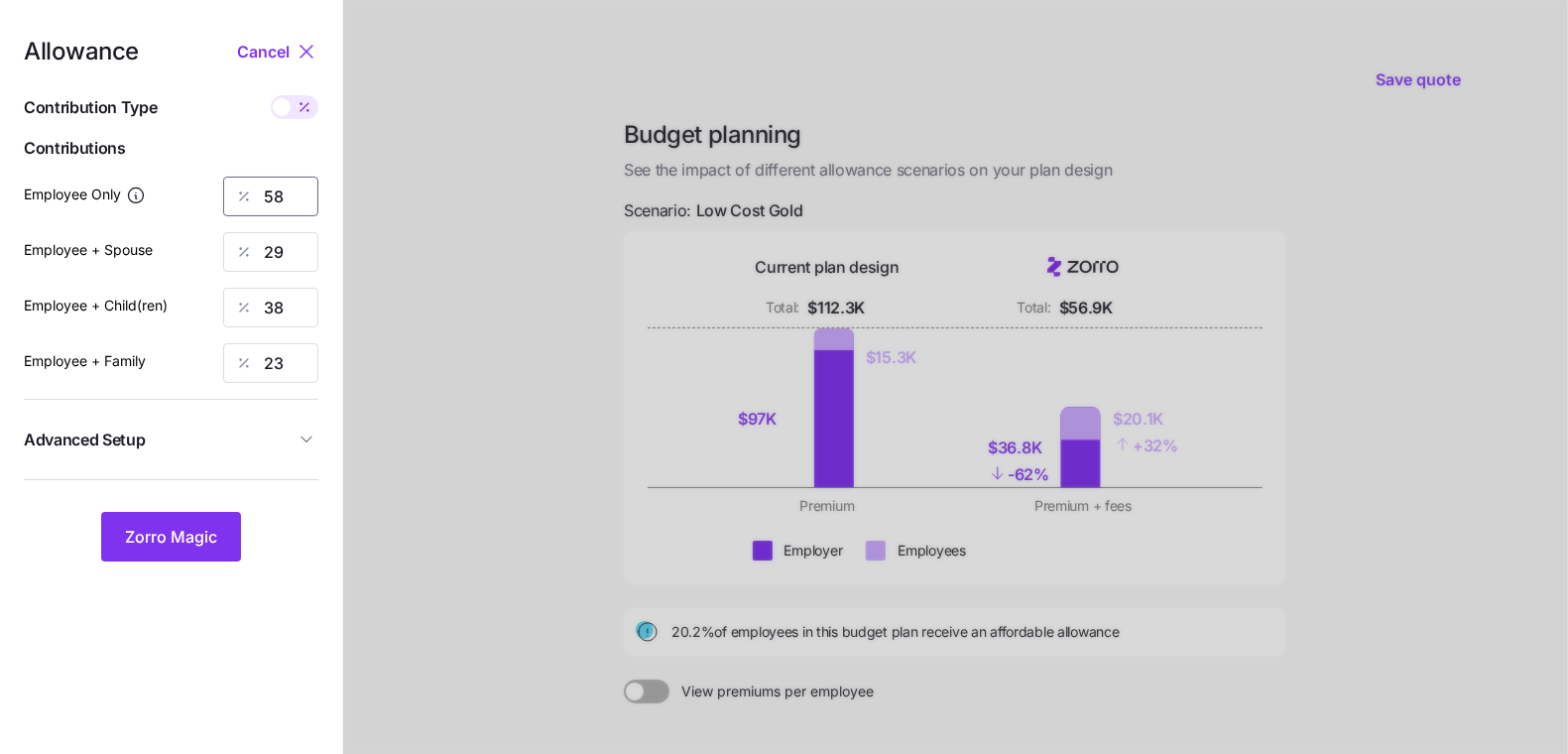 click on "58" at bounding box center (271, 196) 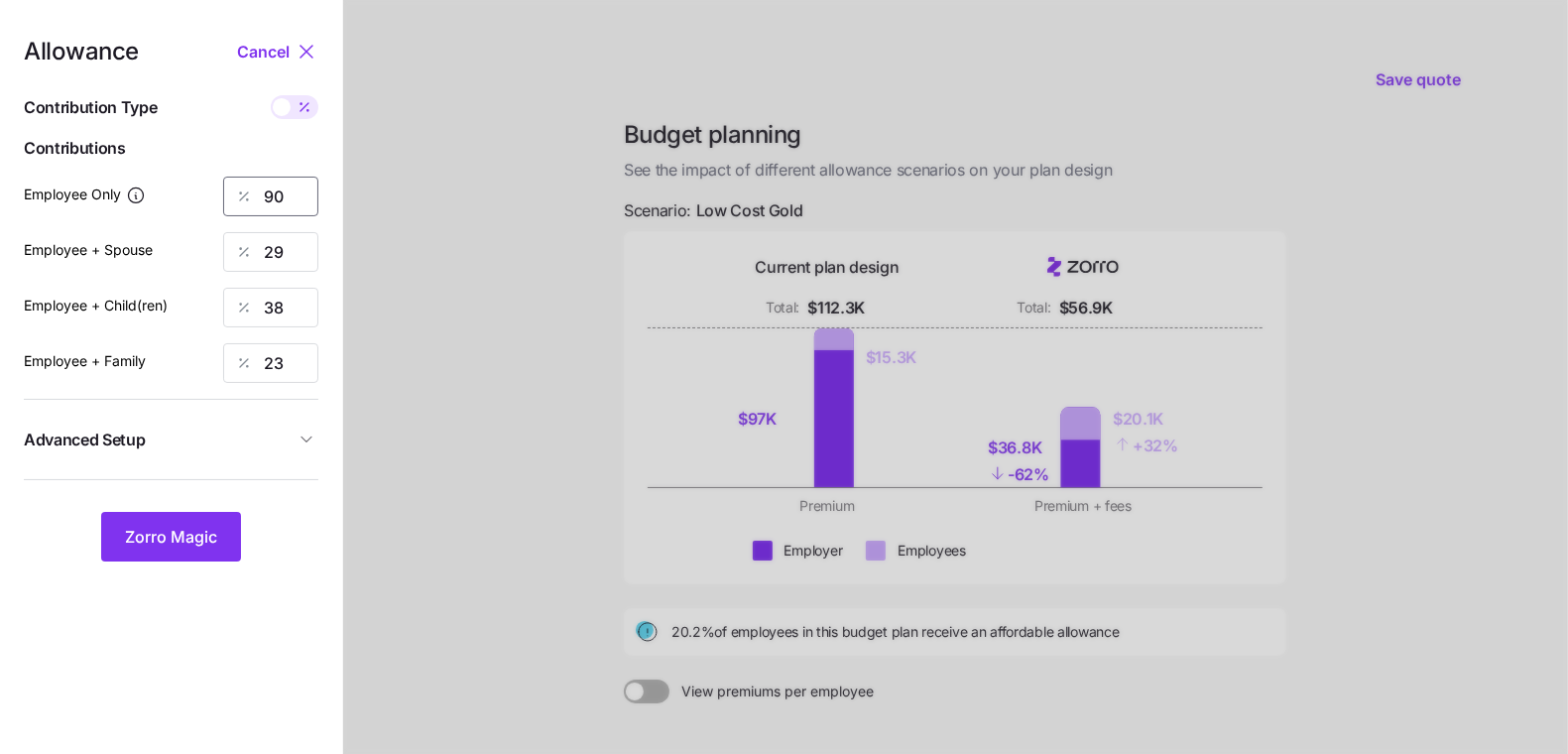 type on "90" 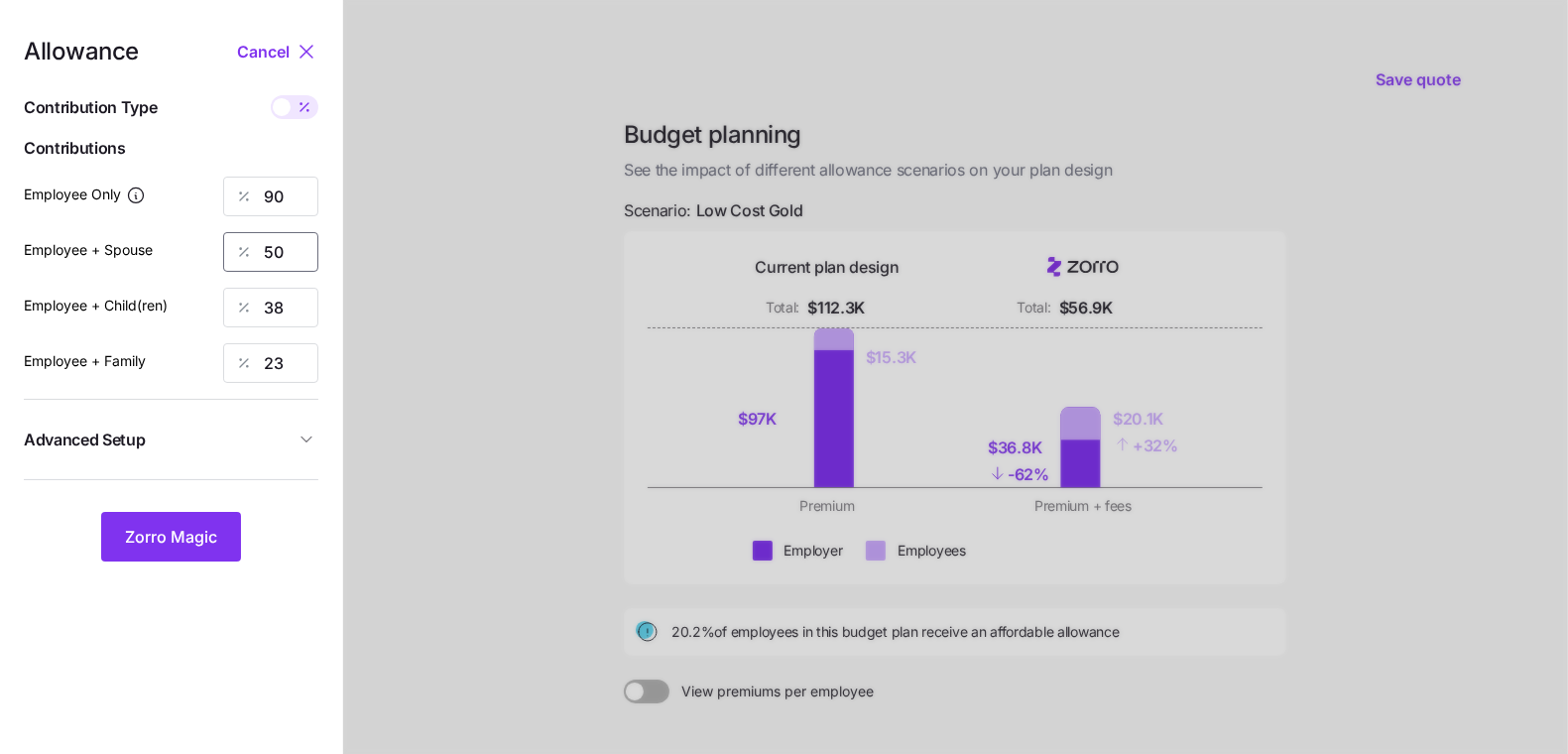 type on "50" 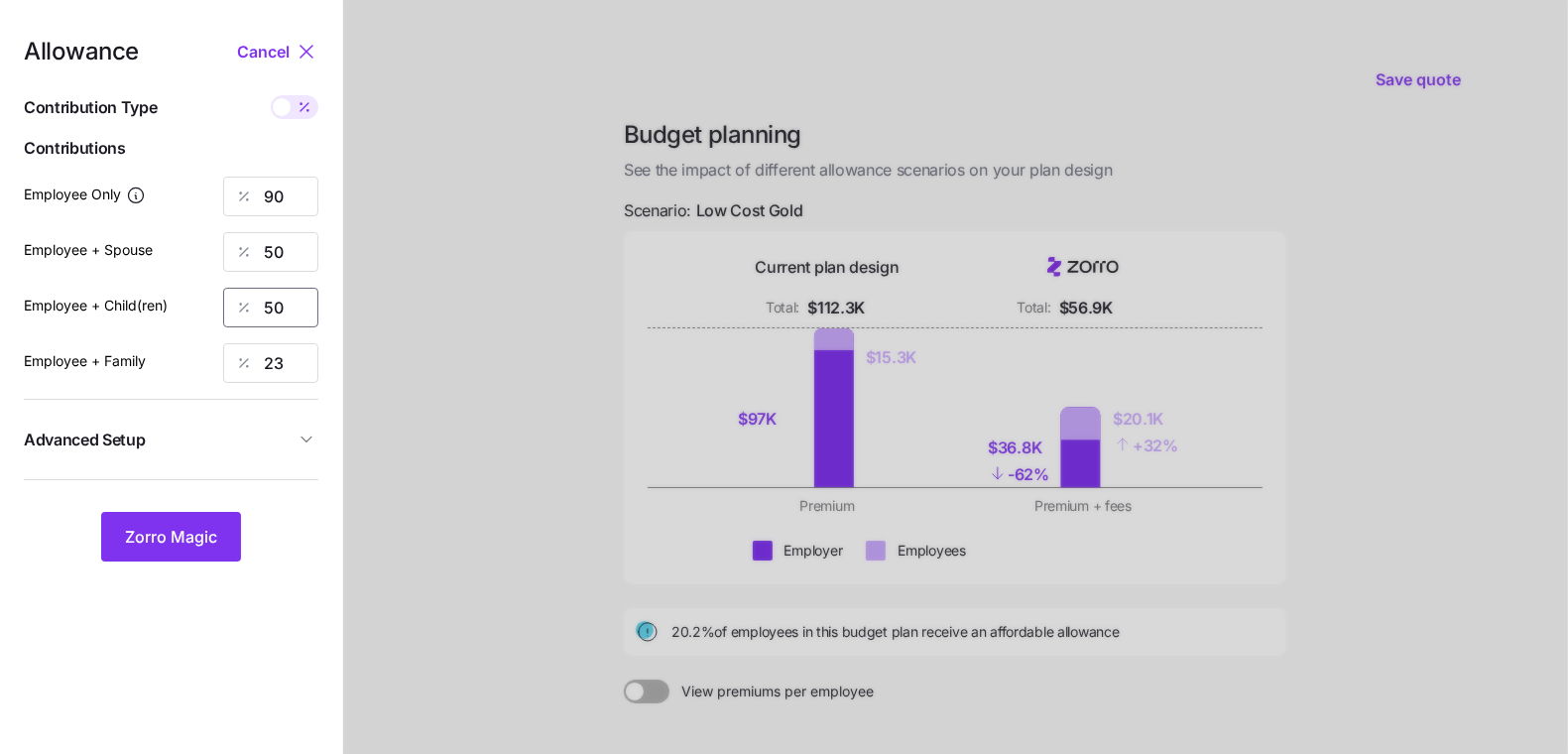 type on "50" 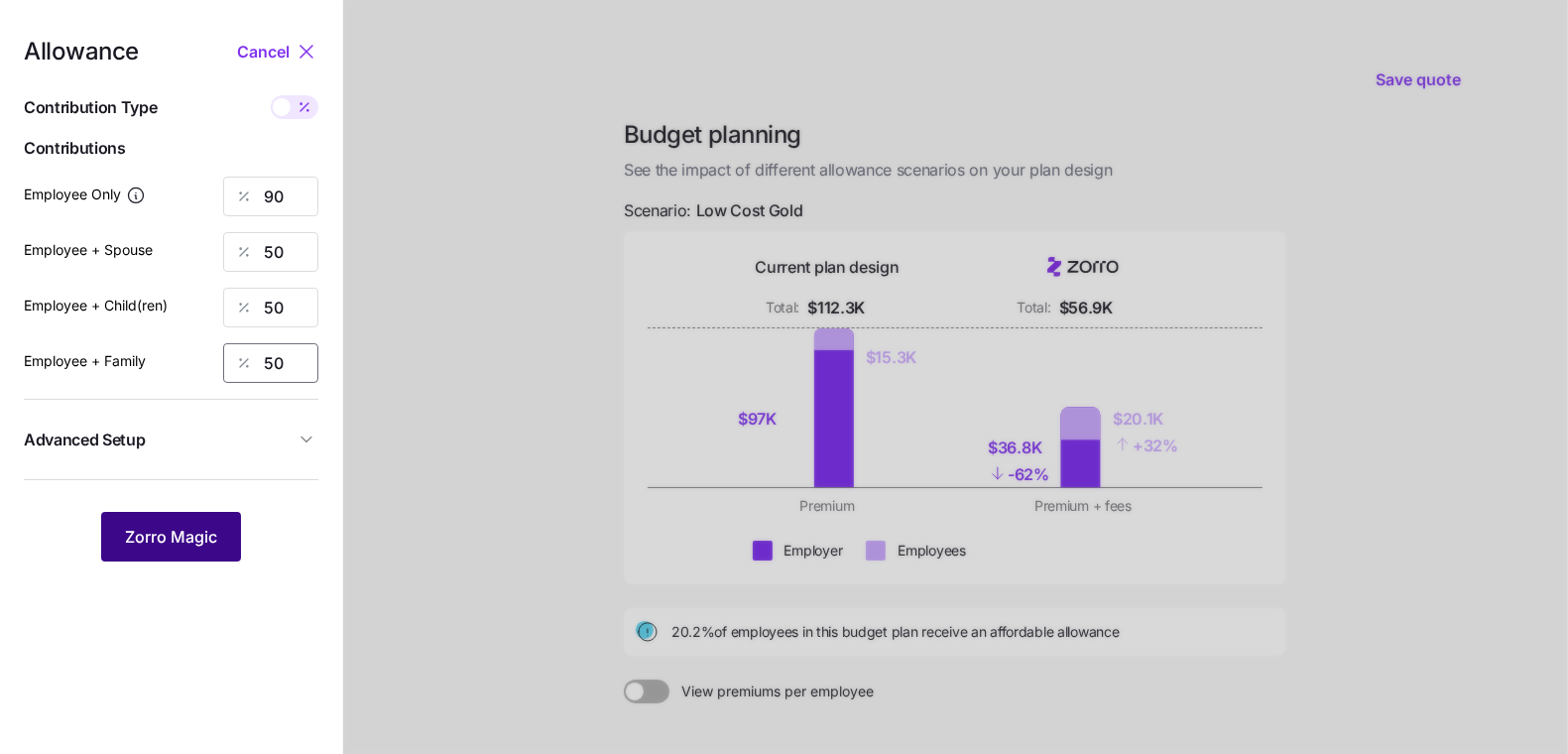 type on "50" 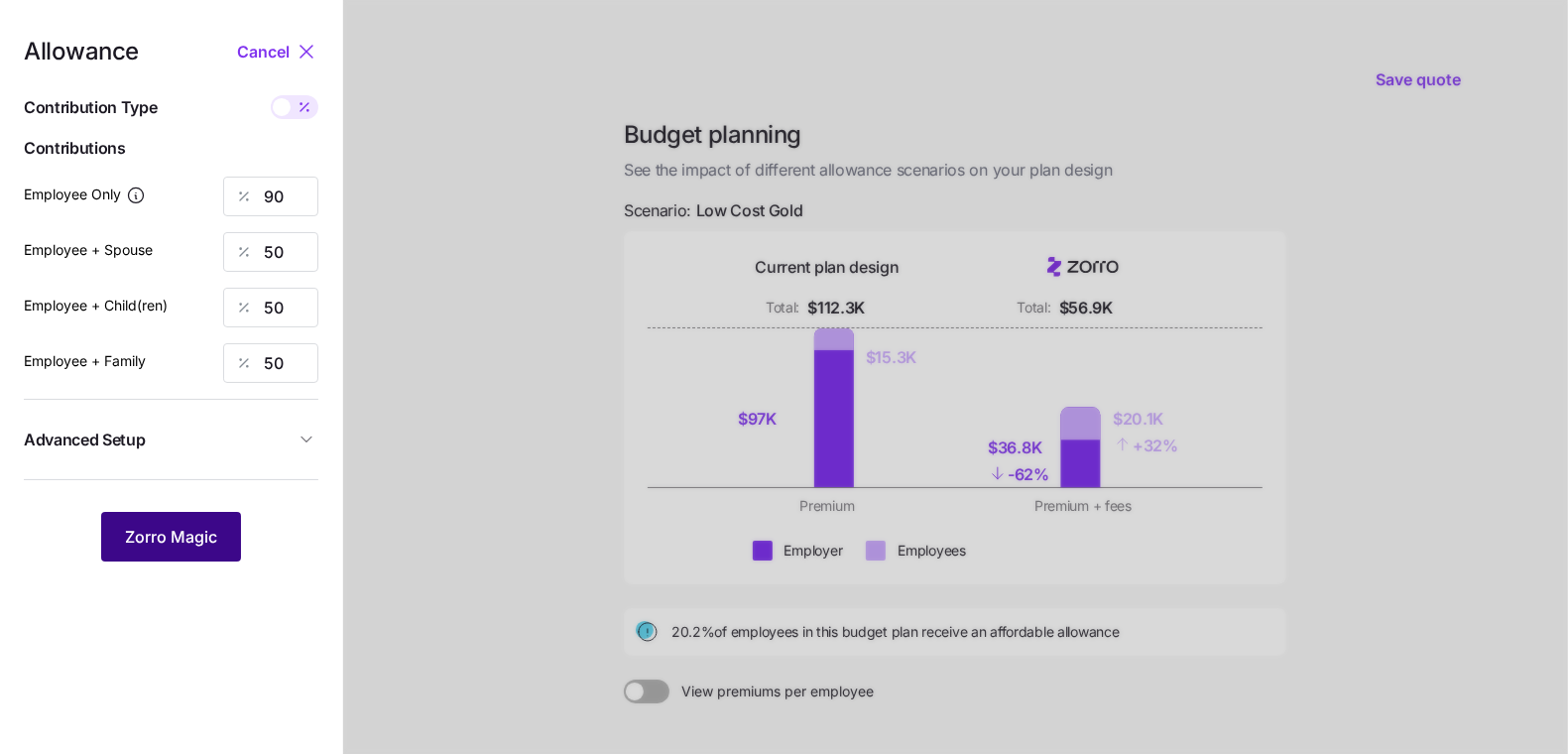click on "Zorro Magic" at bounding box center [171, 537] 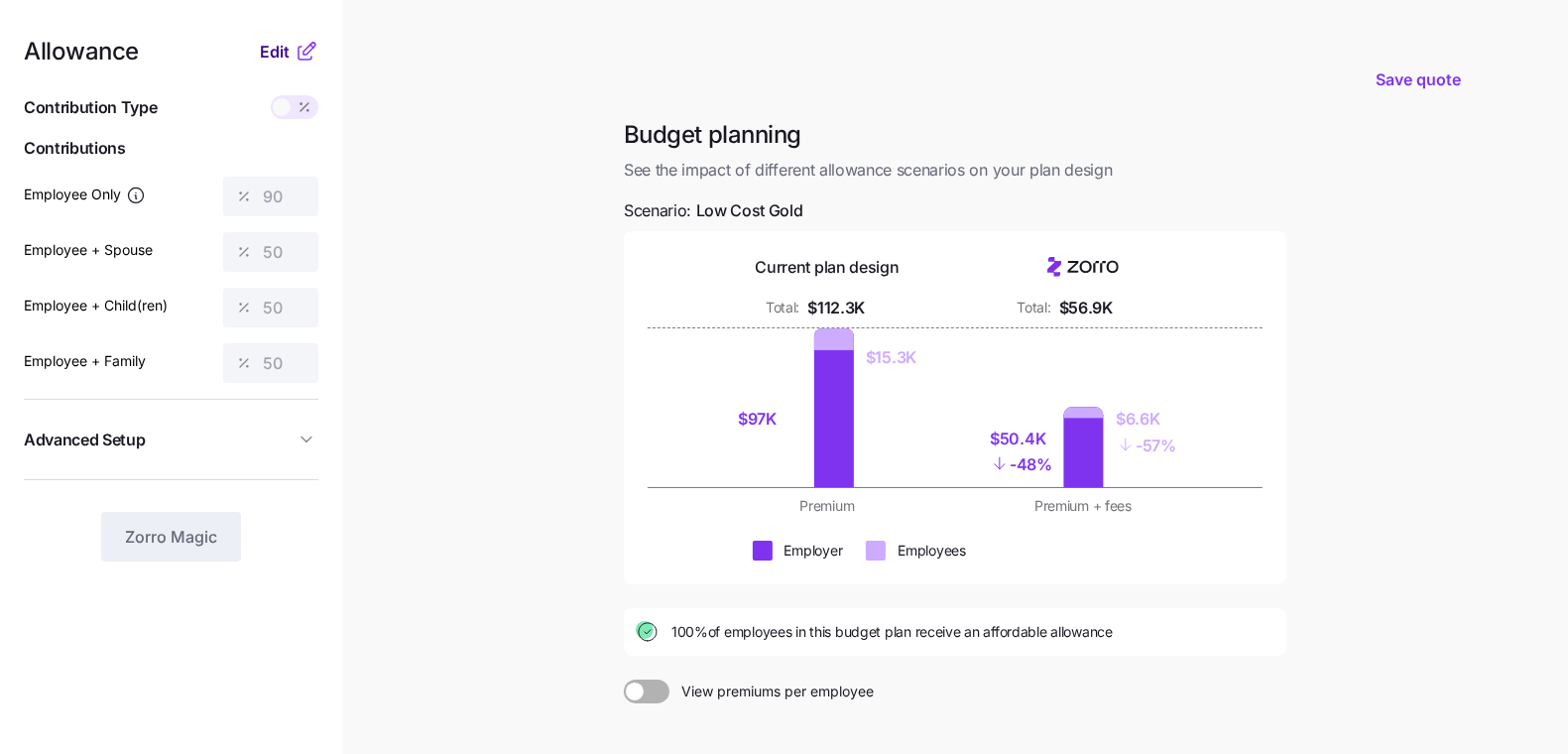 click on "Edit" at bounding box center (275, 52) 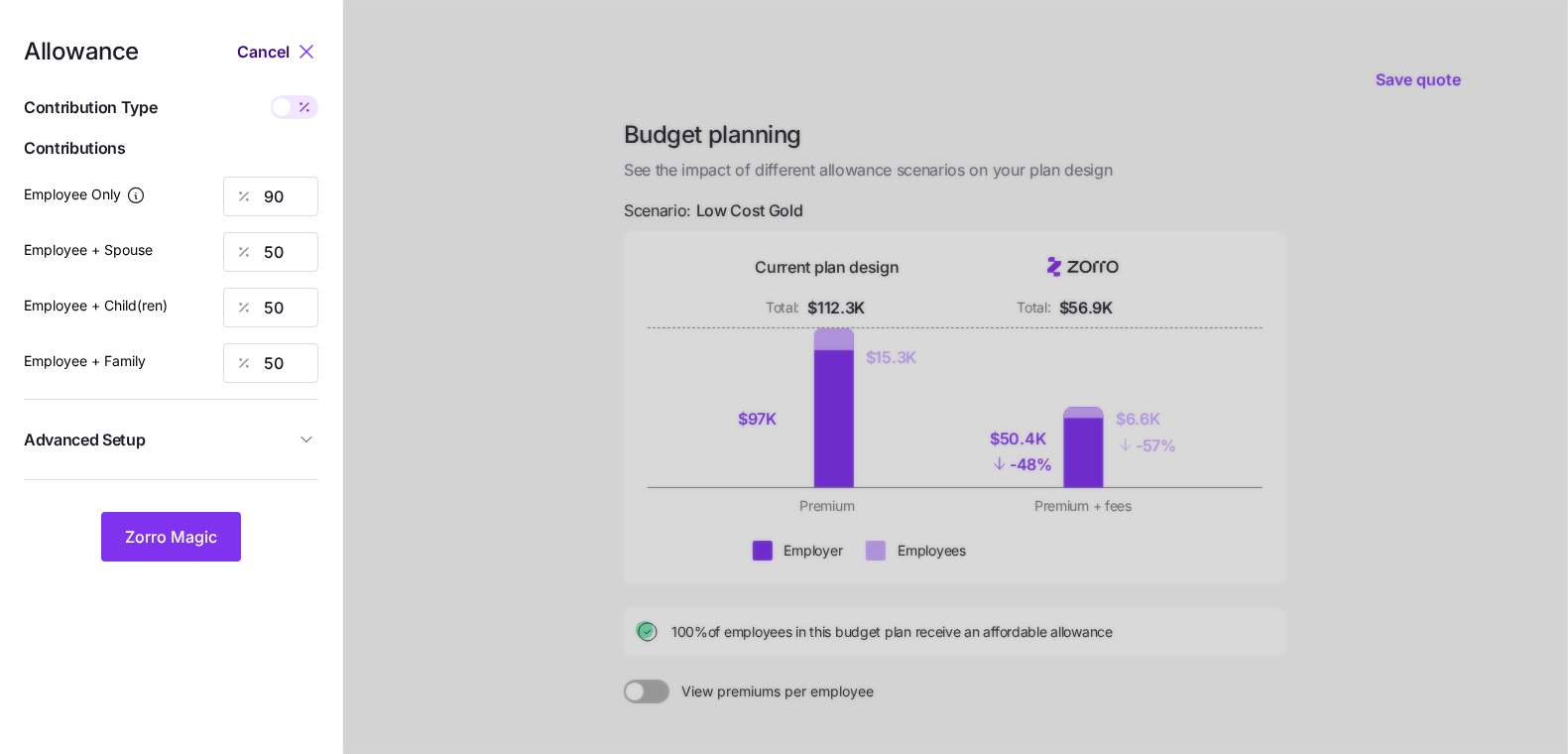 click on "Cancel" at bounding box center (263, 52) 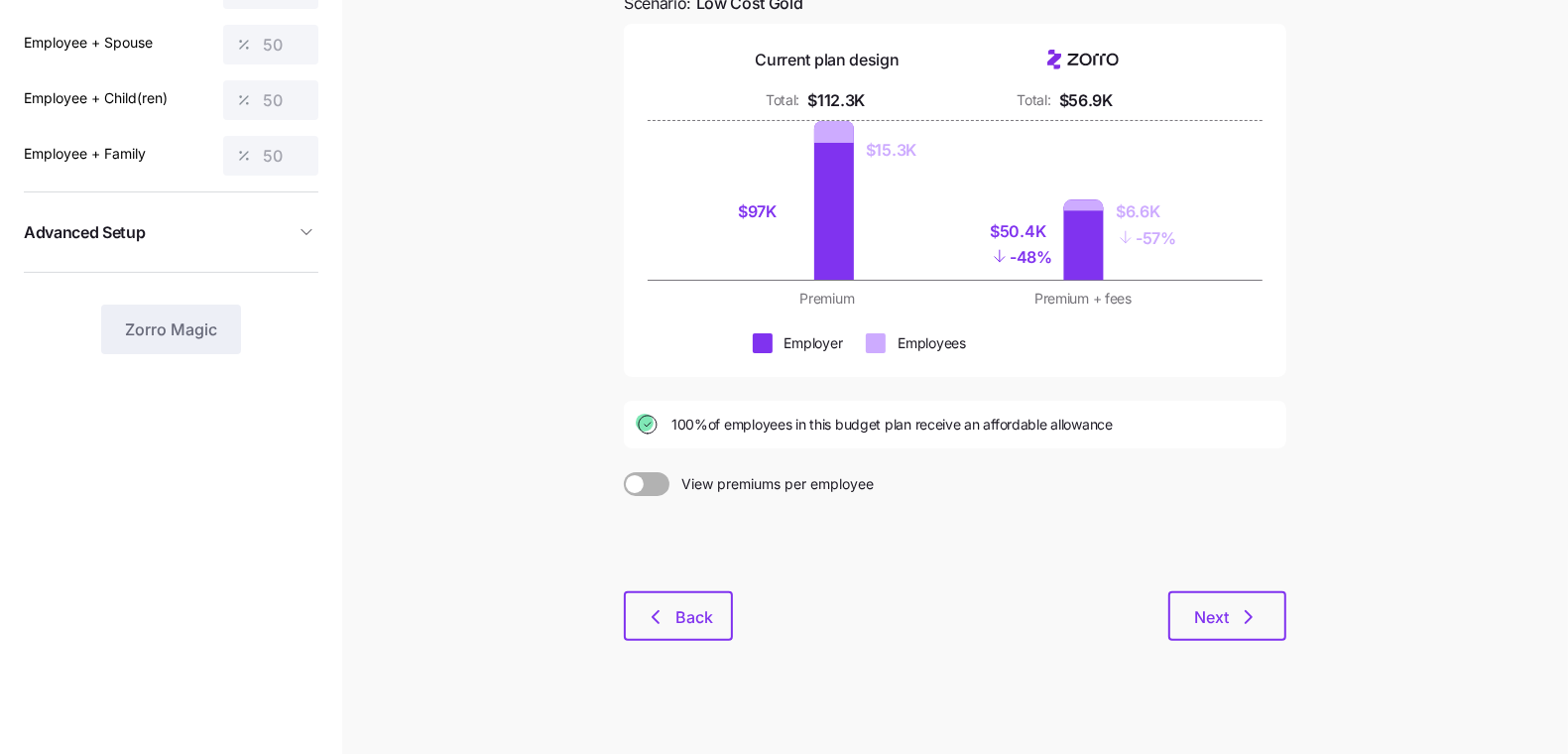 scroll, scrollTop: 219, scrollLeft: 0, axis: vertical 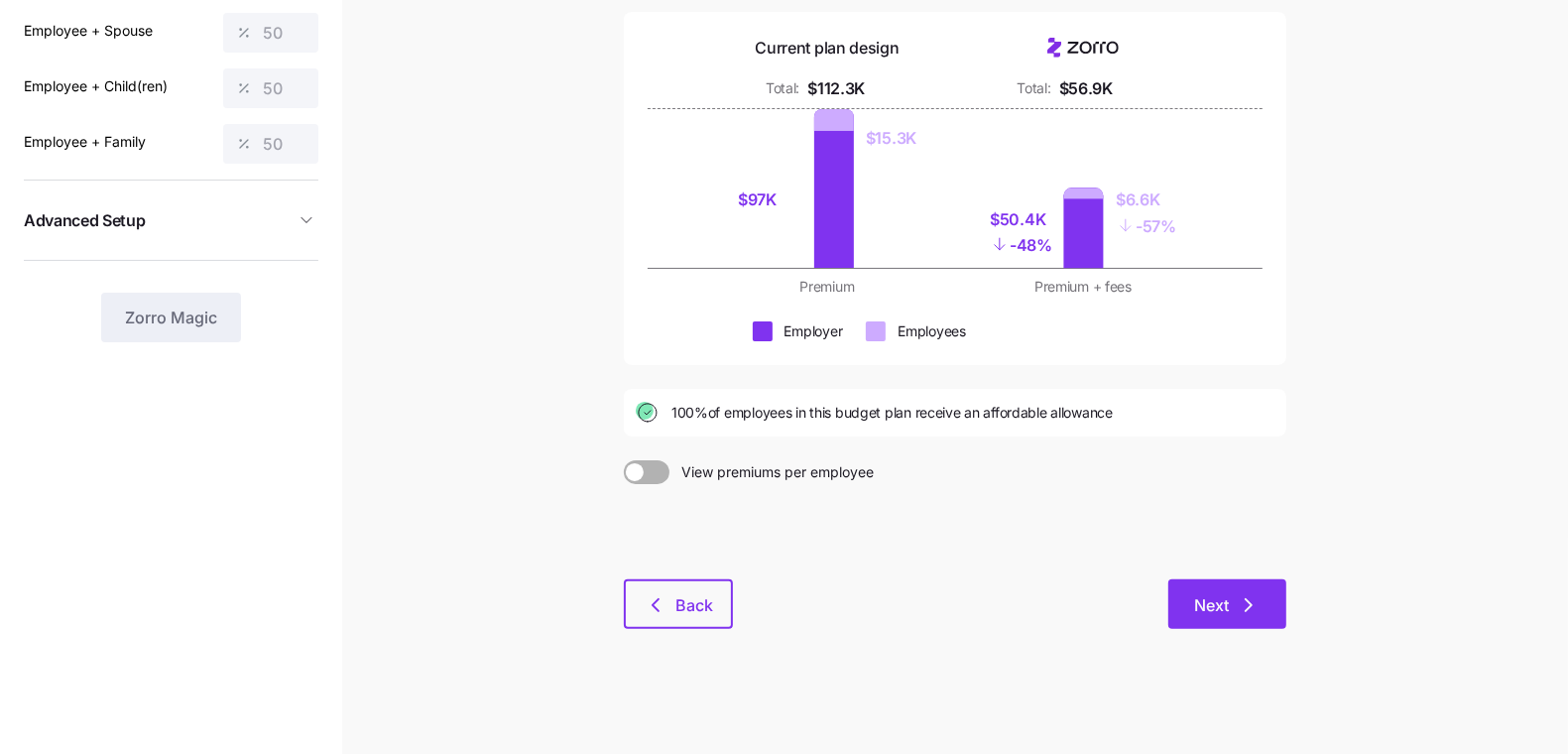 click on "Next" at bounding box center [1227, 604] 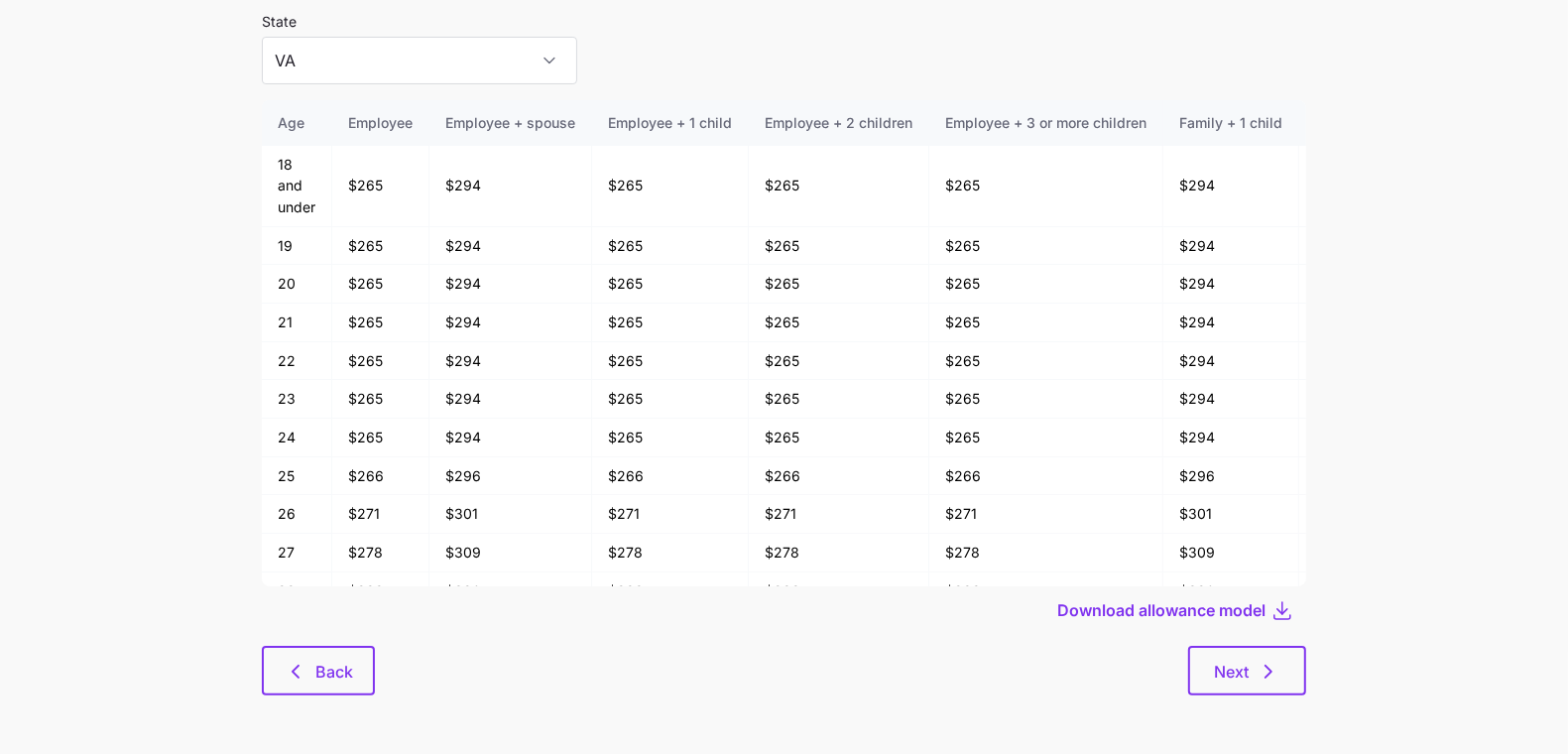 scroll, scrollTop: 106, scrollLeft: 0, axis: vertical 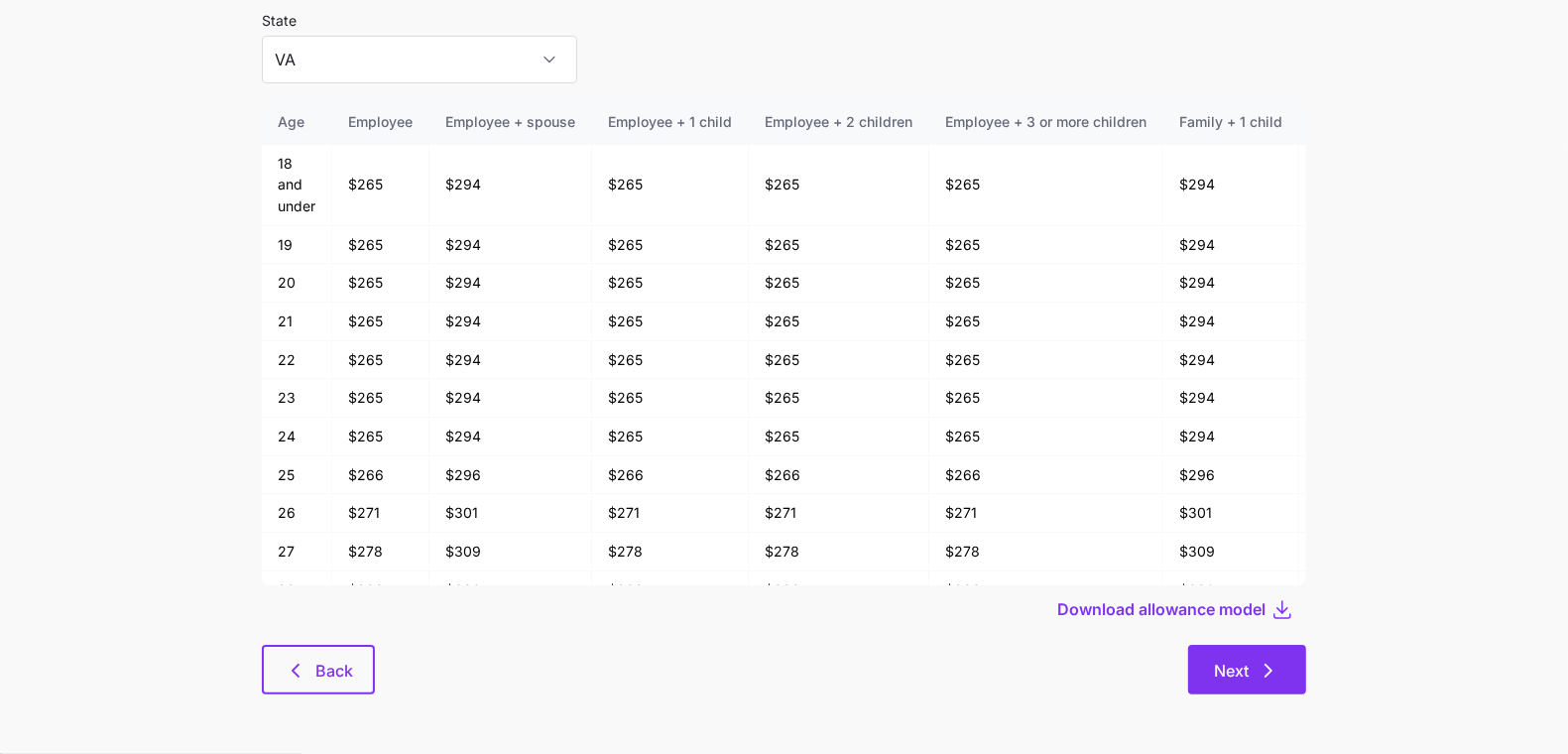 click 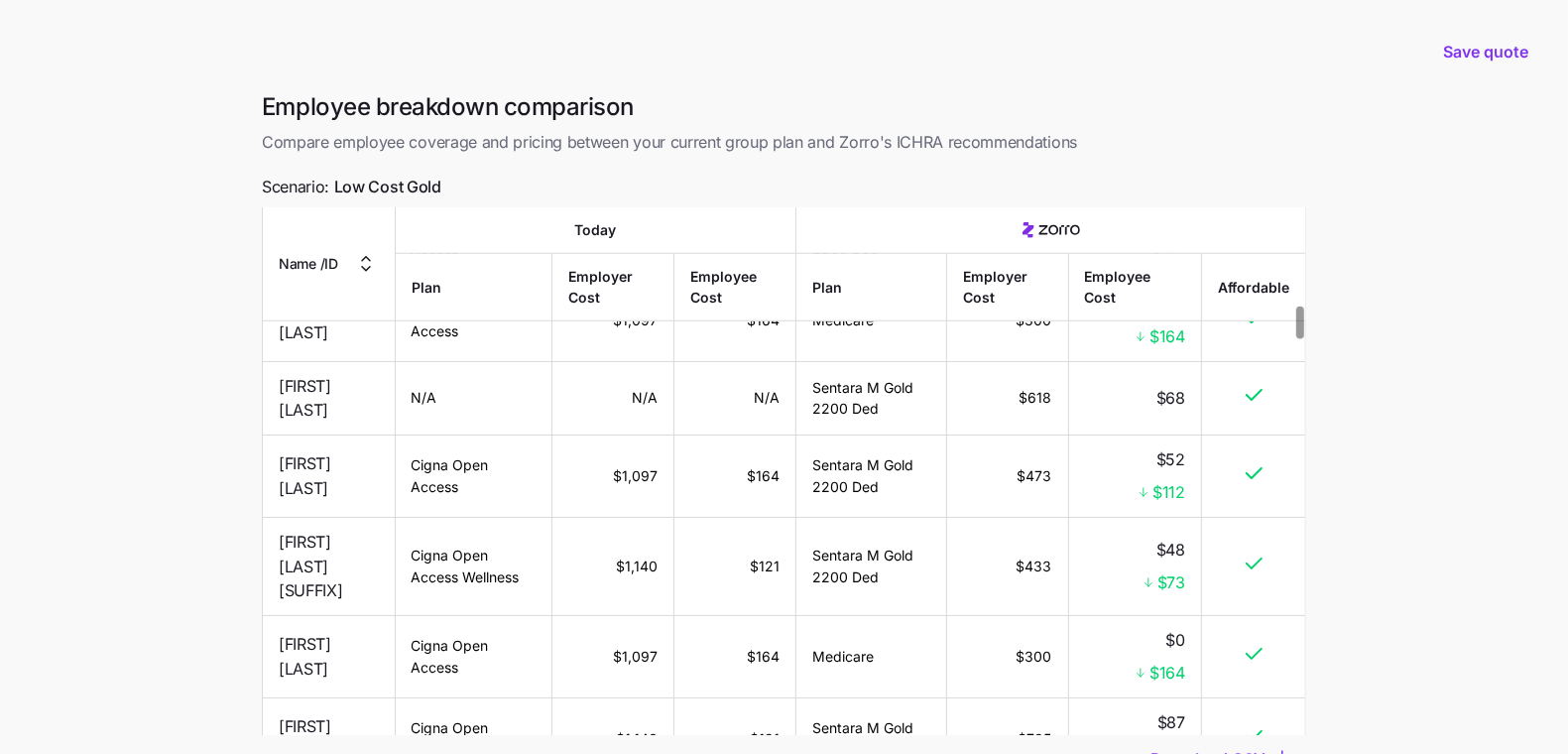 scroll, scrollTop: 1661, scrollLeft: 0, axis: vertical 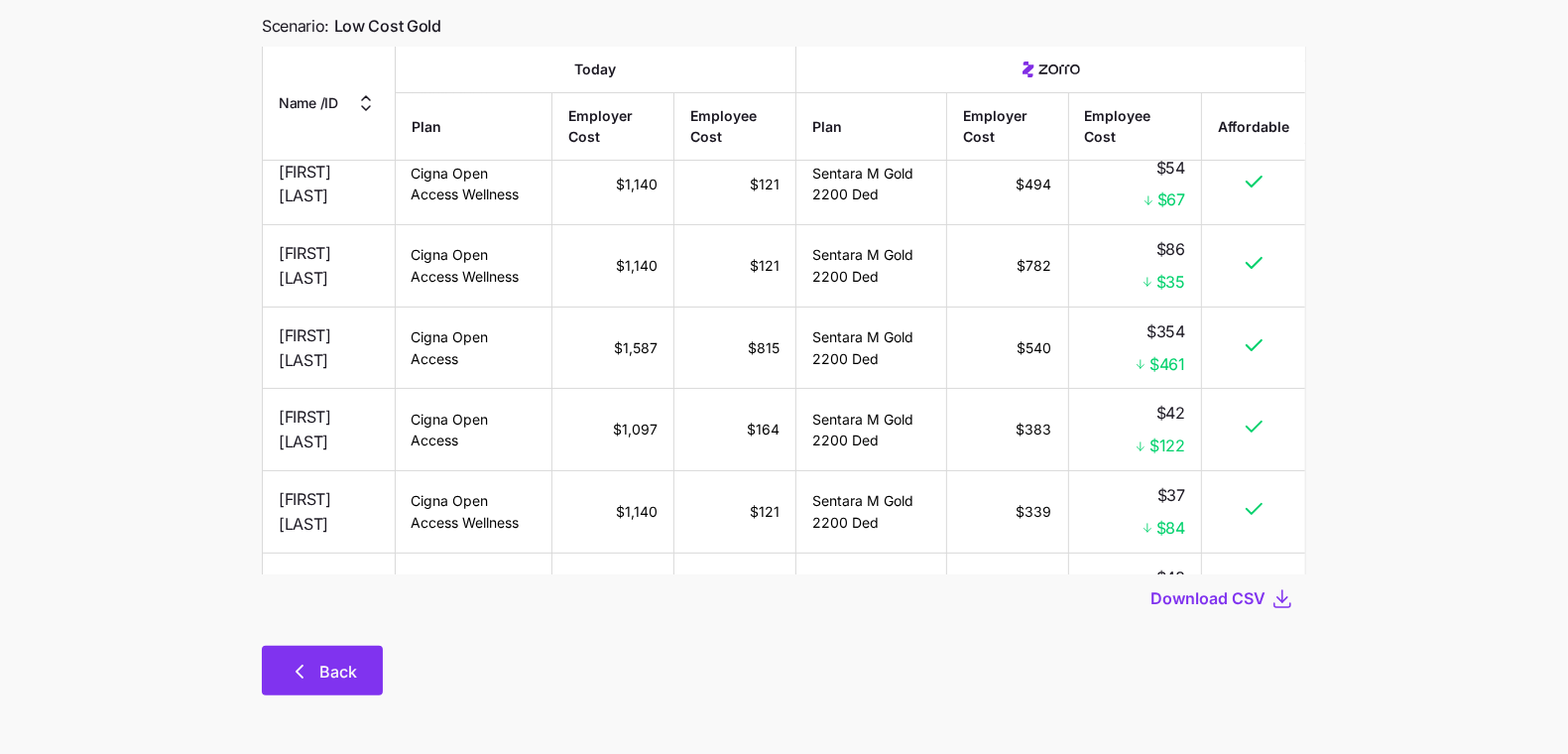click on "Back" at bounding box center (338, 672) 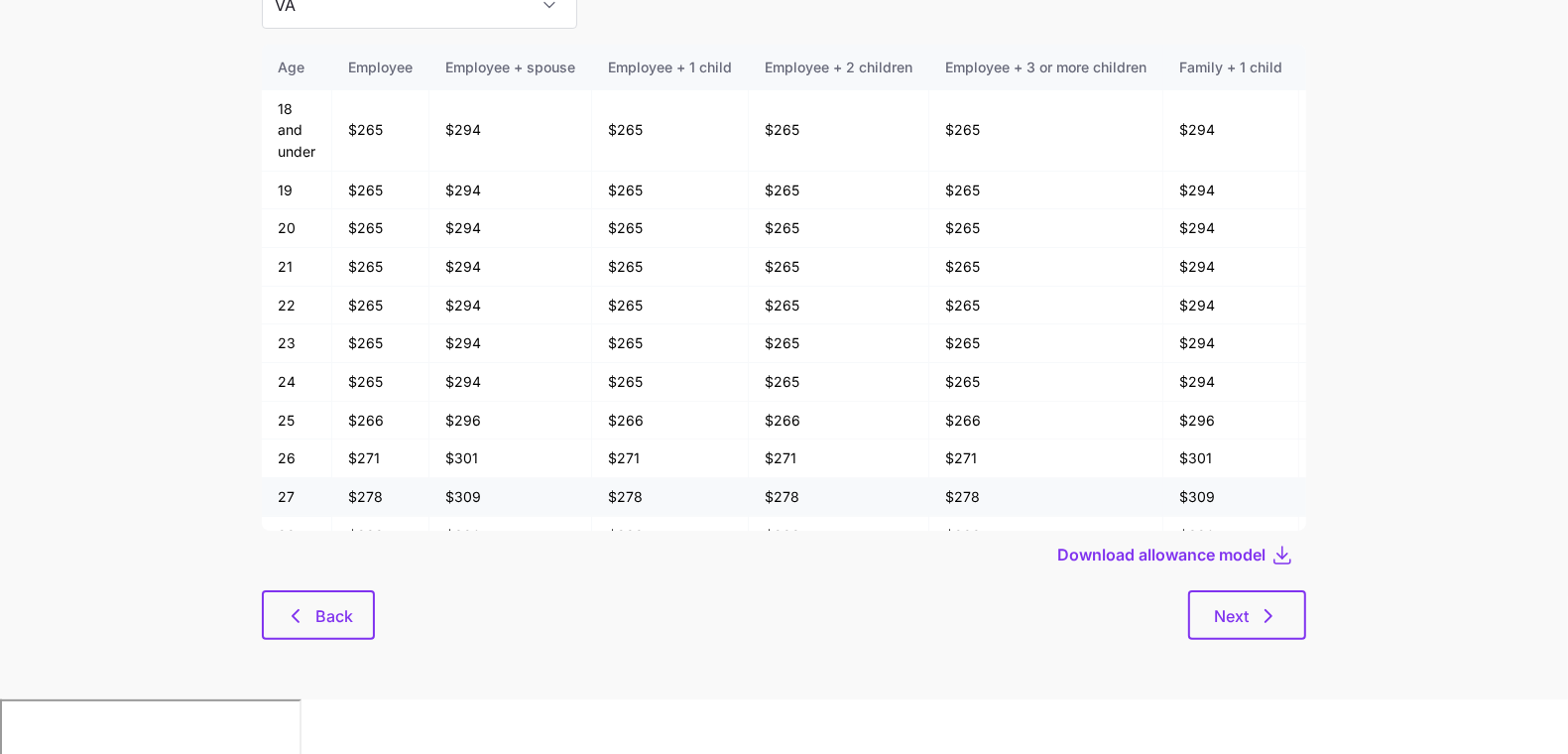 scroll, scrollTop: 0, scrollLeft: 0, axis: both 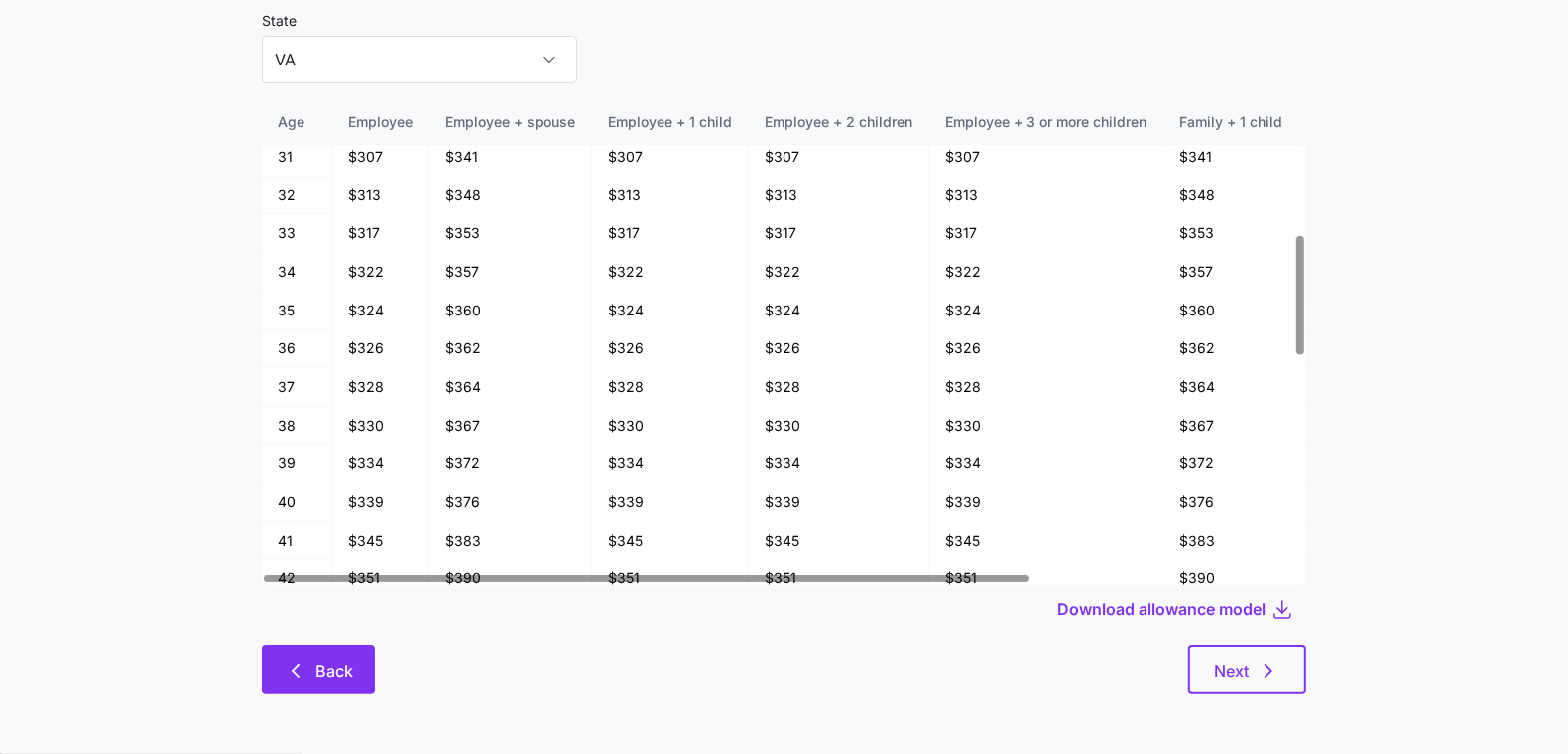 click on "Back" at bounding box center [334, 671] 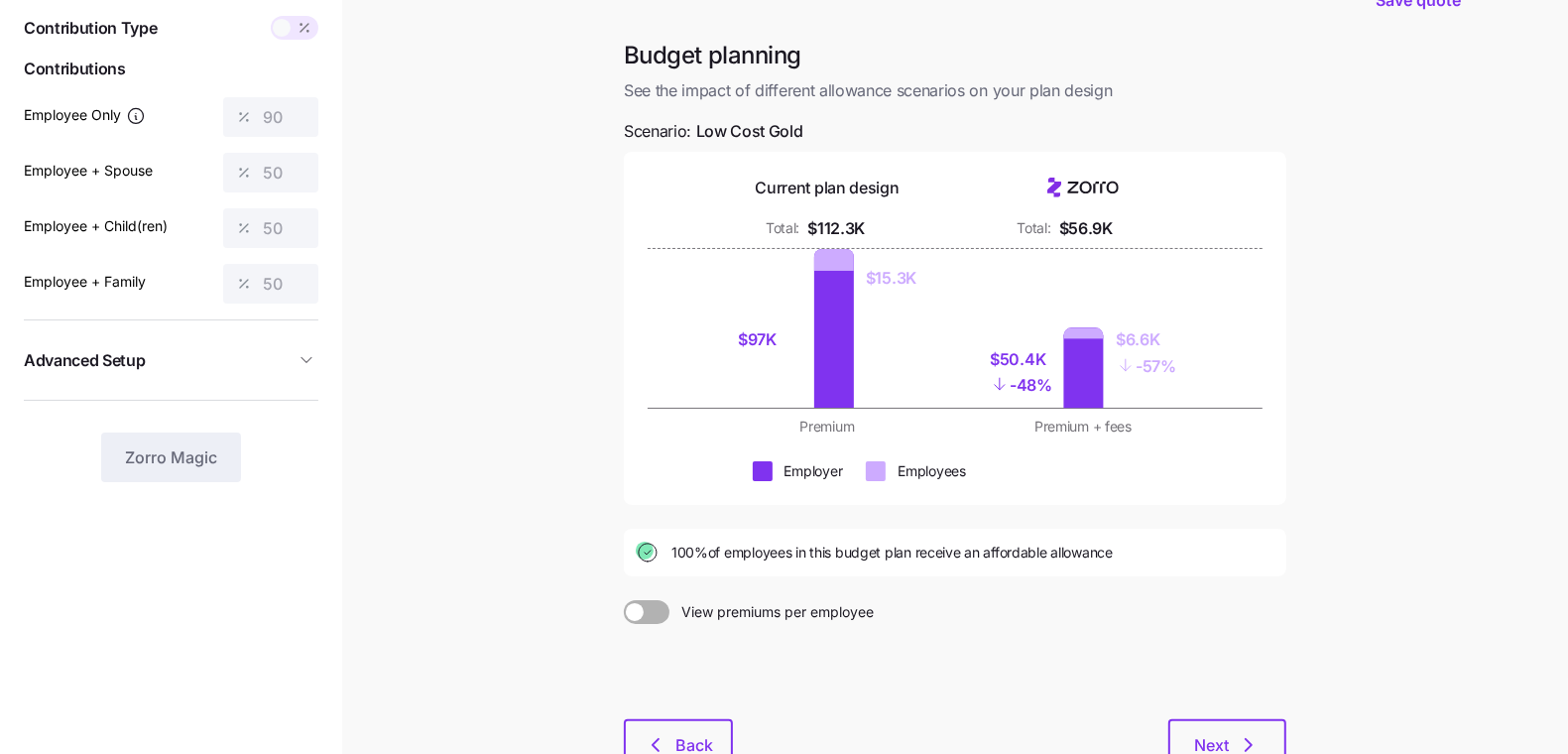 scroll, scrollTop: 0, scrollLeft: 0, axis: both 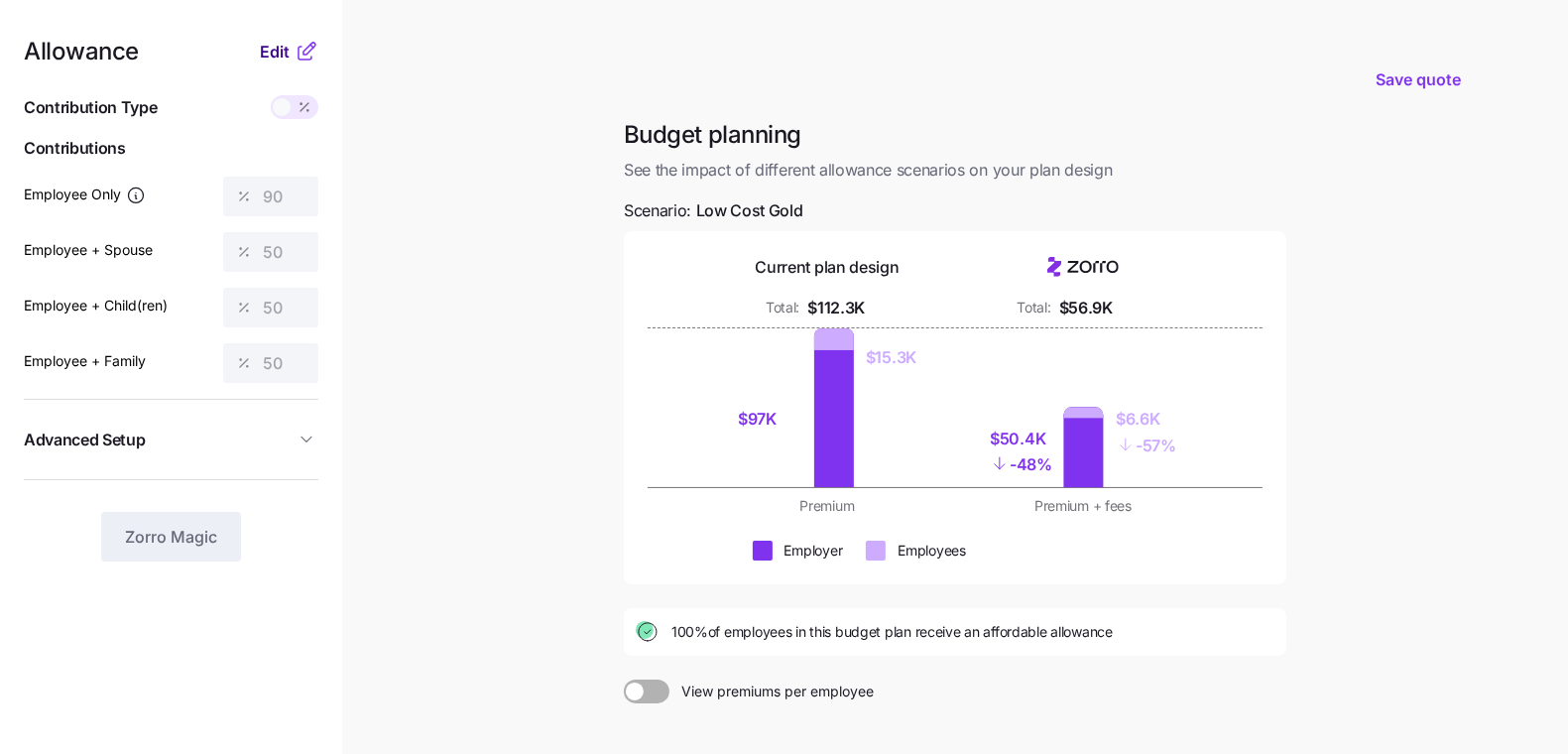 click on "Edit" at bounding box center [275, 52] 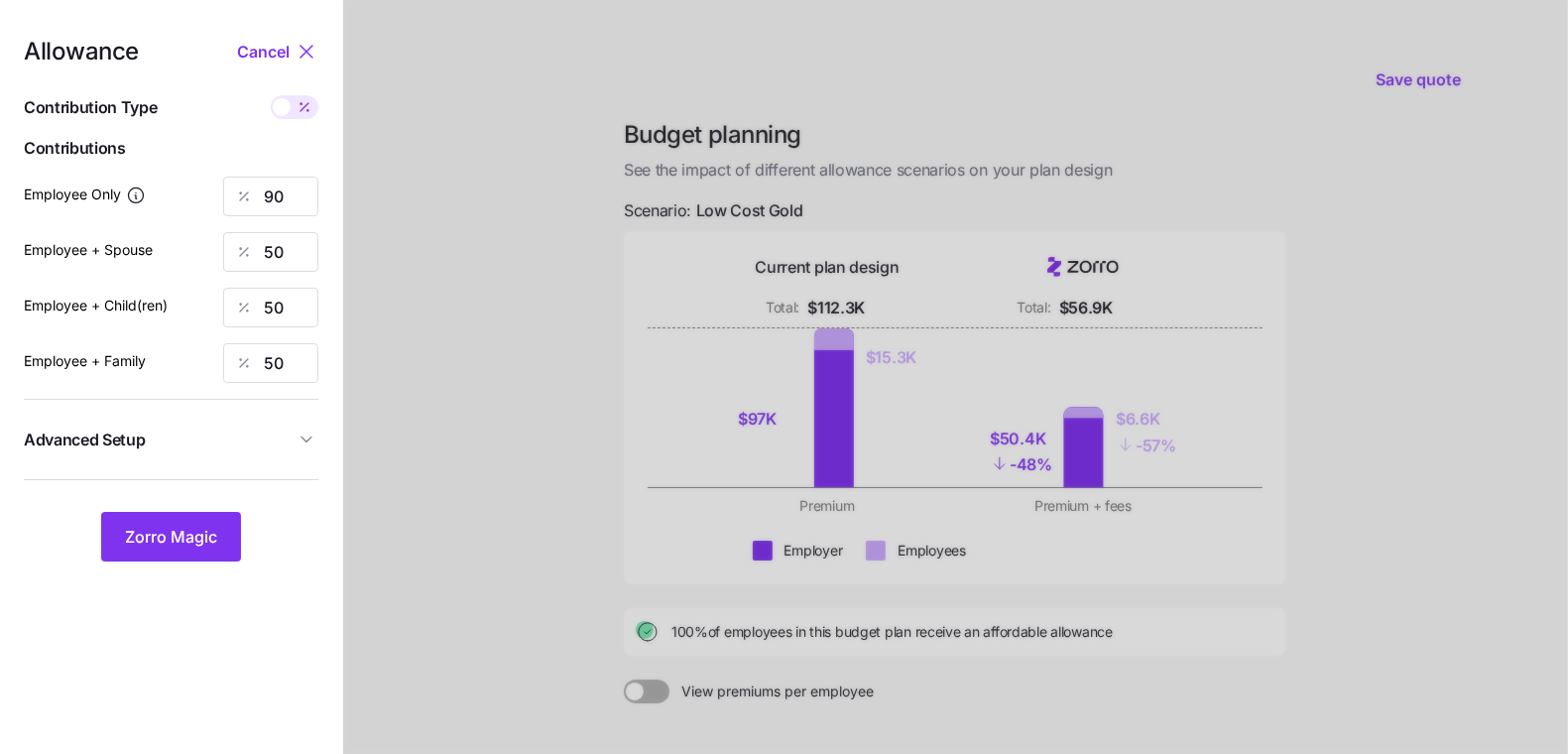 click on "Advanced Setup" at bounding box center [171, 440] 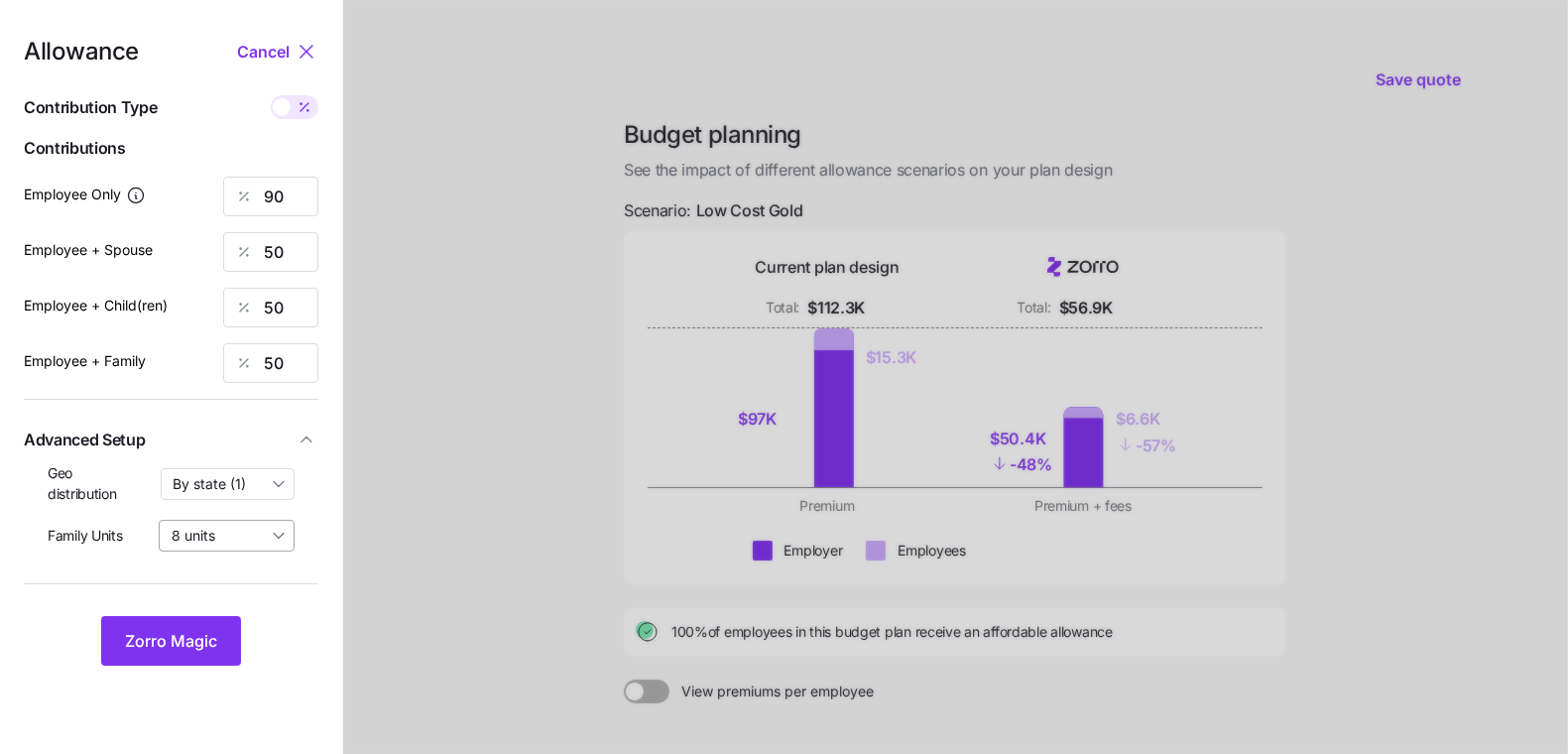 click on "8 units" at bounding box center [226, 536] 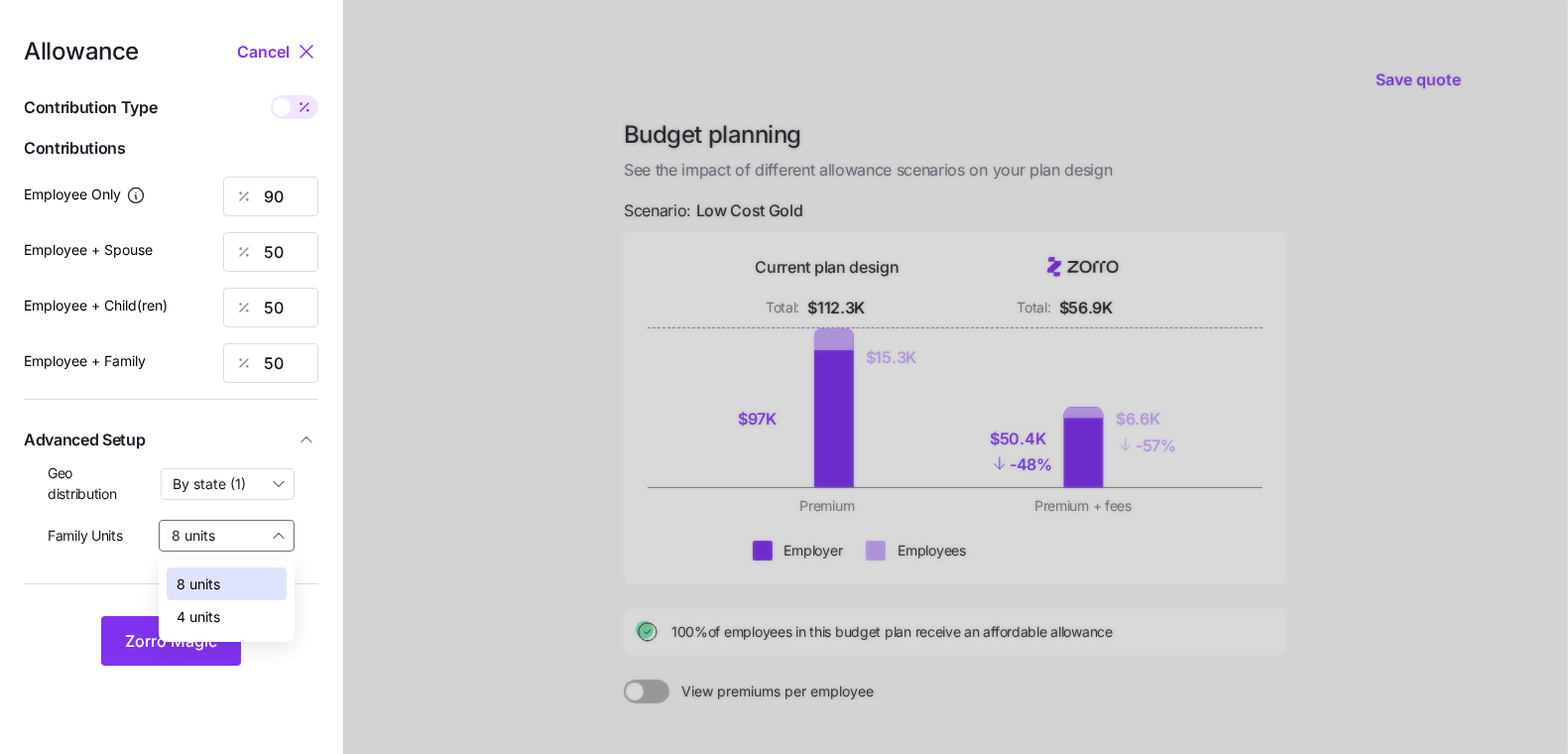 click on "4 units" at bounding box center (226, 617) 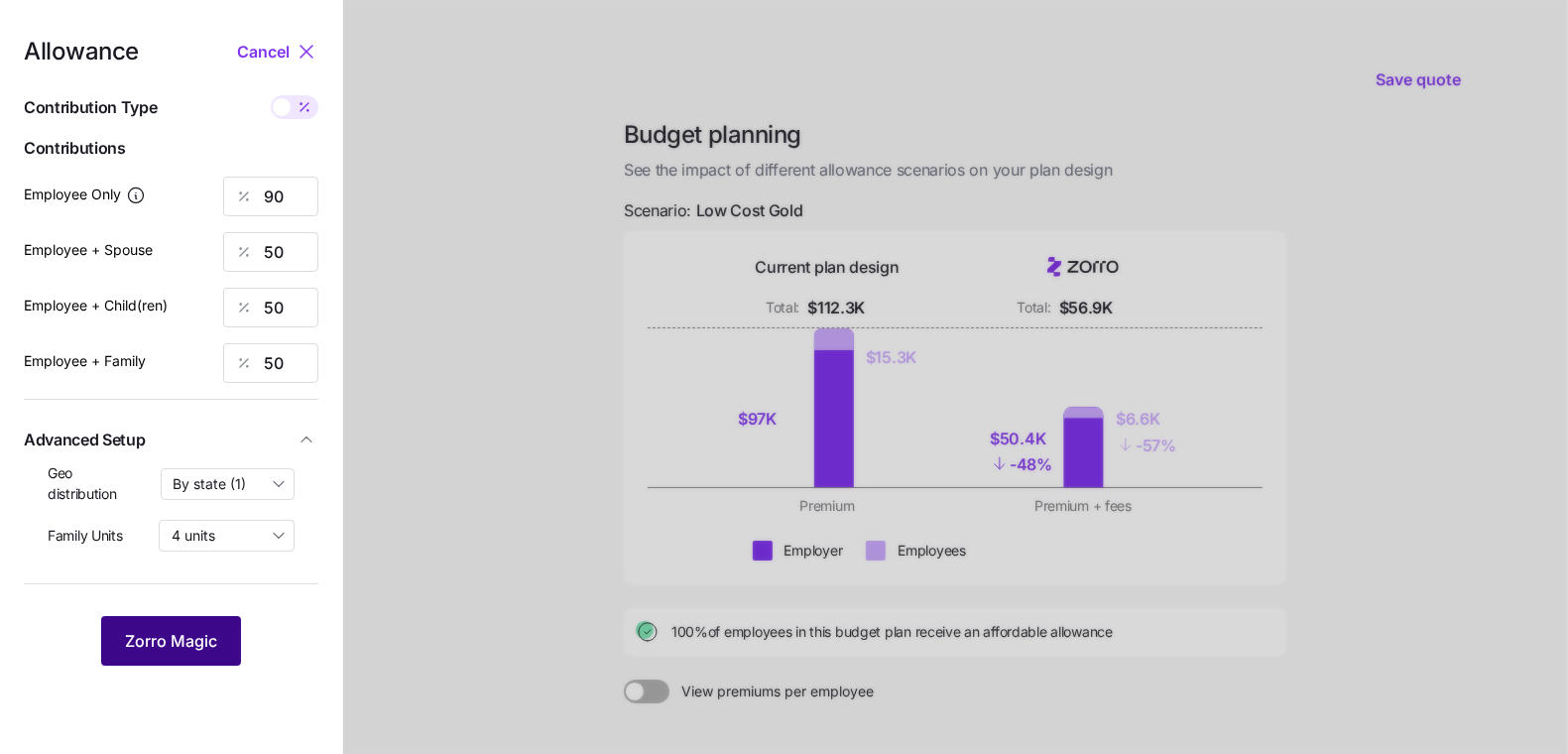 click on "Zorro Magic" at bounding box center (171, 641) 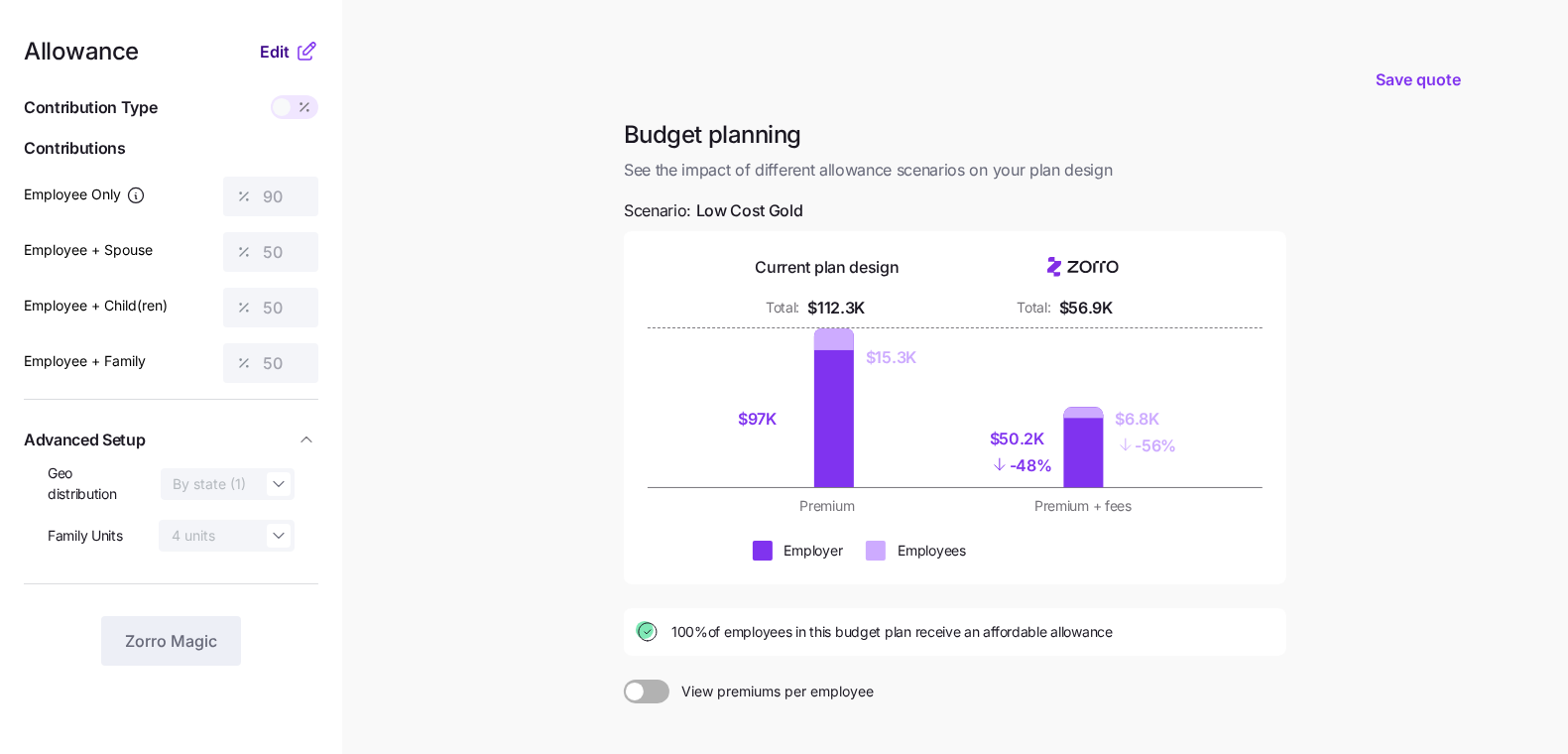 click on "Edit" at bounding box center [275, 52] 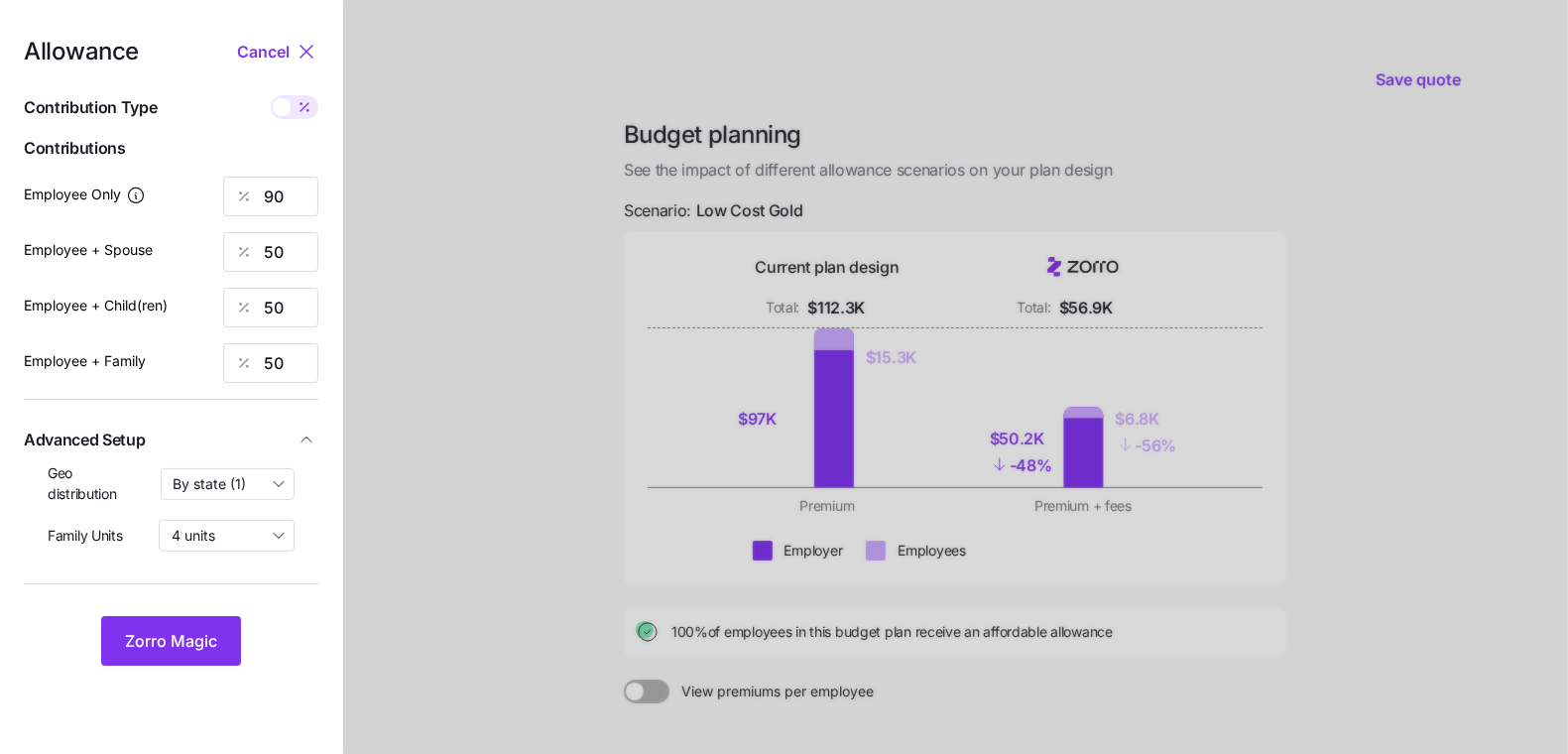 click on "Geo distribution By state (1) Family Units 4 units" at bounding box center [171, 515] 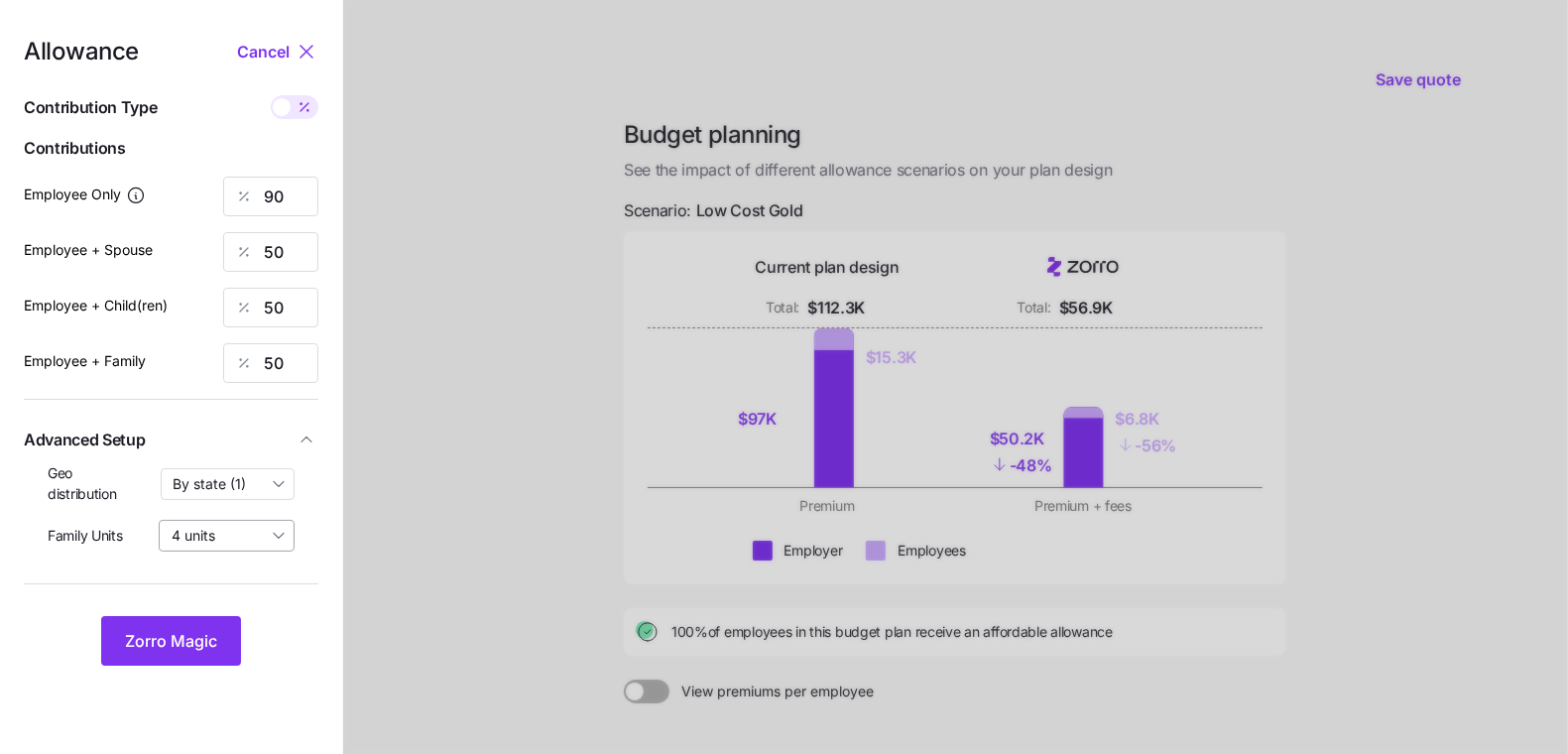 click on "4 units" at bounding box center [226, 536] 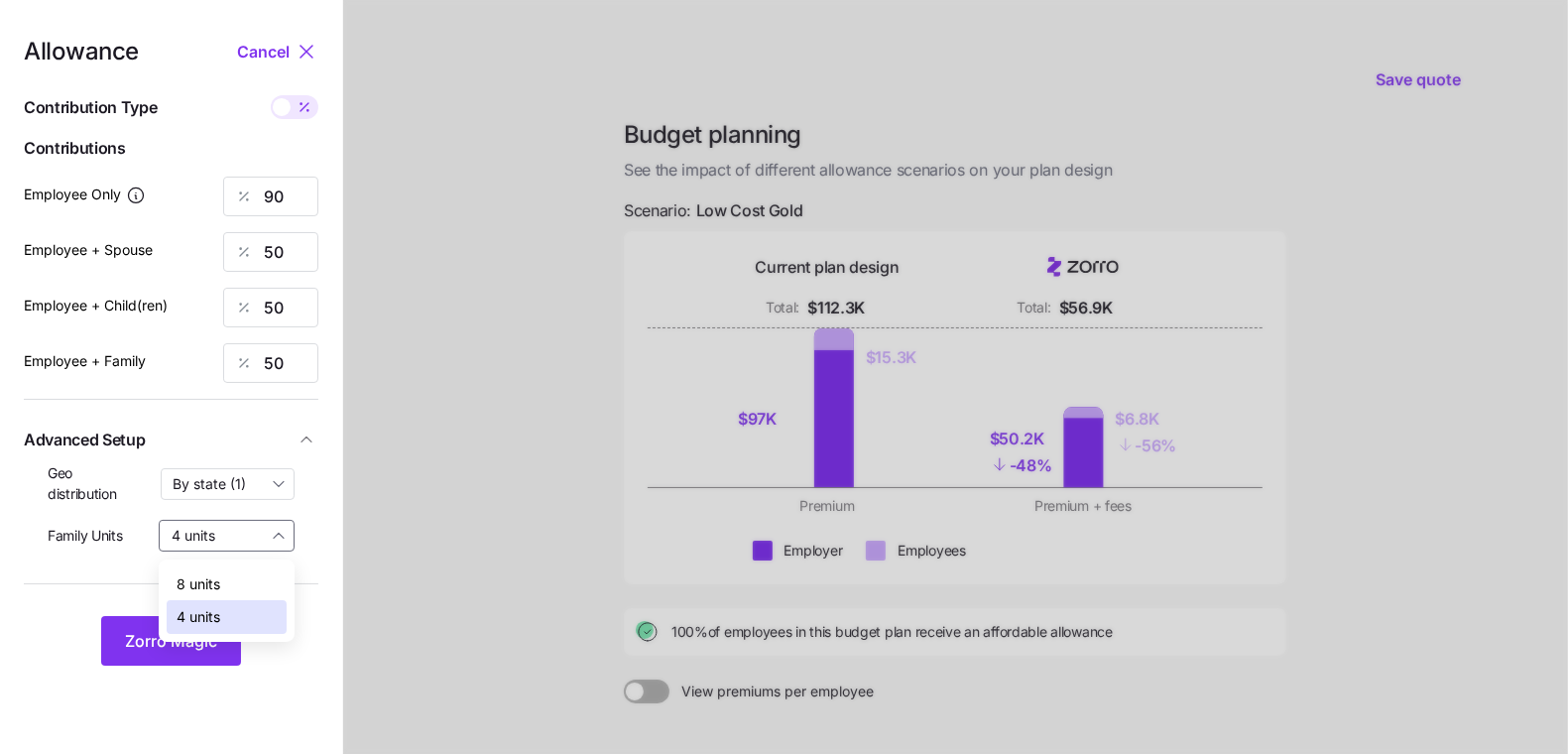 drag, startPoint x: 228, startPoint y: 590, endPoint x: 222, endPoint y: 610, distance: 20.880613 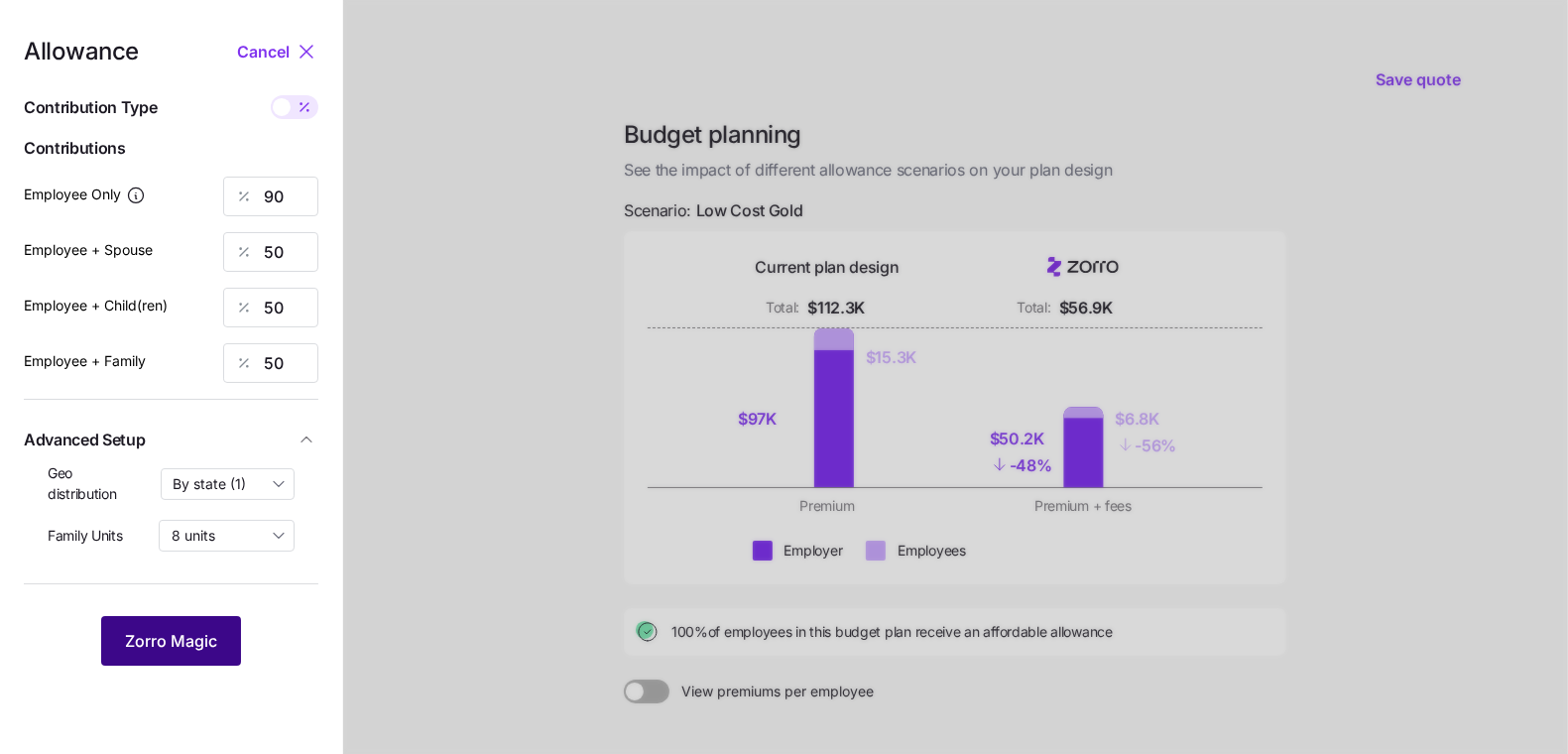 click on "Zorro Magic" at bounding box center (171, 641) 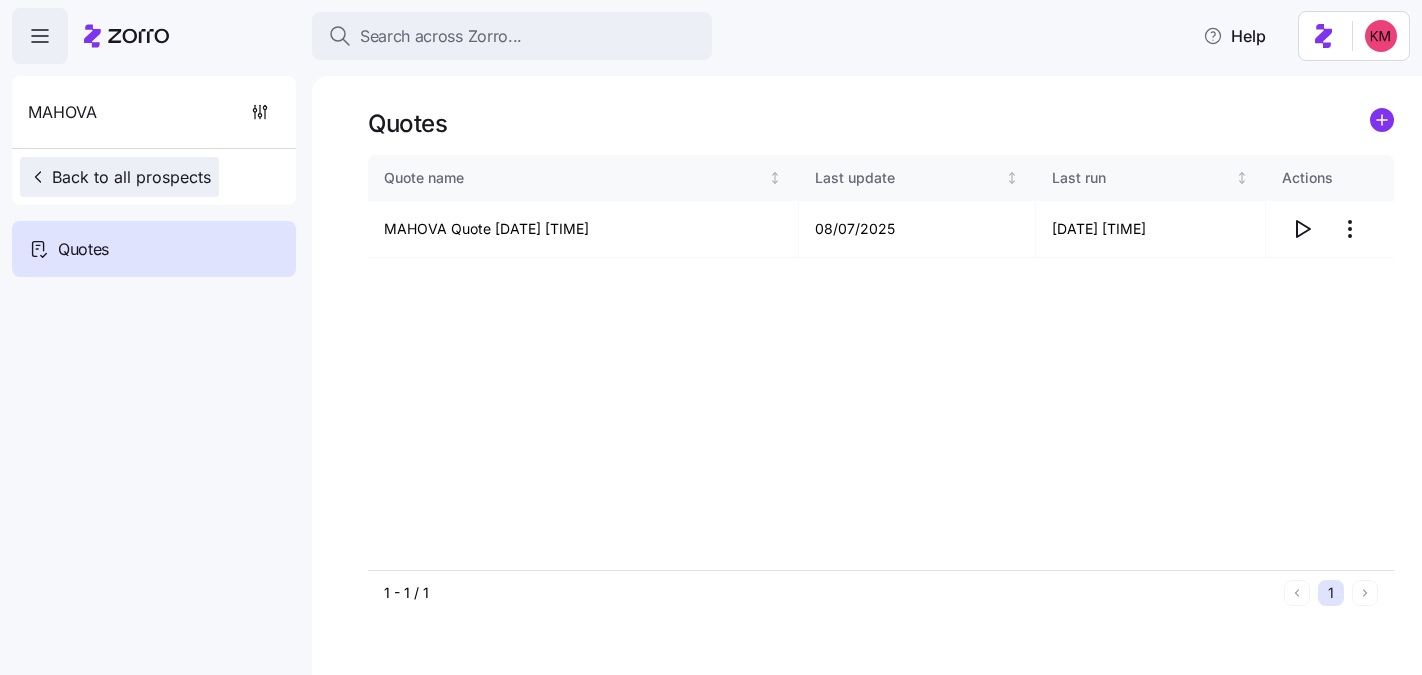 scroll, scrollTop: 0, scrollLeft: 0, axis: both 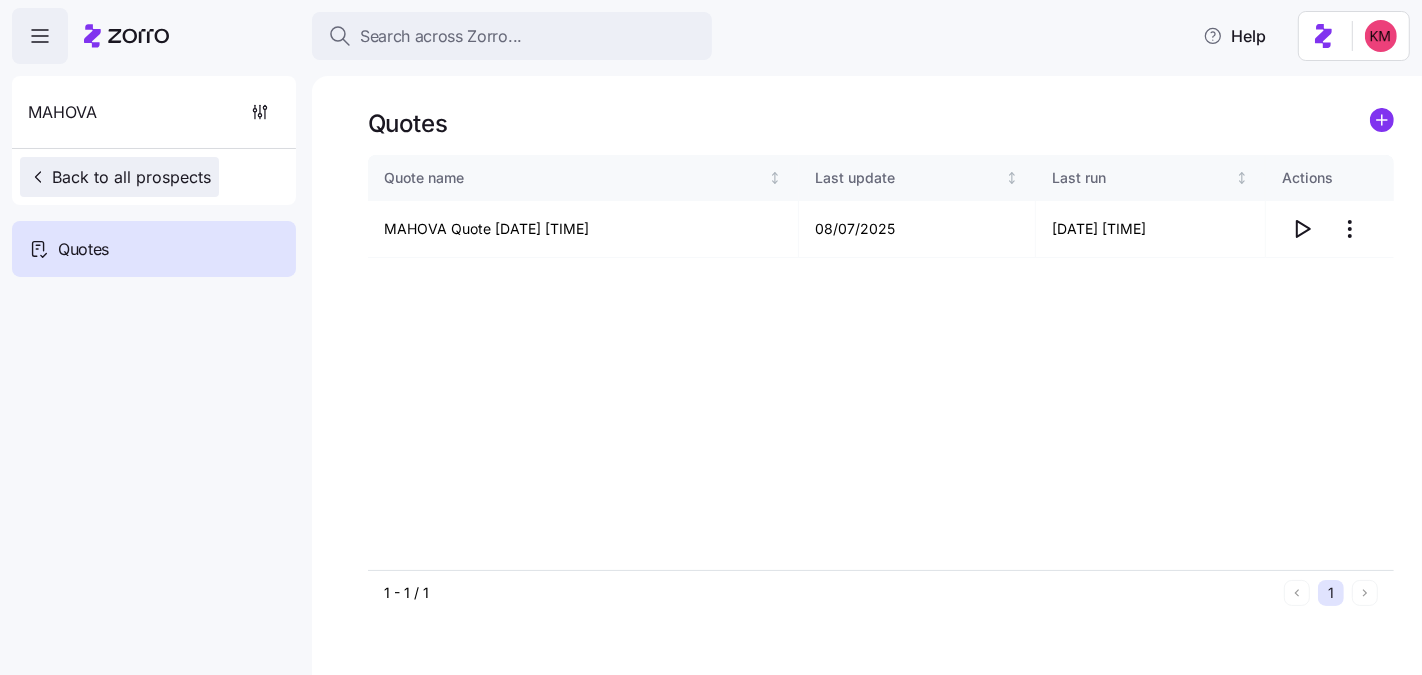 click on "Back to all prospects" at bounding box center [119, 177] 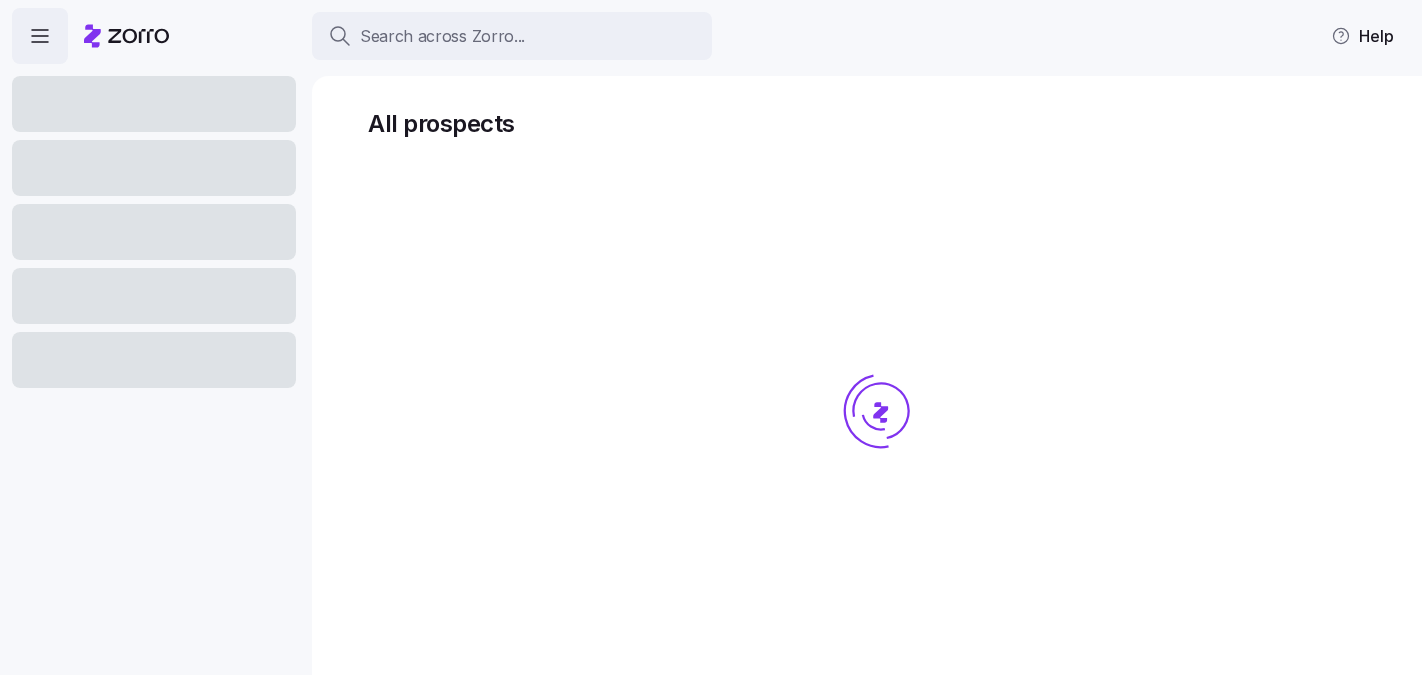 scroll, scrollTop: 0, scrollLeft: 0, axis: both 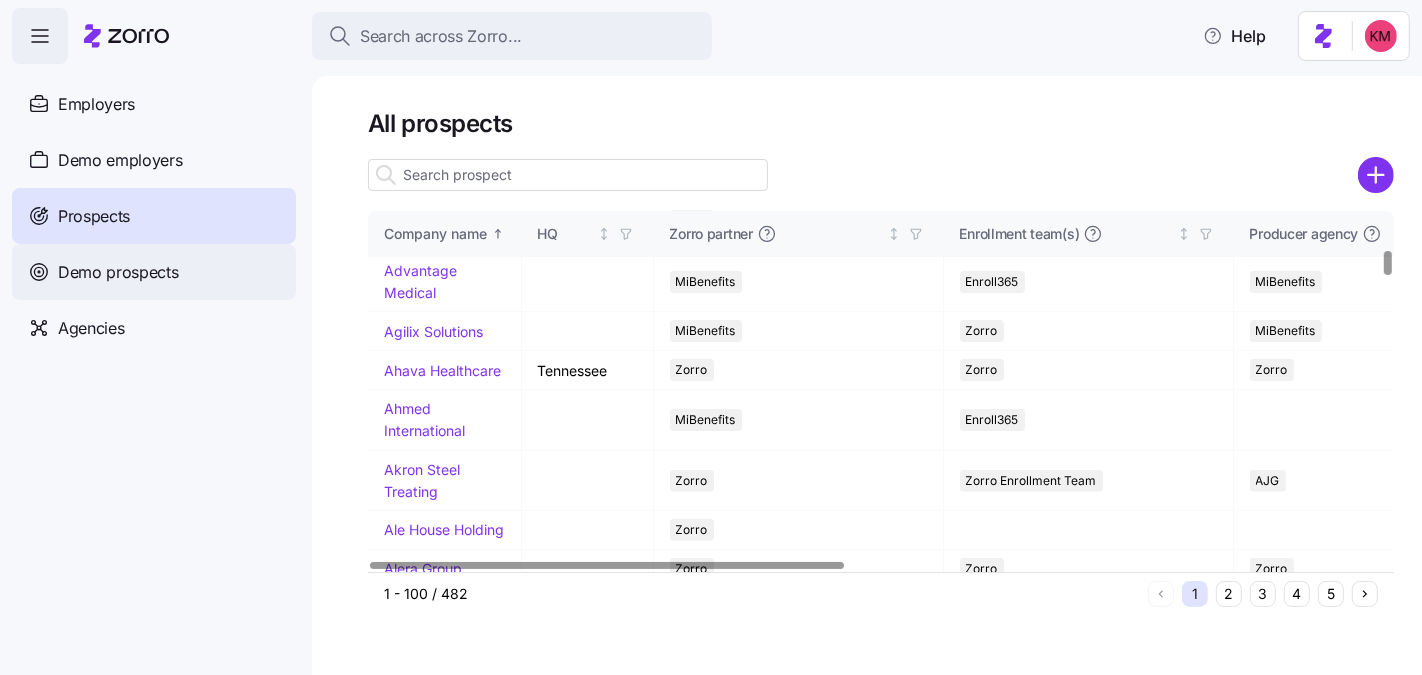 click on "Demo prospects" at bounding box center (154, 272) 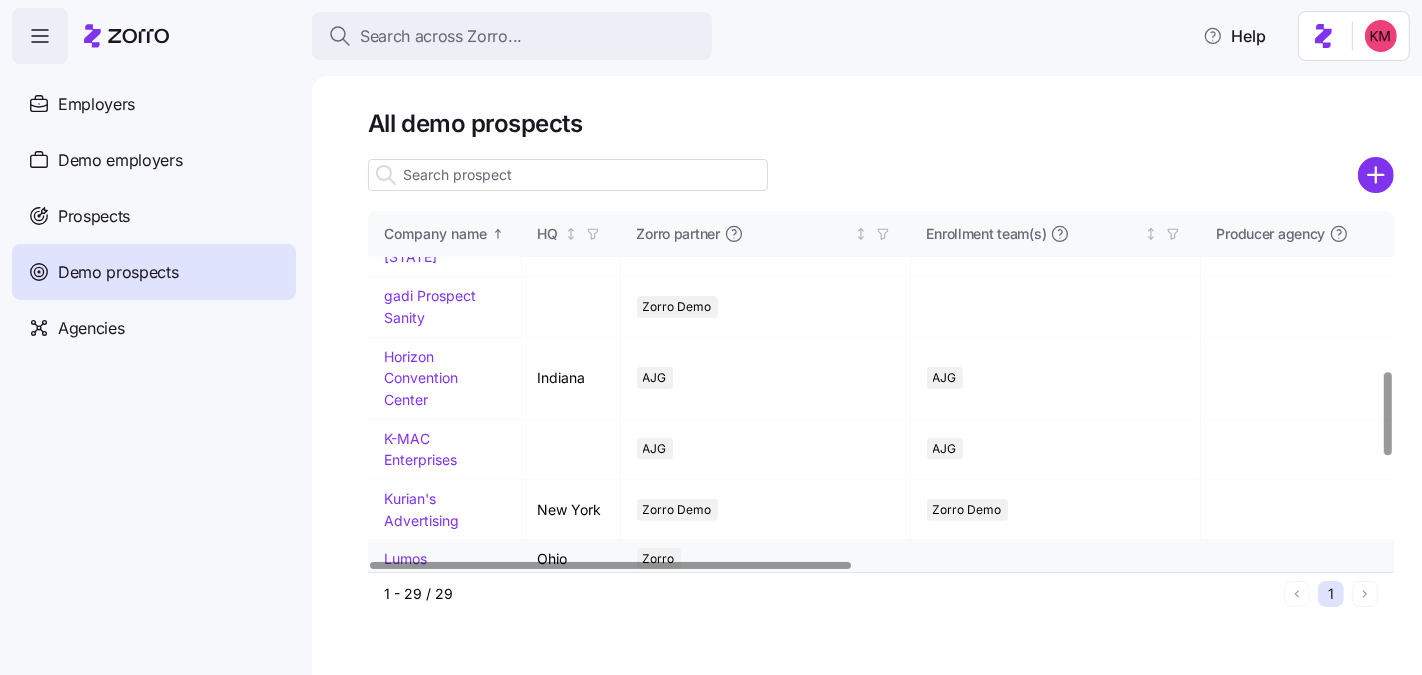 scroll, scrollTop: 693, scrollLeft: 0, axis: vertical 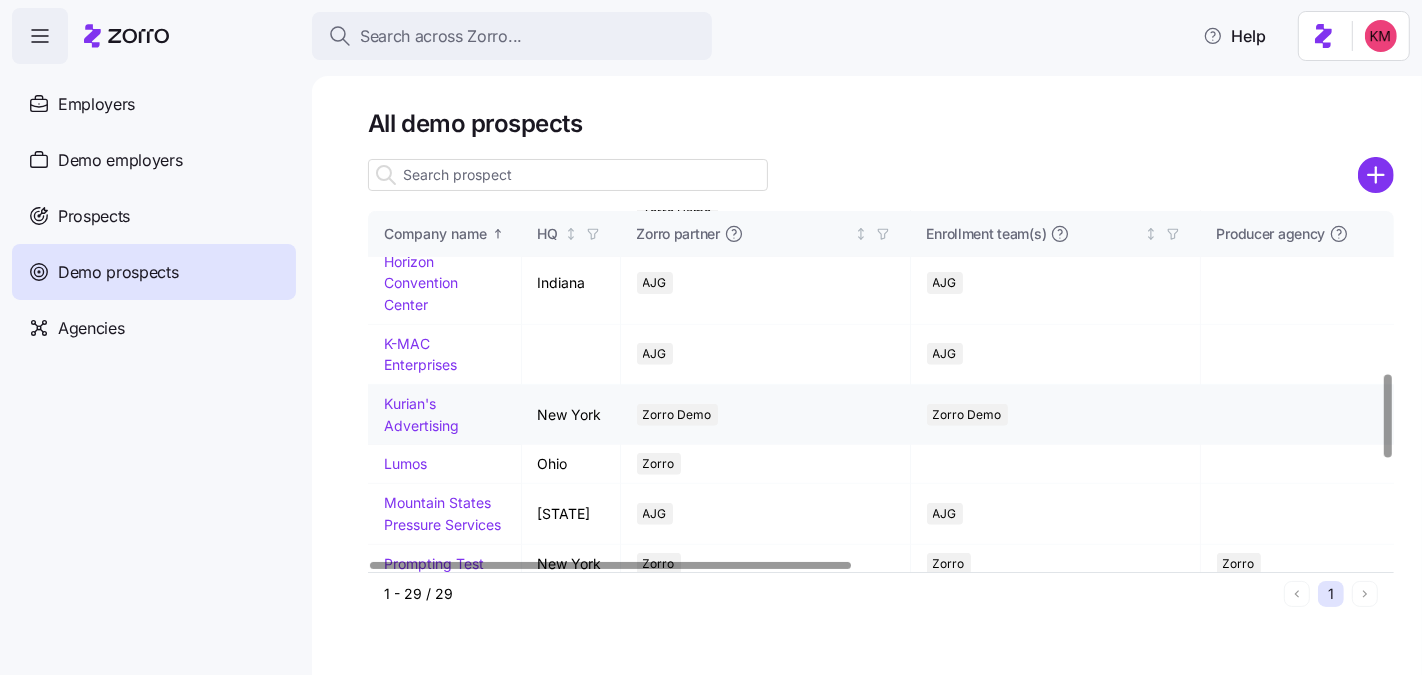 click on "Kurian's Advertising" at bounding box center (421, 414) 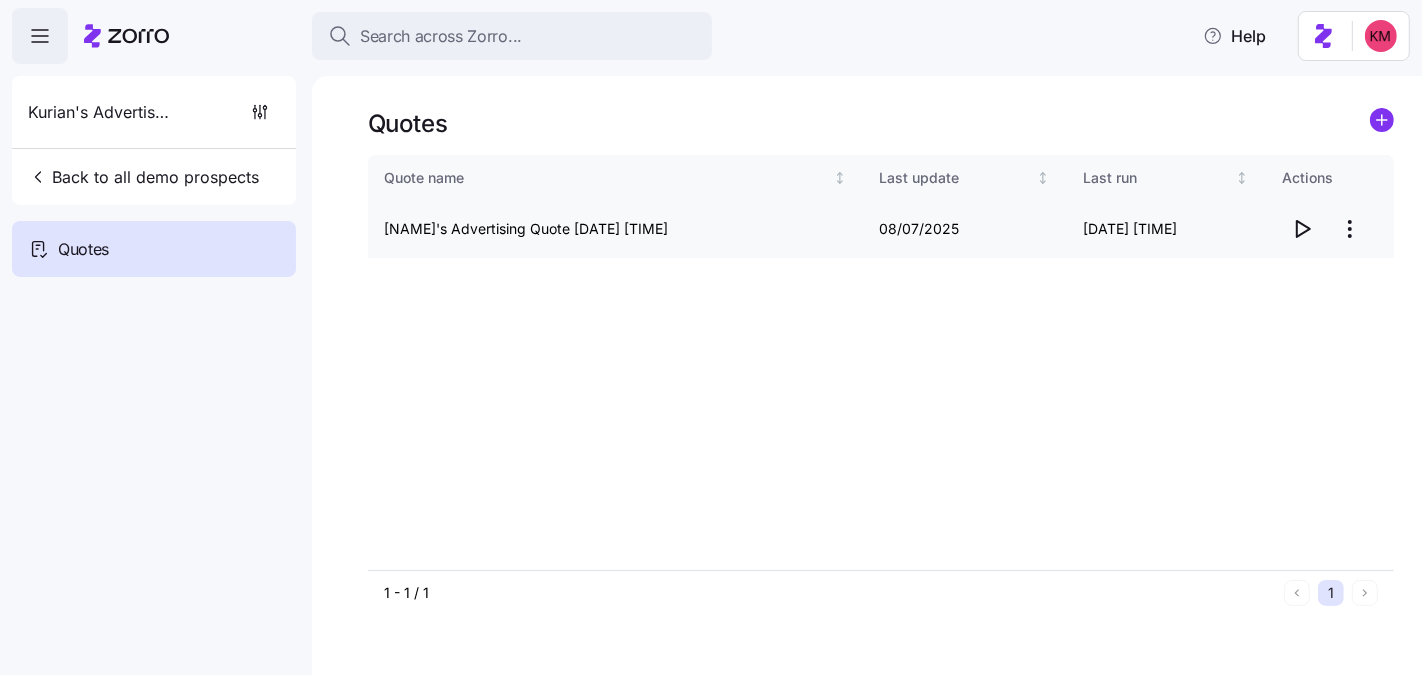 click 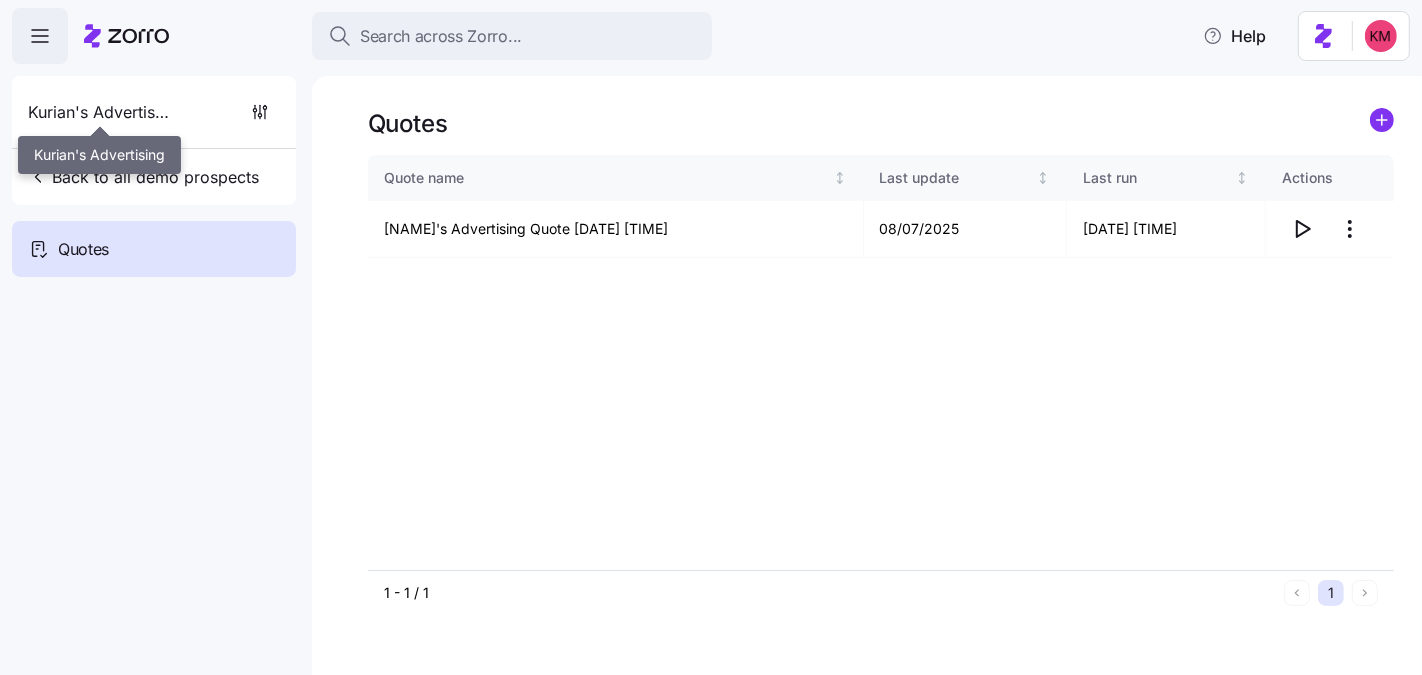 click on "Kurian's Advertising" at bounding box center [100, 112] 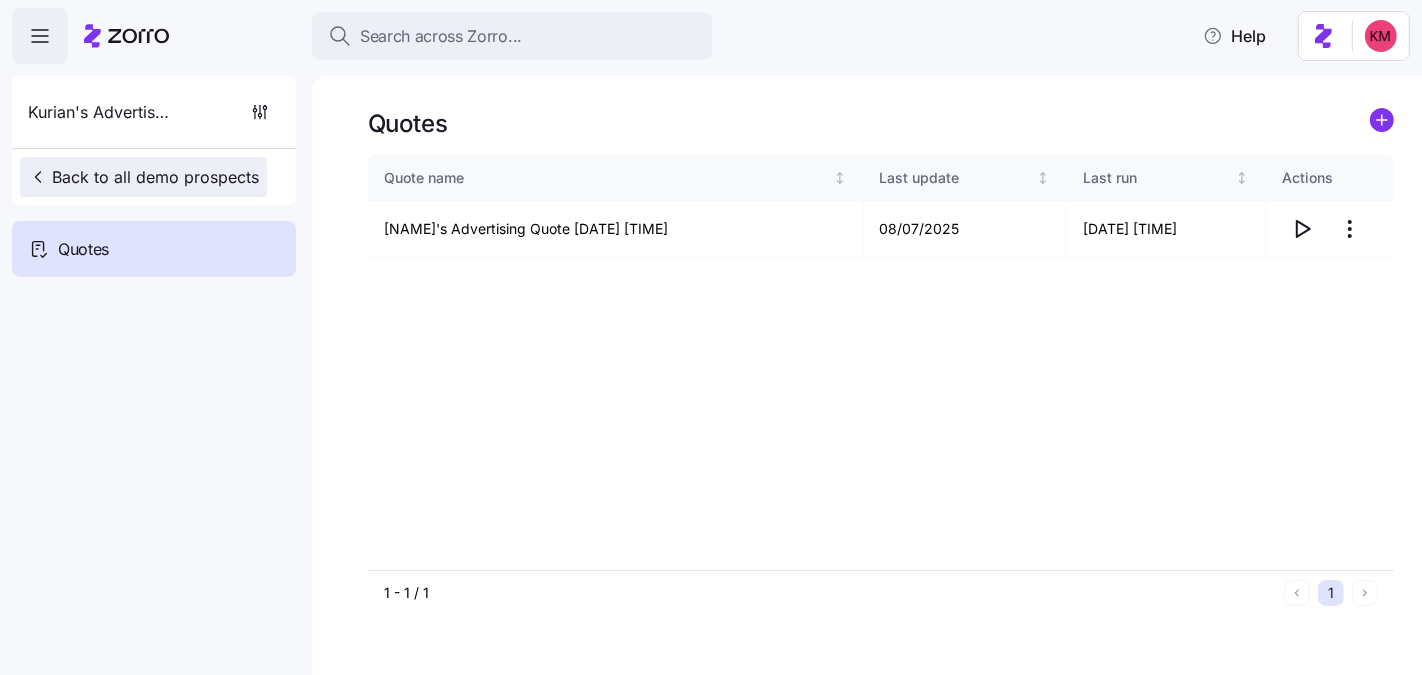 click on "Back to all demo prospects" at bounding box center [143, 177] 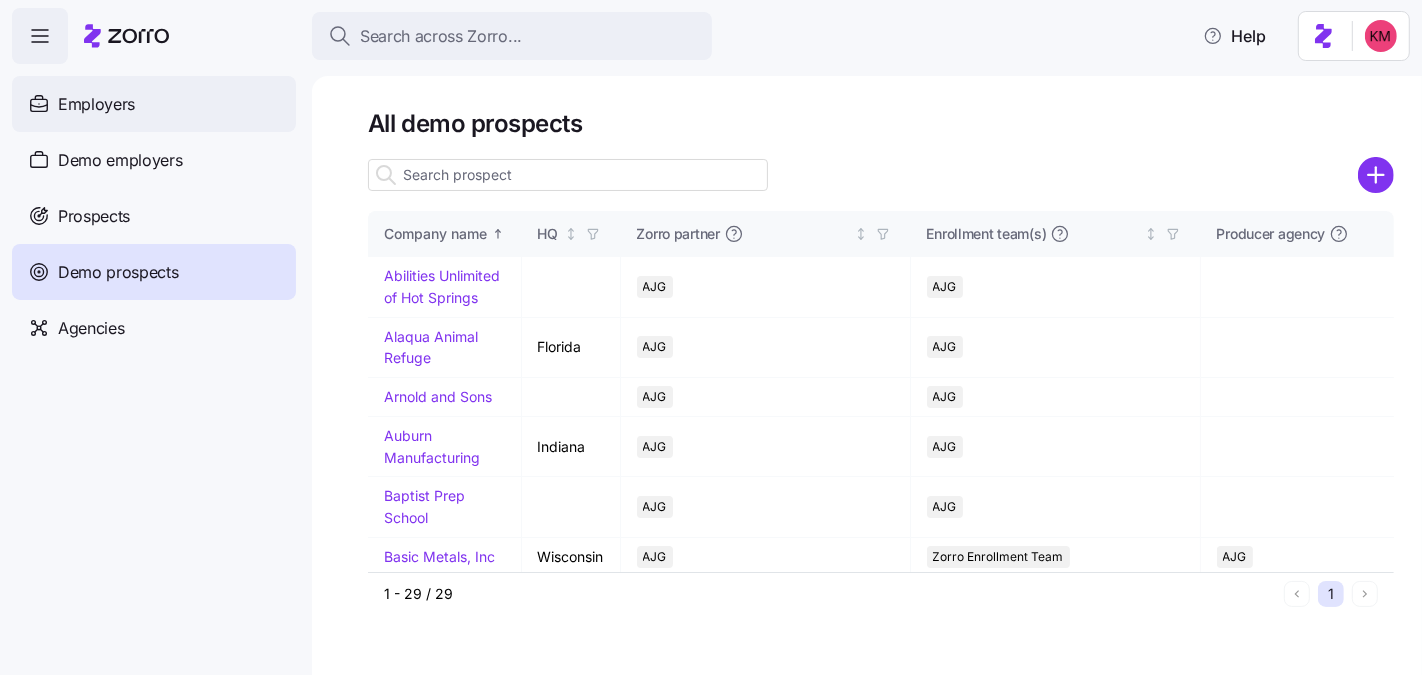 click on "Employers" at bounding box center [154, 104] 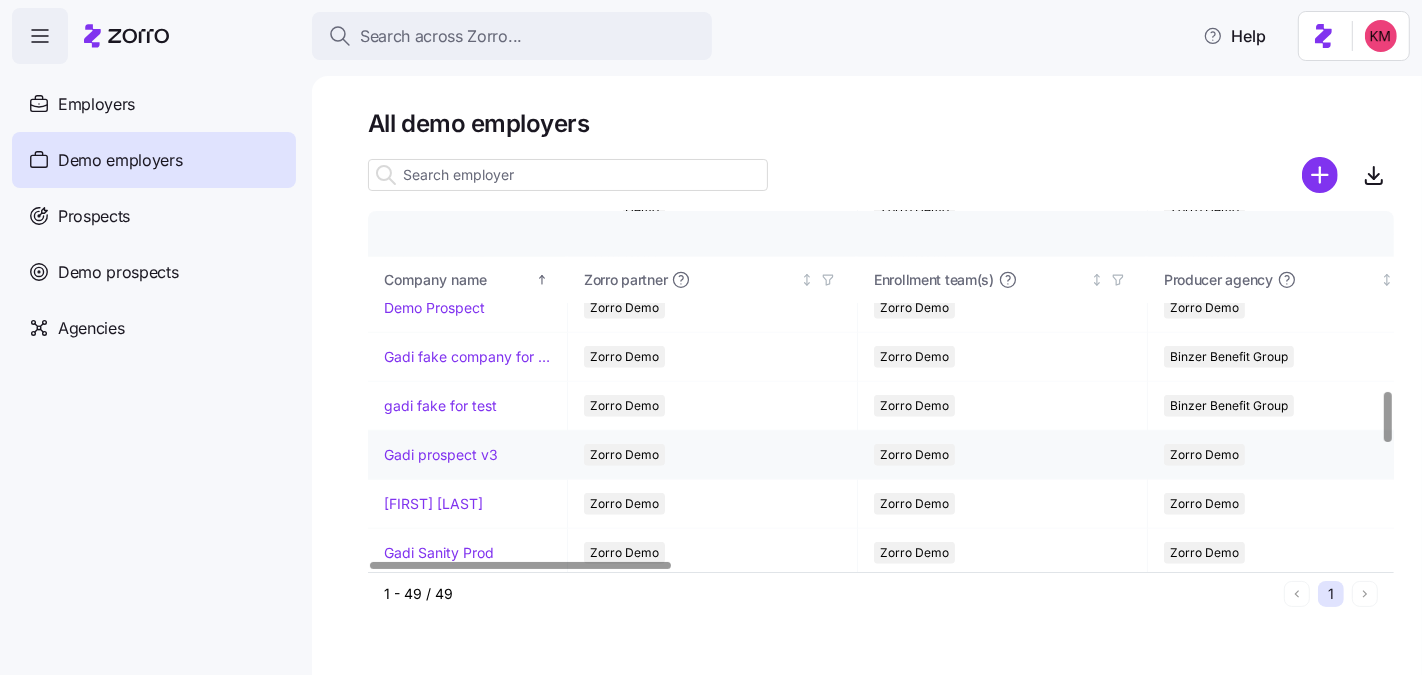 scroll, scrollTop: 1428, scrollLeft: 0, axis: vertical 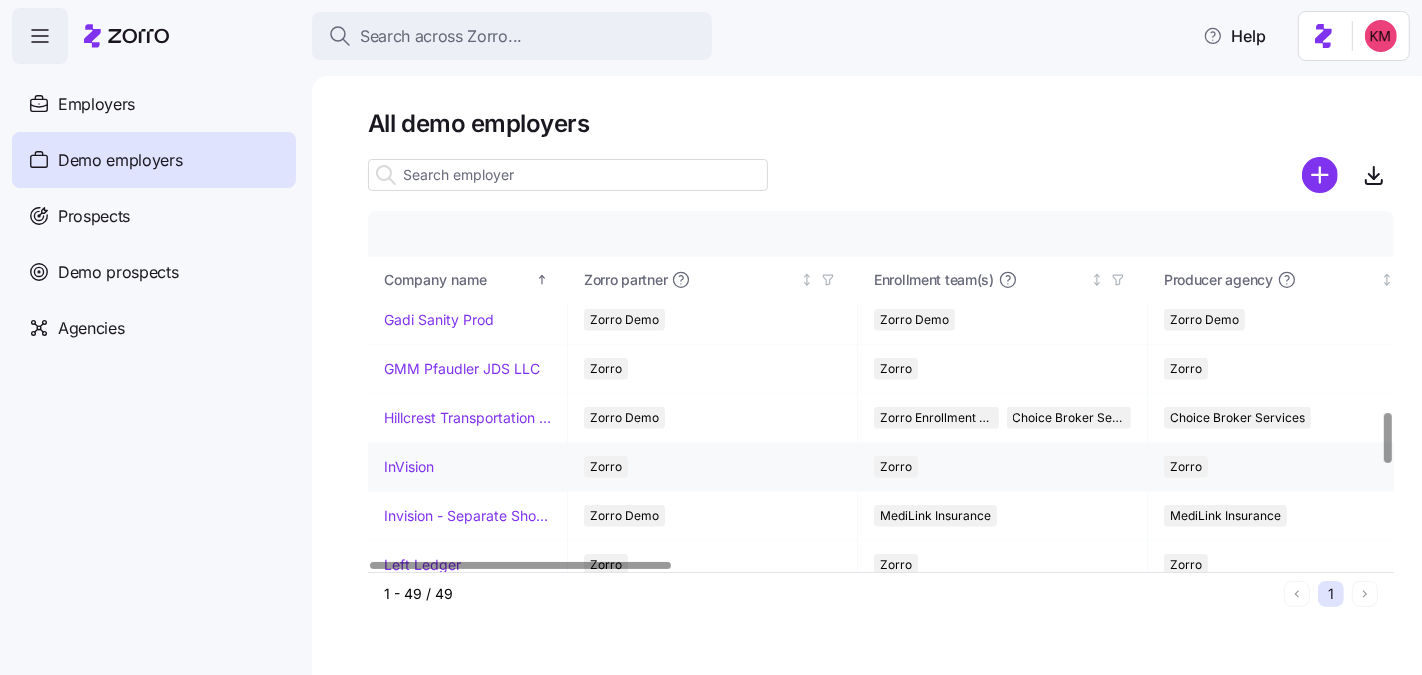 click on "InVision" at bounding box center [409, 467] 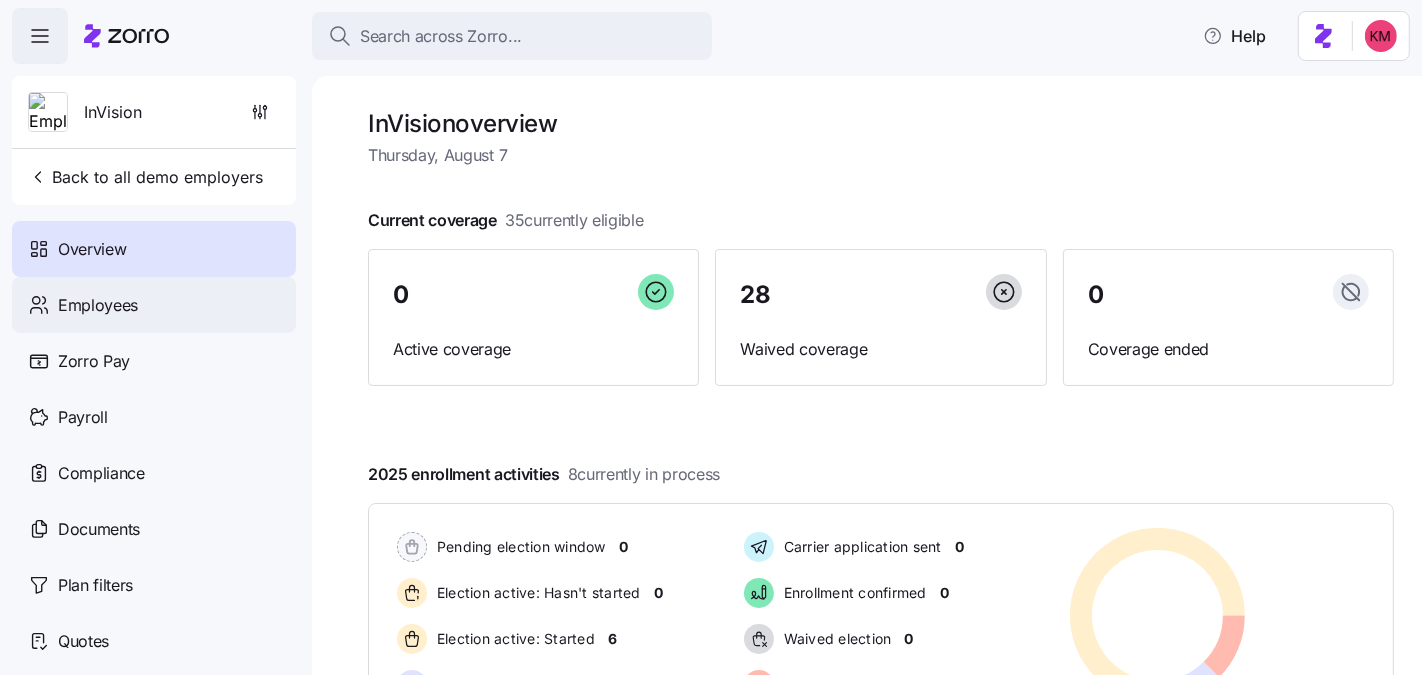 click on "Employees" at bounding box center (98, 305) 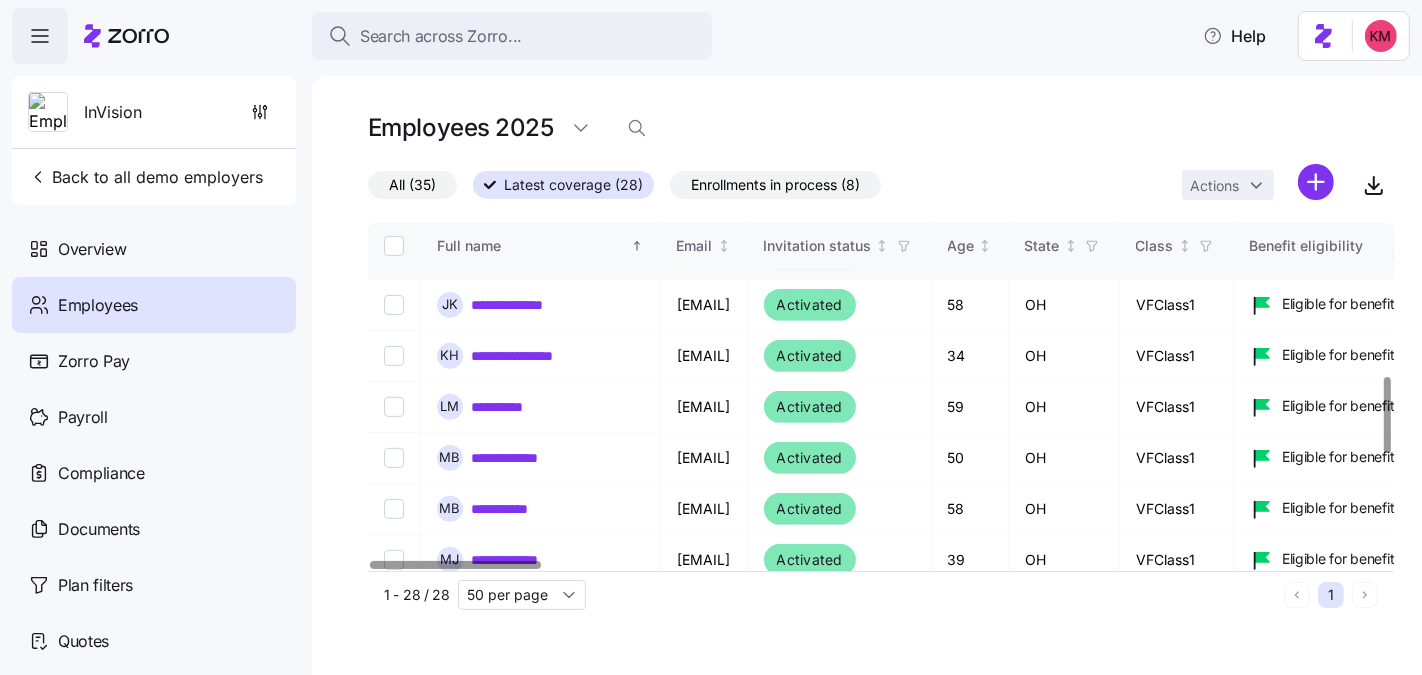 scroll, scrollTop: 702, scrollLeft: 0, axis: vertical 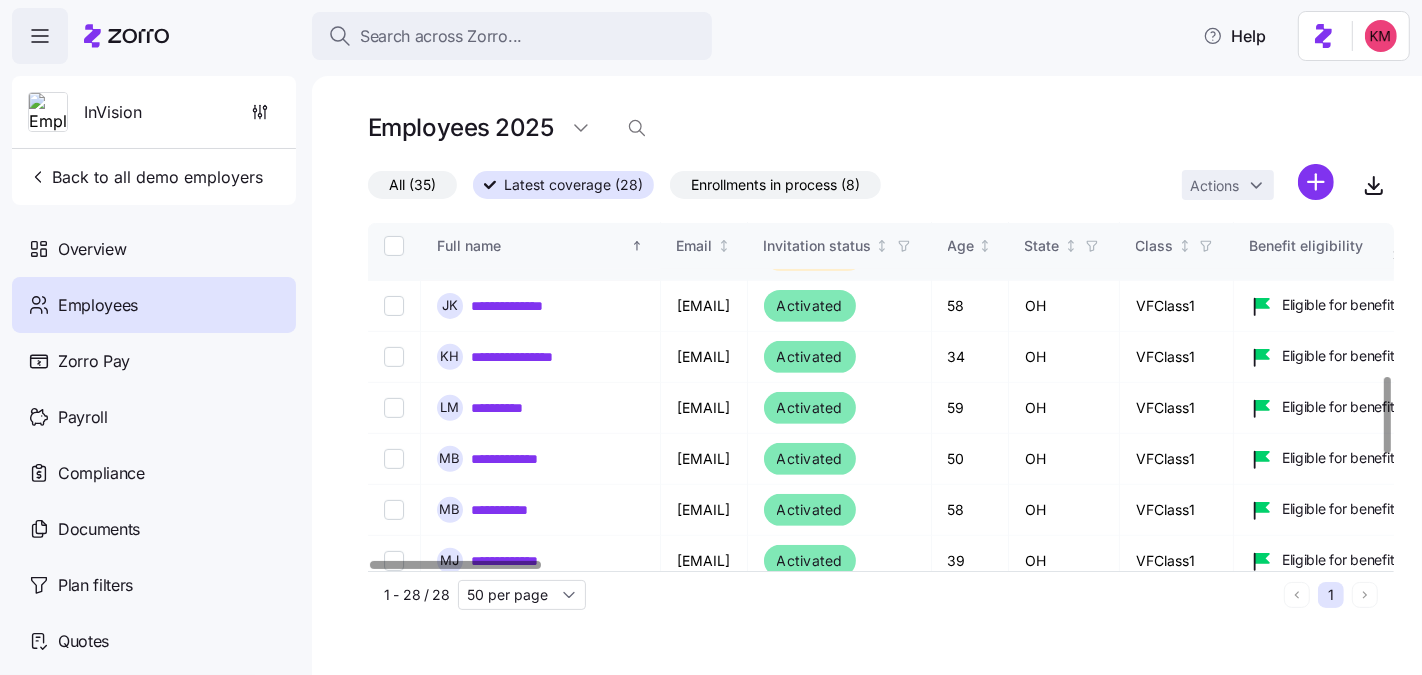 click on "[FIRST] [LAST]" at bounding box center [540, 255] 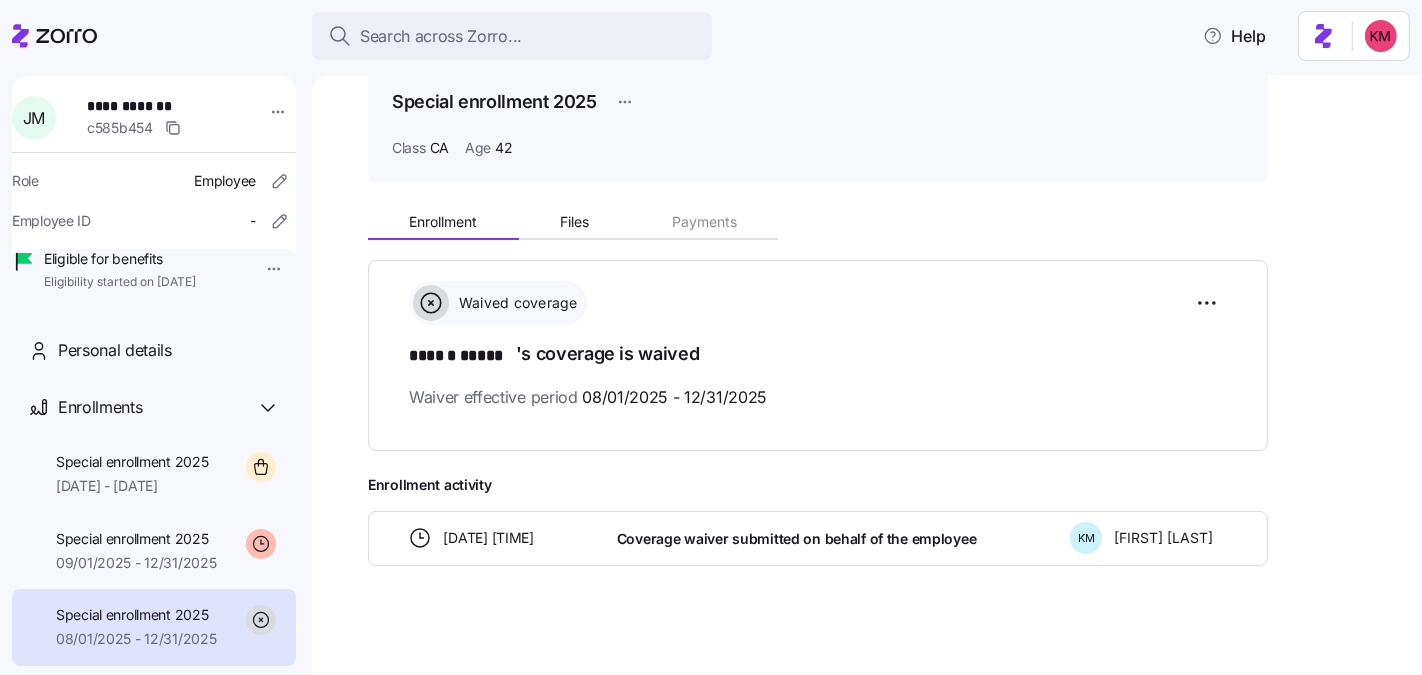 scroll, scrollTop: 97, scrollLeft: 0, axis: vertical 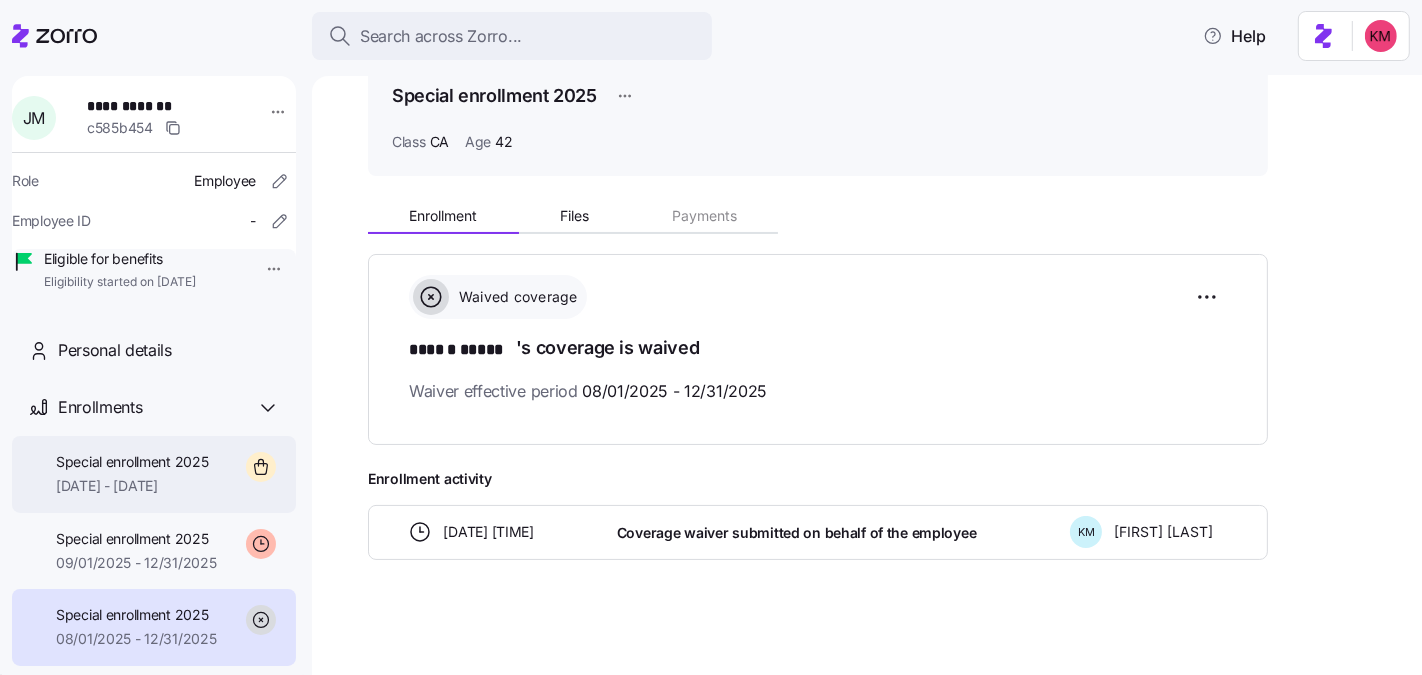 click on "Special enrollment 2025" at bounding box center [132, 462] 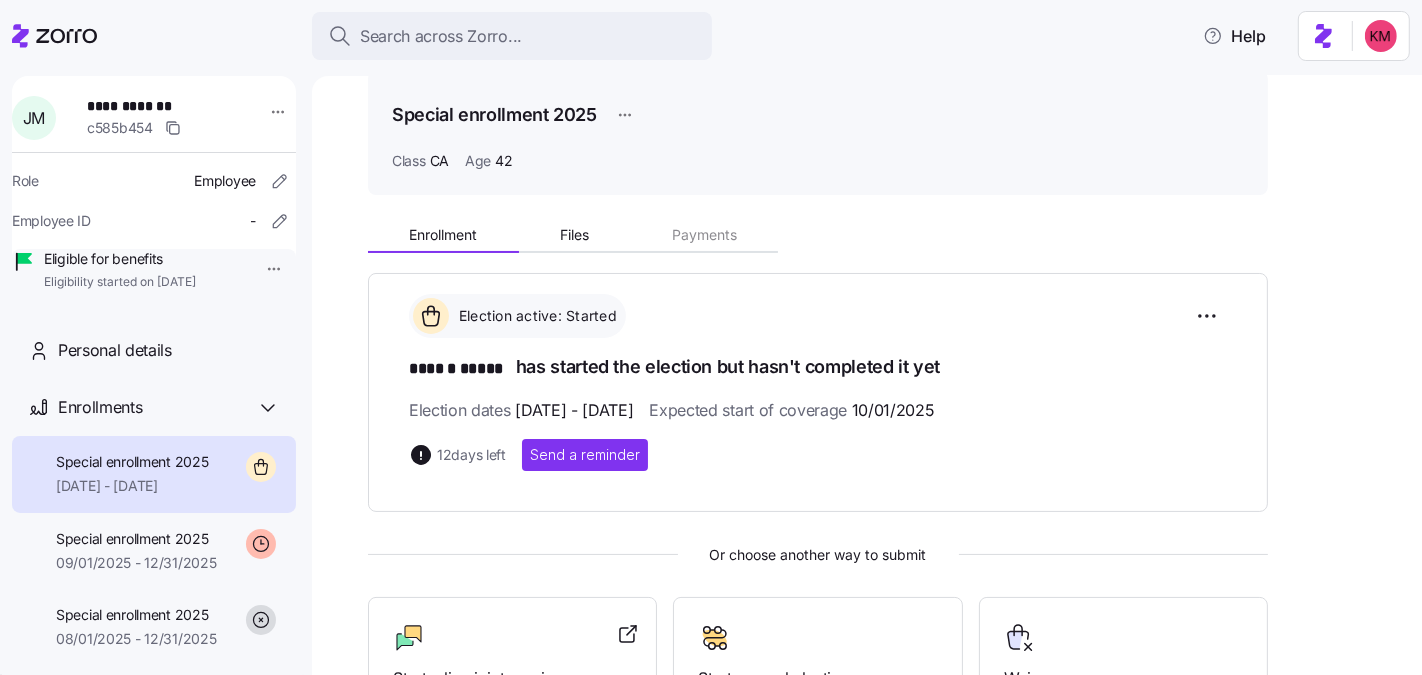 scroll, scrollTop: 337, scrollLeft: 0, axis: vertical 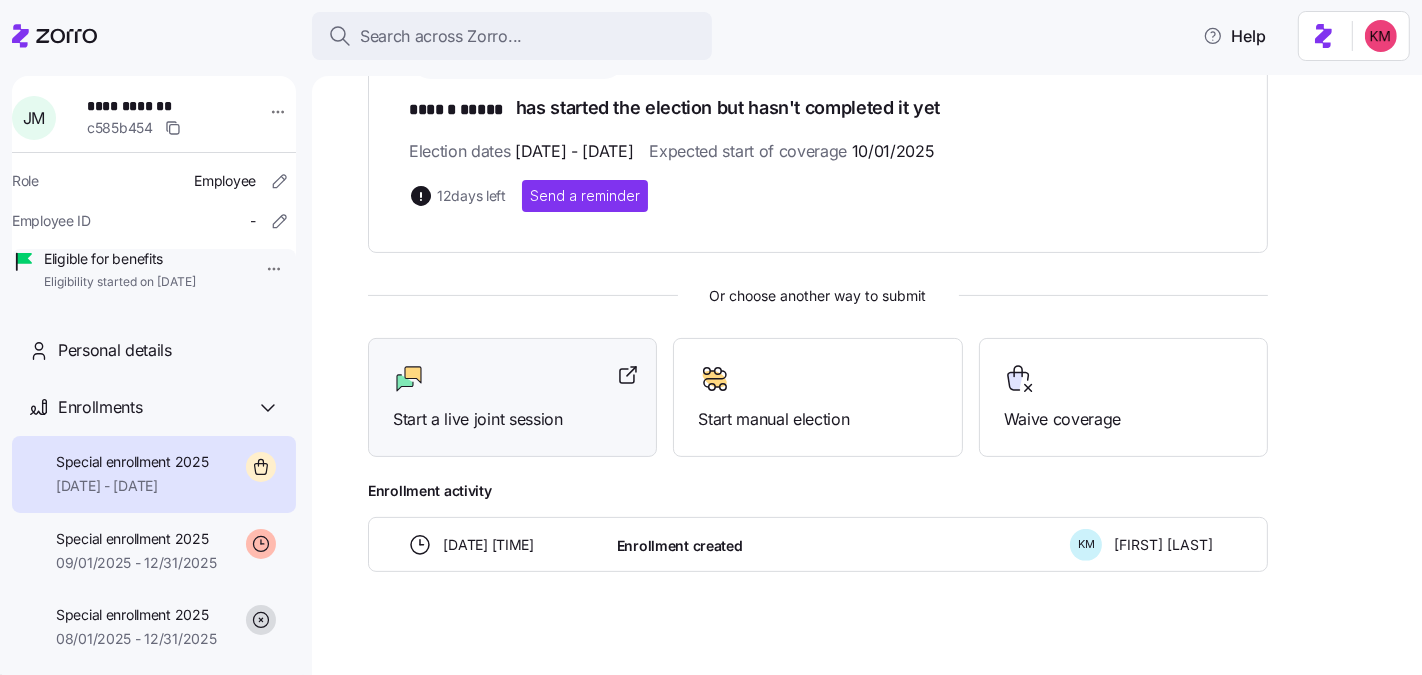 click at bounding box center (512, 379) 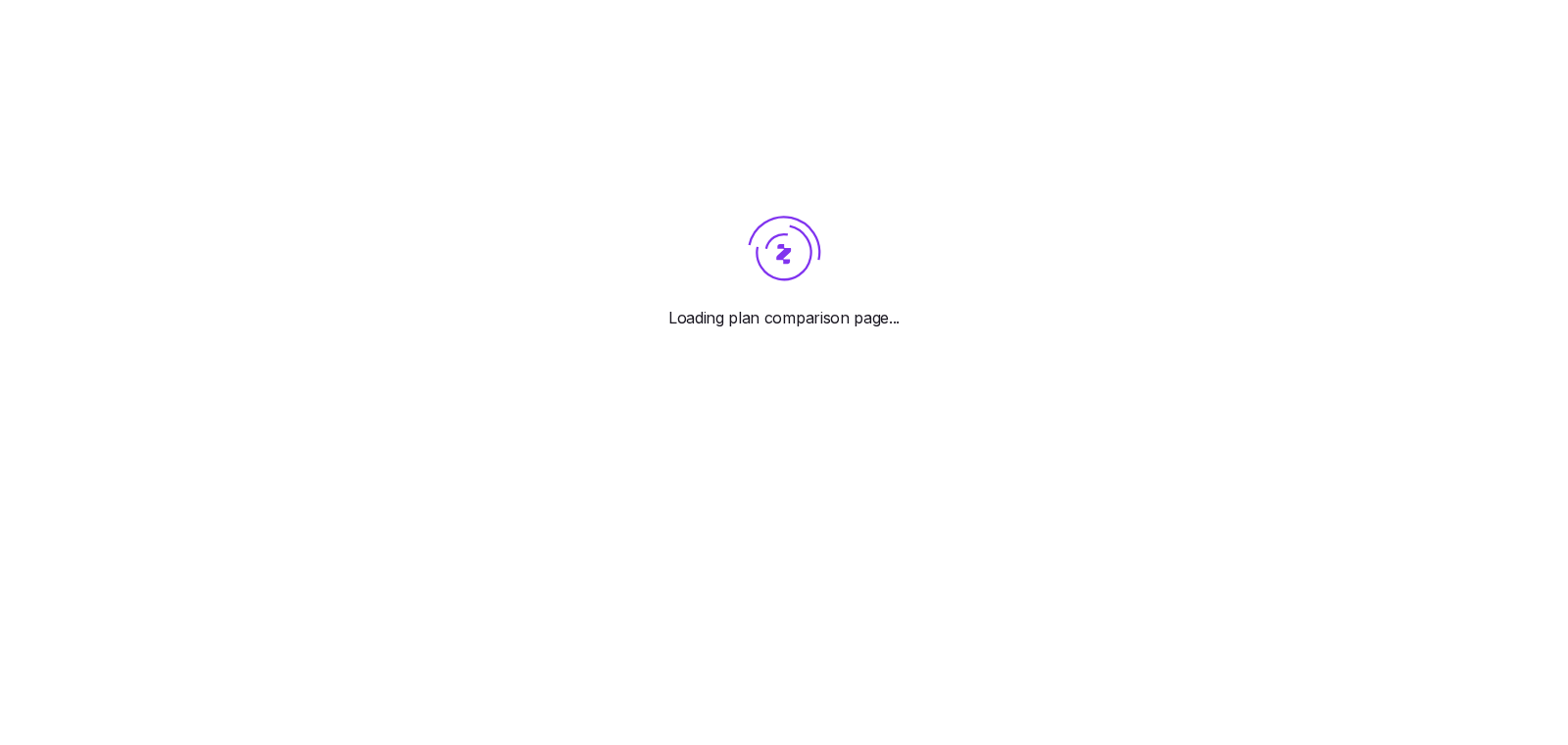scroll, scrollTop: 0, scrollLeft: 0, axis: both 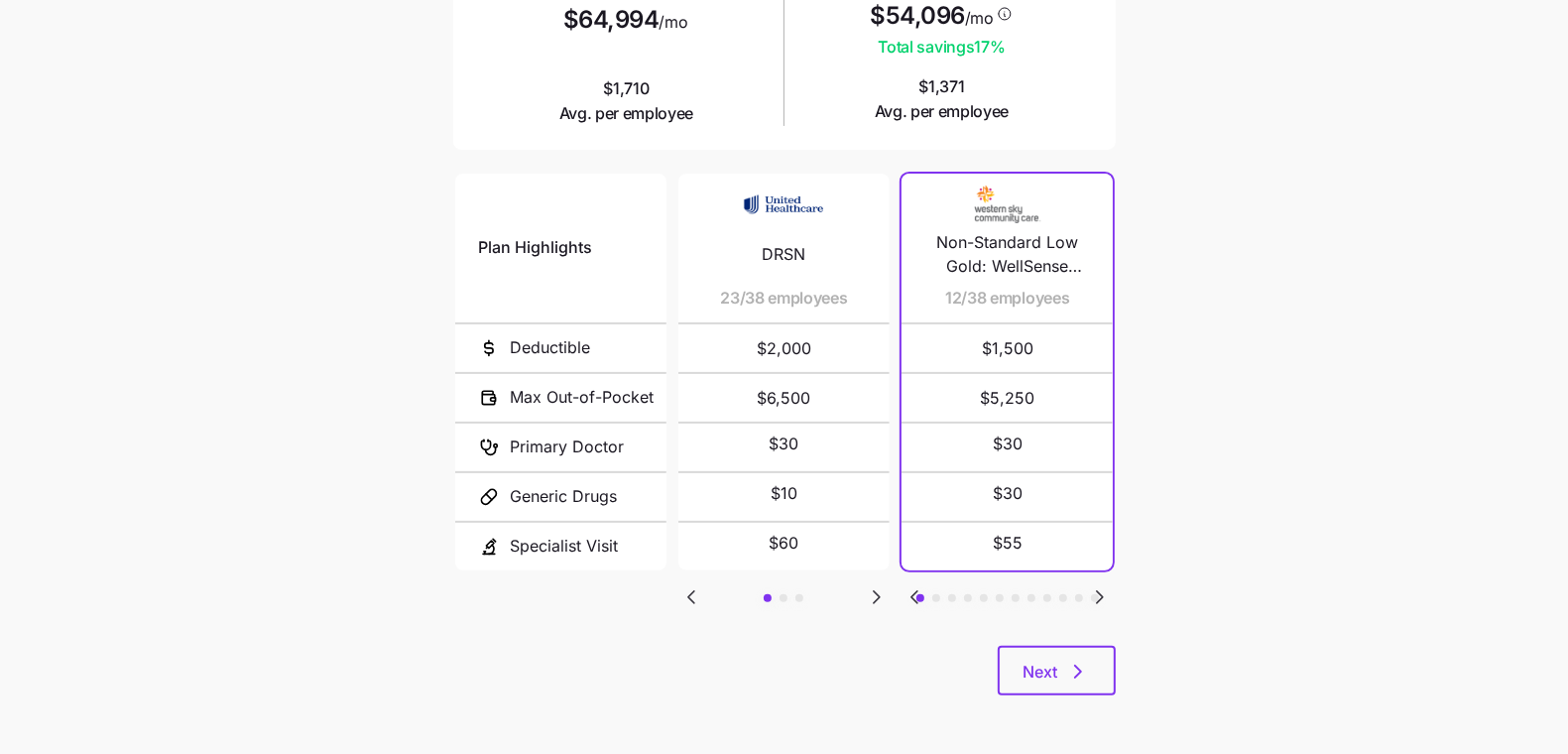 click 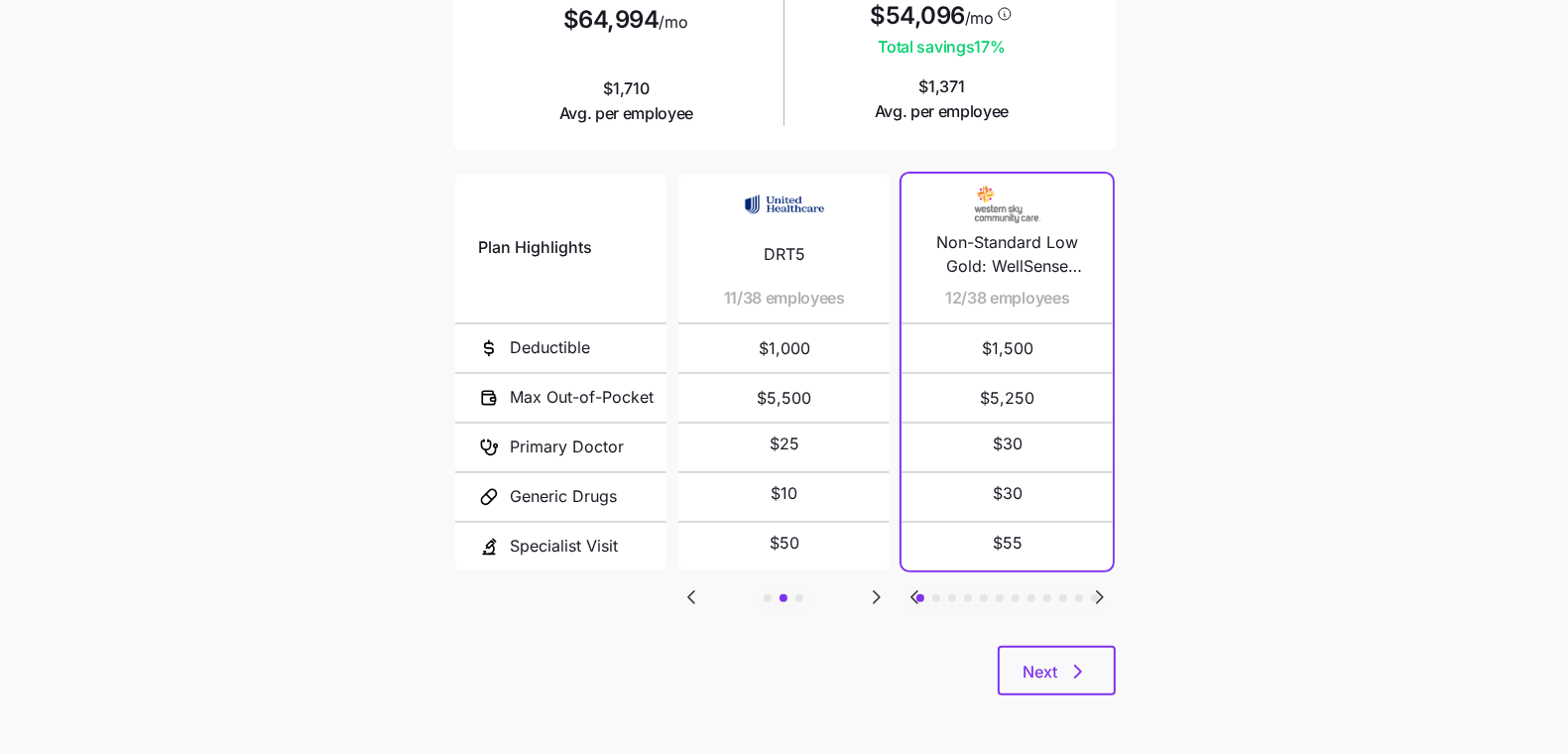 click on "Plan Highlights Deductible Max Out-of-Pocket Primary Doctor Generic Drugs Specialist Visit DRSN 23/38 employees $2,000 $6,500 $30 $10 $60 DRT5 11/38 employees $1,000 $5,500 $25 $10 $50 EAJH 4/38 employees $2,500 $5,000 $10 Non-Standard Low Gold: WellSense Clarity Gold 1500 12/38 employees $1,500 $5,250 $30 $30 $55 Non-Standard Low Gold: Tufts Health Direct Gold 1600 5/38 employees $1,600 $5,500 $35 $25 $55 Gold 1 3/38 employees $1,640 $8,100 $20 $15 $50 TARO Direct Primary Care Gold ($0 PCP Mental Health Labs Generics $0 Deduct) - HMO 2/38 employees $0 $9,450 No charge / No charge No charge / No charge $75 Sentara M Gold 2200 Ded 1/38 employees $2,200 $6,400 $25 $15 $50 Standard Gold 1/38 employees $1,500 $7,800 $30 $15 $60 MyBlue Health Gold SM 403 1/38 employees $500 $8,500 $0 $5 not covered Anthem Clear Choice Gold Tiered 2500 - HMO 1/38 employees $2,500 $5,000 $20 $25 $50 Geisinger Marketplace All-Access HMO 25/50/4000 1/38 employees $4,000 $7,450 $25 $20 $50 Gold PPO Pathway 1/38 employees $2,000 $9,000" at bounding box center [784, 408] 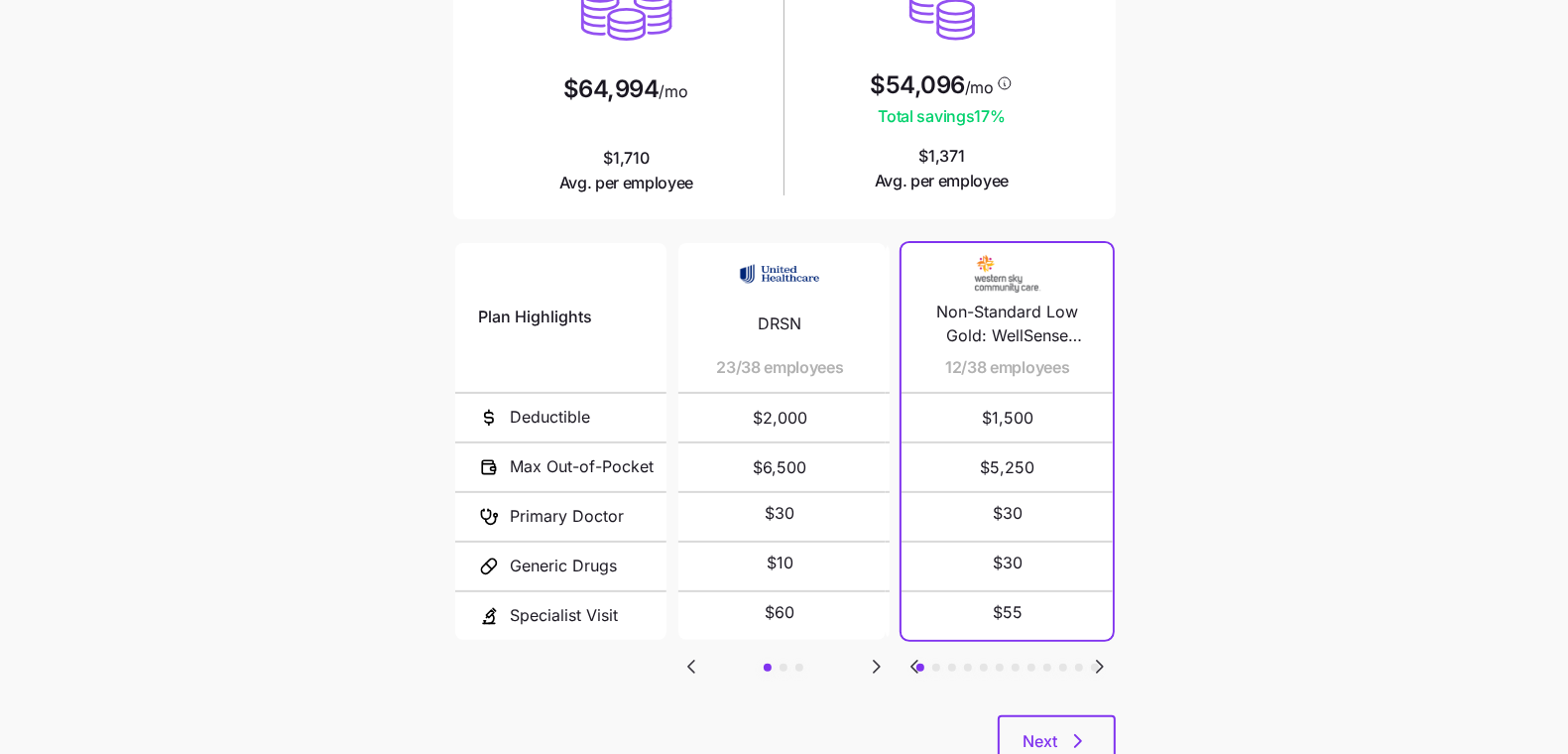 scroll, scrollTop: 0, scrollLeft: 0, axis: both 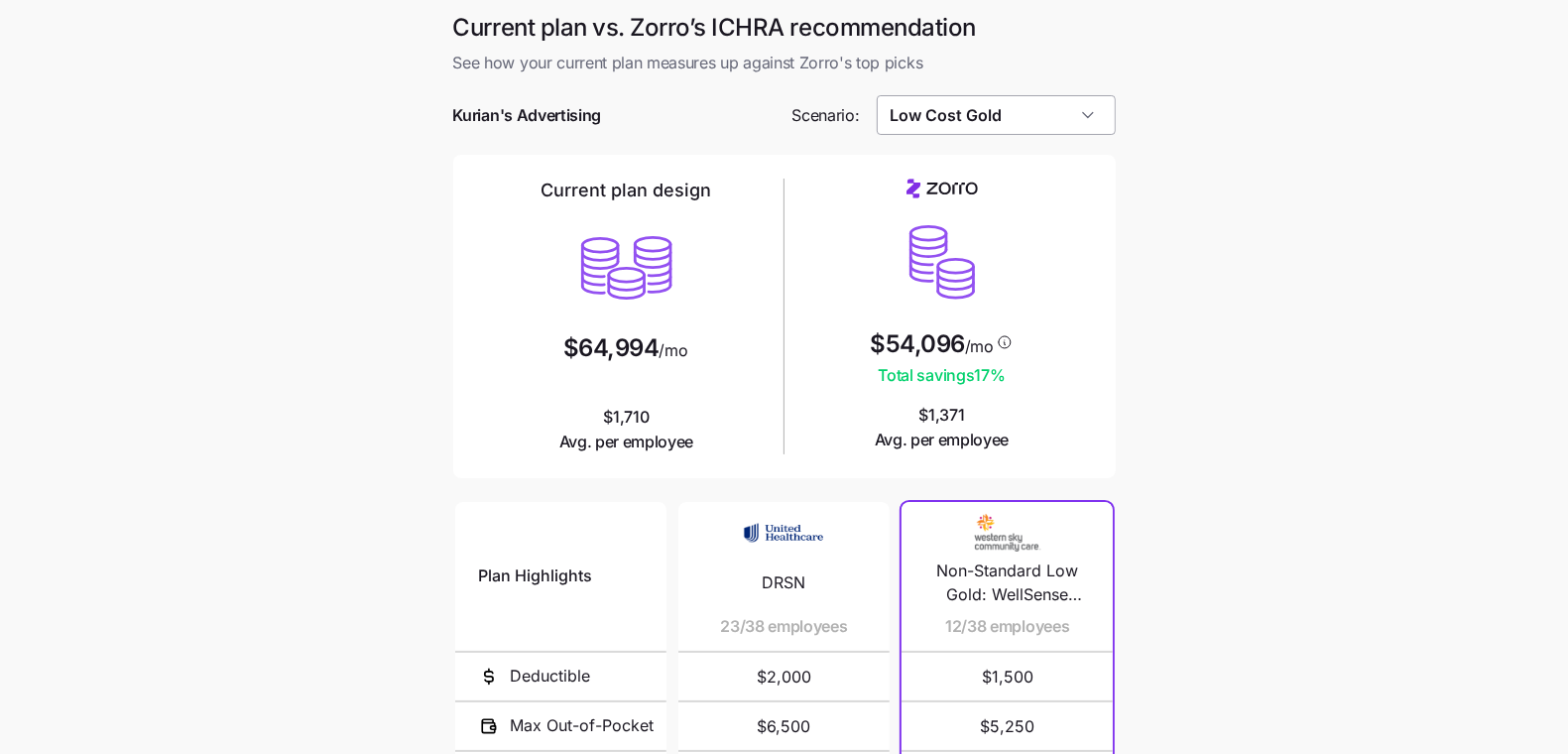 click on "Low Cost Gold" at bounding box center [996, 115] 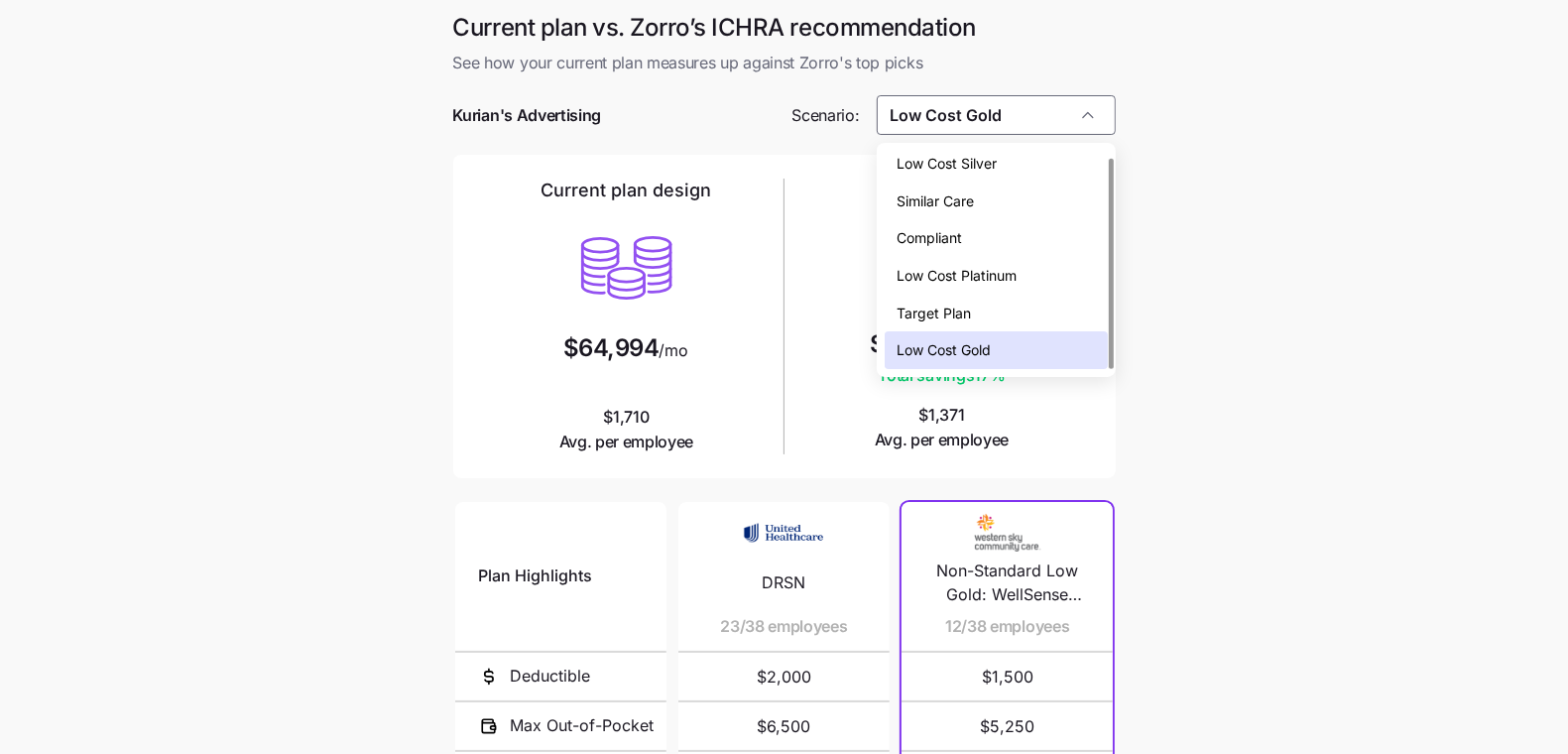 click on "Low Cost Silver" at bounding box center [996, 164] 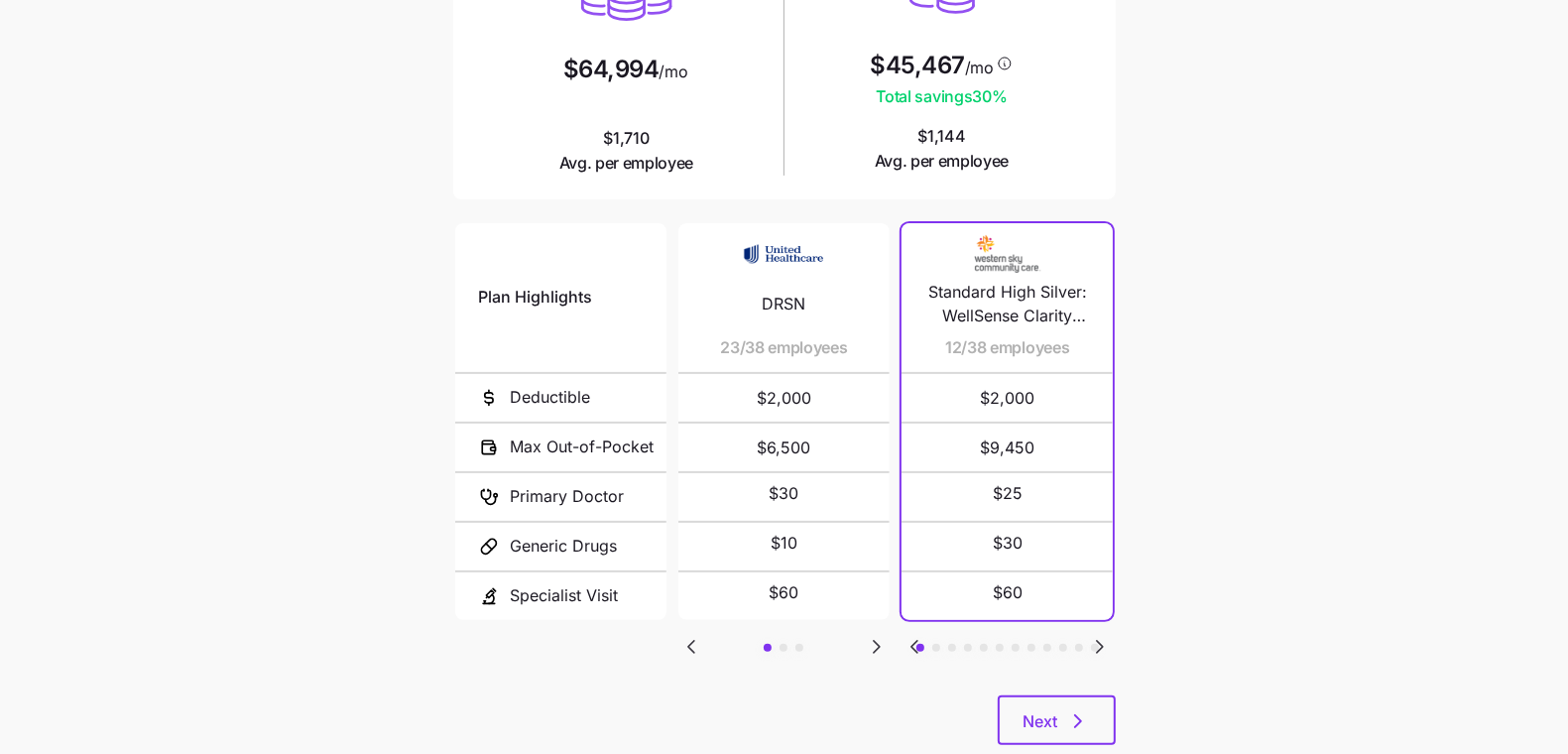 scroll, scrollTop: 328, scrollLeft: 0, axis: vertical 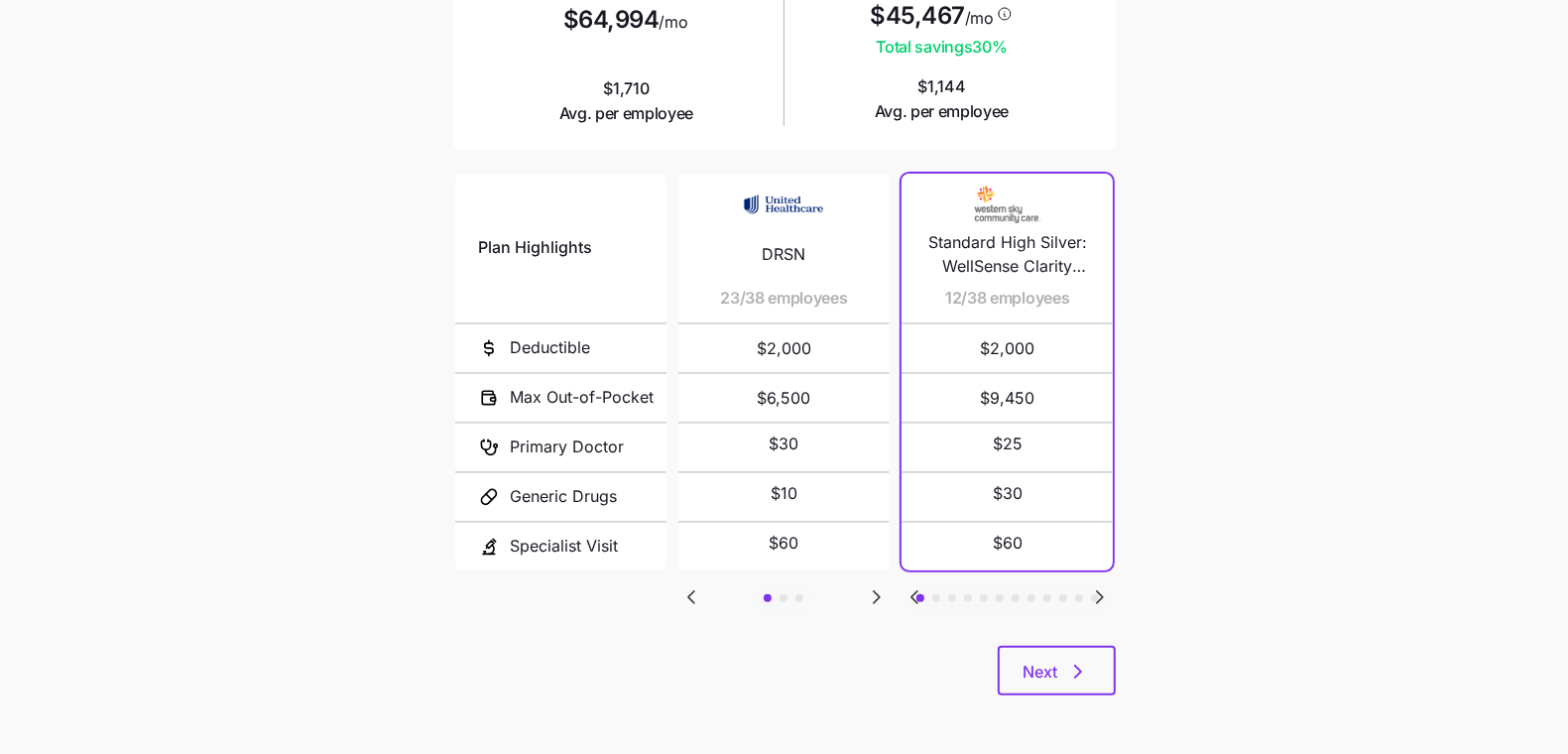 click 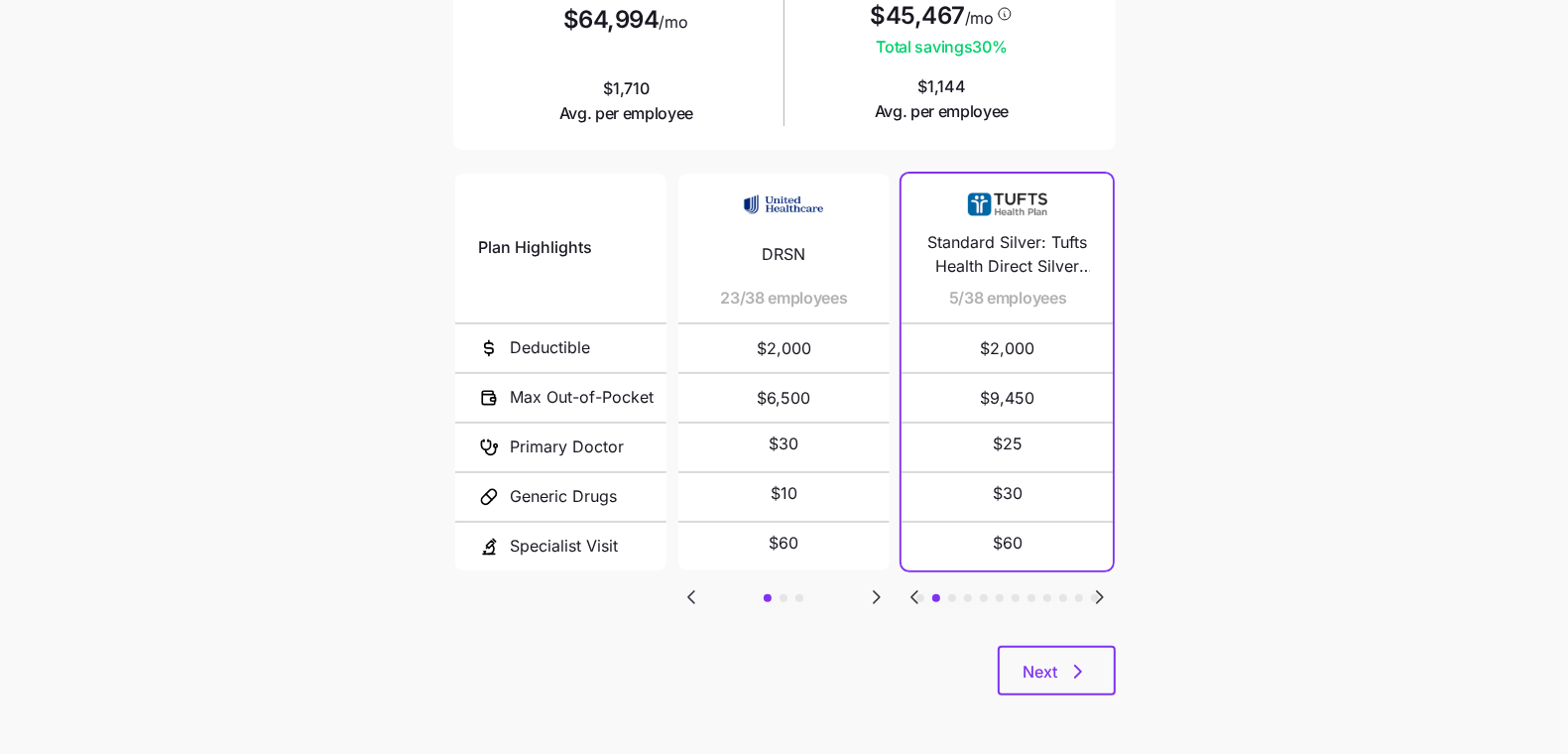 click 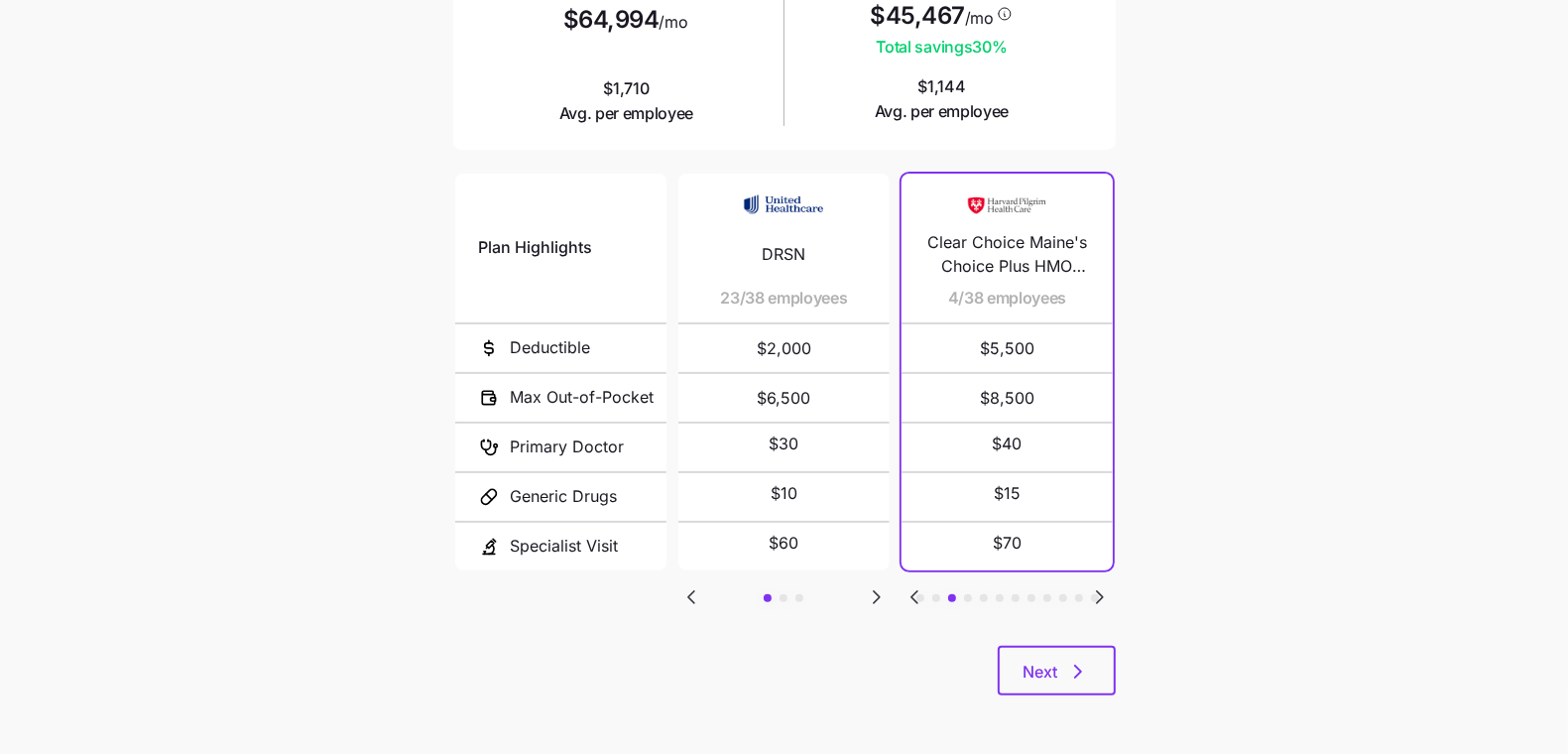 click 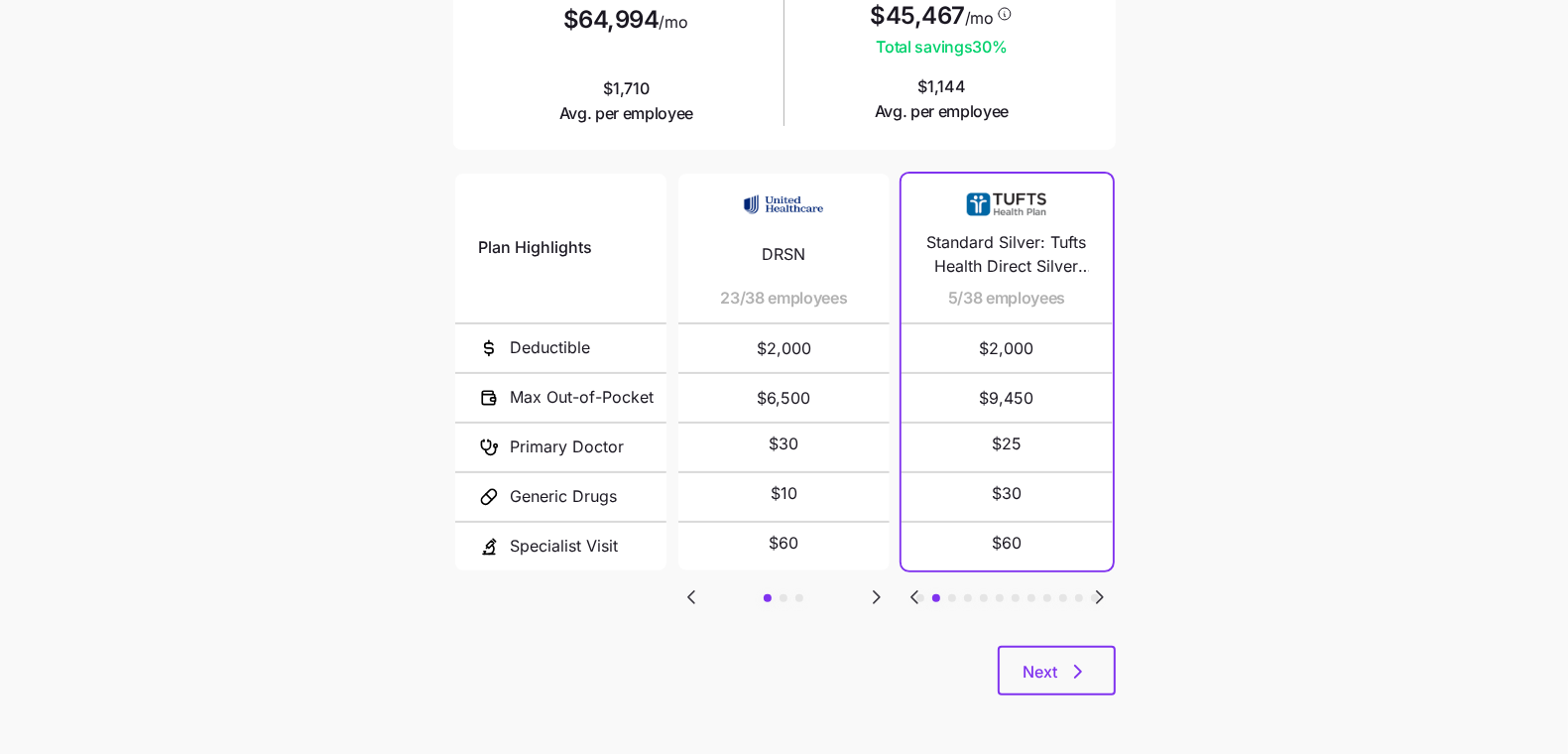 click 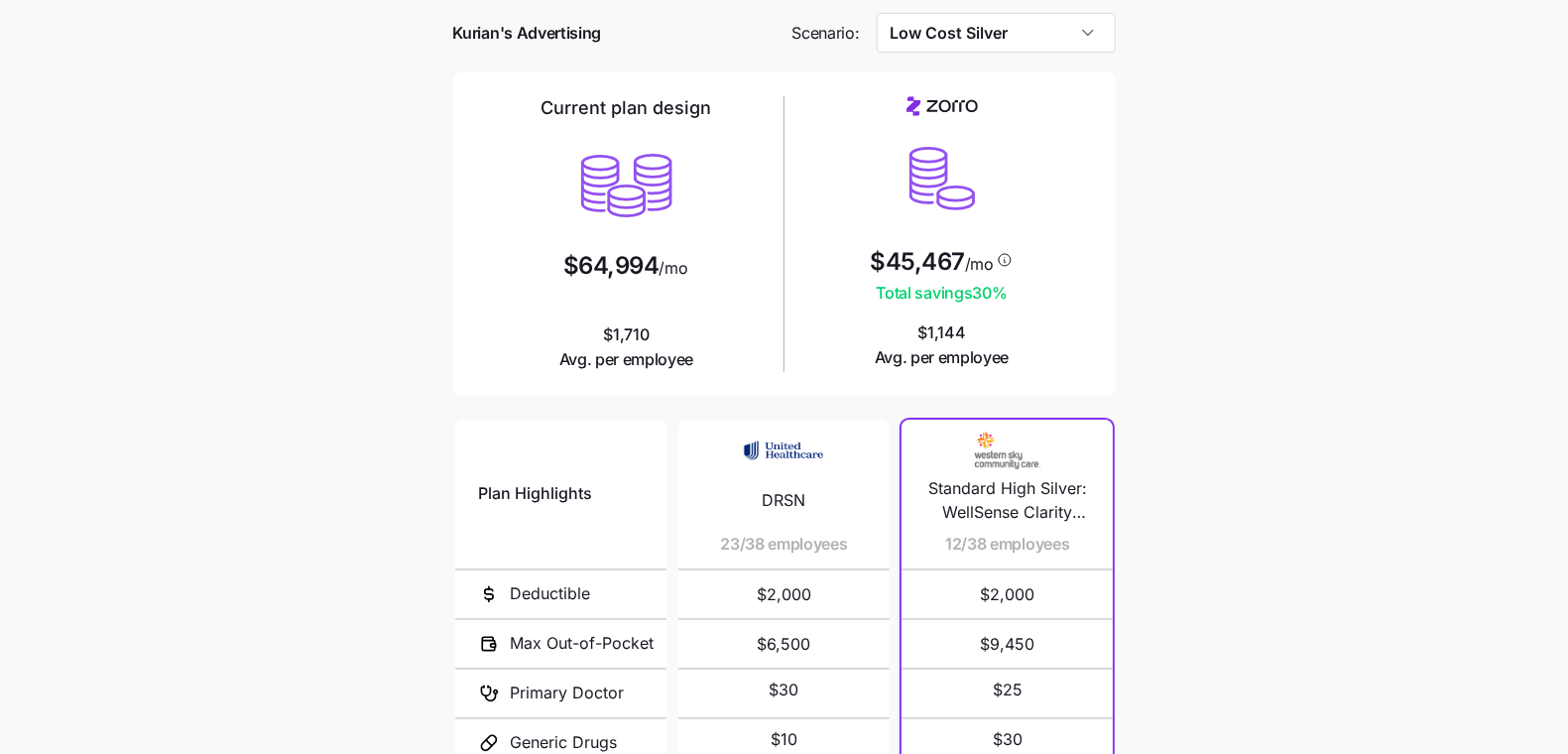 scroll, scrollTop: 0, scrollLeft: 0, axis: both 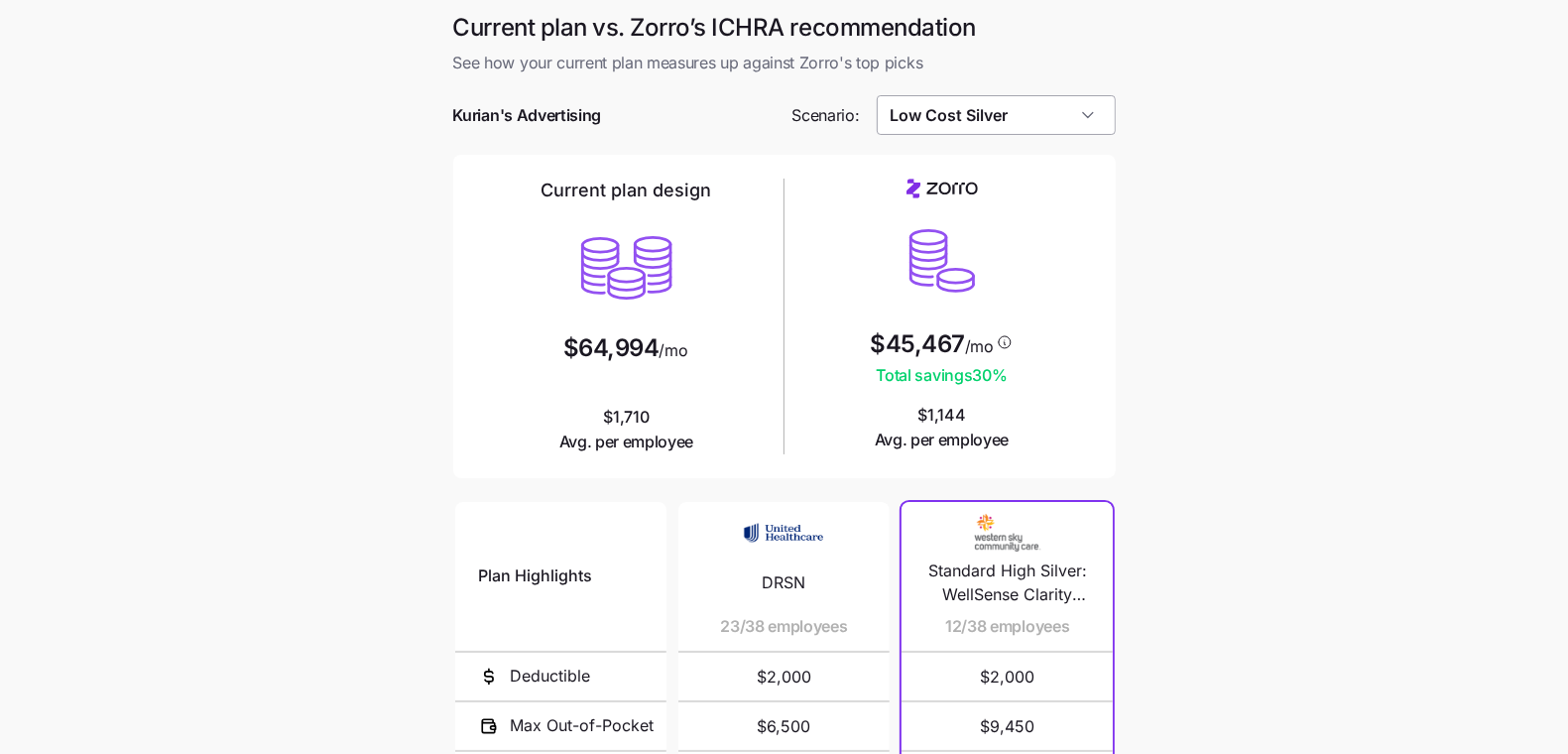 click on "Low Cost Silver" at bounding box center [996, 115] 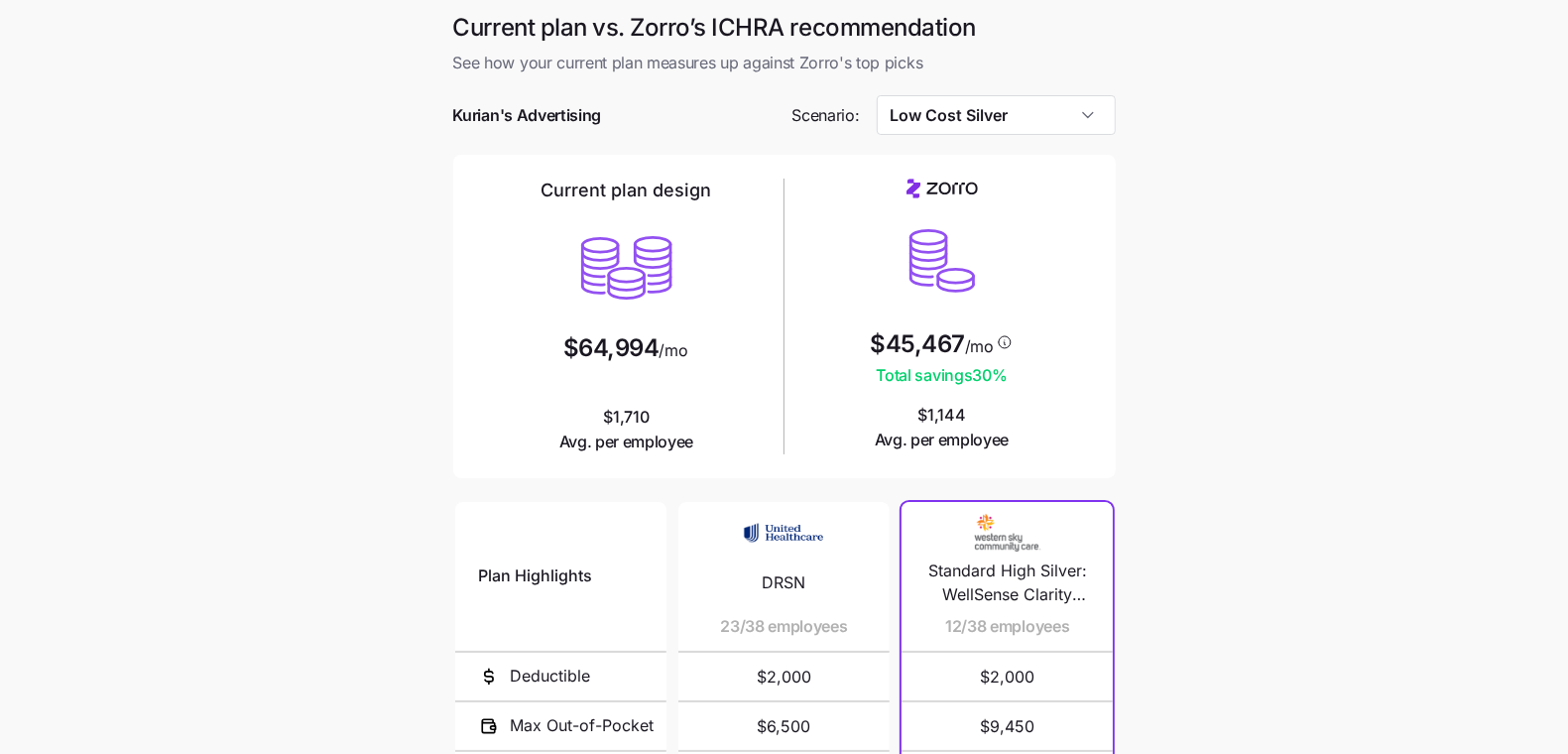 click on "Current plan vs. Zorro’s ICHRA recommendation See how your current plan measures up against Zorro's top picks Kurian's Advertising Scenario: Low Cost Silver Current plan design $64,994 /mo $1,710 Avg. per employee $45,467 /mo Total savings  30 % $1,144 Avg. per employee Plan Highlights Deductible Max Out-of-Pocket Primary Doctor Generic Drugs Specialist Visit DRSN 23/38 employees $2,000 $6,500 $30 $10 $60 DRT5 11/38 employees $1,000 $5,500 $25 $10 $50 EAJH 4/38 employees $2,500 $5,000 $10 Standard High Silver: WellSense Clarity Silver 2000 II 12/38 employees $2,000 $9,450 $25 $30 $60 Standard Silver: Tufts Health Direct Silver 2000 II 5/38 employees $2,000 $9,450 $25 $30 $60 Clear Choice Maine's Choice Plus HMO Silver 5500  - HMO 4/38 employees $5,500 $8,500 $40 $15 $70 Ambetter Health Solutions Silver Copay HSA 4000 3/38 employees $4,000 $7,000 not covered not covered not covered Sentara Silver 3000 Ded 2/38 employees $3,000 $8,000 $30 $30 $60 Standard Silver 1/38 employees $5,000 $8,000 $40 $20 $80 $1,500" at bounding box center [784, 542] 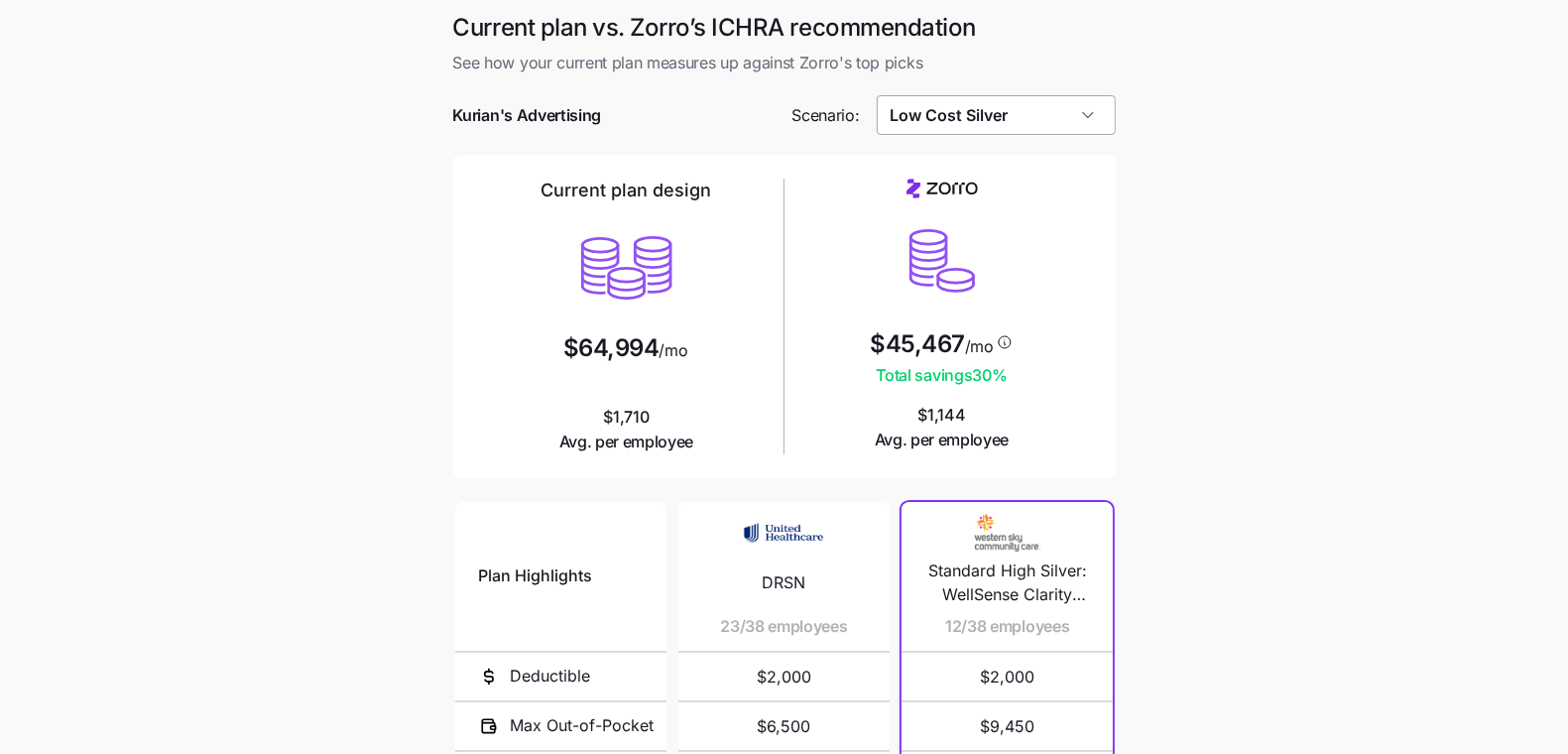 click on "Low Cost Silver" at bounding box center (996, 115) 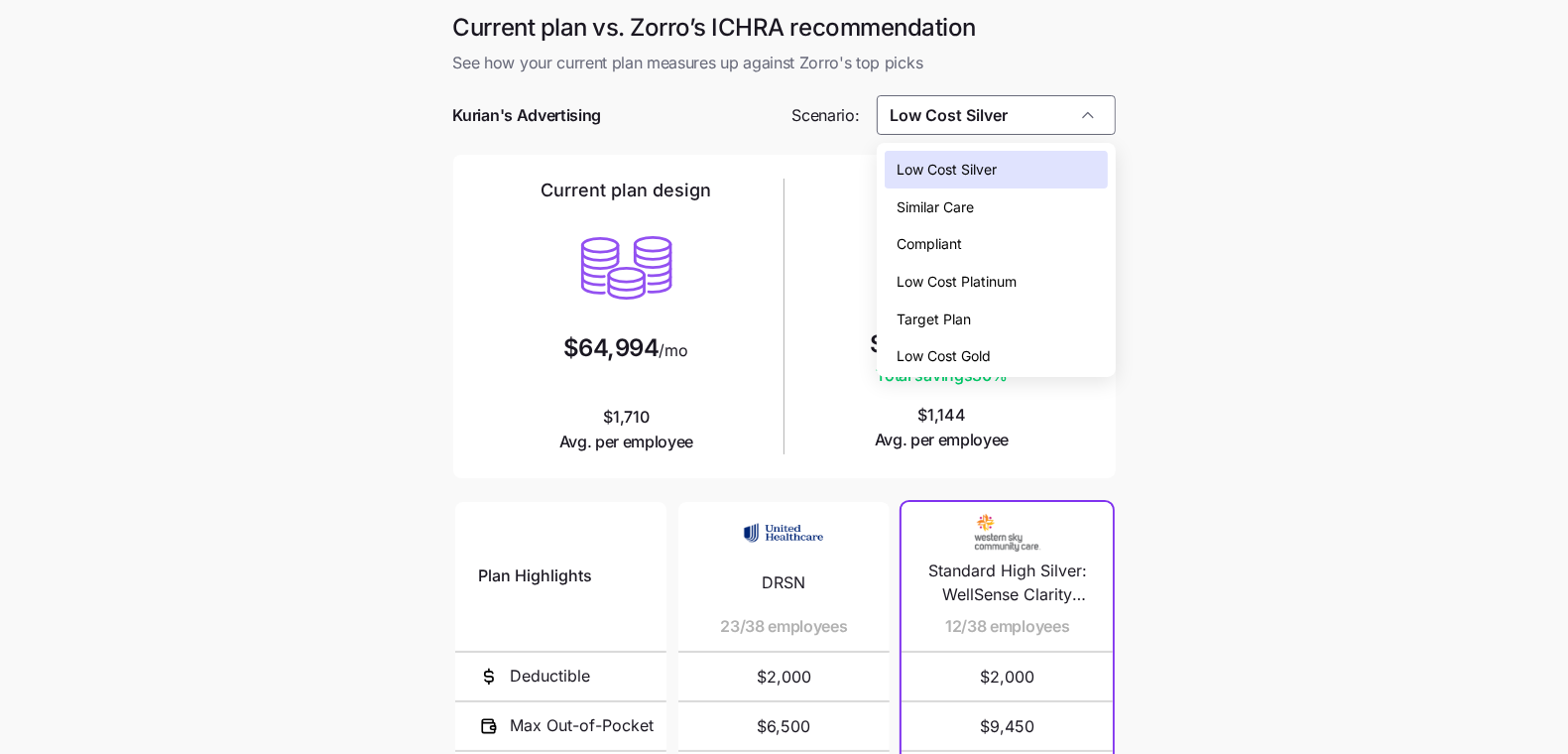 click on "Current plan vs. Zorro’s ICHRA recommendation See how your current plan measures up against Zorro's top picks Kurian's Advertising Scenario: Low Cost Silver Current plan design $64,994 /mo $1,710 Avg. per employee $45,467 /mo Total savings  30 % $1,144 Avg. per employee Plan Highlights Deductible Max Out-of-Pocket Primary Doctor Generic Drugs Specialist Visit DRSN 23/38 employees $2,000 $6,500 $30 $10 $60 DRT5 11/38 employees $1,000 $5,500 $25 $10 $50 EAJH 4/38 employees $2,500 $5,000 $10 Standard High Silver: WellSense Clarity Silver 2000 II 12/38 employees $2,000 $9,450 $25 $30 $60 Standard Silver: Tufts Health Direct Silver 2000 II 5/38 employees $2,000 $9,450 $25 $30 $60 Clear Choice Maine's Choice Plus HMO Silver 5500  - HMO 4/38 employees $5,500 $8,500 $40 $15 $70 Ambetter Health Solutions Silver Copay HSA 4000 3/38 employees $4,000 $7,000 not covered not covered not covered Sentara Silver 3000 Ded 2/38 employees $3,000 $8,000 $30 $30 $60 Standard Silver 1/38 employees $5,000 $8,000 $40 $20 $80 $1,500" at bounding box center [784, 542] 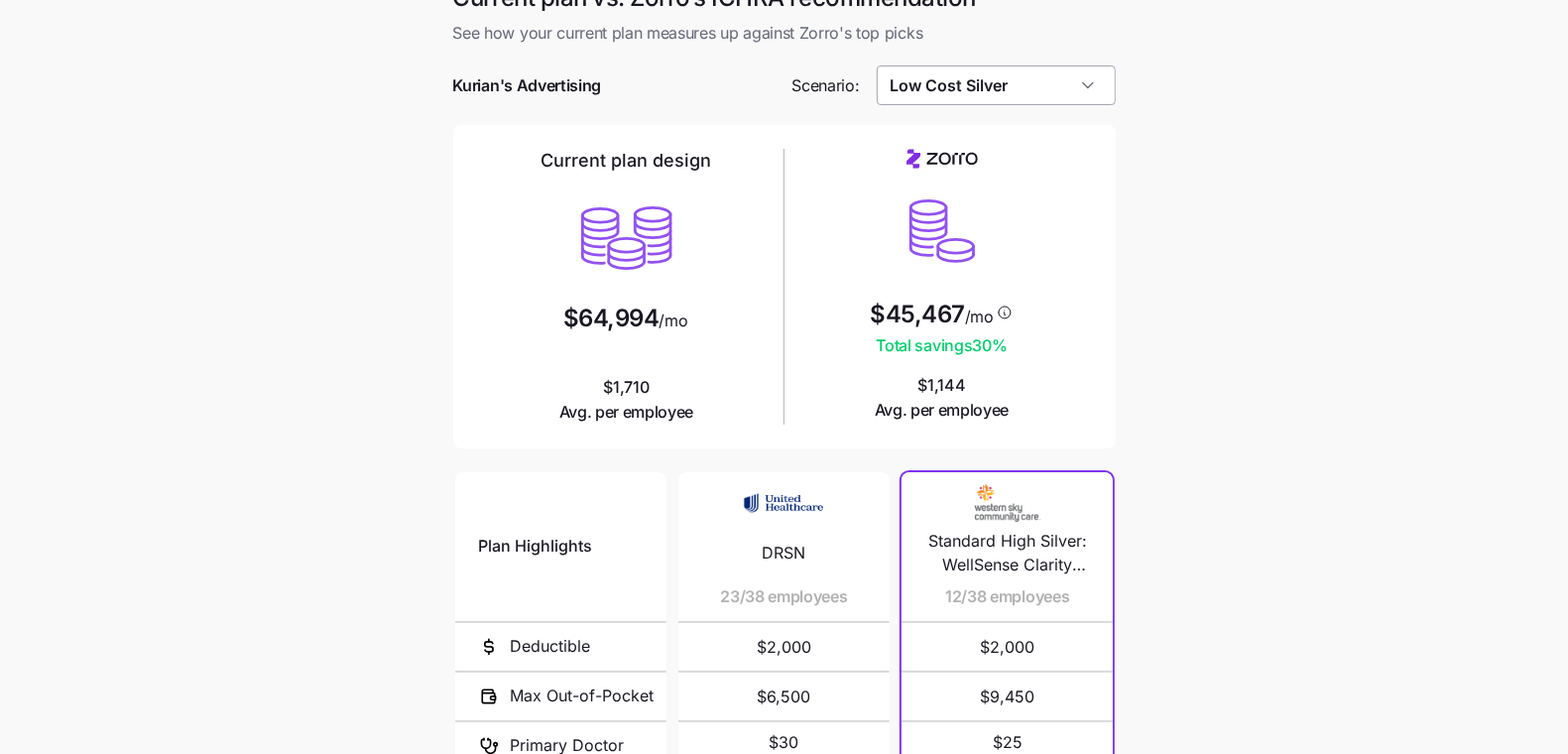 scroll, scrollTop: 31, scrollLeft: 0, axis: vertical 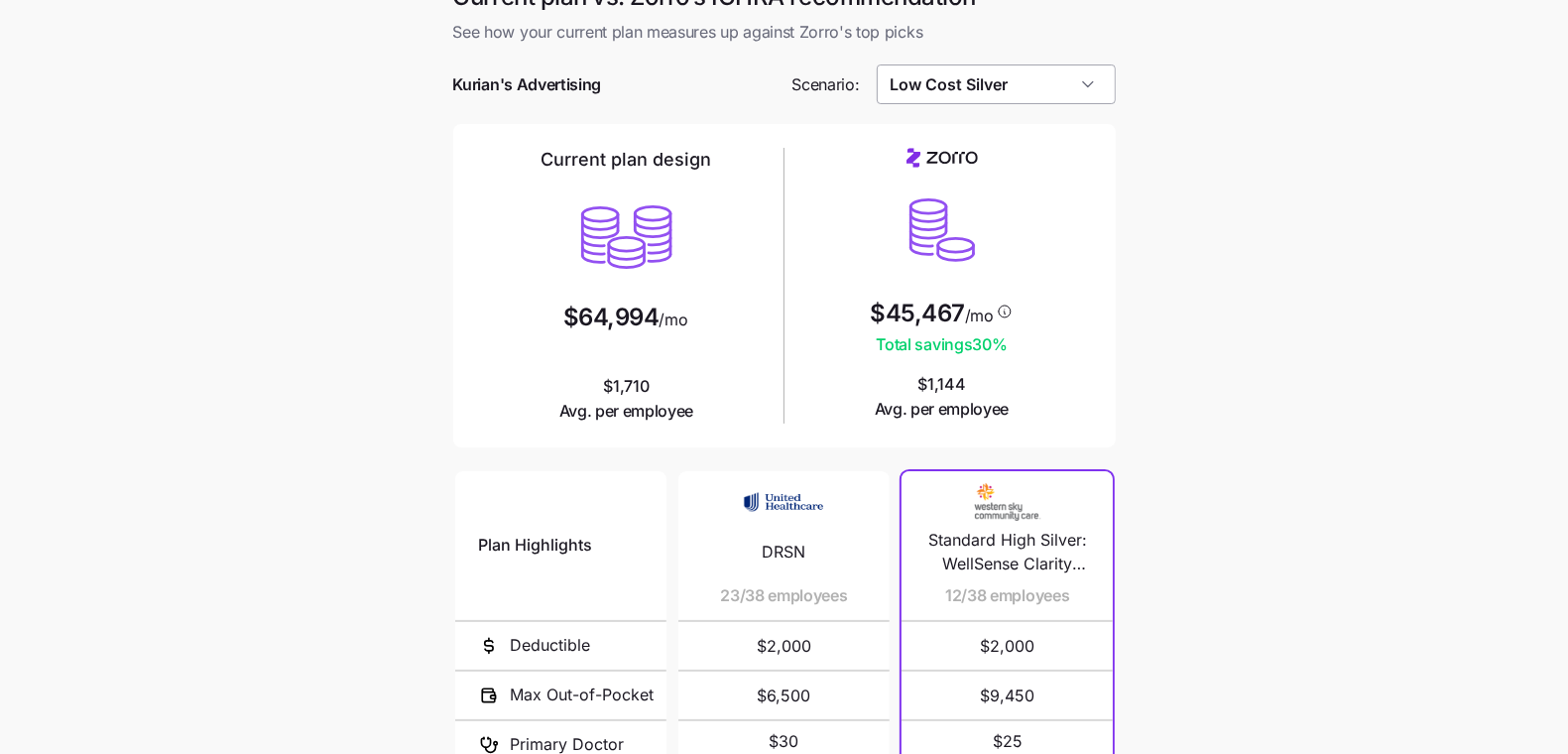 click on "Low Cost Silver" at bounding box center [996, 84] 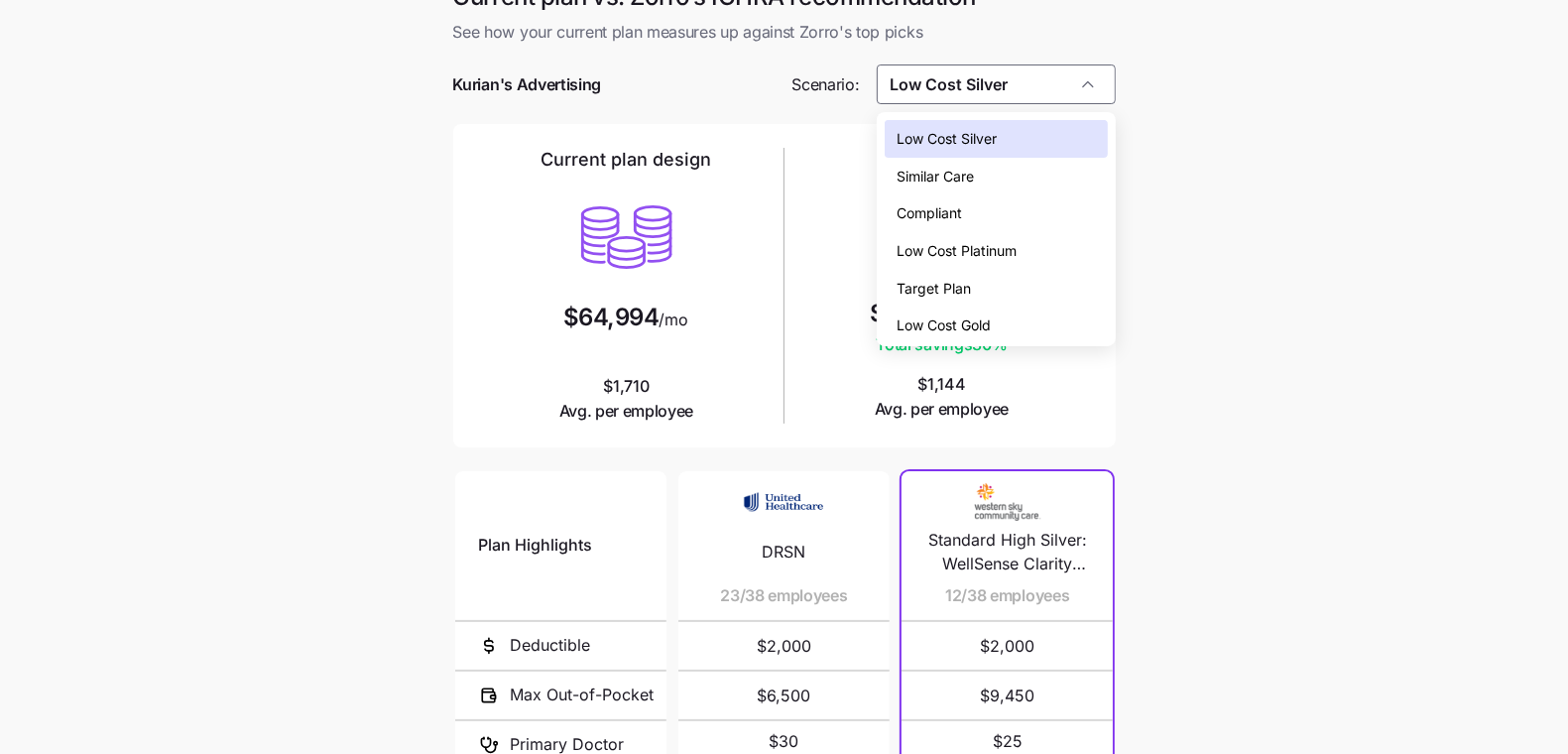 click on "Low Cost Gold" at bounding box center (943, 325) 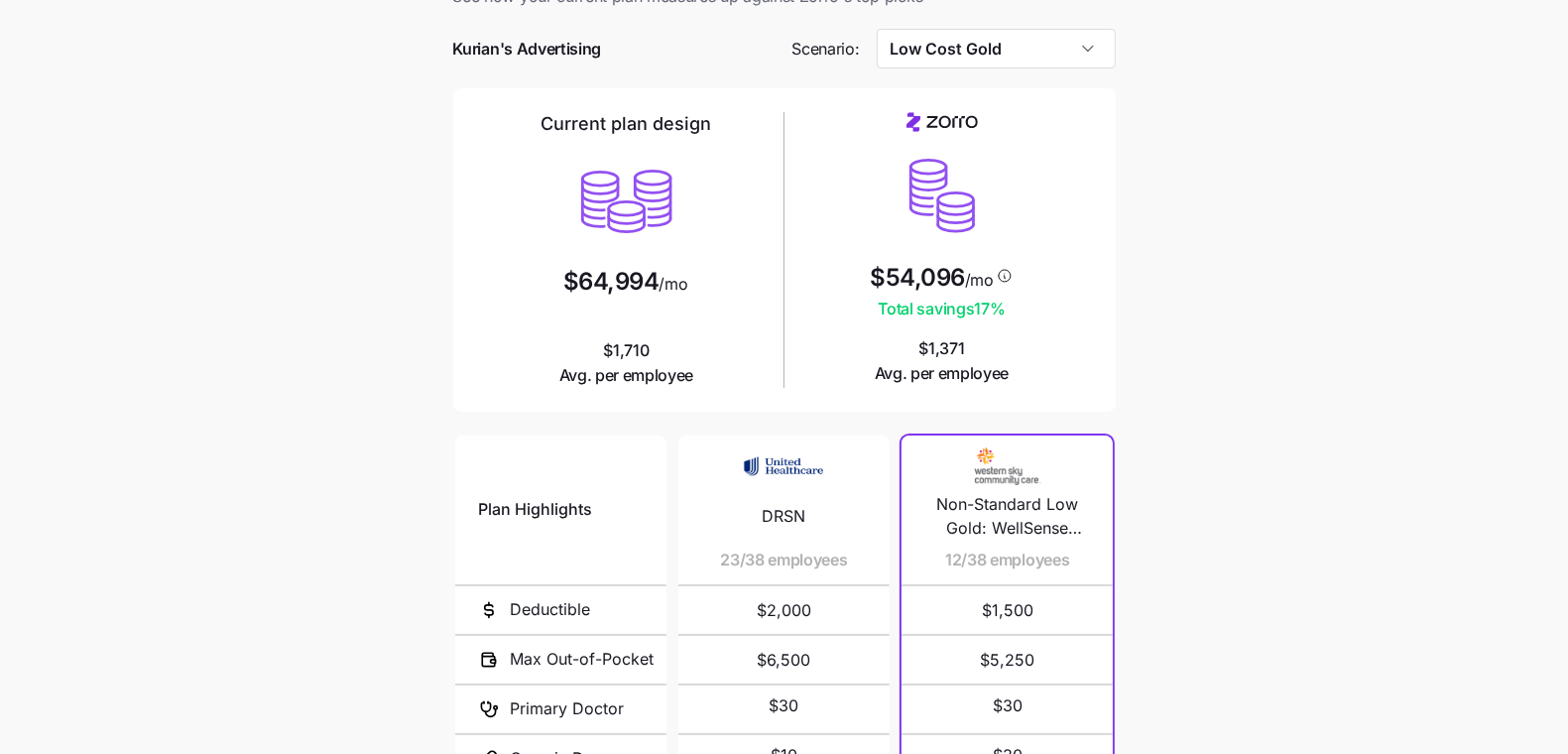 scroll, scrollTop: 67, scrollLeft: 0, axis: vertical 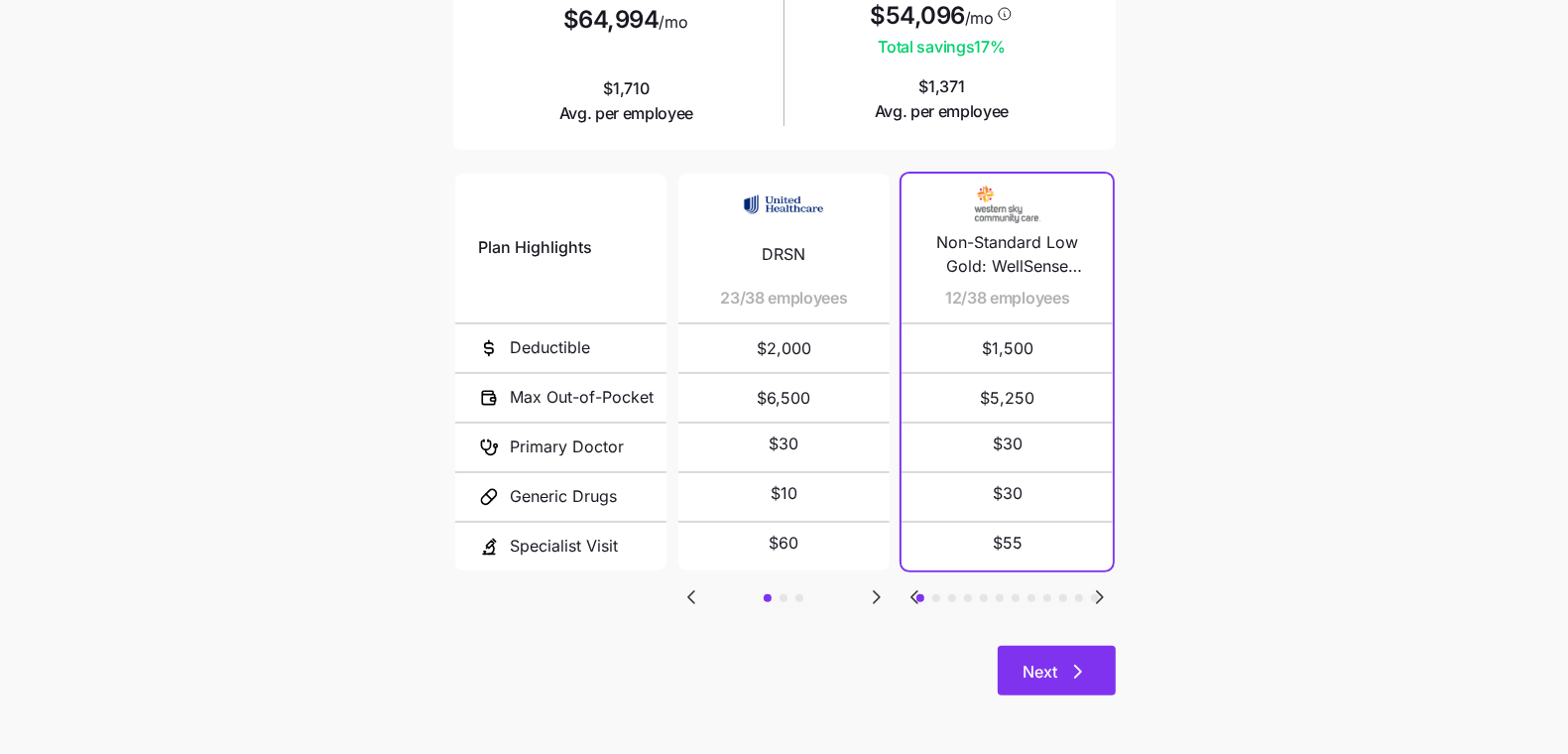 click on "Next" at bounding box center [1056, 671] 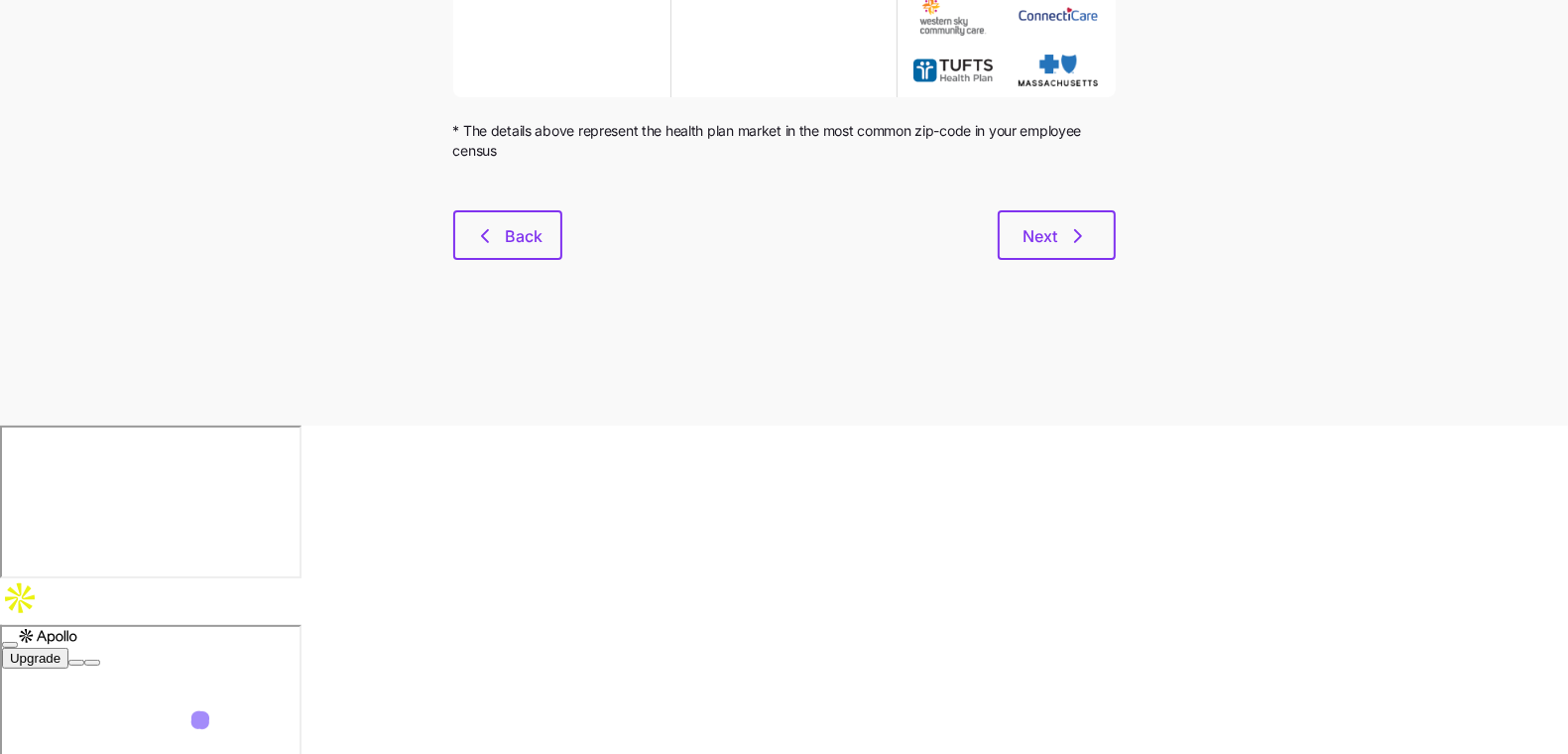 scroll, scrollTop: 0, scrollLeft: 0, axis: both 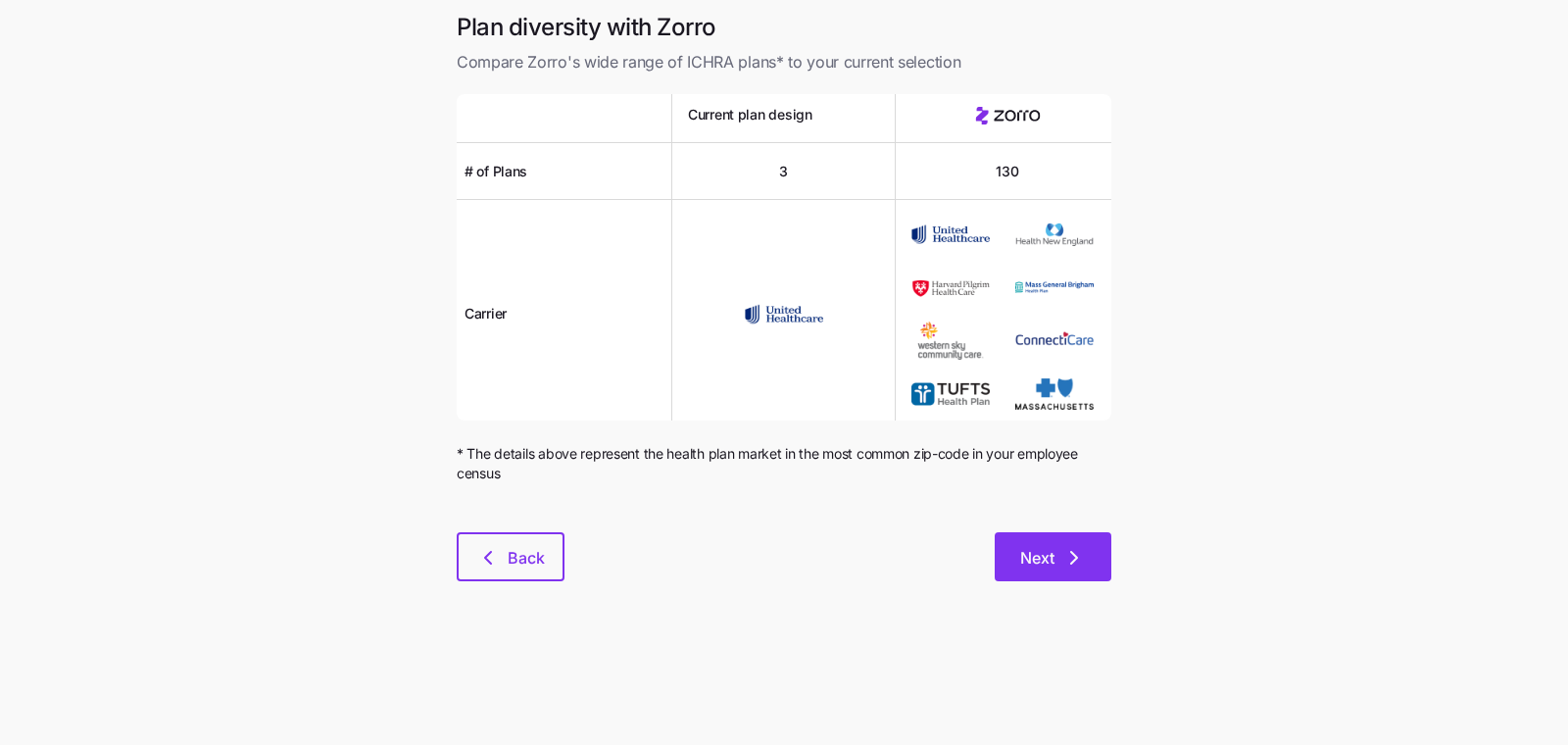 click on "Next" at bounding box center (1053, 557) 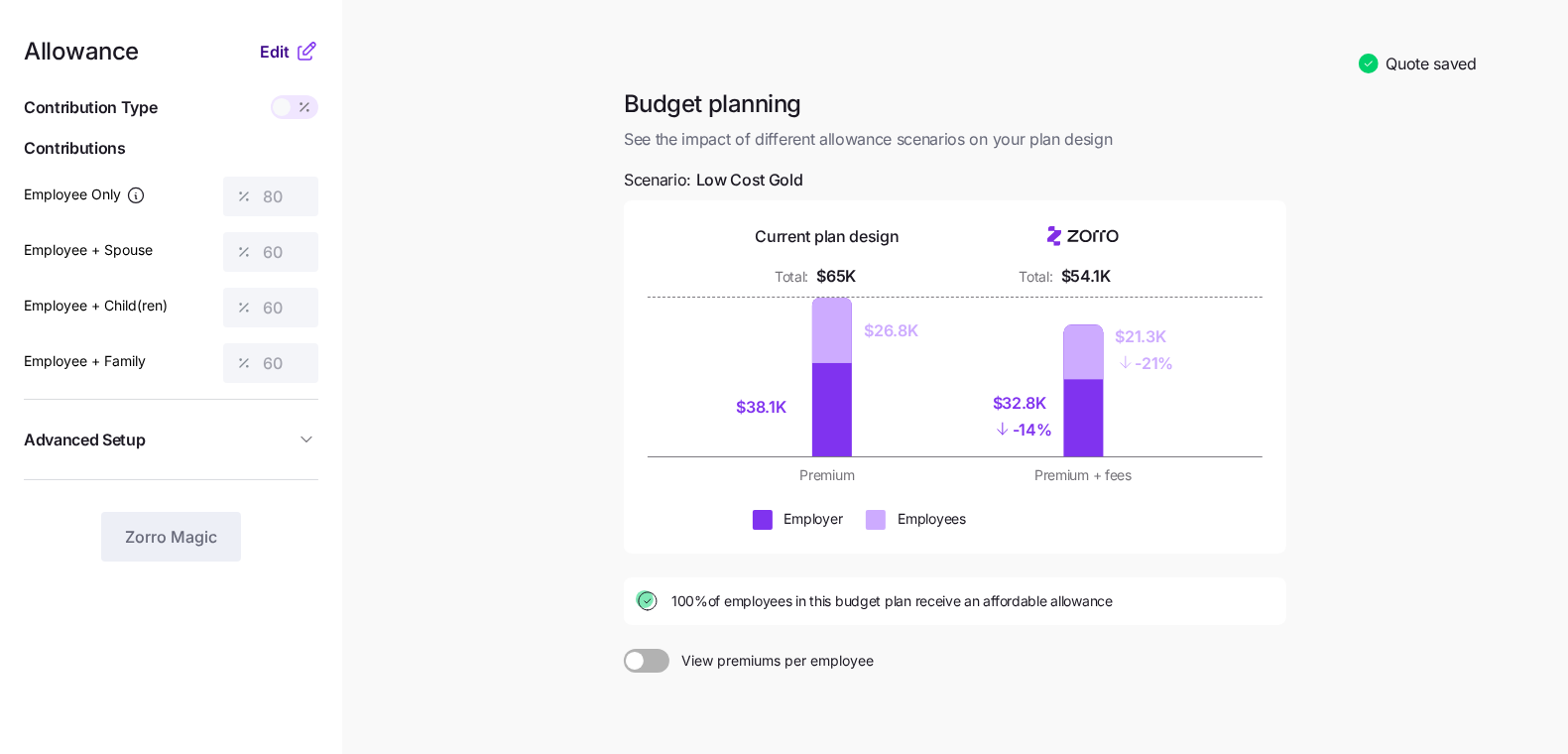 click on "Edit" at bounding box center [275, 52] 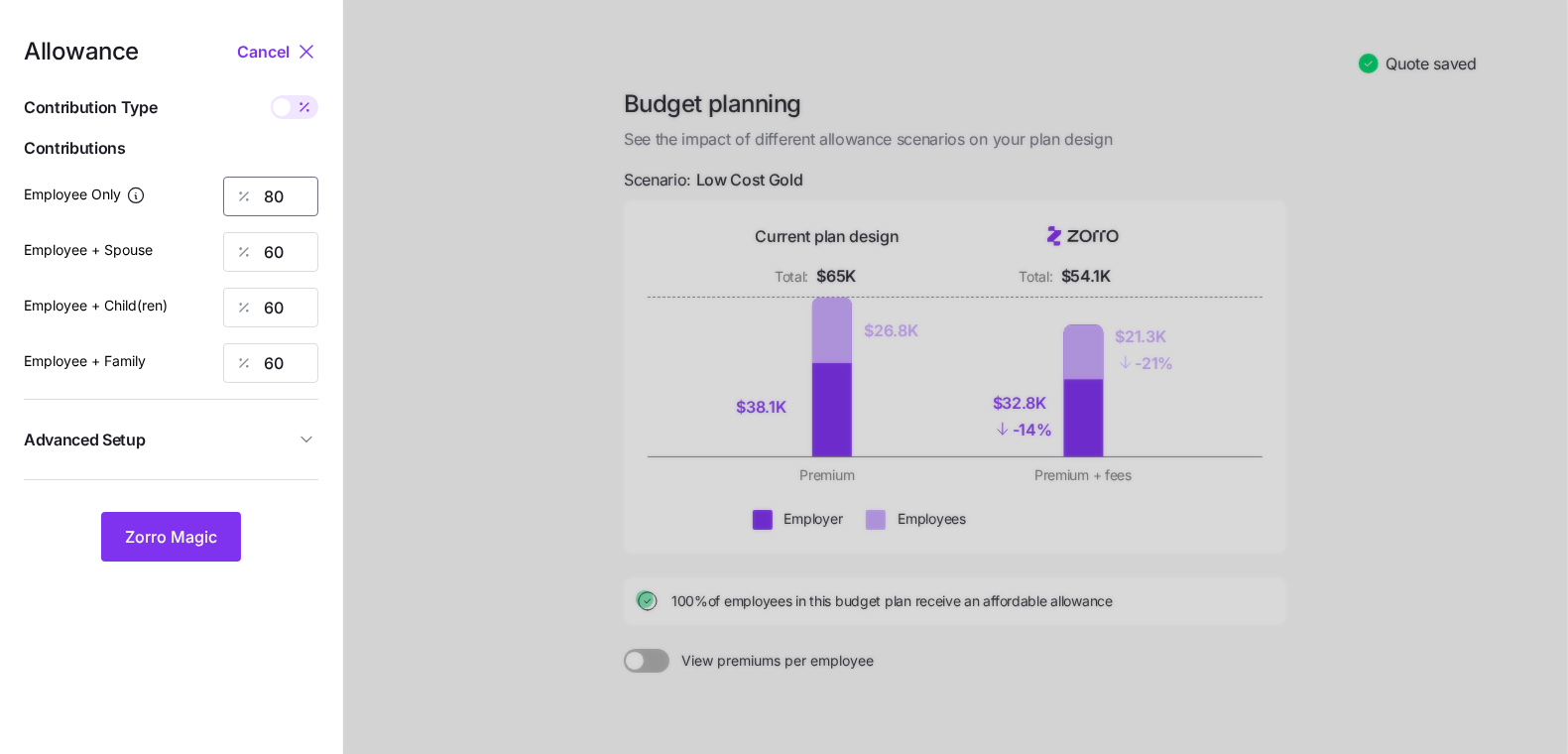 click on "80" at bounding box center (271, 196) 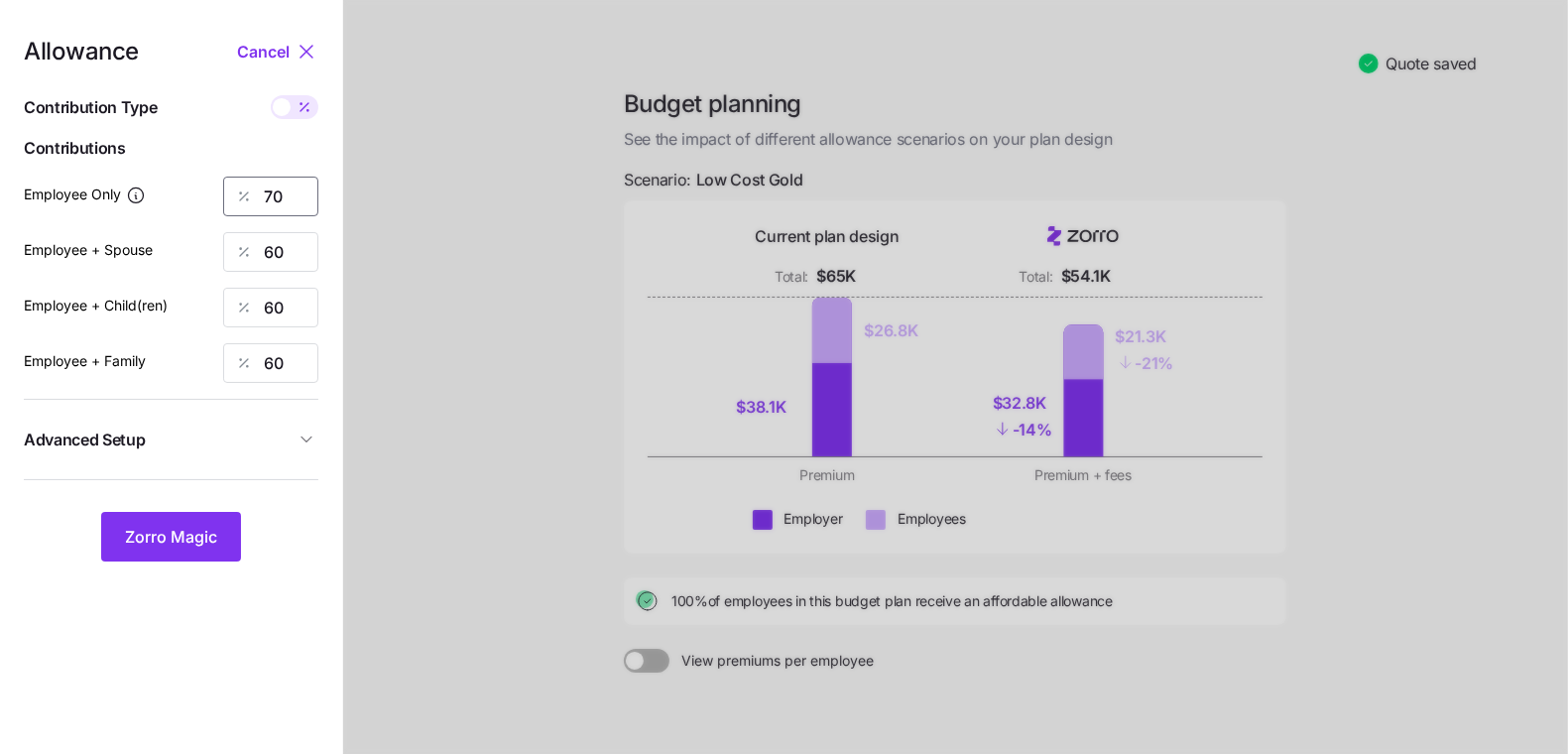 type on "70" 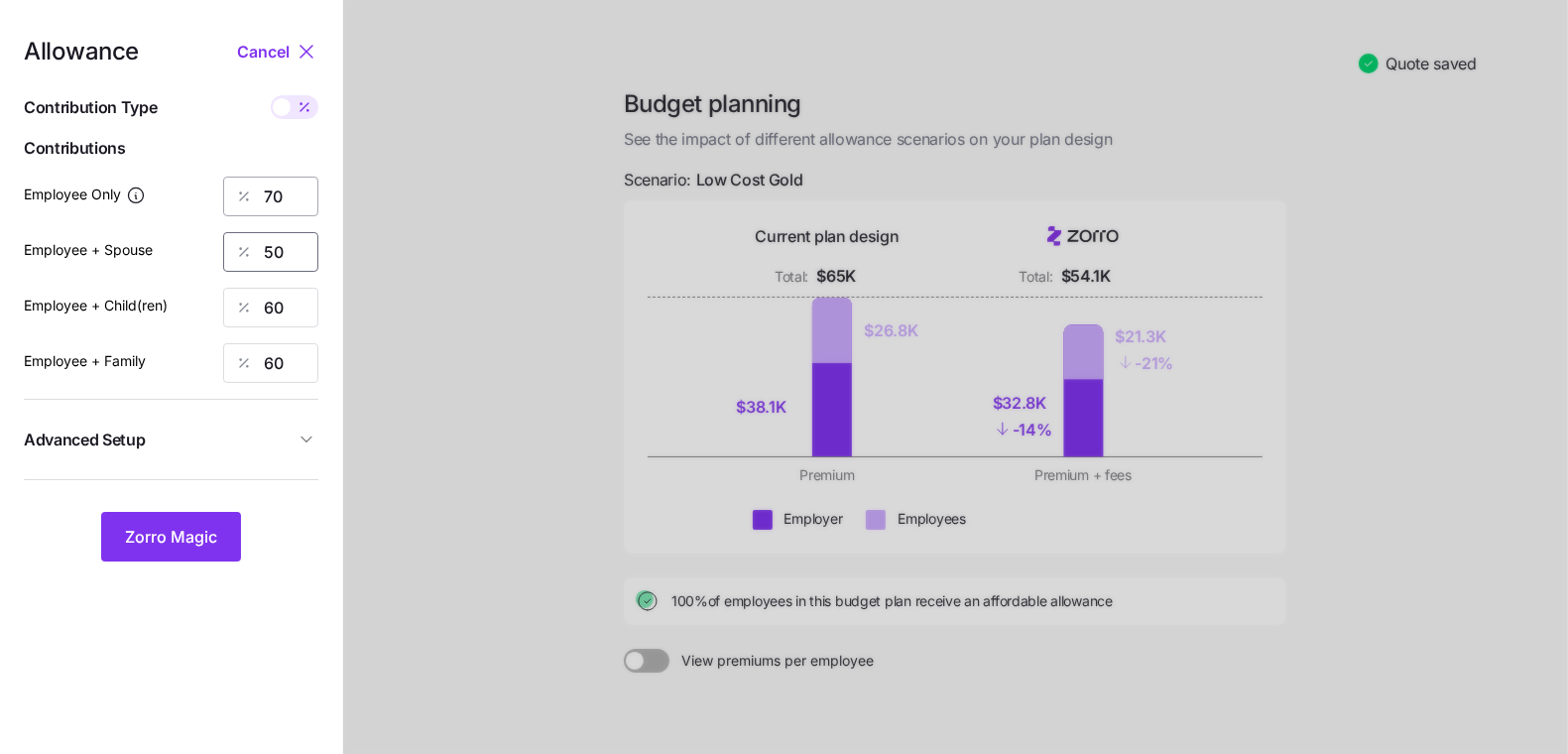 type on "50" 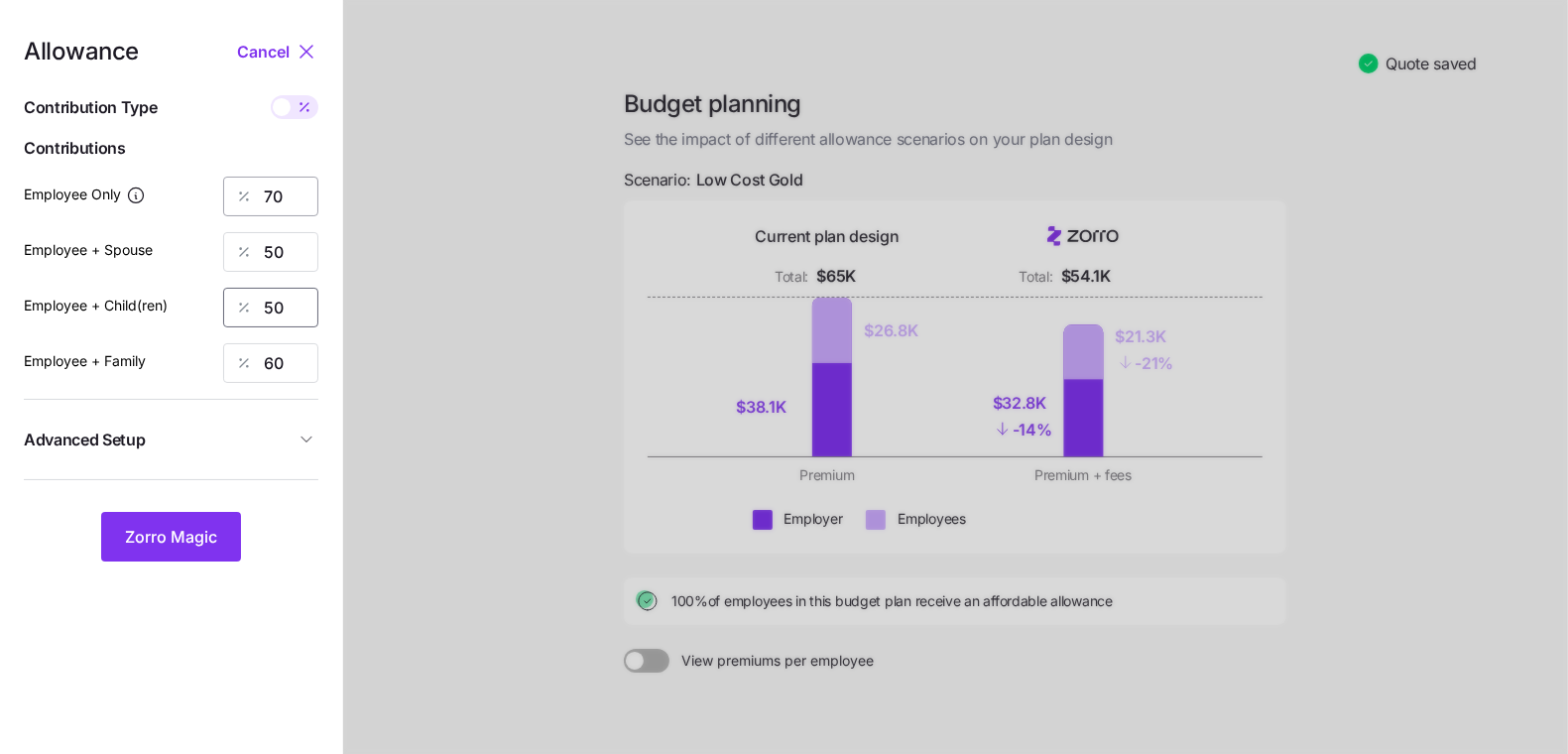 type on "50" 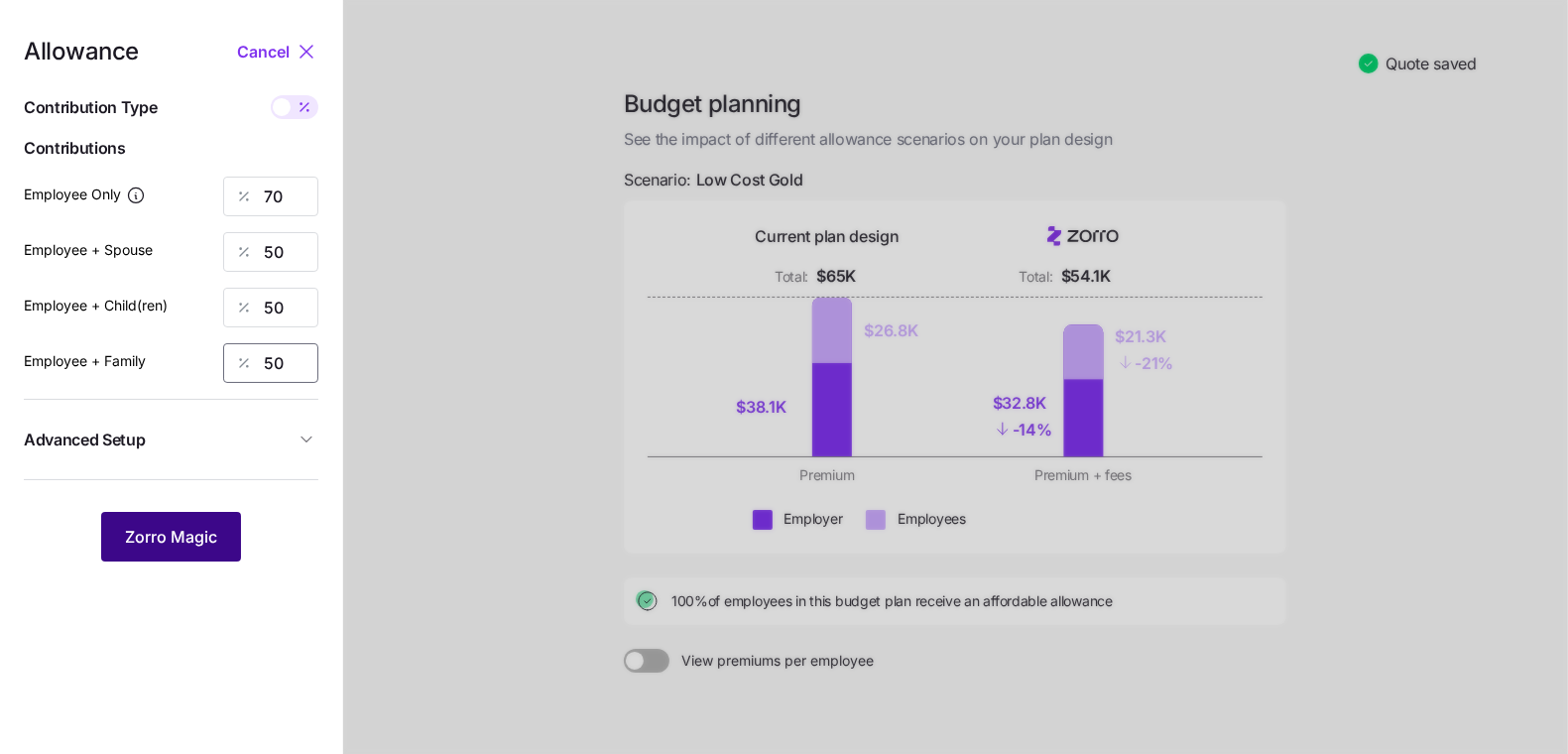 type on "50" 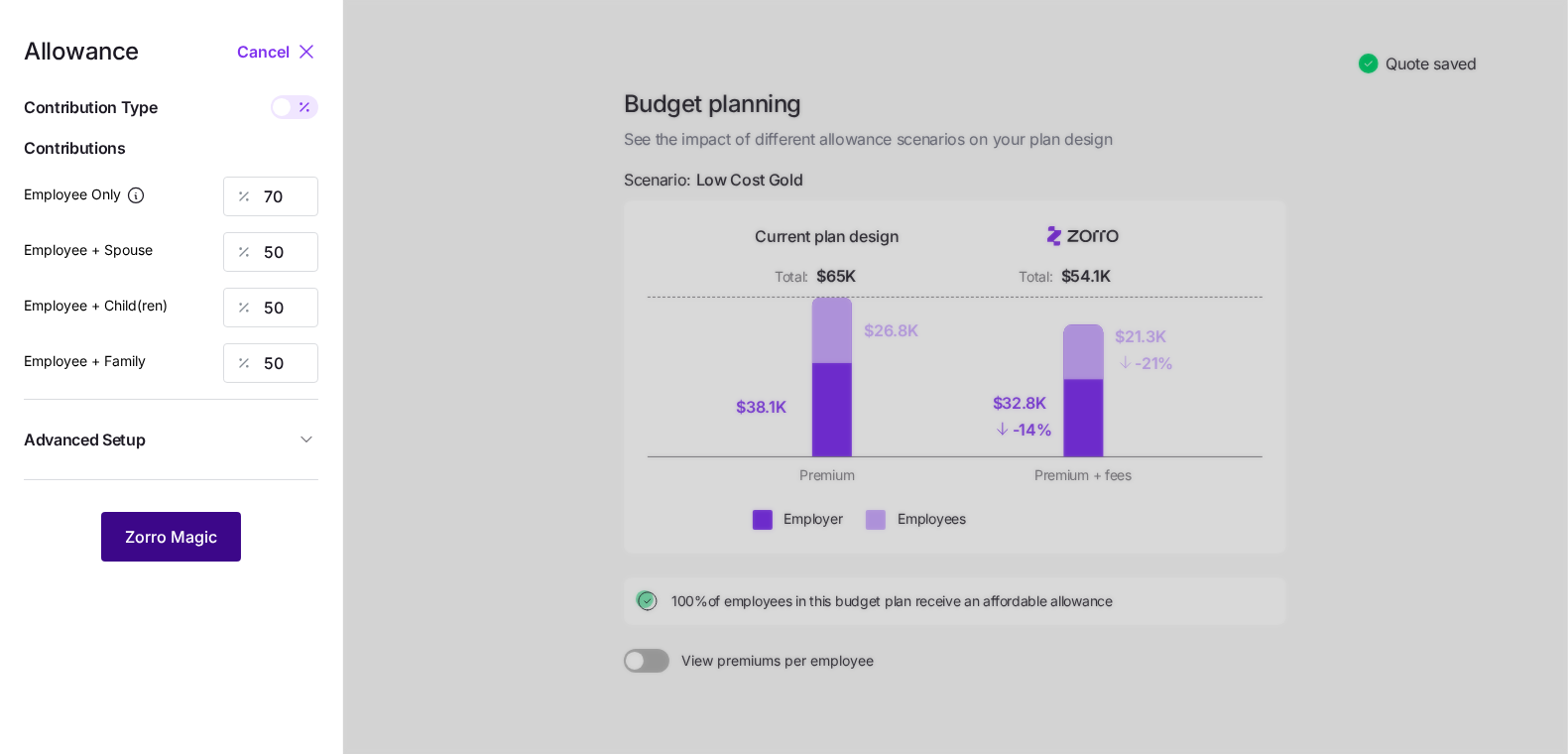 click on "Zorro Magic" at bounding box center [171, 537] 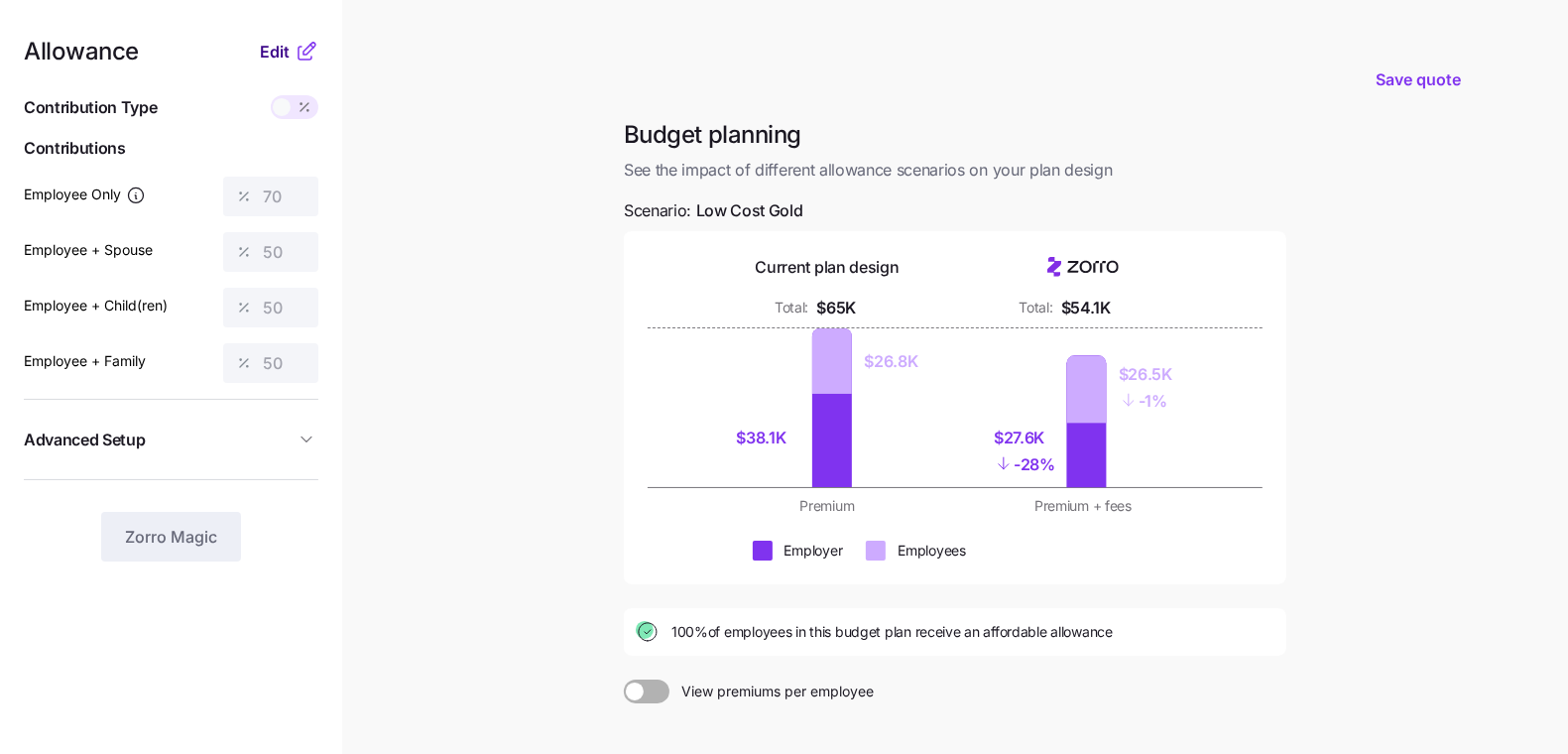 click on "Edit" at bounding box center [275, 52] 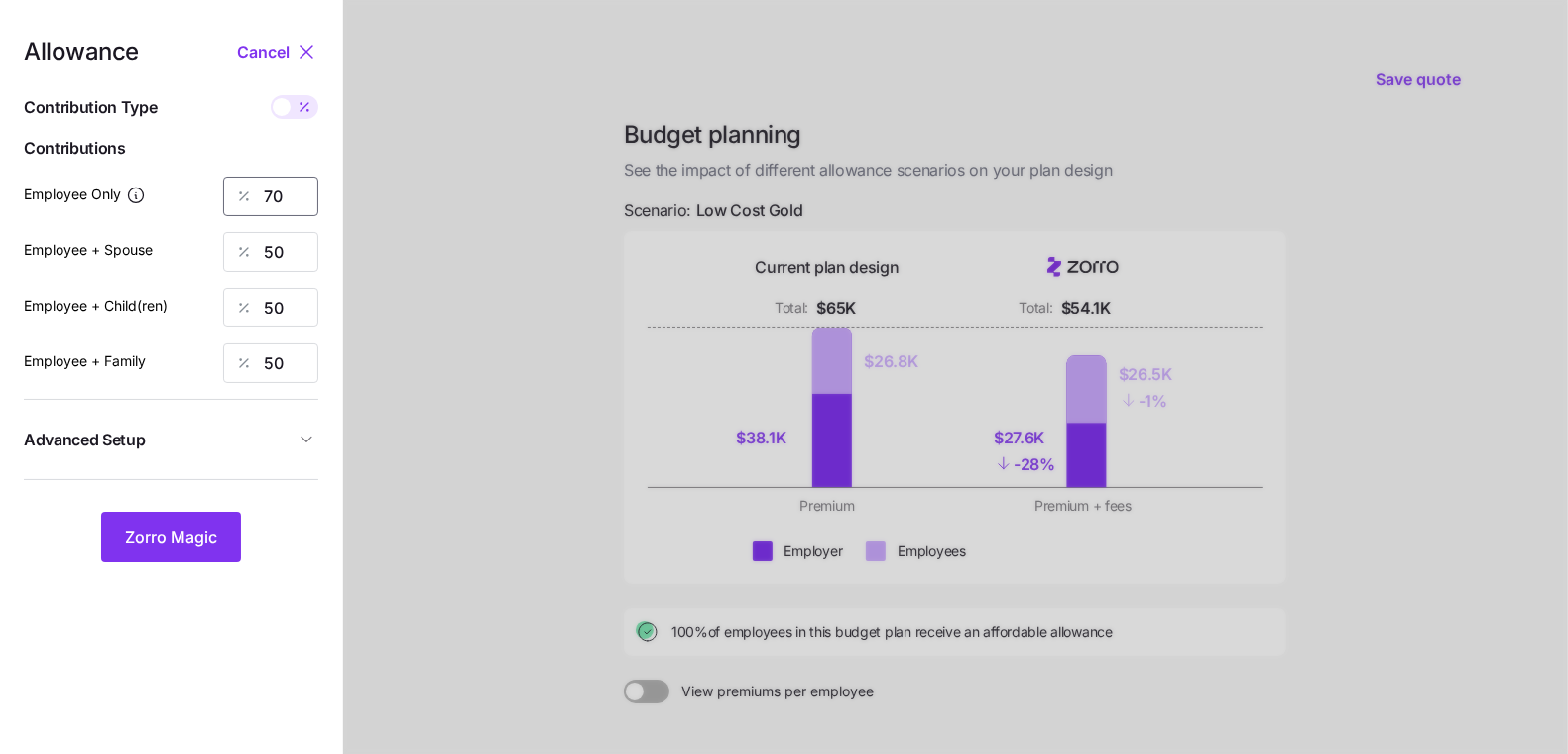 click on "70" at bounding box center [271, 196] 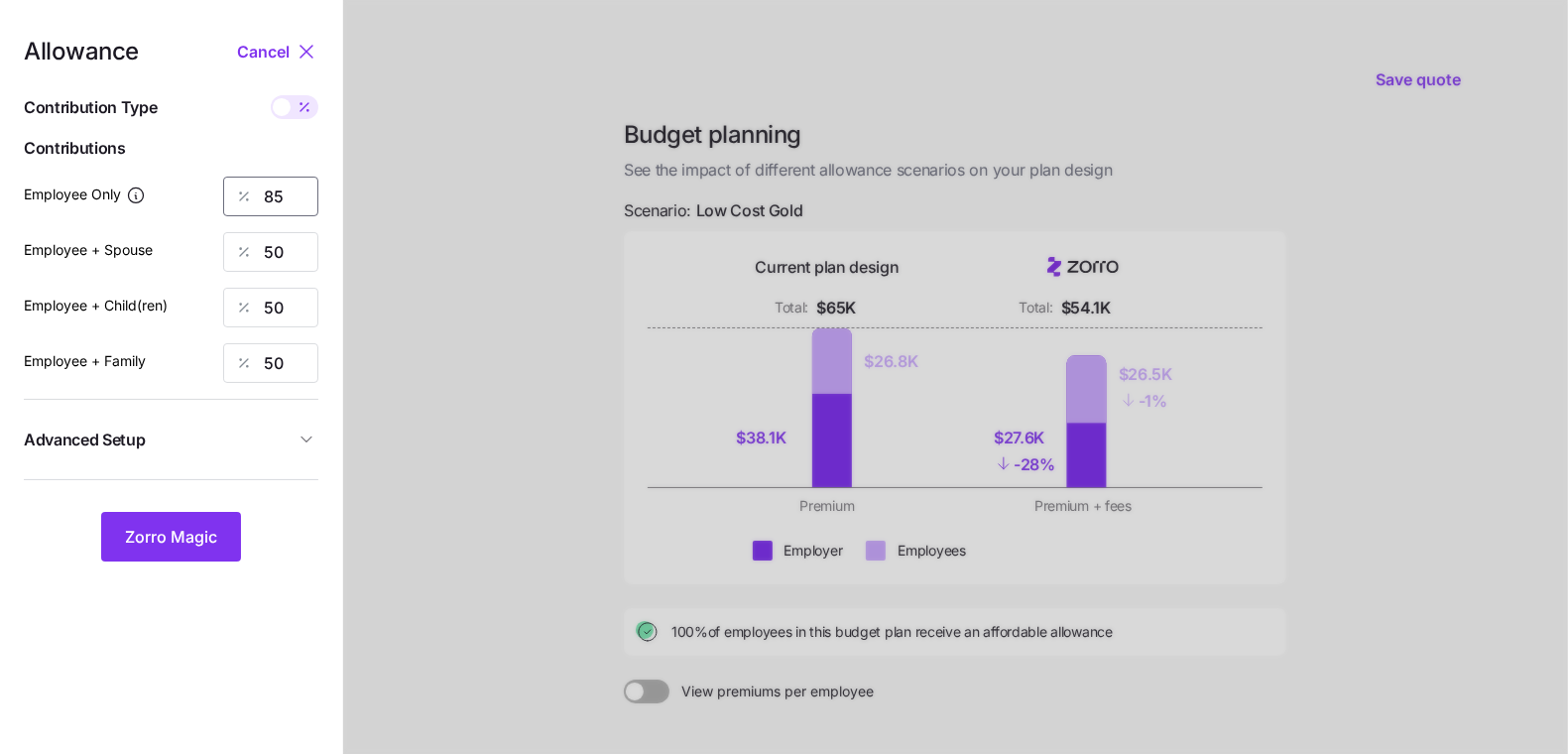 type on "85" 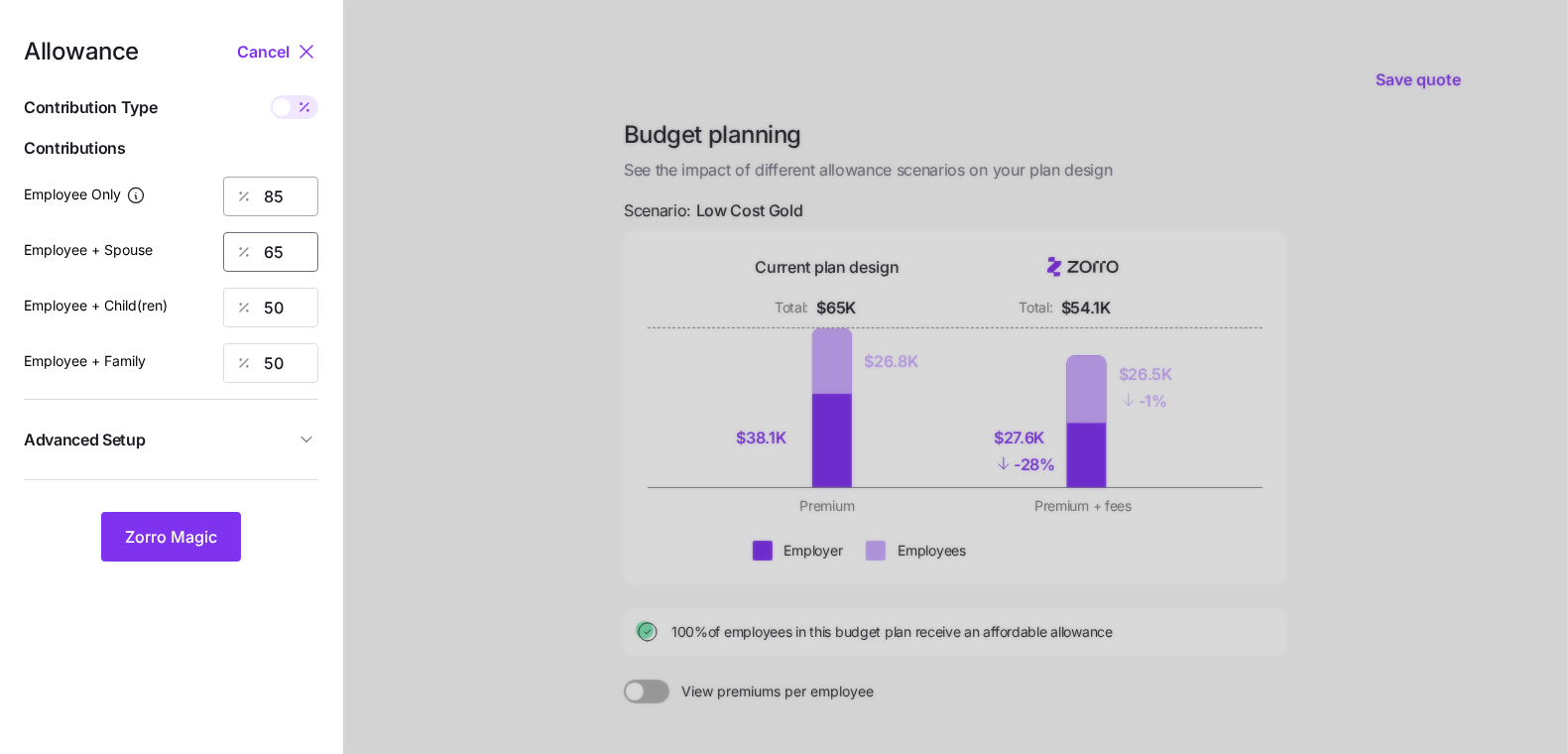 type on "65" 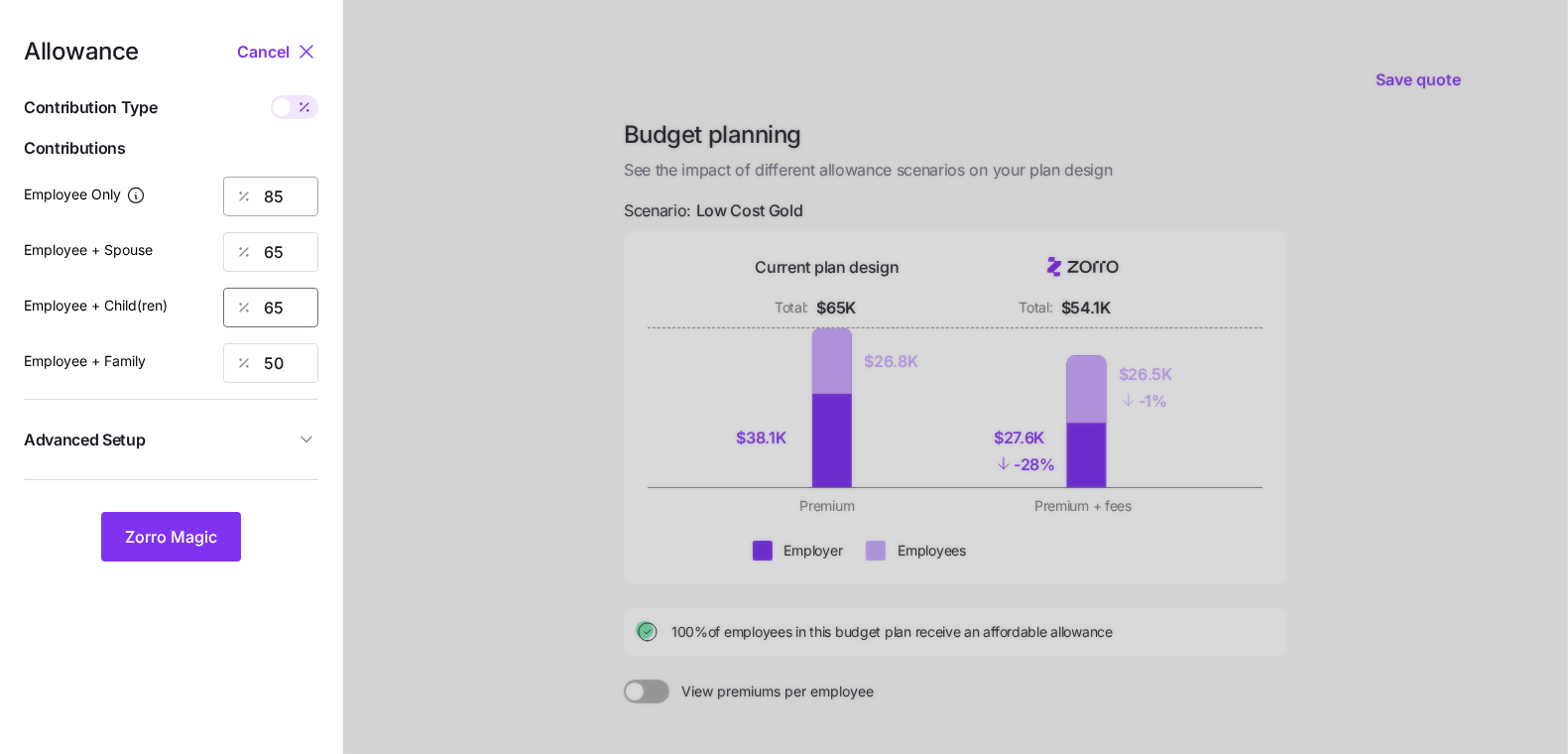 type on "65" 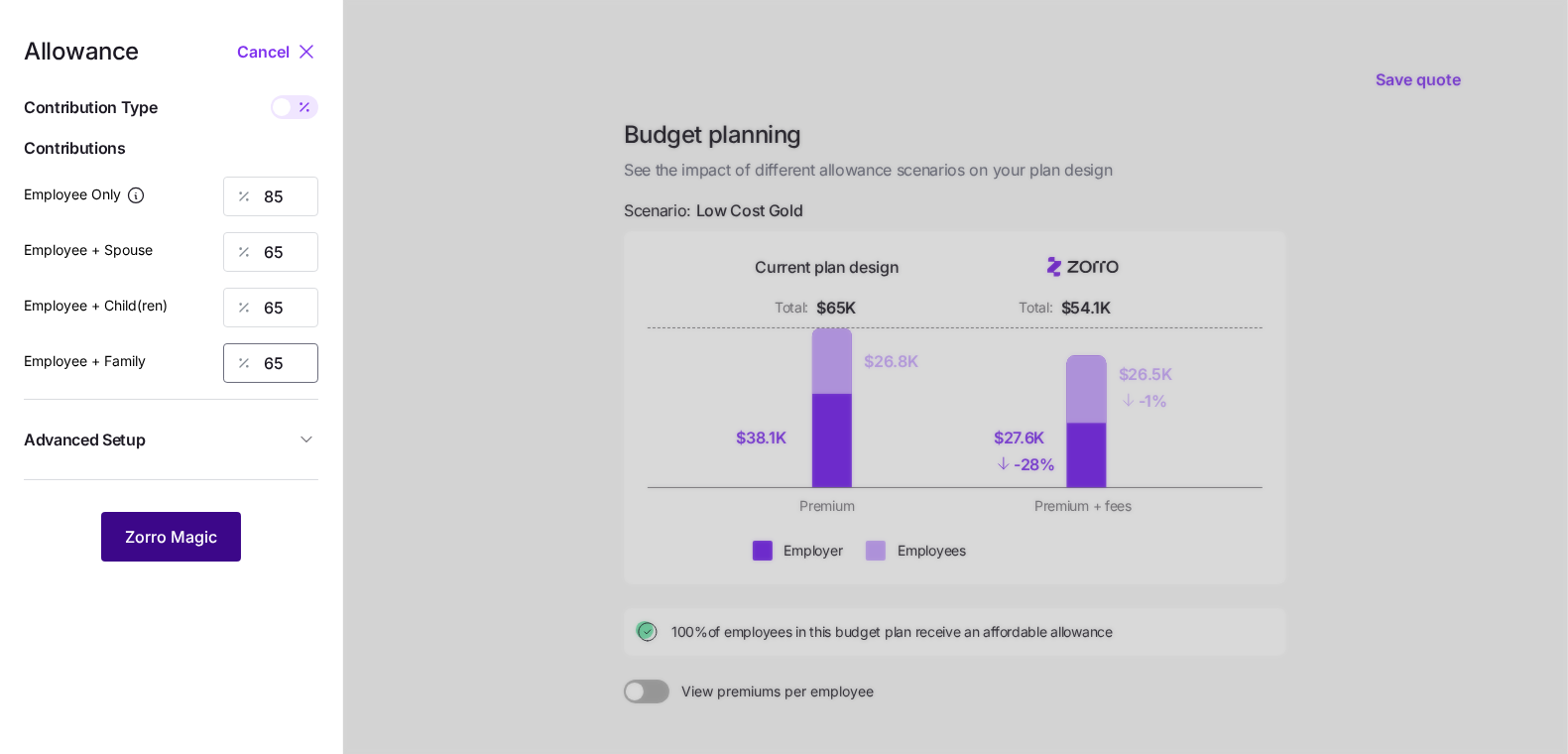 type on "65" 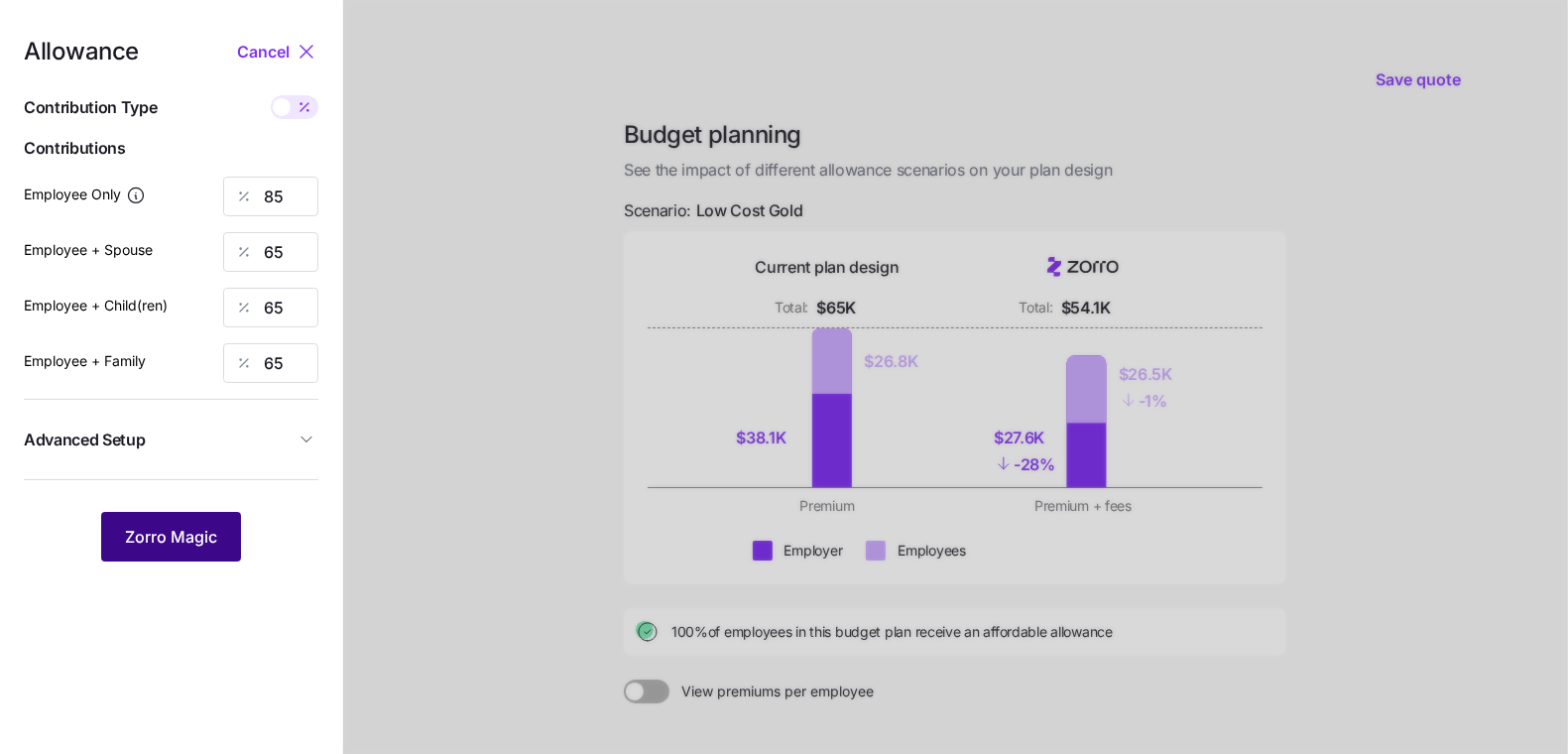 click on "Zorro Magic" at bounding box center [171, 537] 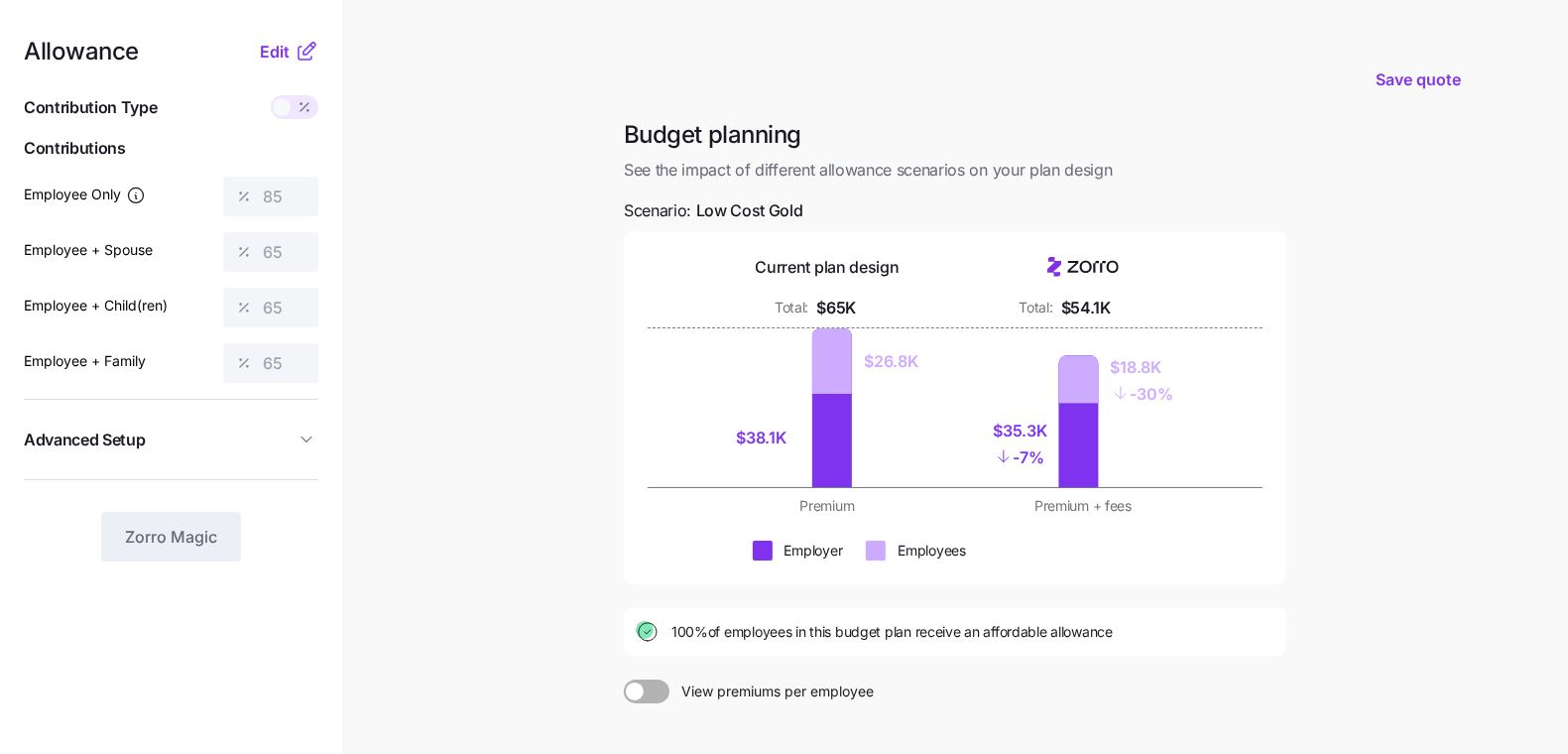 click at bounding box center (658, 691) 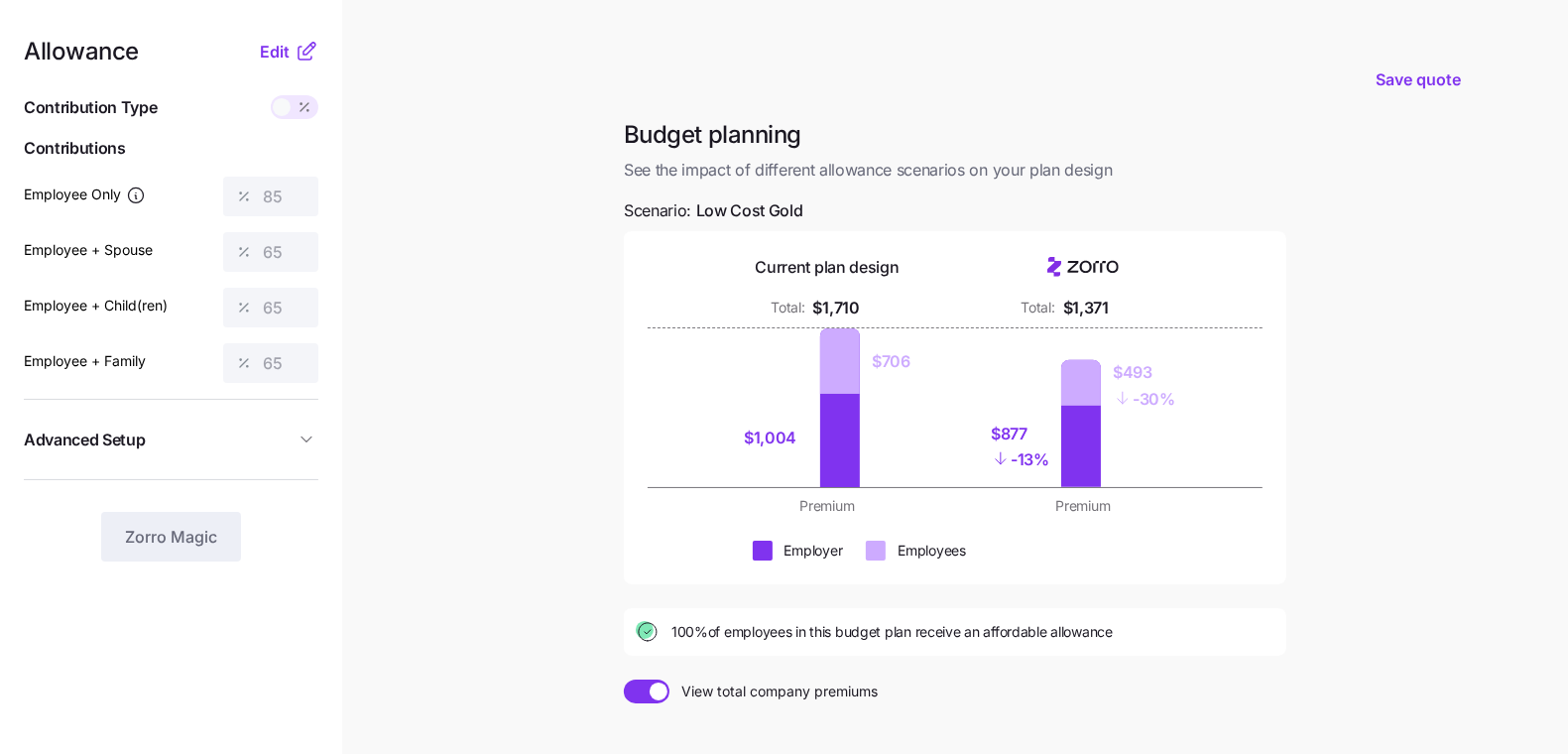 click at bounding box center [659, 691] 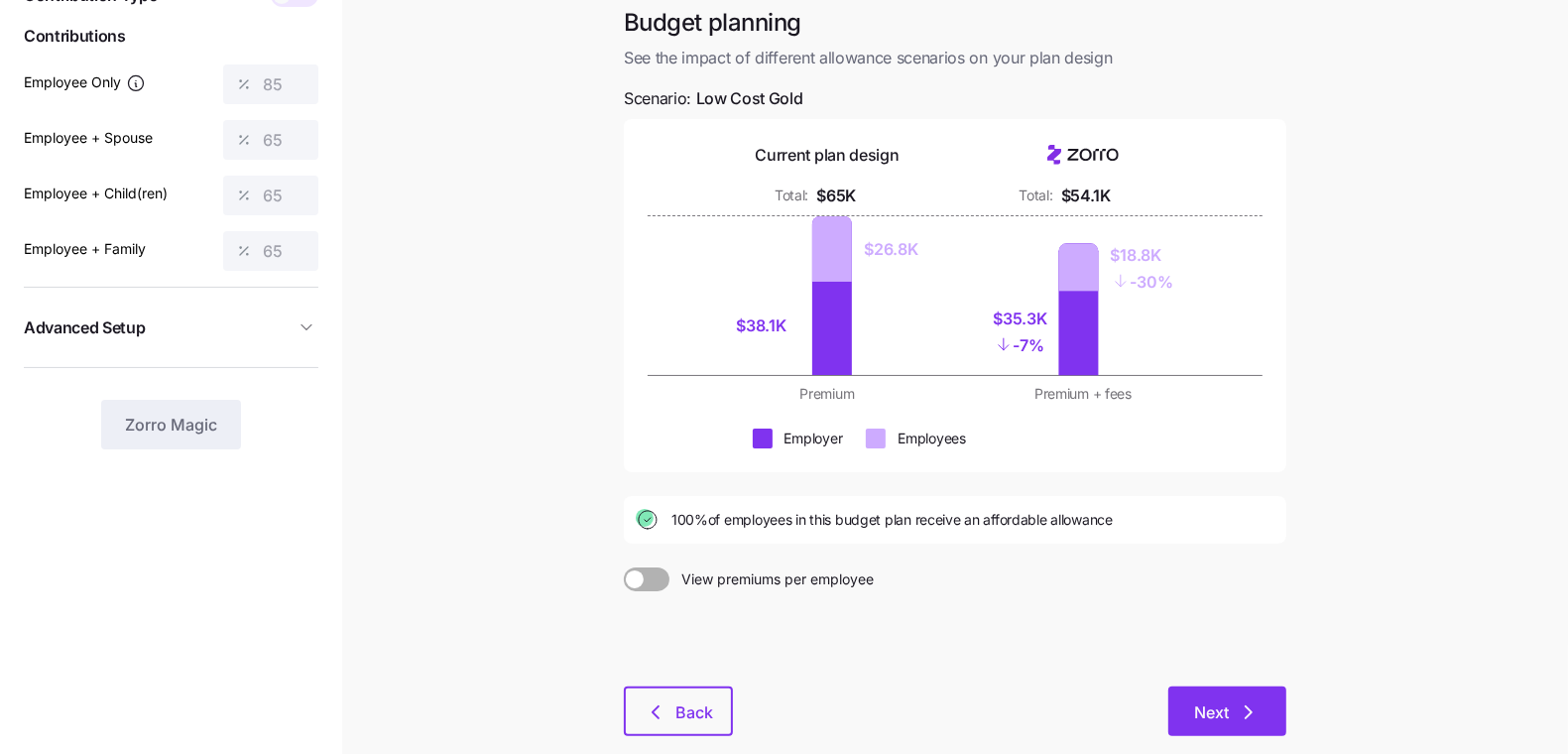 scroll, scrollTop: 219, scrollLeft: 0, axis: vertical 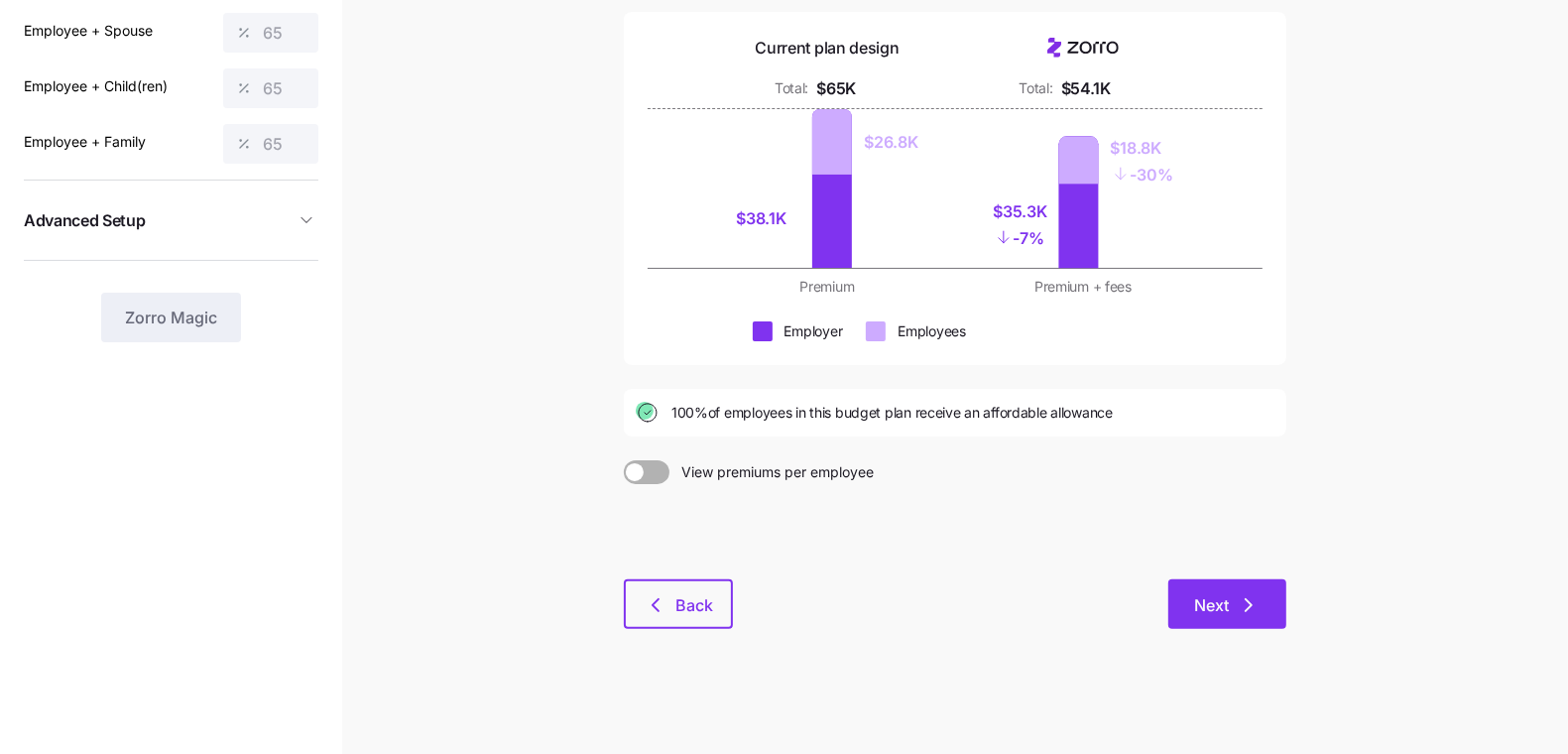 click on "Next" at bounding box center [1227, 604] 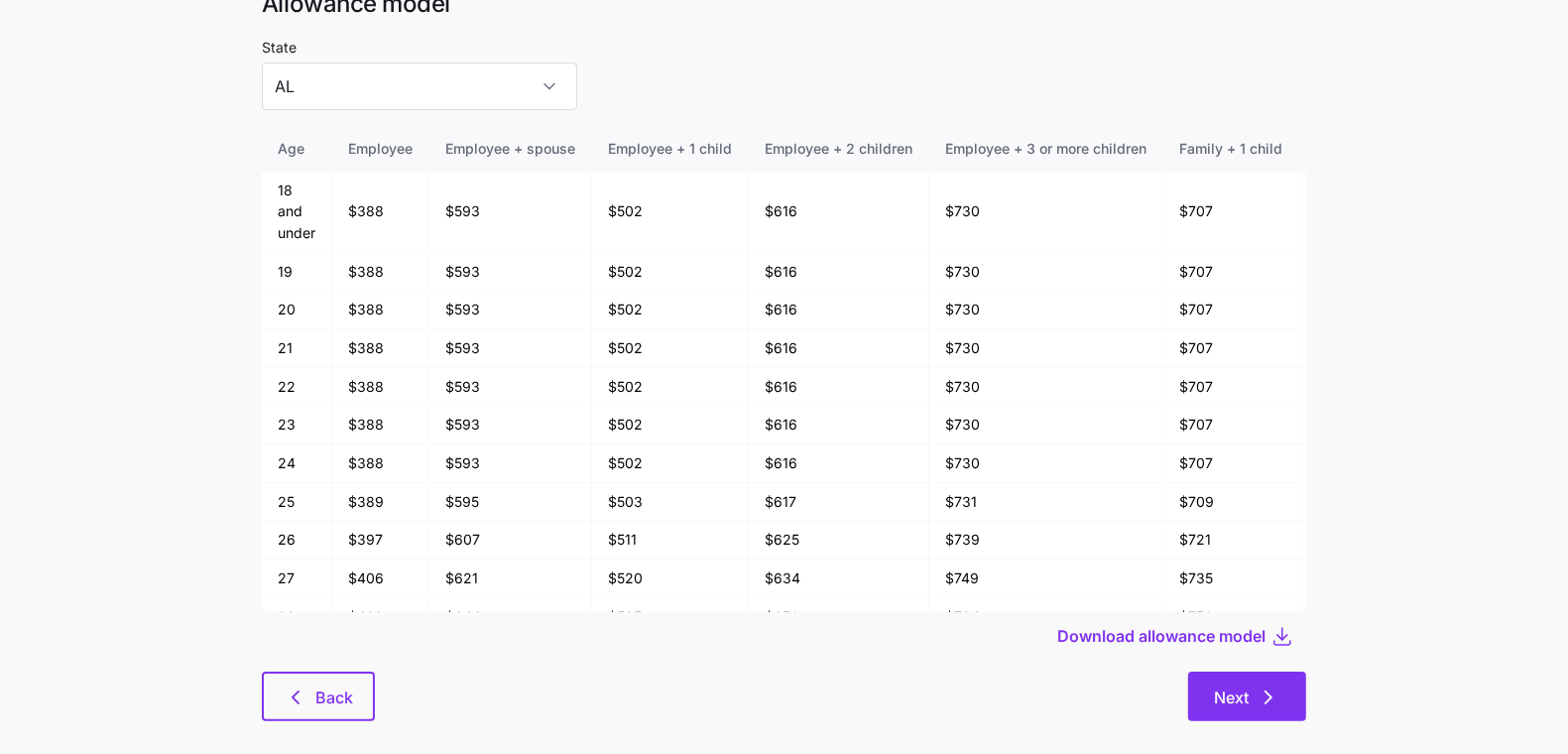 scroll, scrollTop: 106, scrollLeft: 0, axis: vertical 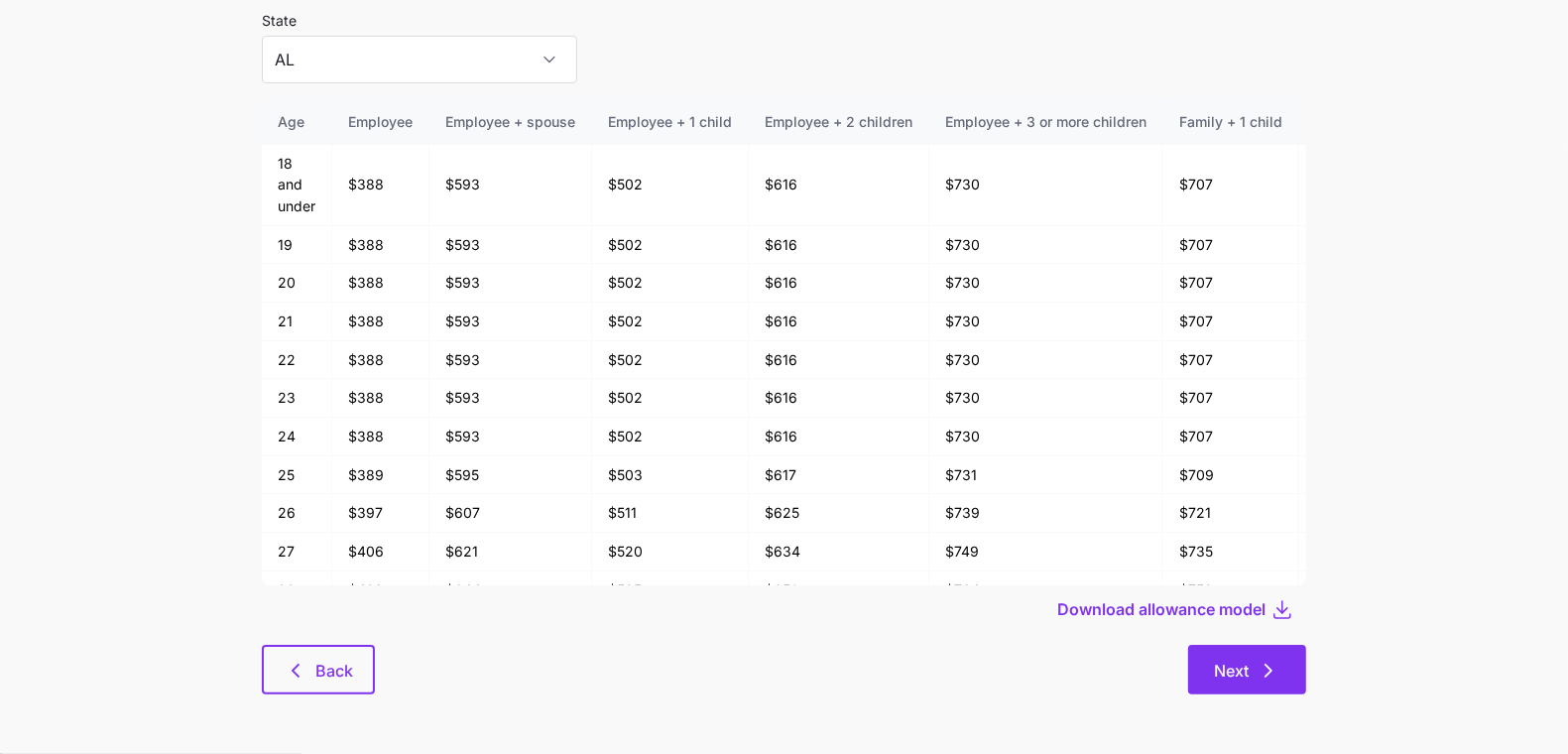 click on "Next" at bounding box center [1247, 670] 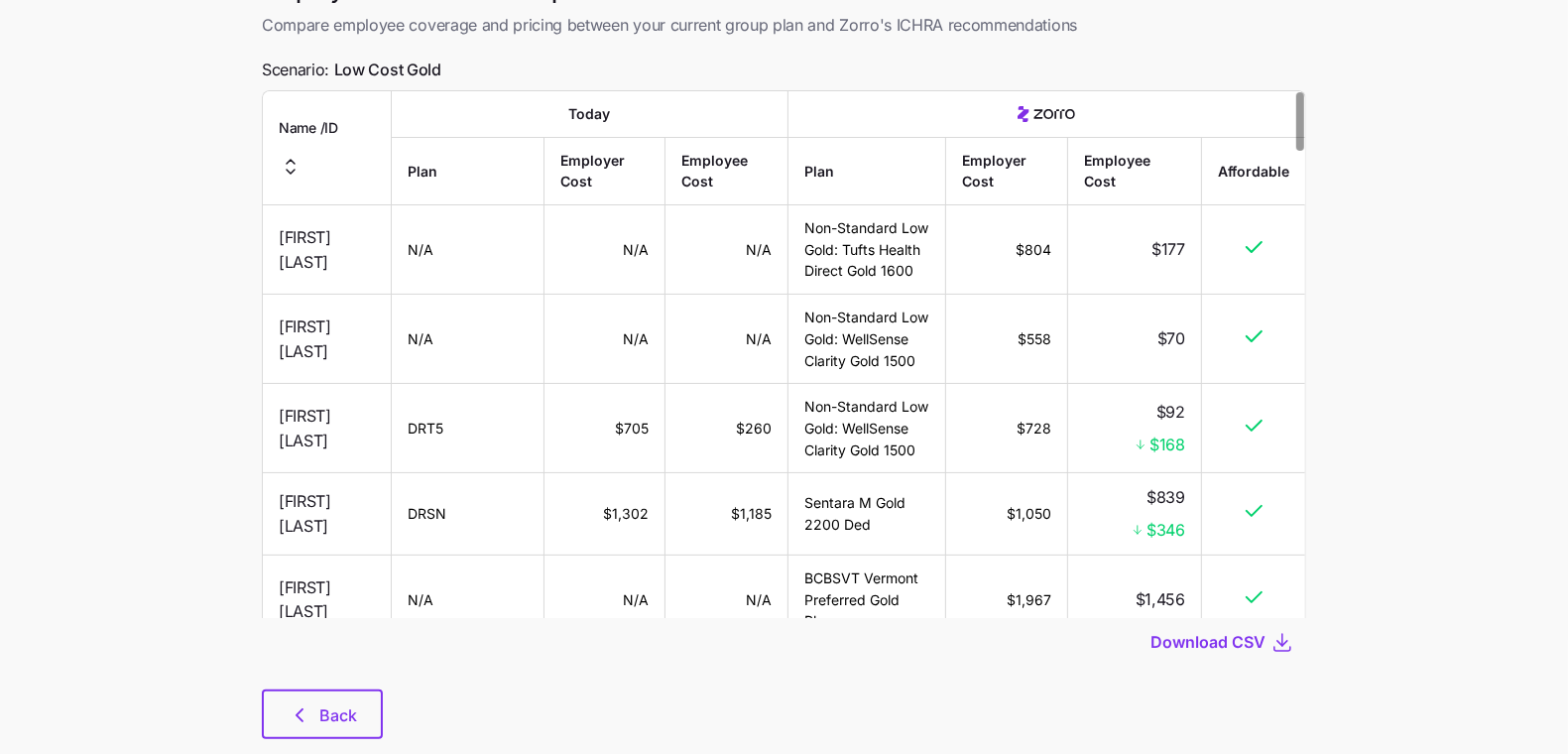 scroll, scrollTop: 117, scrollLeft: 0, axis: vertical 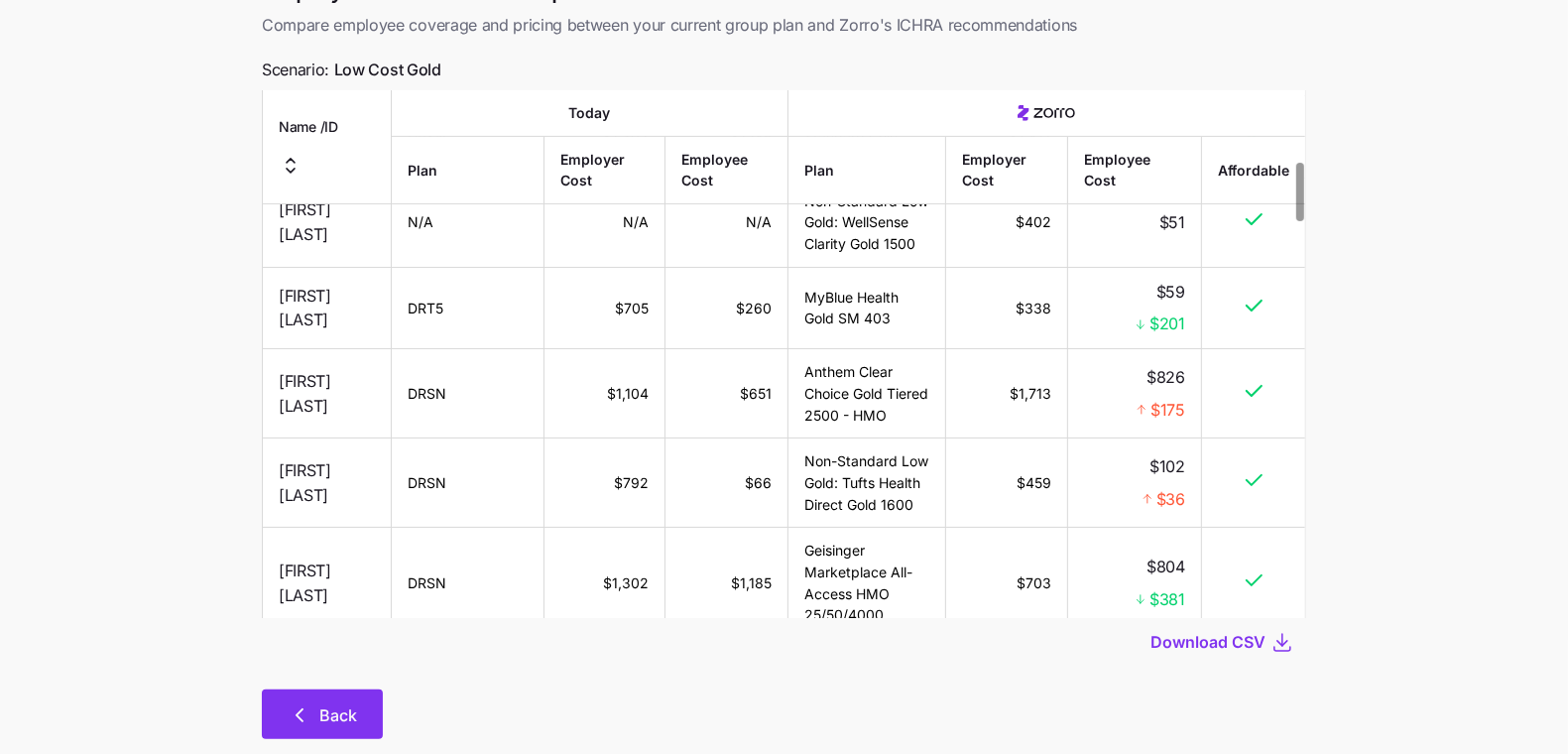 click on "Back" at bounding box center [338, 715] 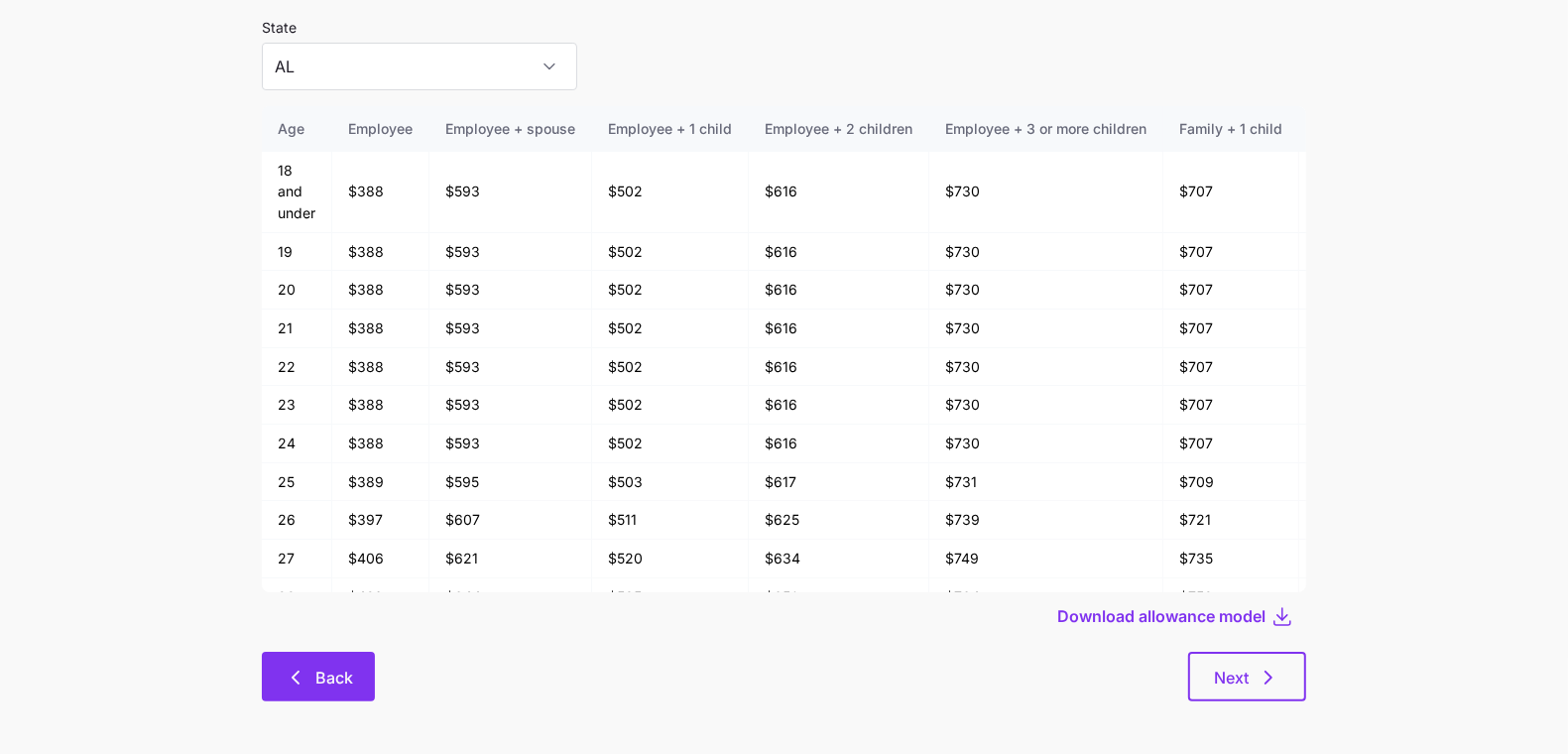 scroll, scrollTop: 106, scrollLeft: 0, axis: vertical 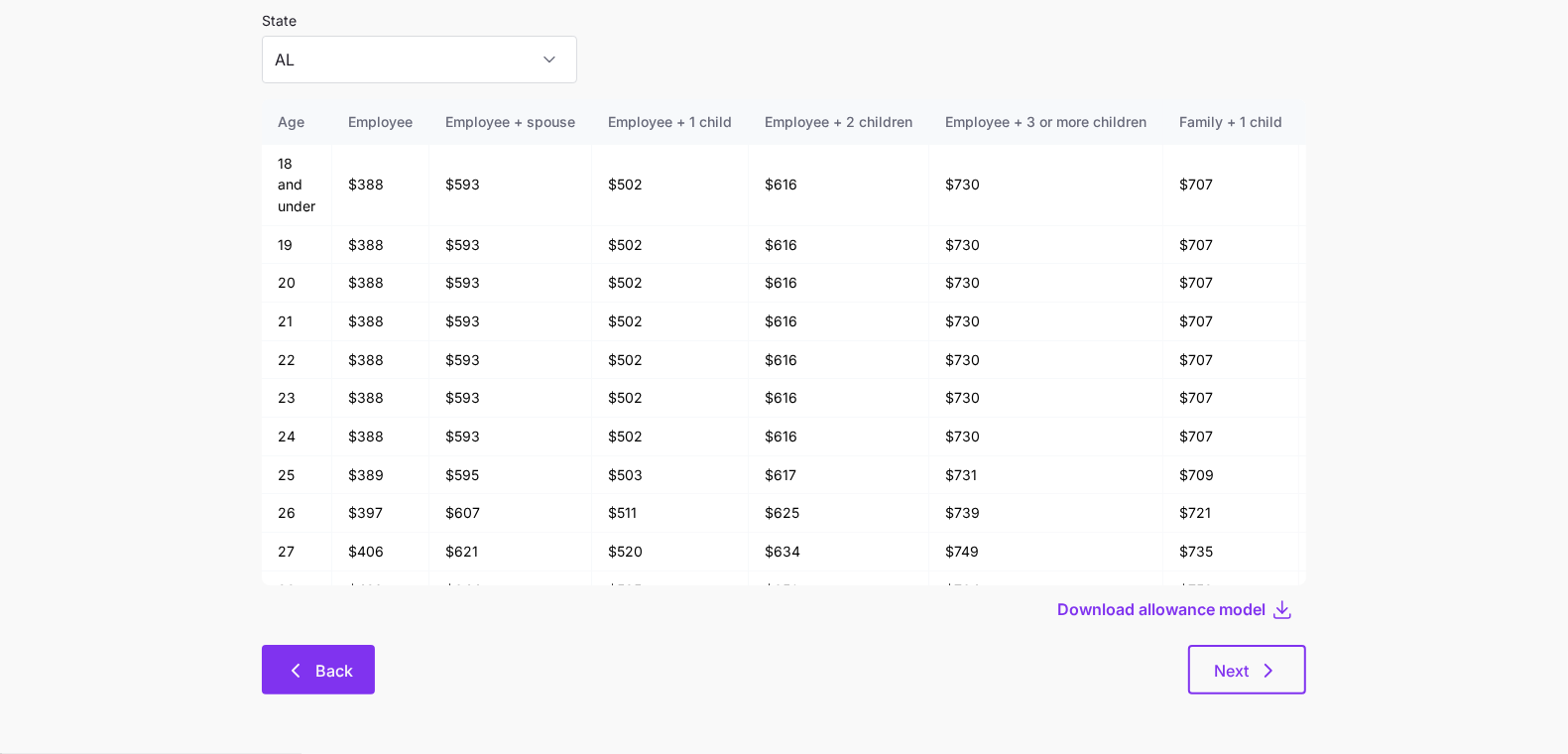 click 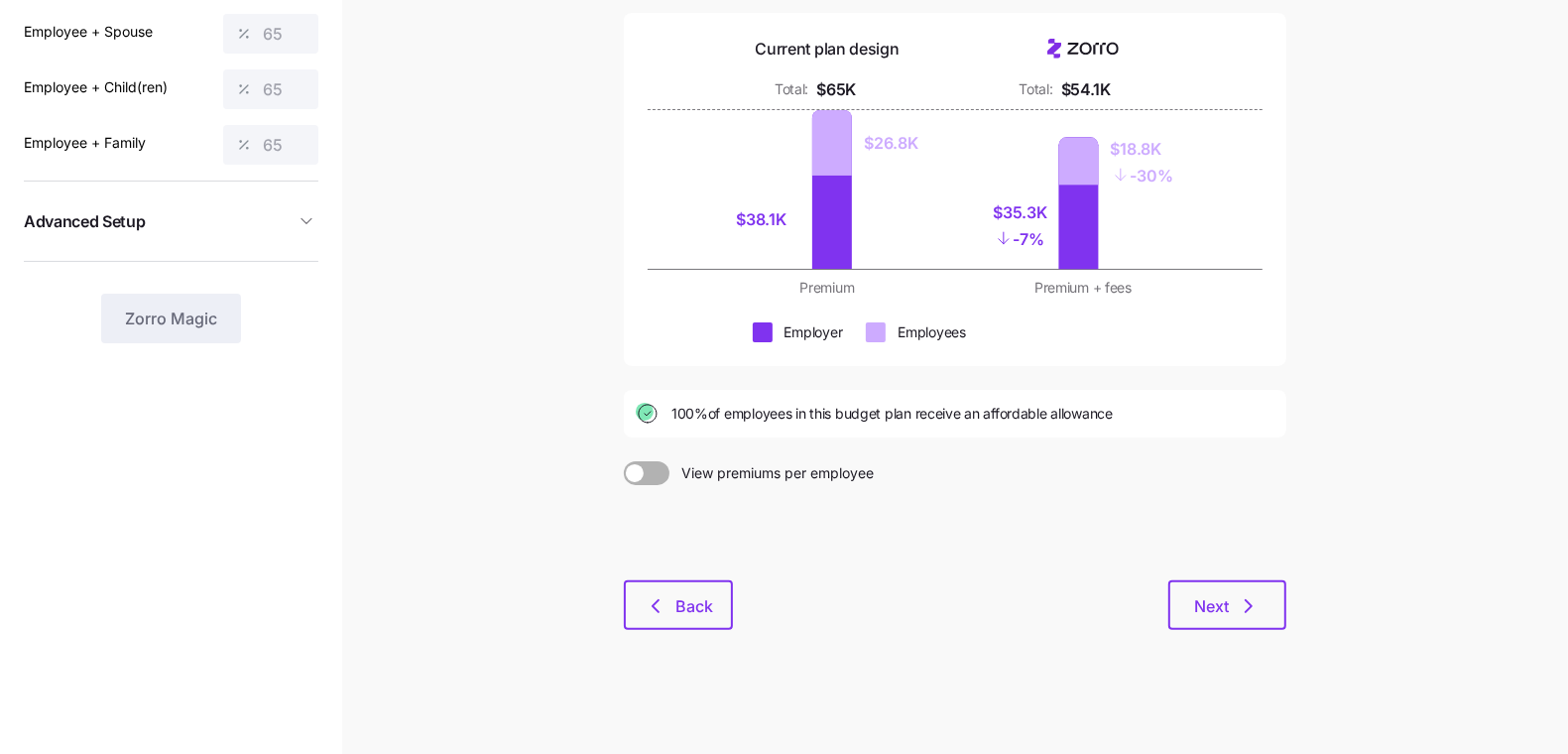 scroll, scrollTop: 219, scrollLeft: 0, axis: vertical 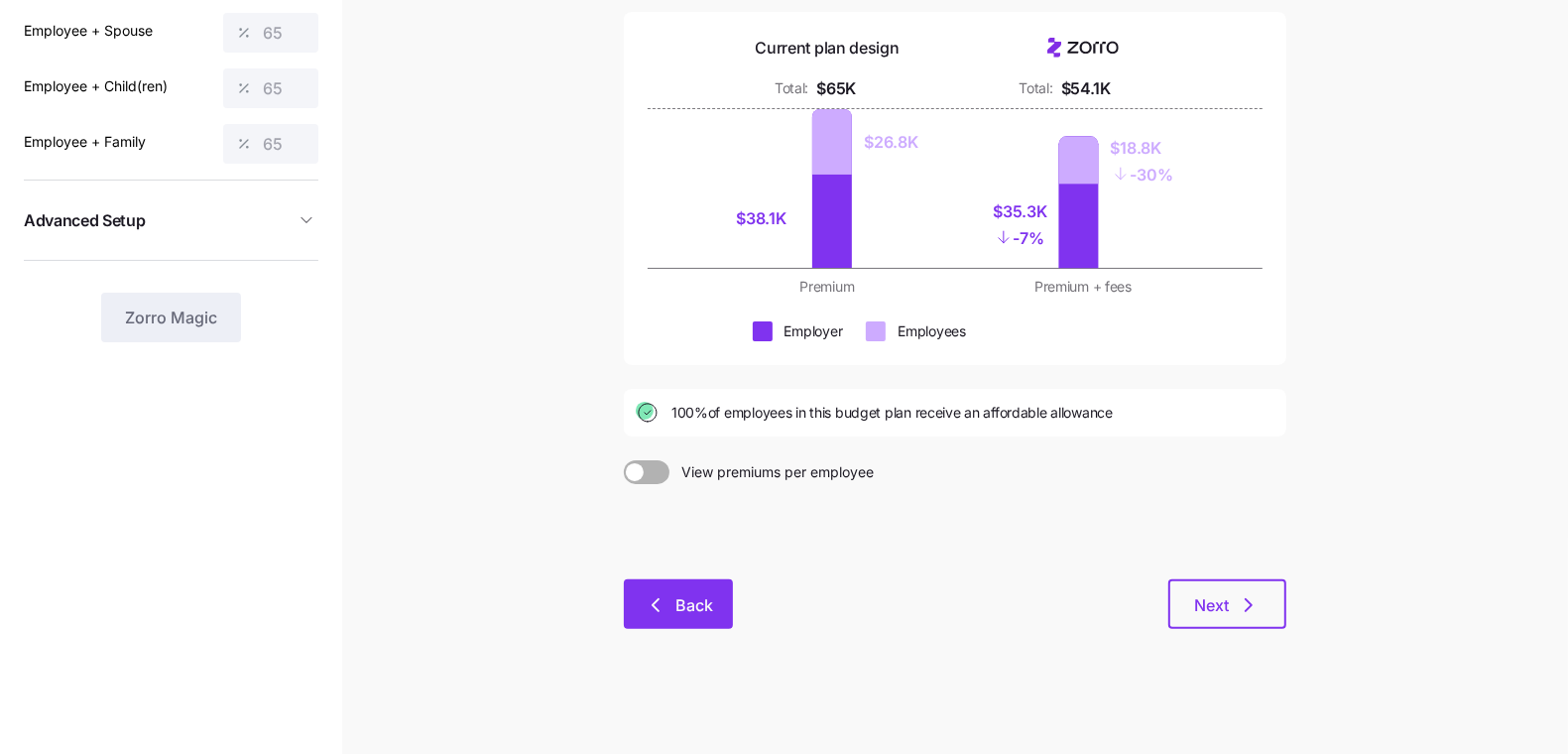 click on "Back" at bounding box center (678, 604) 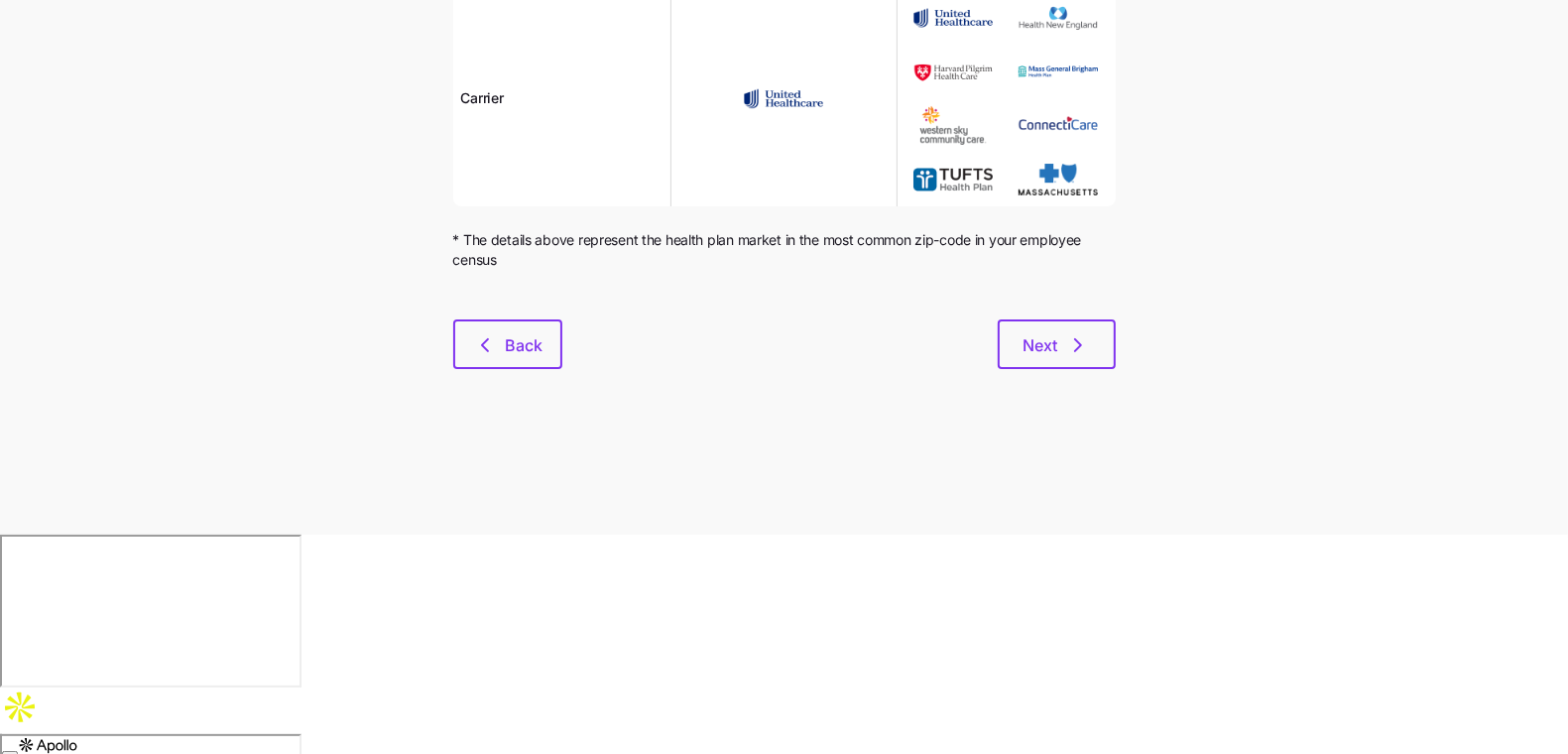 scroll, scrollTop: 0, scrollLeft: 0, axis: both 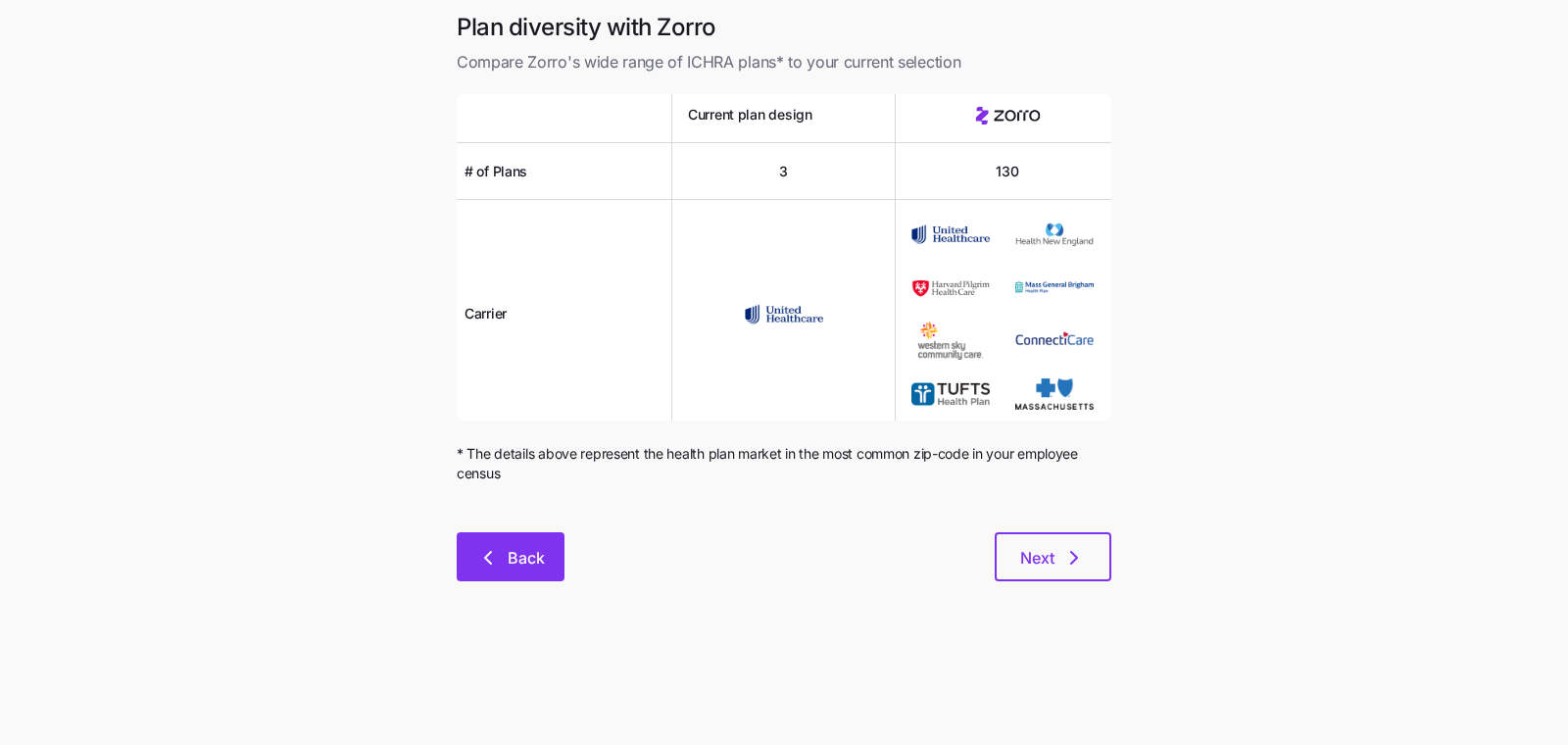 click on "Back" at bounding box center (511, 558) 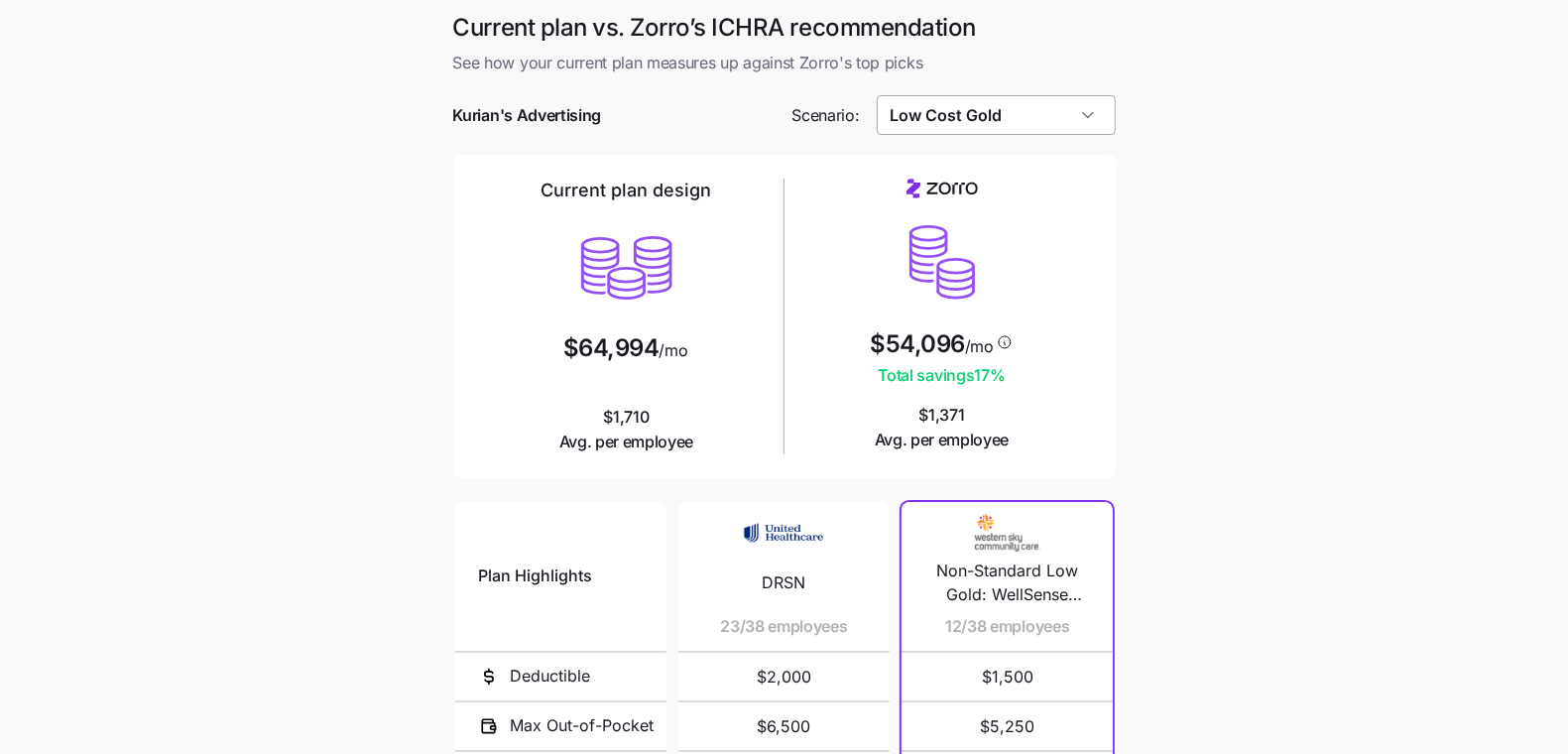 click on "Low Cost Gold" at bounding box center (996, 115) 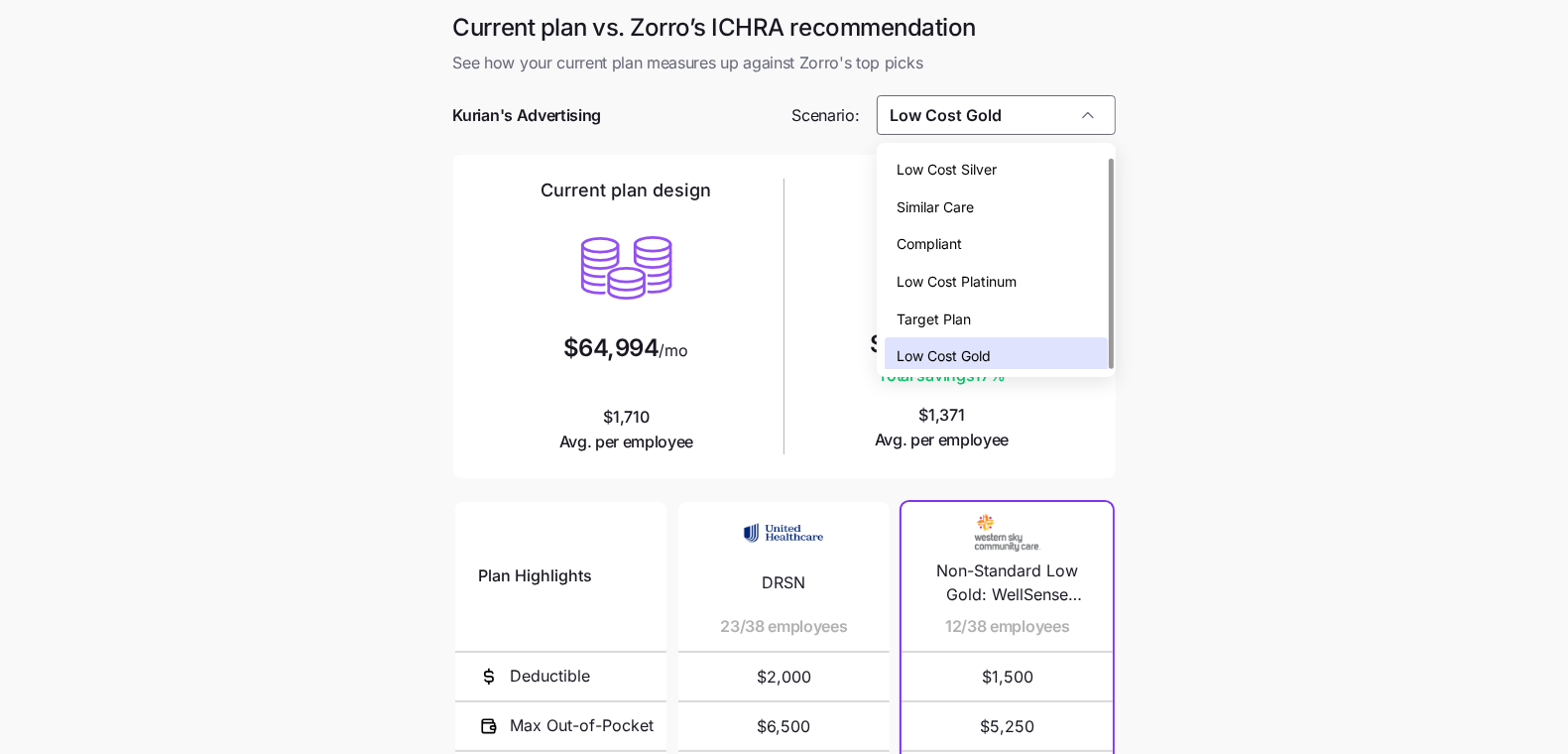 scroll, scrollTop: 6, scrollLeft: 0, axis: vertical 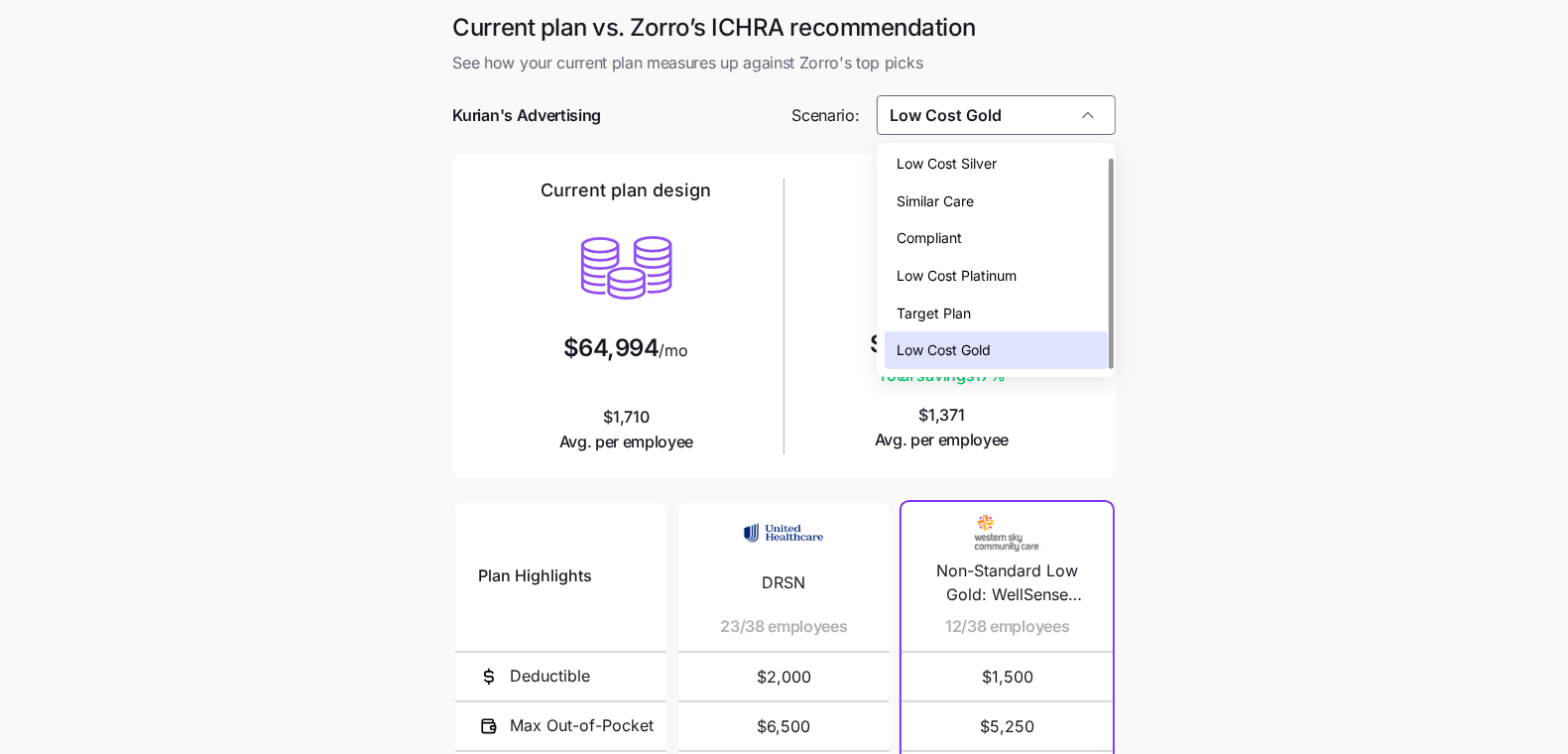 click on "Low Cost Silver" at bounding box center (946, 164) 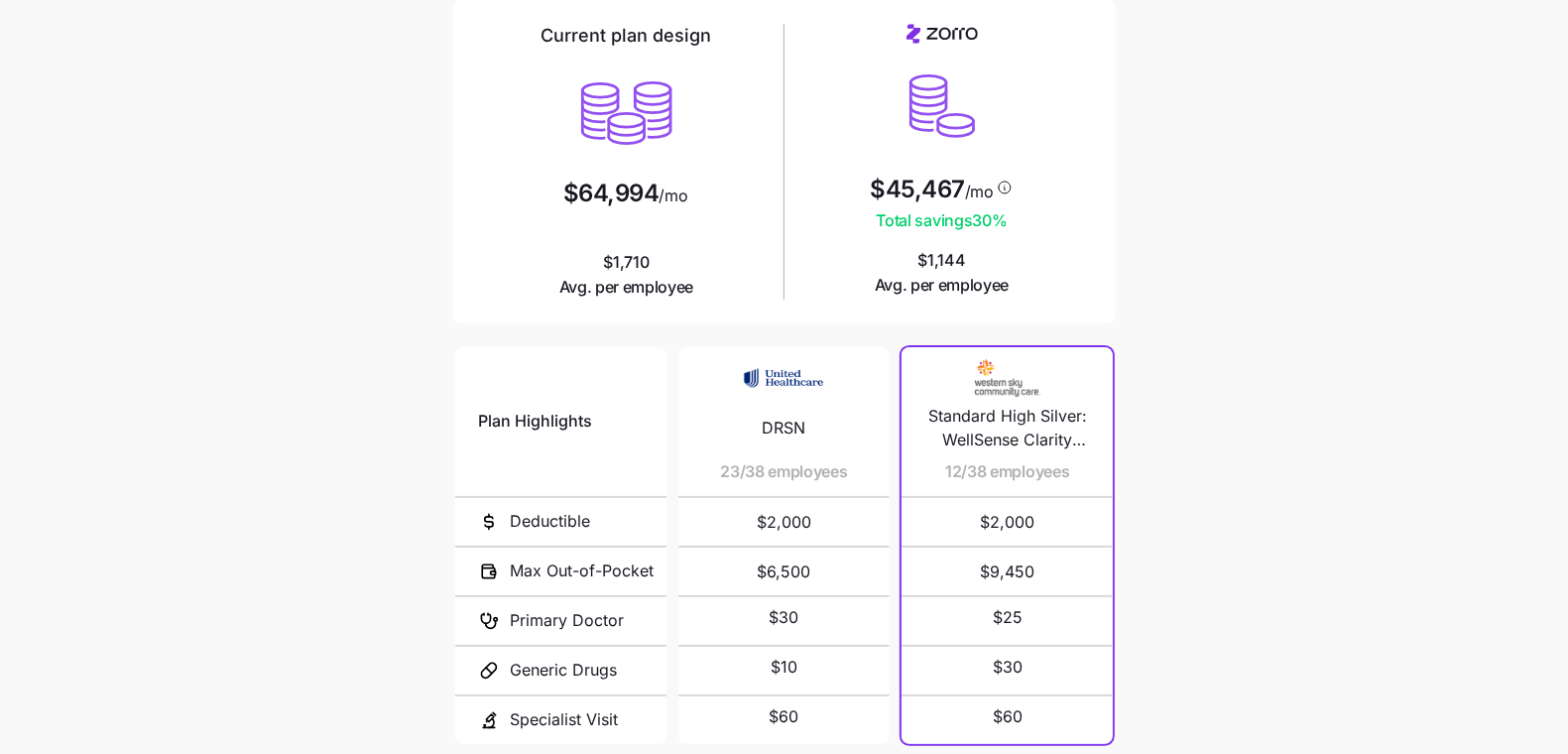 scroll, scrollTop: 328, scrollLeft: 0, axis: vertical 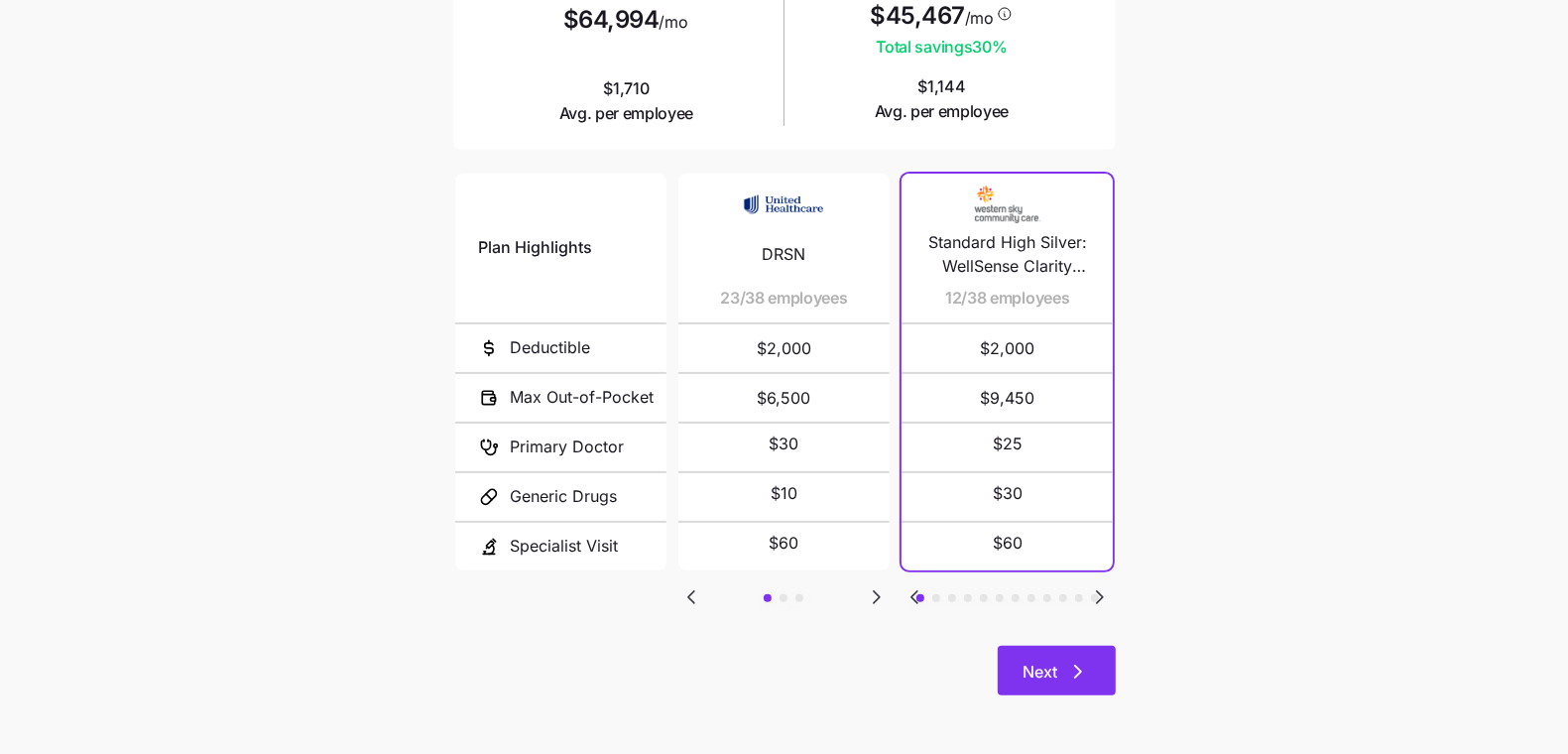 click 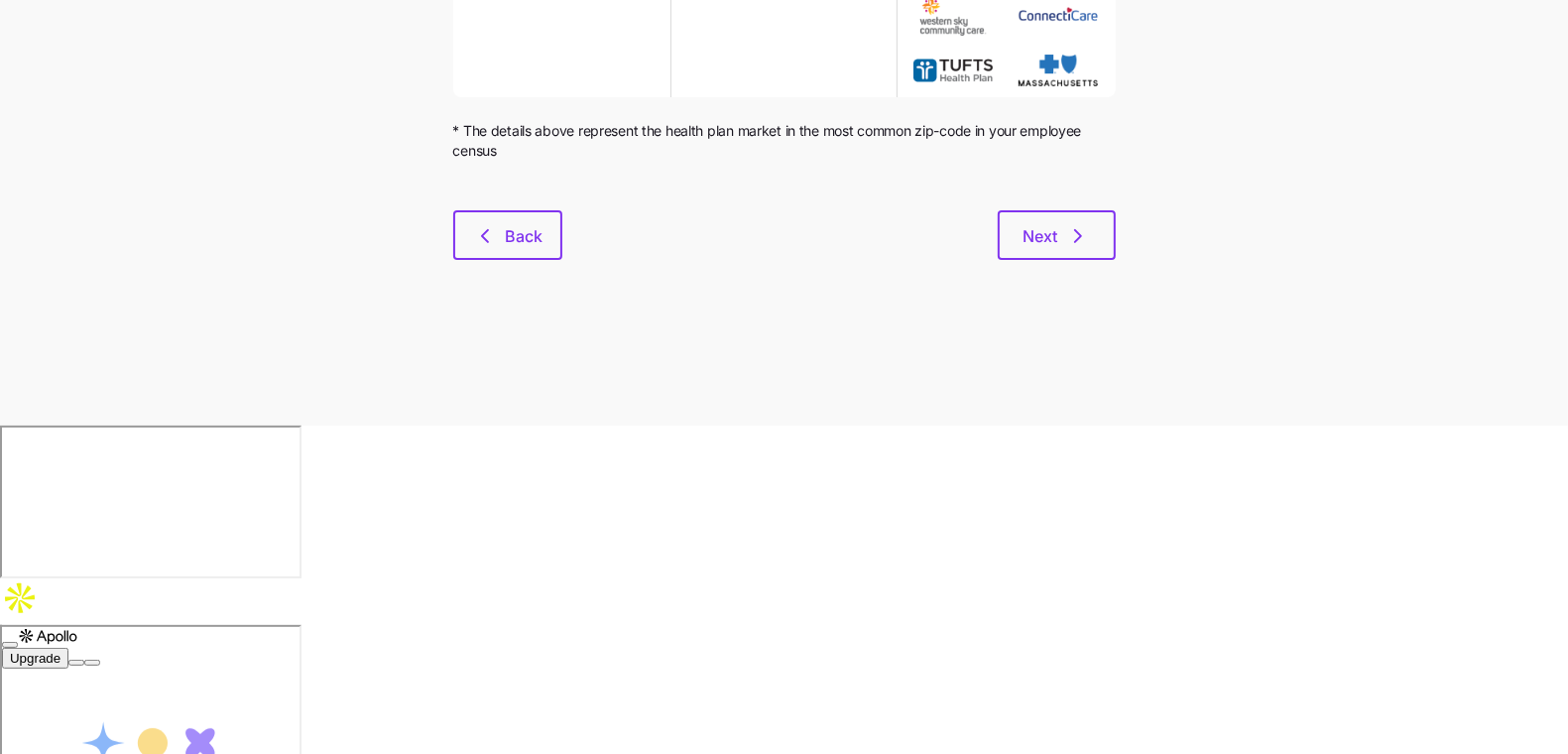 scroll, scrollTop: 0, scrollLeft: 0, axis: both 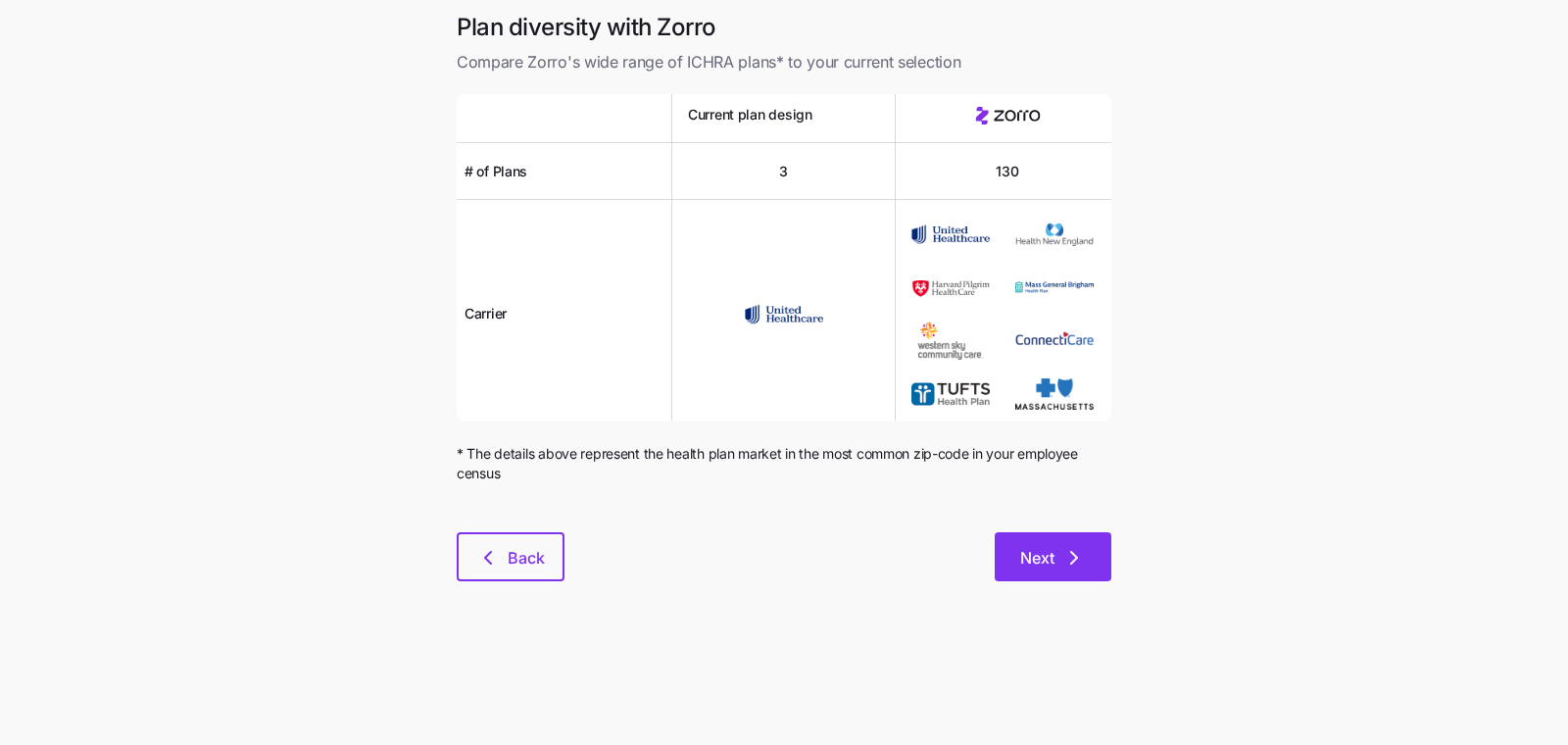 click on "Next" at bounding box center (1053, 557) 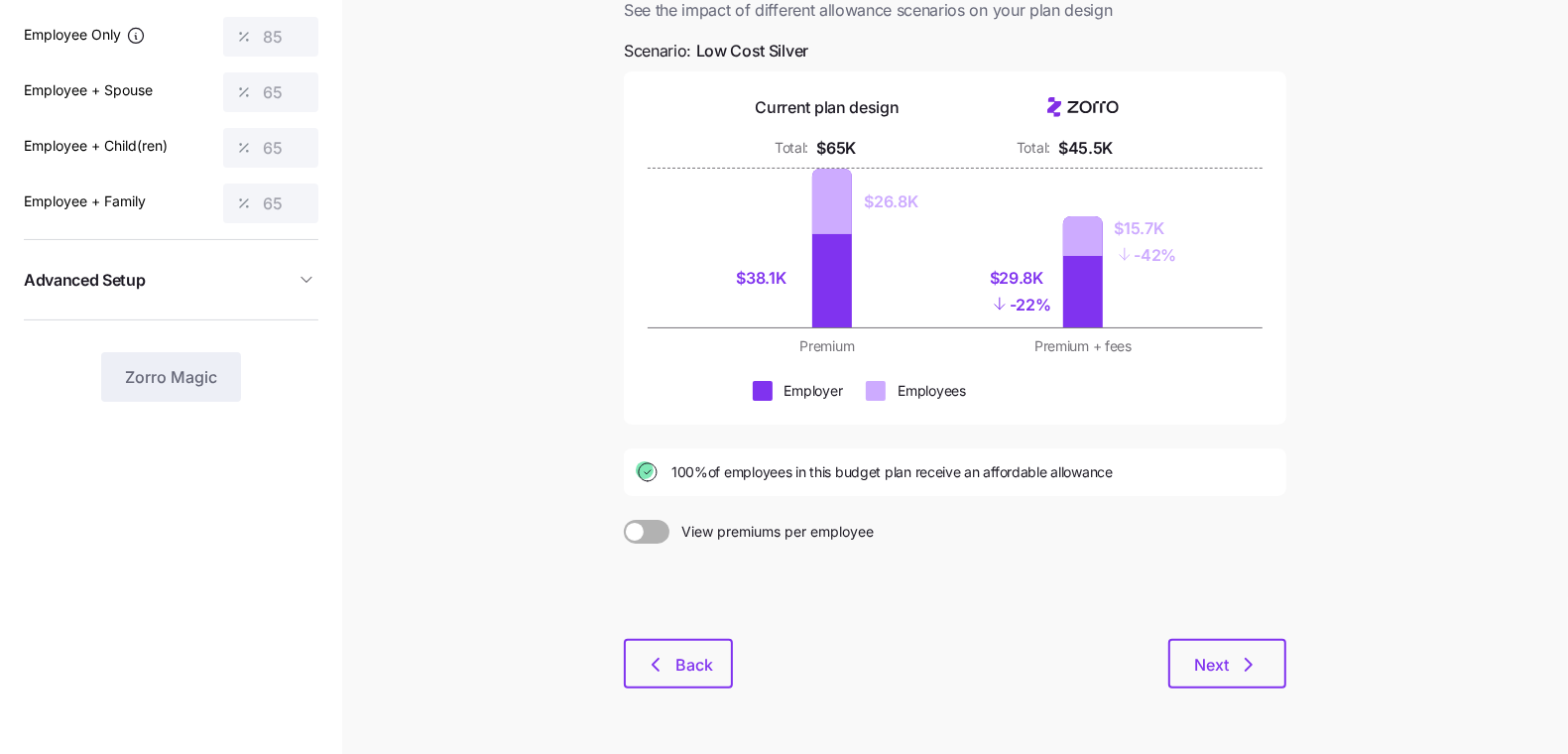scroll, scrollTop: 219, scrollLeft: 0, axis: vertical 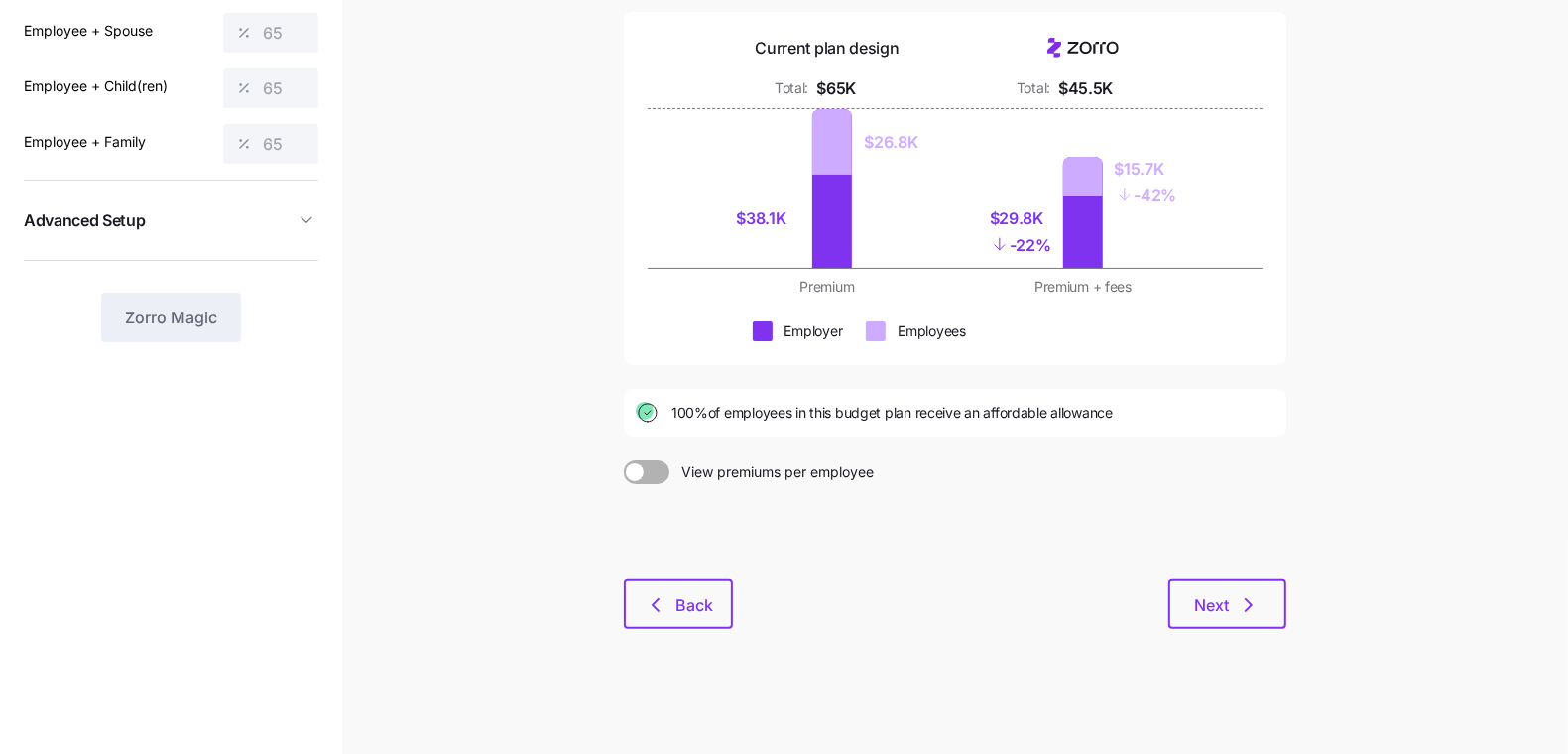 click on "Budget planning See the impact of different allowance scenarios on your plan design Scenario:   Low Cost Silver Current plan design Total: $65K Total: $45.5K $38.1K $26.8K $29.8K - 22% $15.7K - 42% Premium Premium + fees   Employer   Employees 100%  of employees in this budget plan receive an affordable allowance View premiums per employee Back Next" at bounding box center (955, 276) 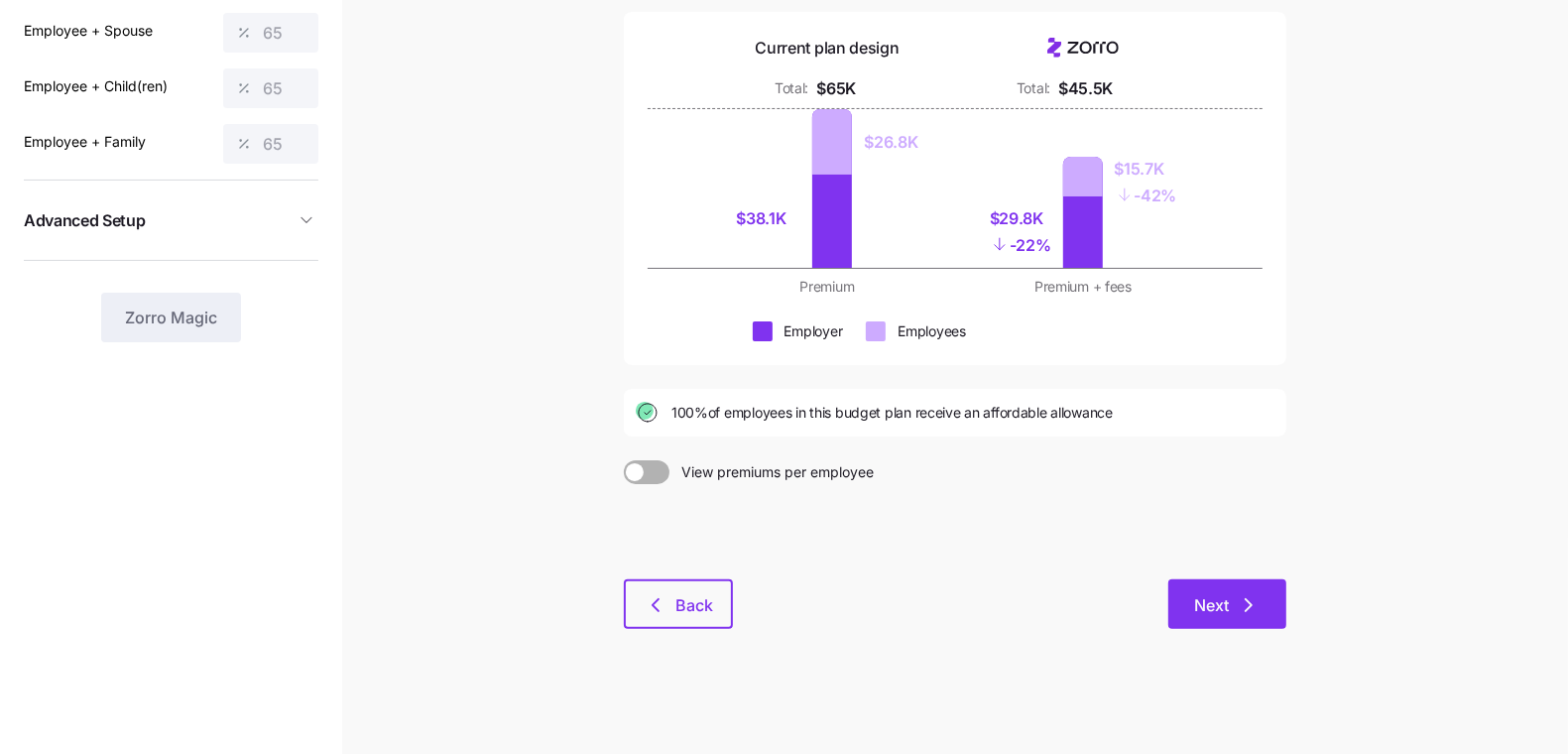 click 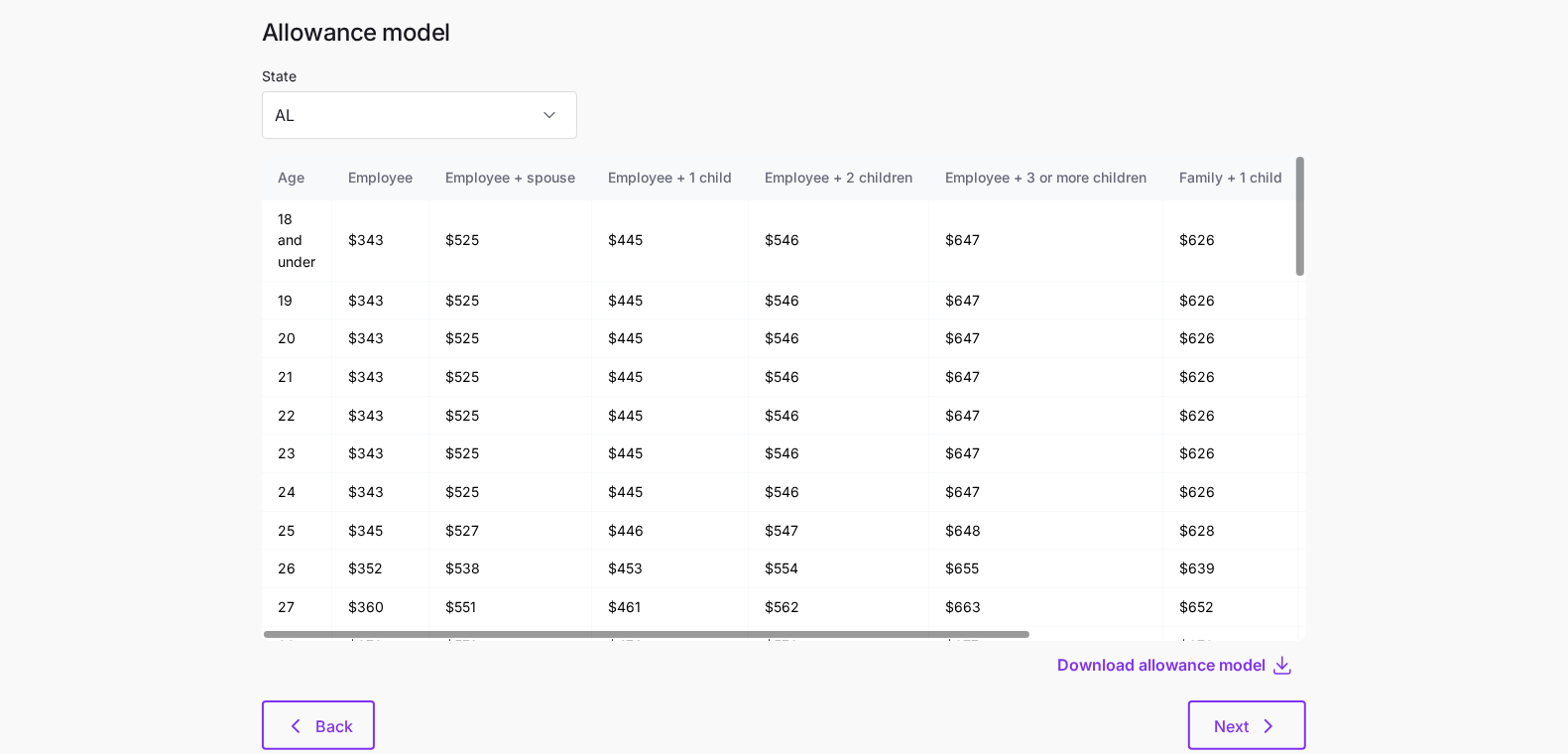 scroll, scrollTop: 106, scrollLeft: 0, axis: vertical 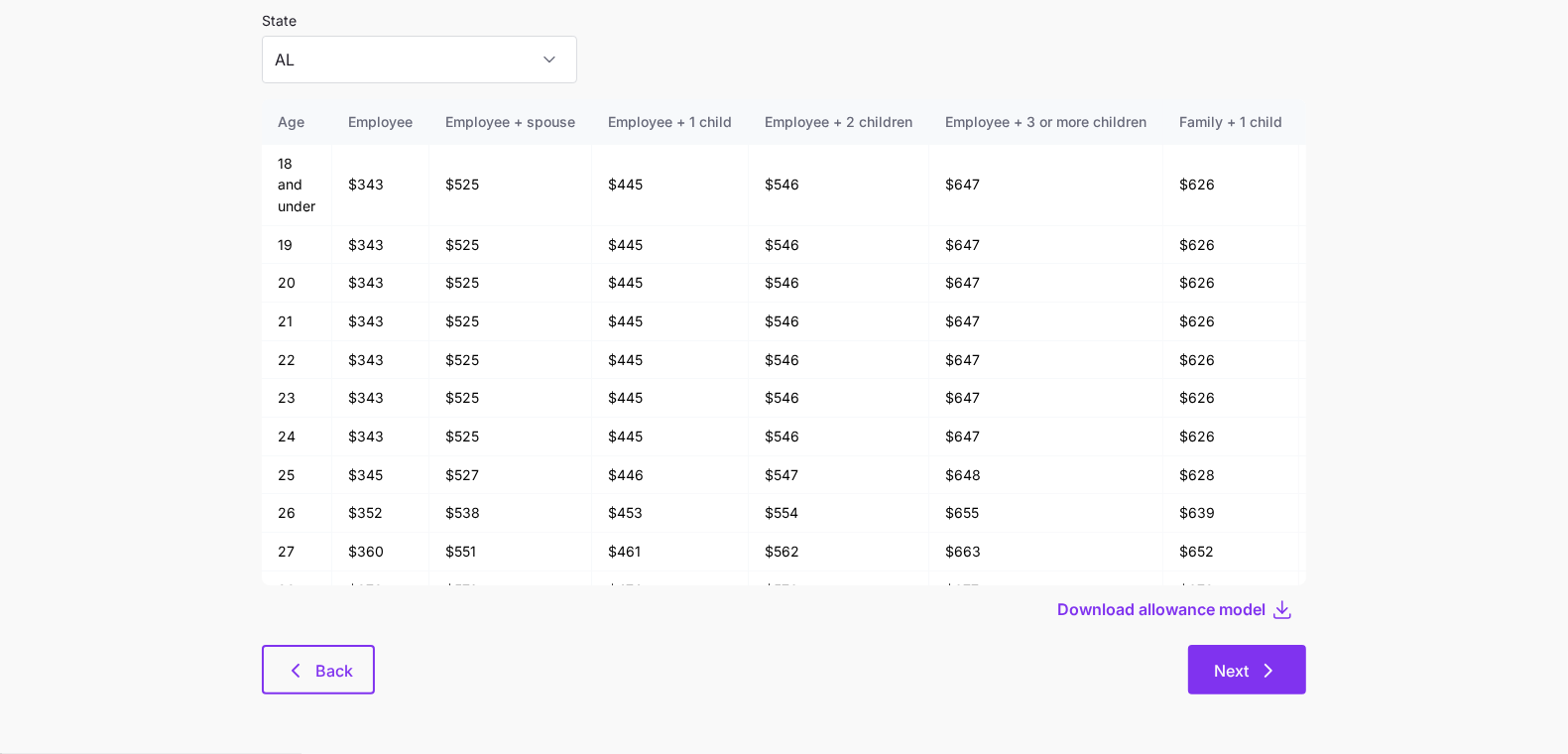 click on "Next" at bounding box center [1247, 670] 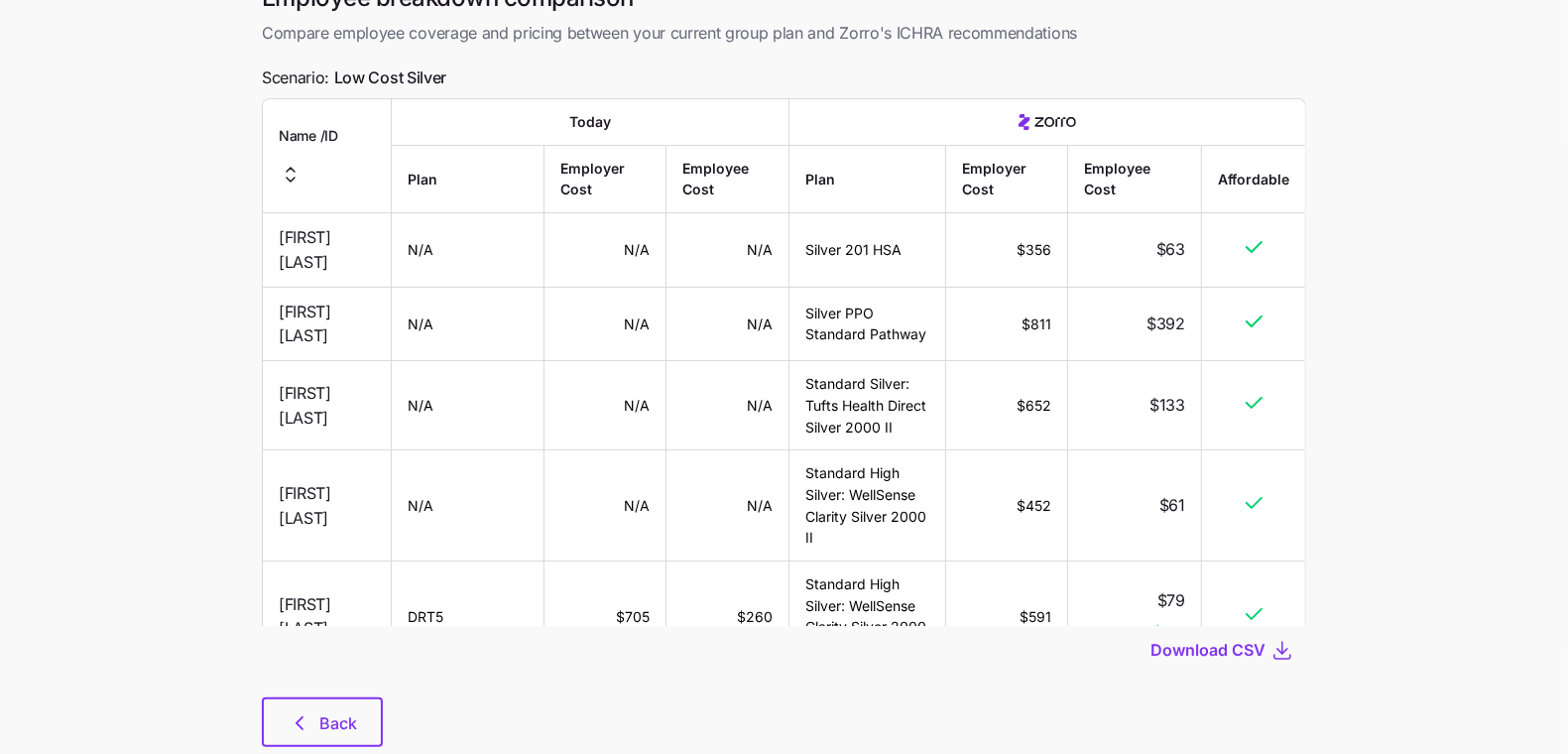 scroll, scrollTop: 161, scrollLeft: 0, axis: vertical 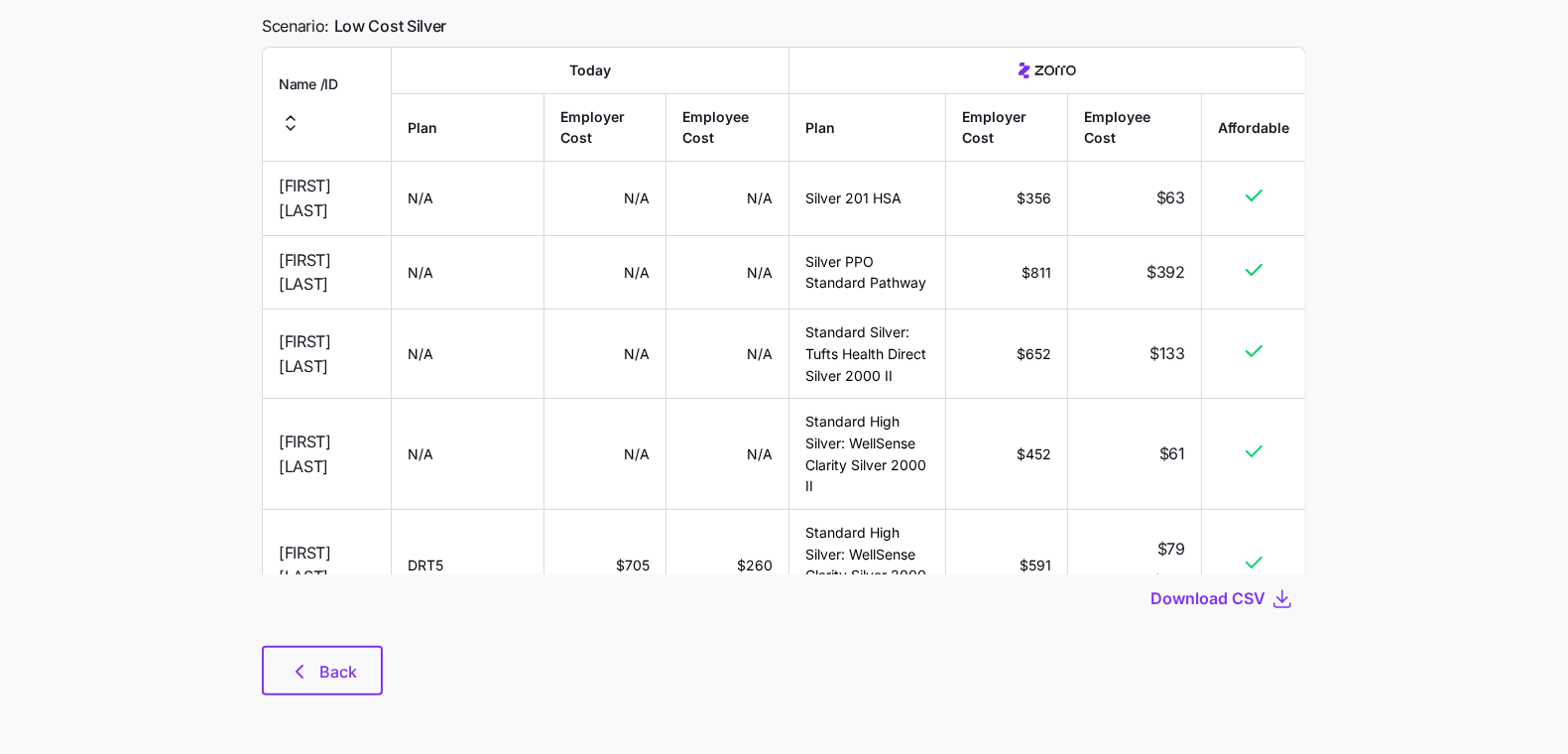 click on "Save quote Employee breakdown comparison Compare employee coverage and pricing between your current group plan and Zorro's ICHRA recommendations Scenario:   Low Cost Silver Name /  ID Today Plan Employer Cost Employee Cost Plan Employer Cost Employee Cost Affordable Sabastian Pierre N/A N/A N/A Silver 201 HSA $356 $63 Karly Lively N/A N/A N/A Silver PPO Standard Pathway $811 $392 Mackenna Wheatley N/A N/A N/A Standard Silver: Tufts Health Direct Silver 2000 II $652 $133 Jessie Singh N/A N/A N/A Standard High Silver: WellSense Clarity Silver 2000 II $452 $61 Lisbeth Sheridan DRT5 $705 $260 Standard High Silver: WellSense Clarity Silver 2000 II $591 $79 $181 Mira Goss DRSN $1,302 $1,185 Sentara Silver 3000 Ded $922 $734 $451 Anna Carrera N/A N/A N/A BCBSVT Vermont Preferred Silver Reflective Plan $1,615 $1,196 Elisabeth Trout DRSN $1,302 $1,185 Standard High Silver: WellSense Clarity Silver 2000 II $762 $643 $542 Rickey Mayes DRSN $1,302 $1,185 Standard Silver $1,610 $969 $216 Monika Harlan N/A N/A N/A $326 $44" at bounding box center [784, 297] 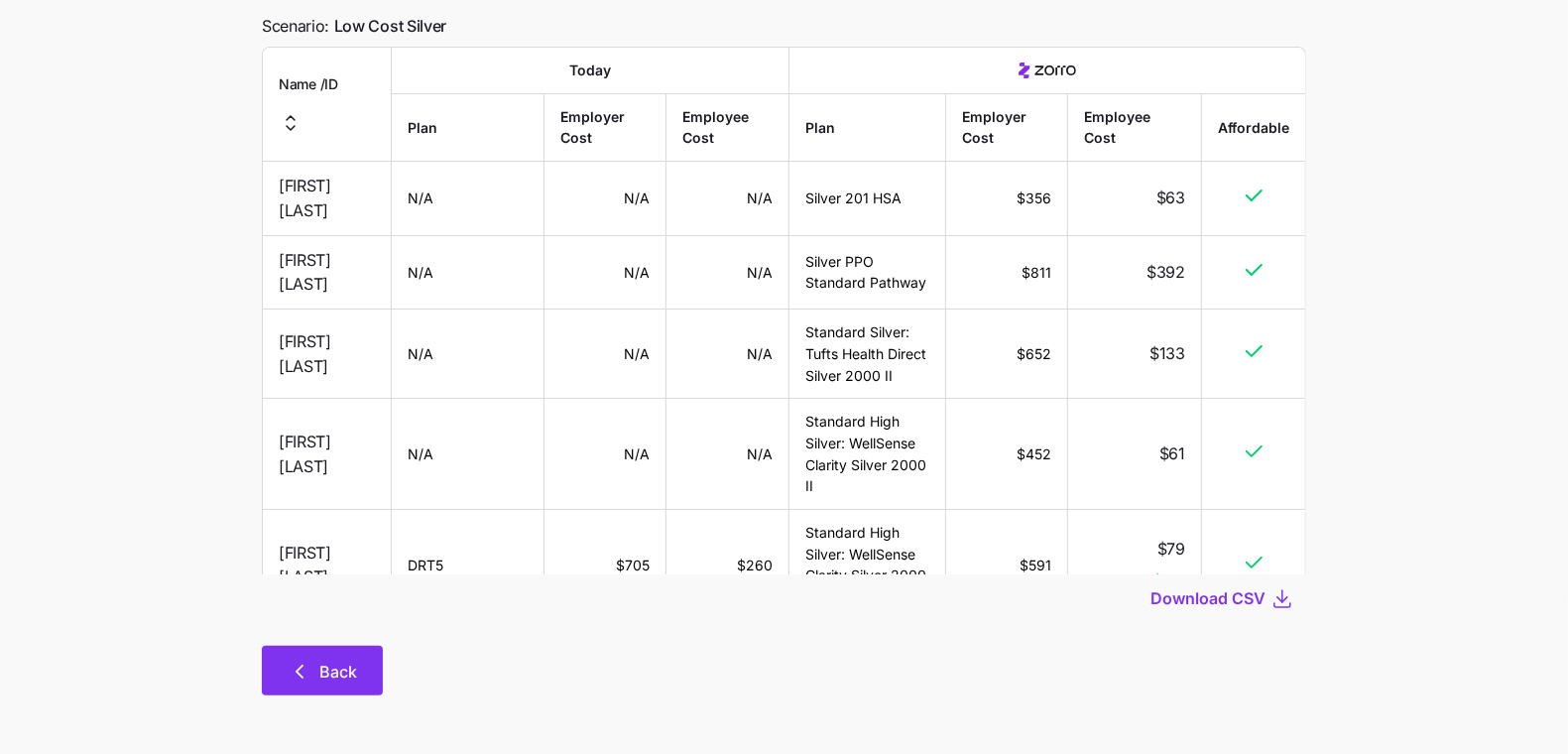 click on "Back" at bounding box center [322, 671] 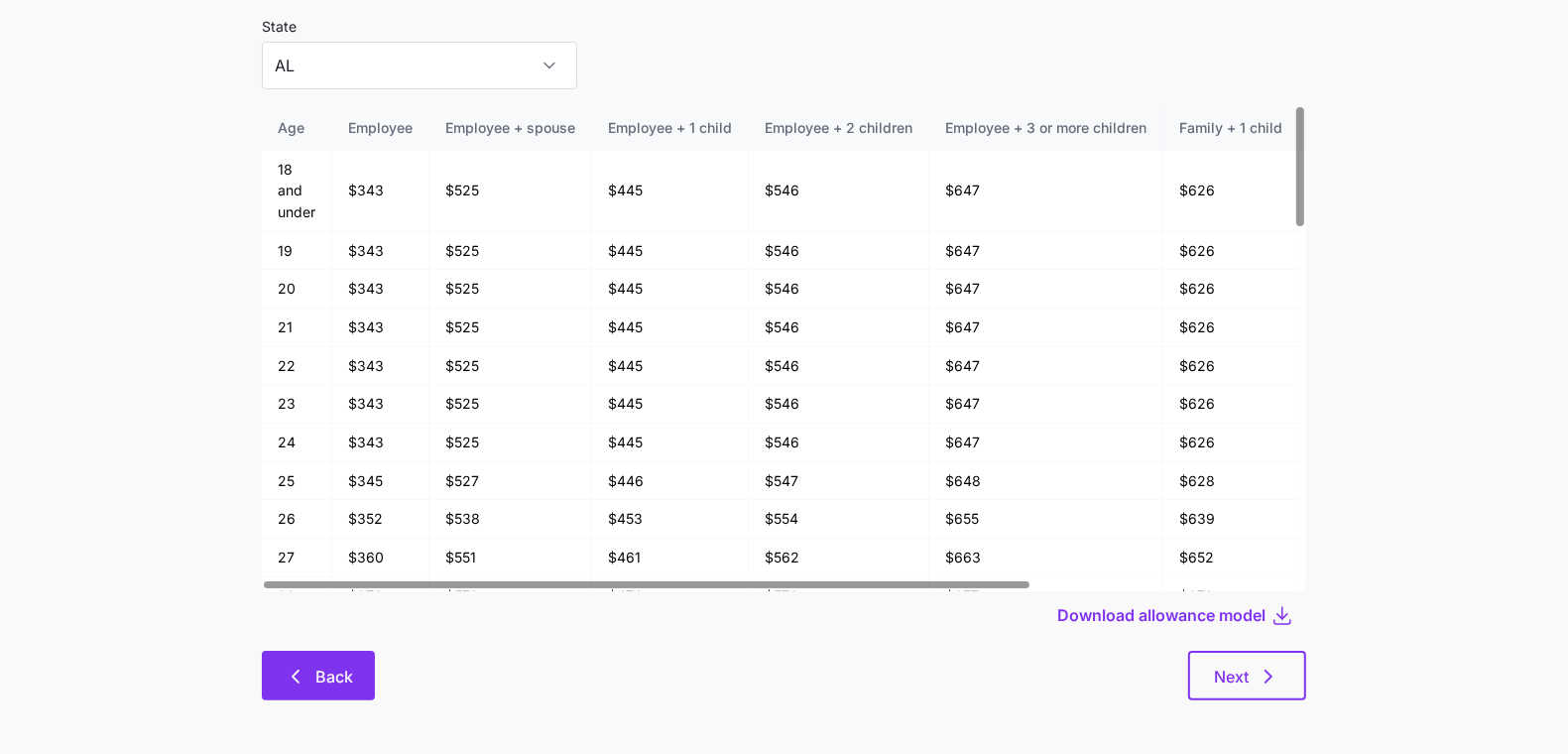 scroll, scrollTop: 106, scrollLeft: 0, axis: vertical 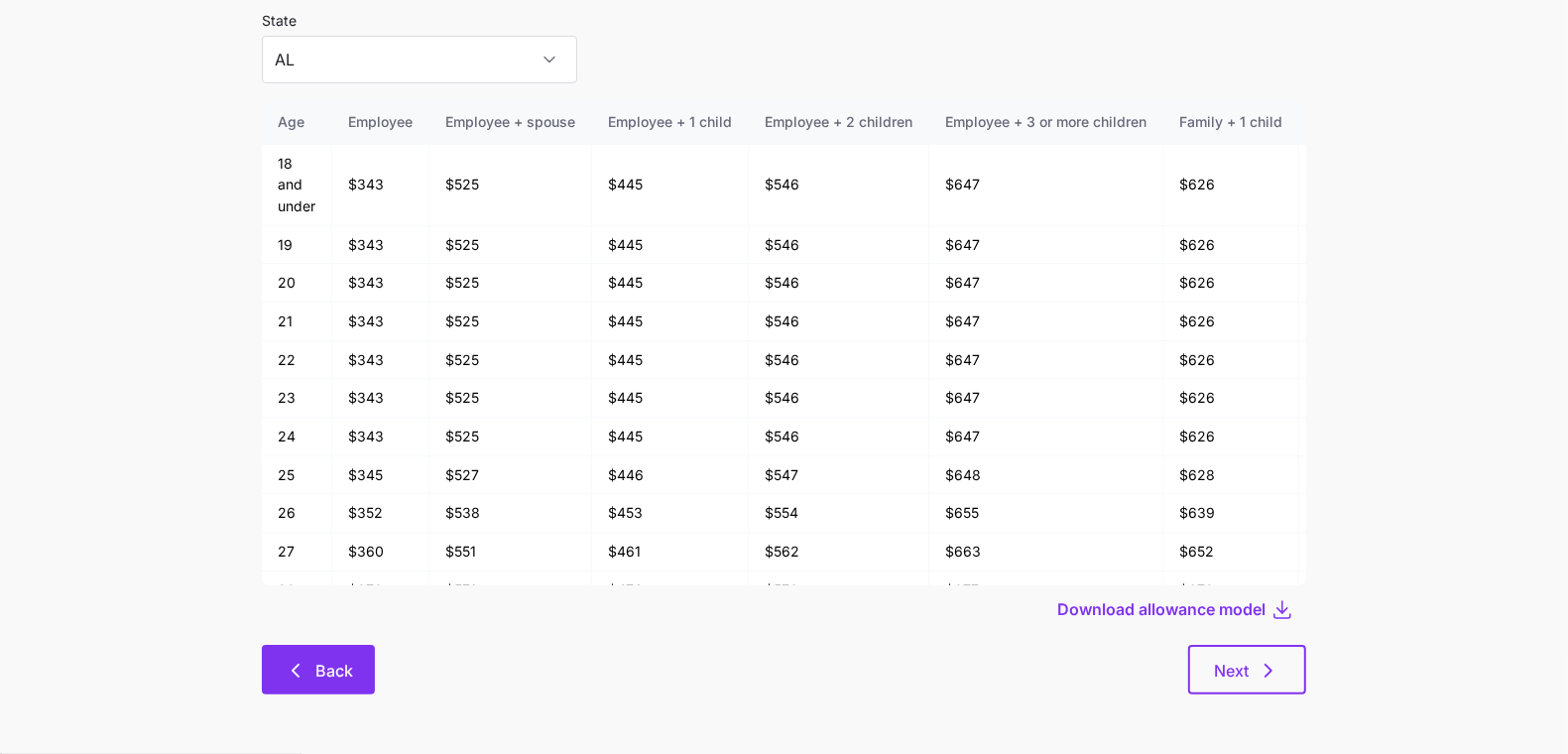 click on "Back" at bounding box center (318, 670) 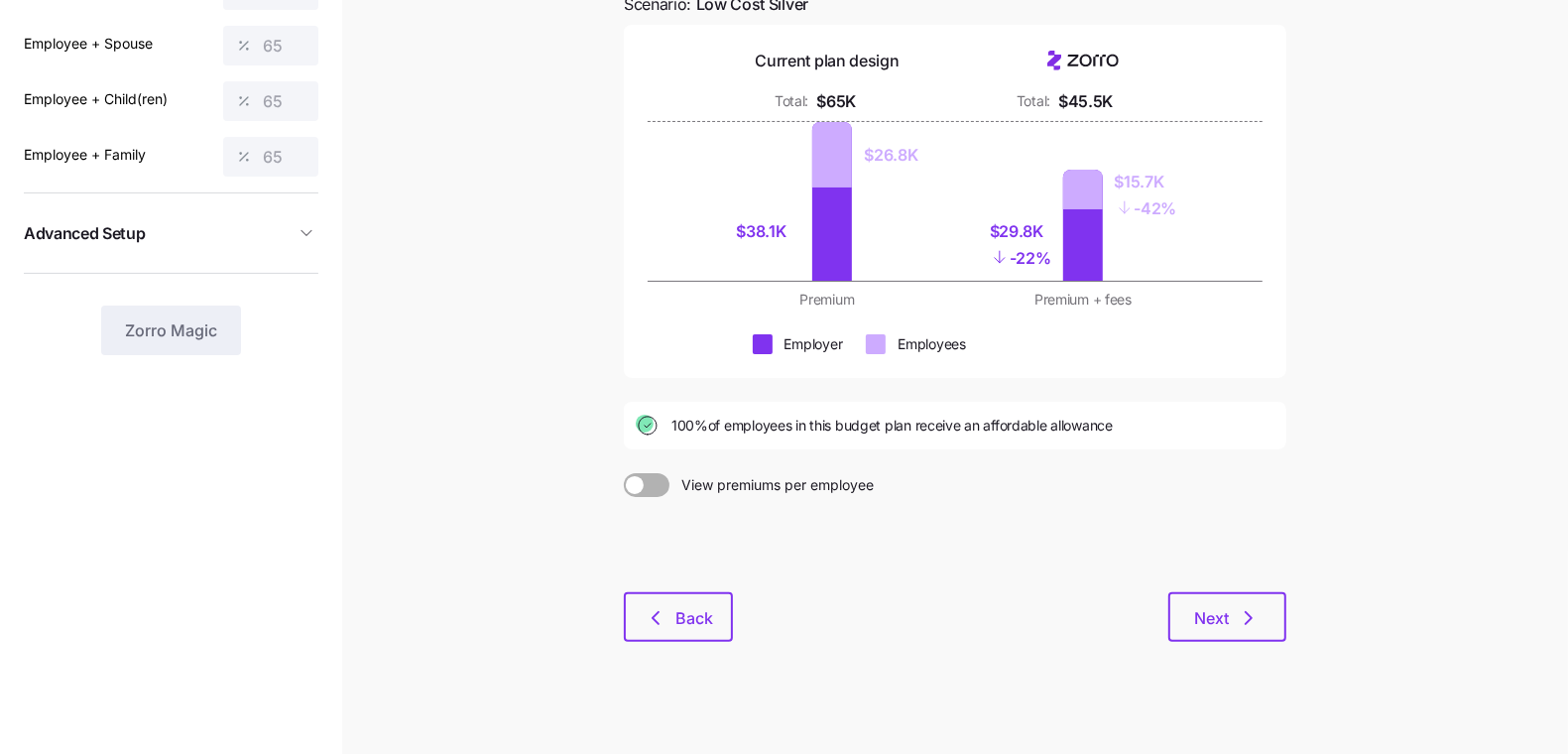 scroll, scrollTop: 219, scrollLeft: 0, axis: vertical 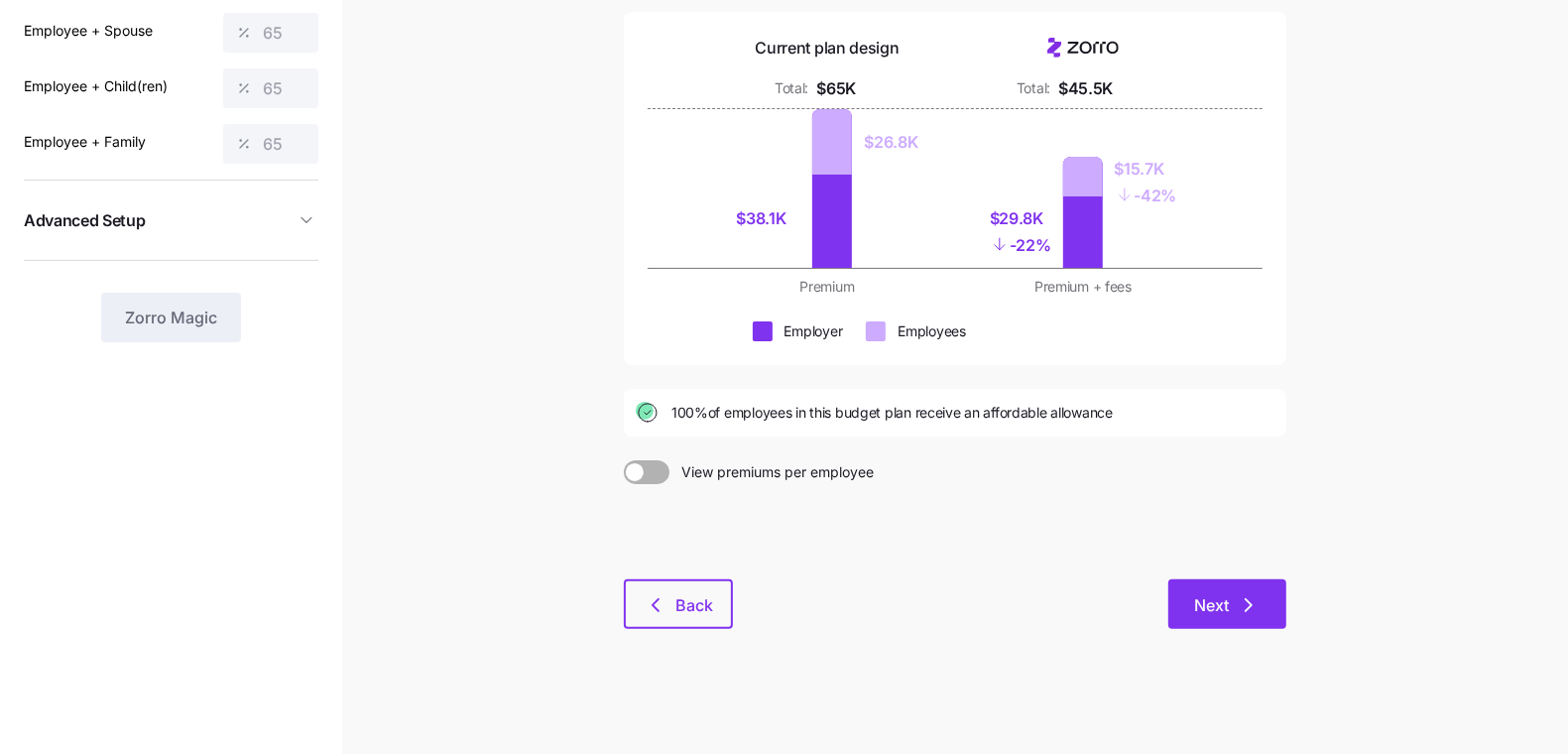 click on "Next" at bounding box center (1227, 604) 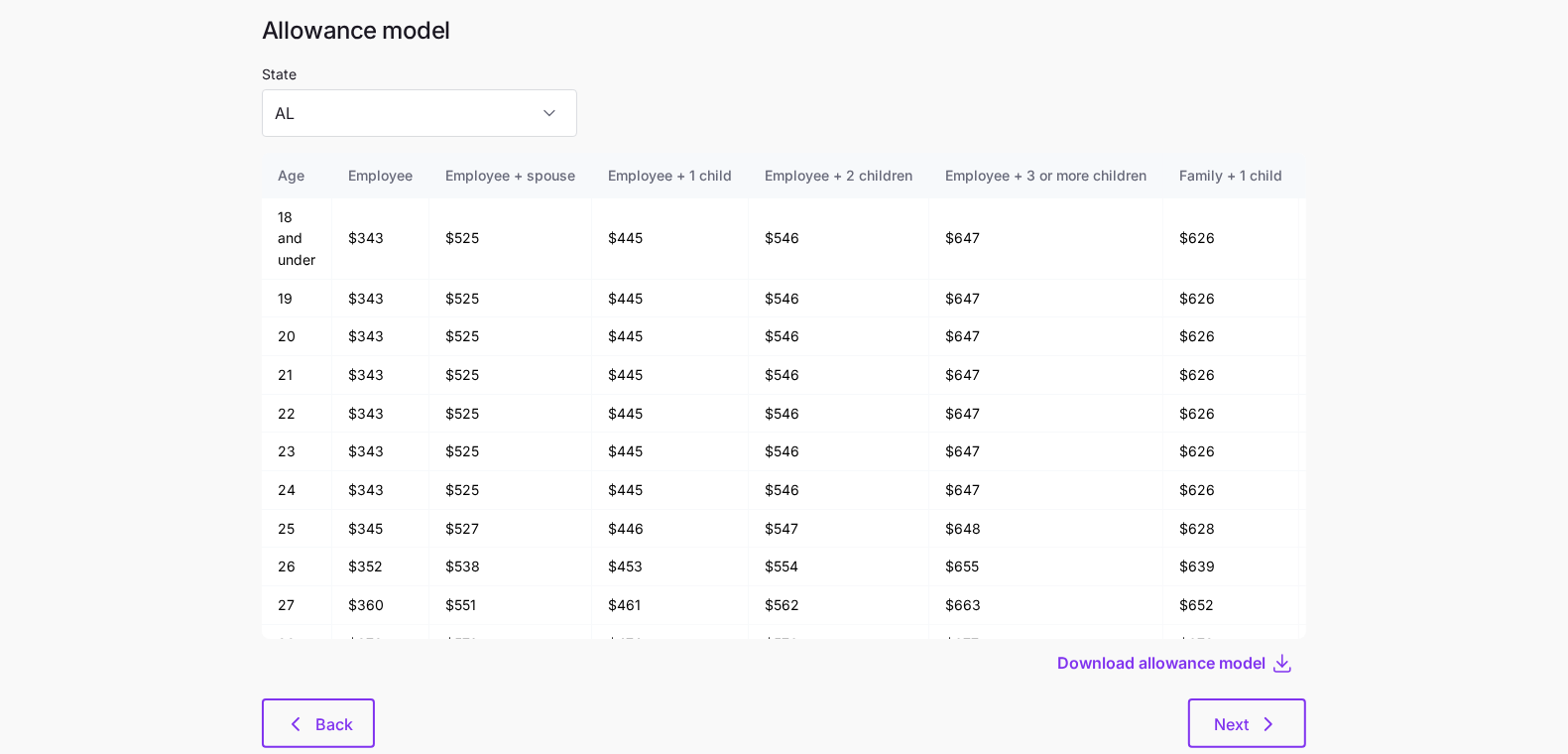 scroll, scrollTop: 106, scrollLeft: 0, axis: vertical 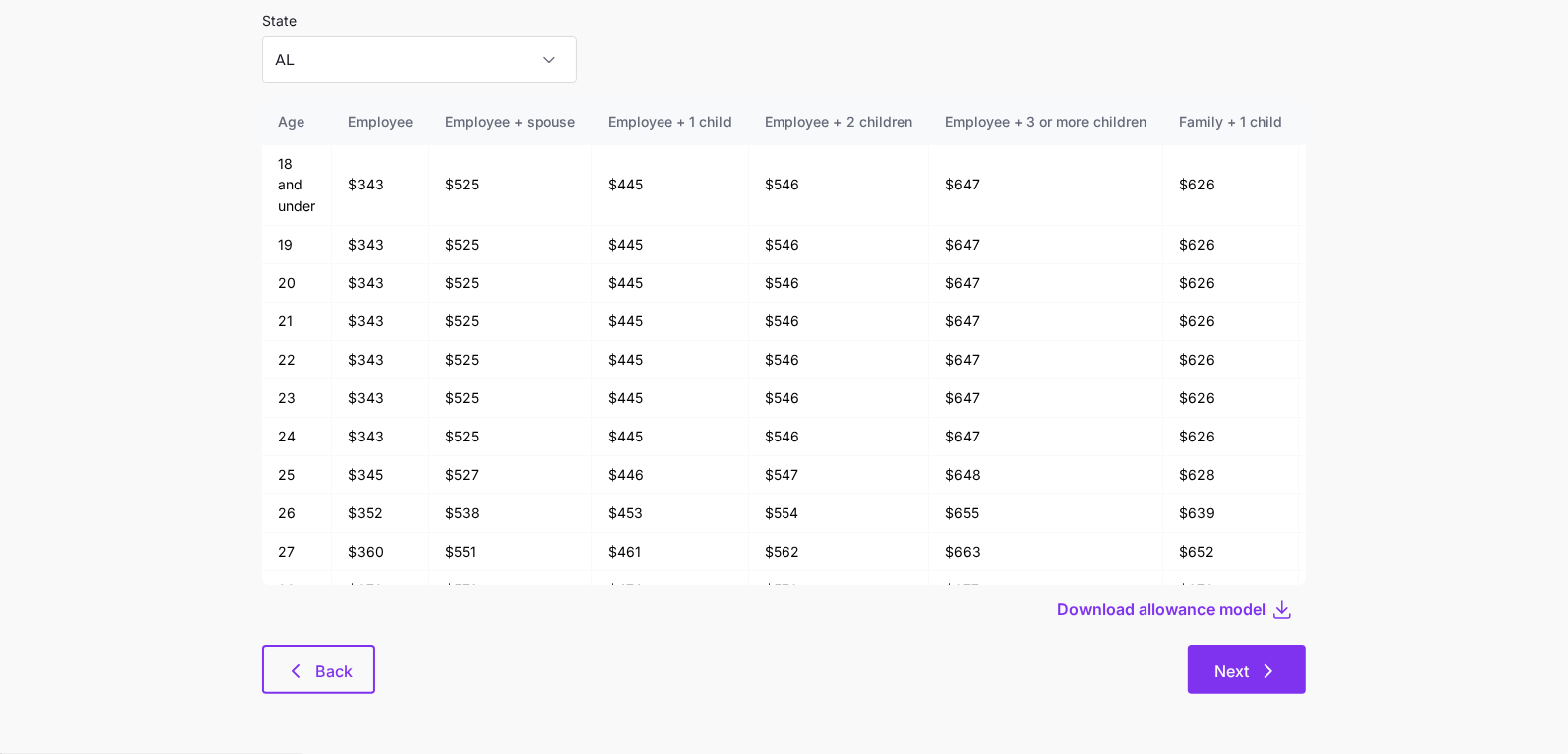 click 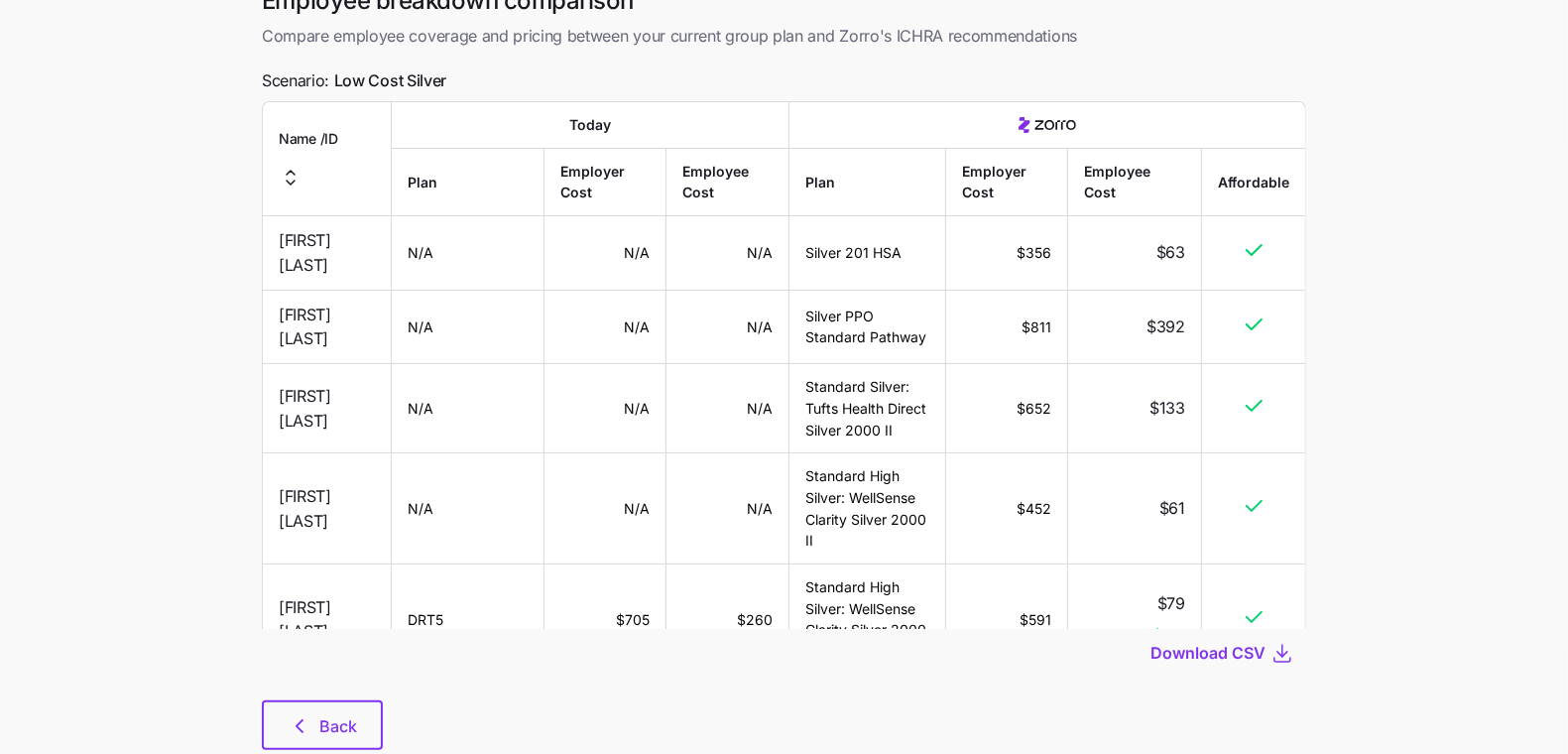 scroll, scrollTop: 0, scrollLeft: 0, axis: both 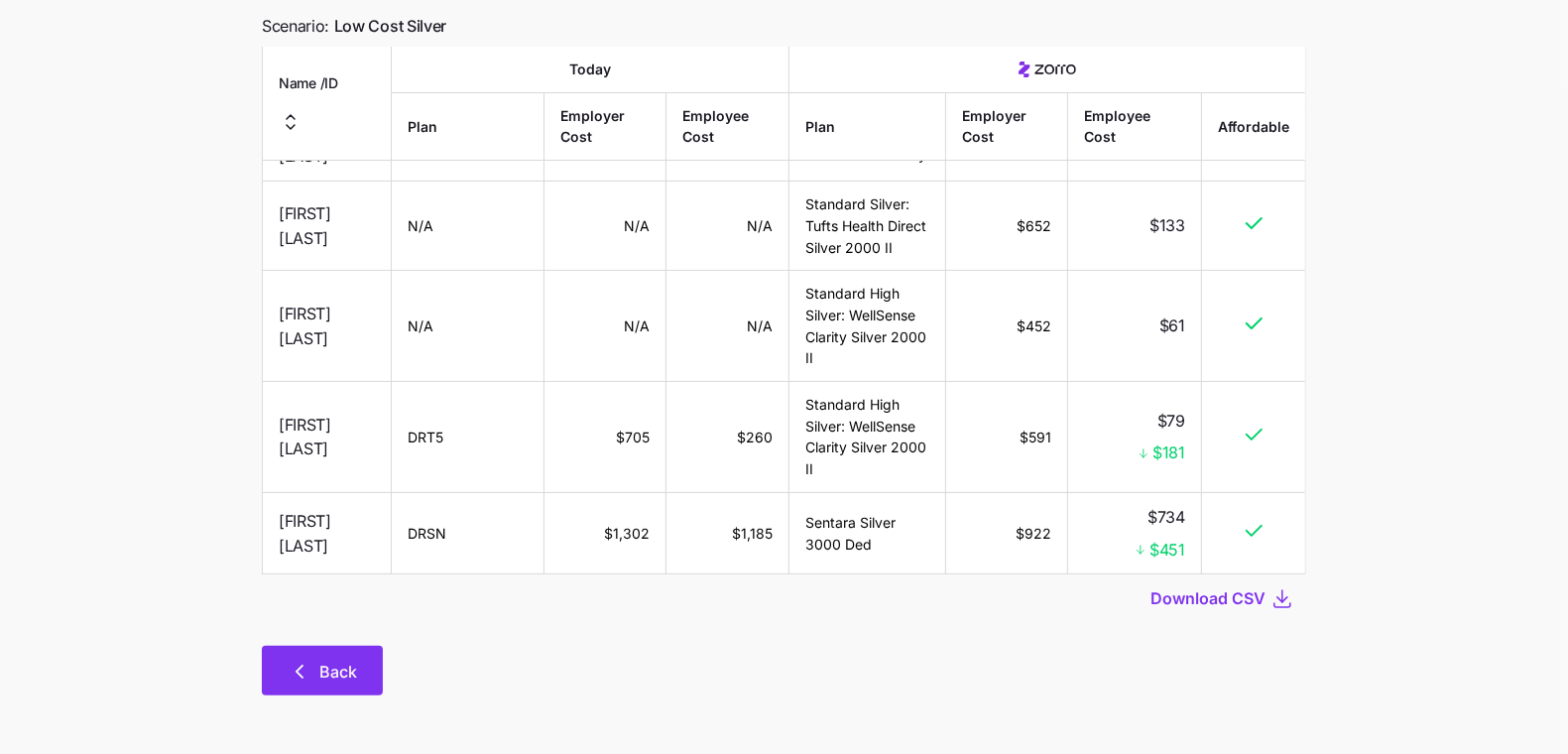 click 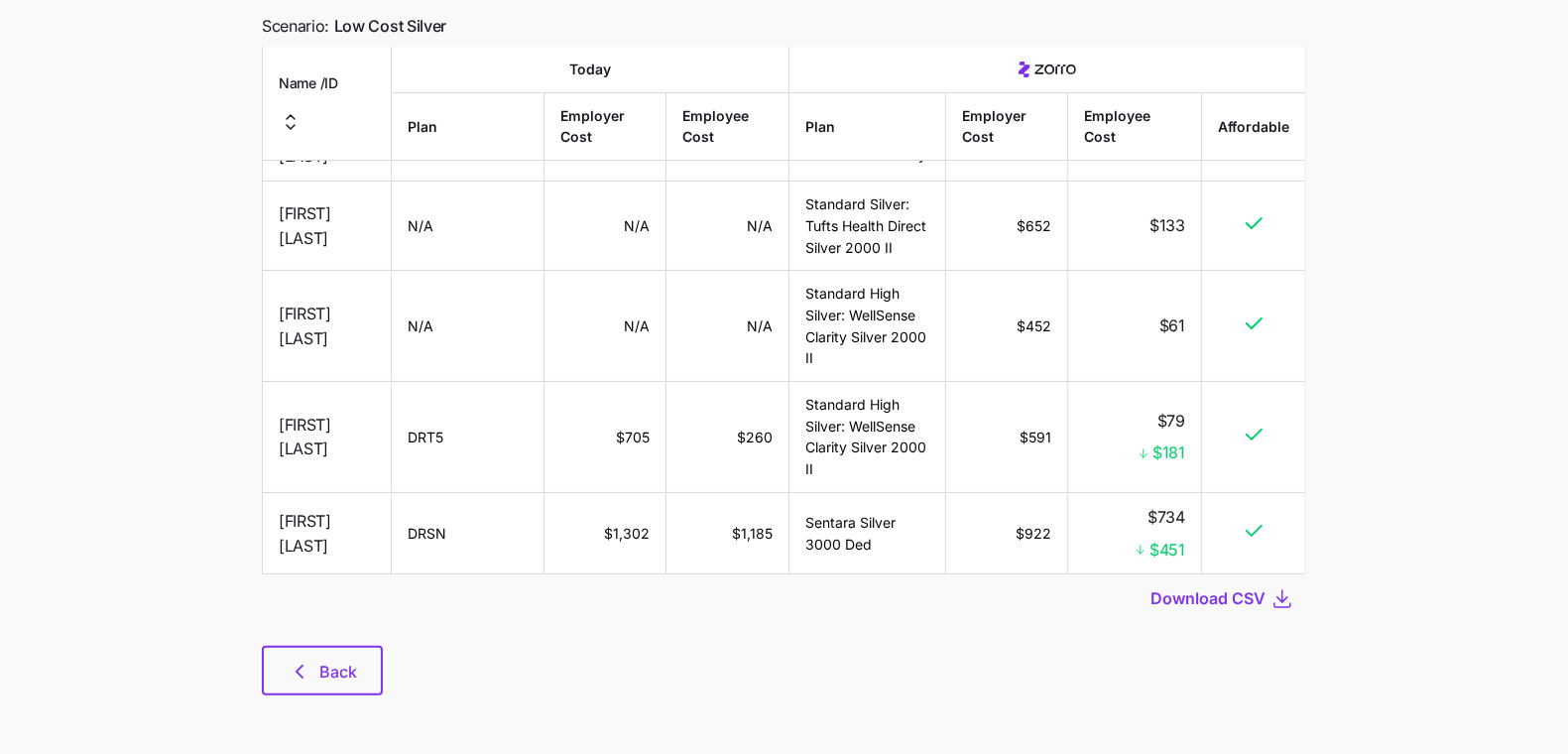 scroll, scrollTop: 0, scrollLeft: 0, axis: both 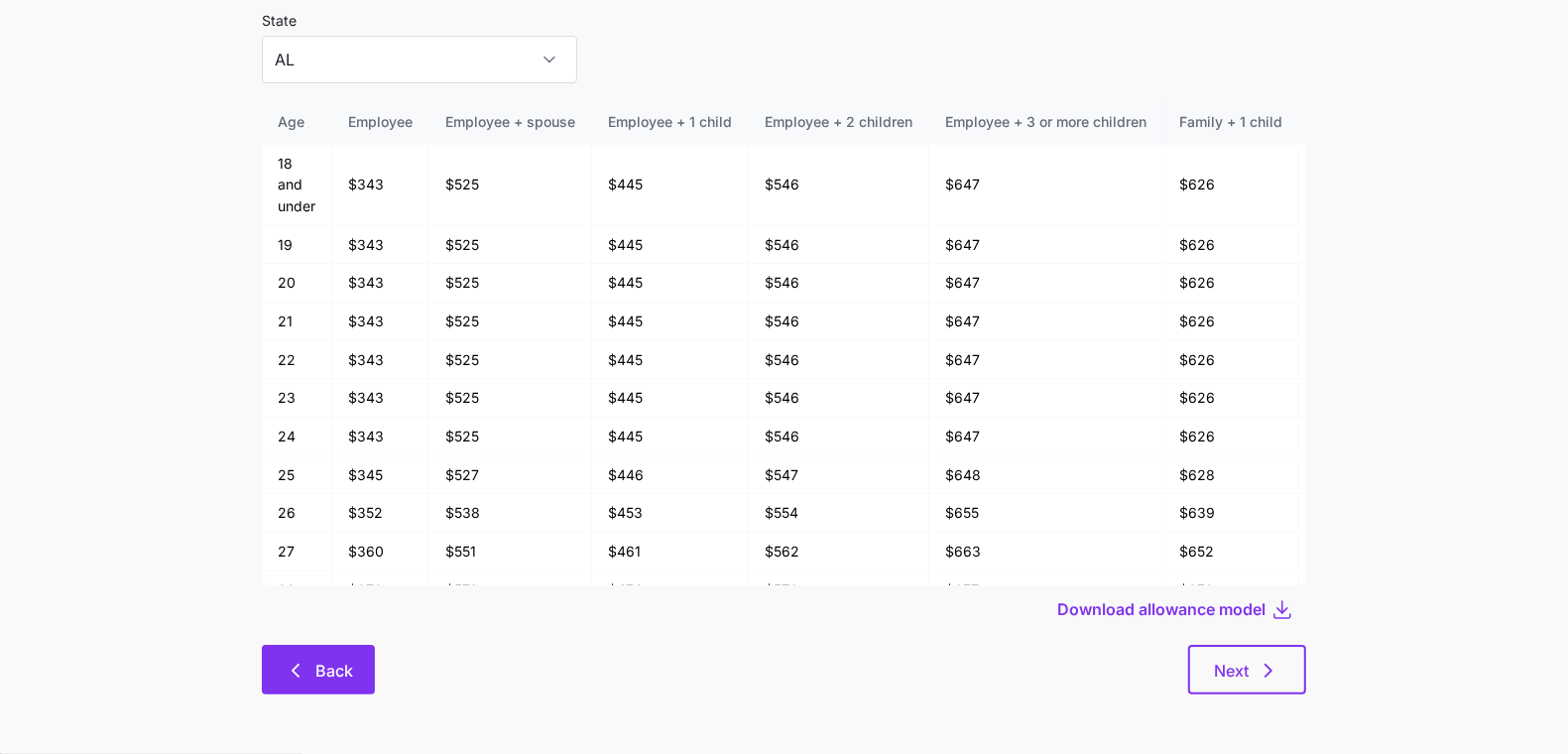 click on "Back" at bounding box center (334, 671) 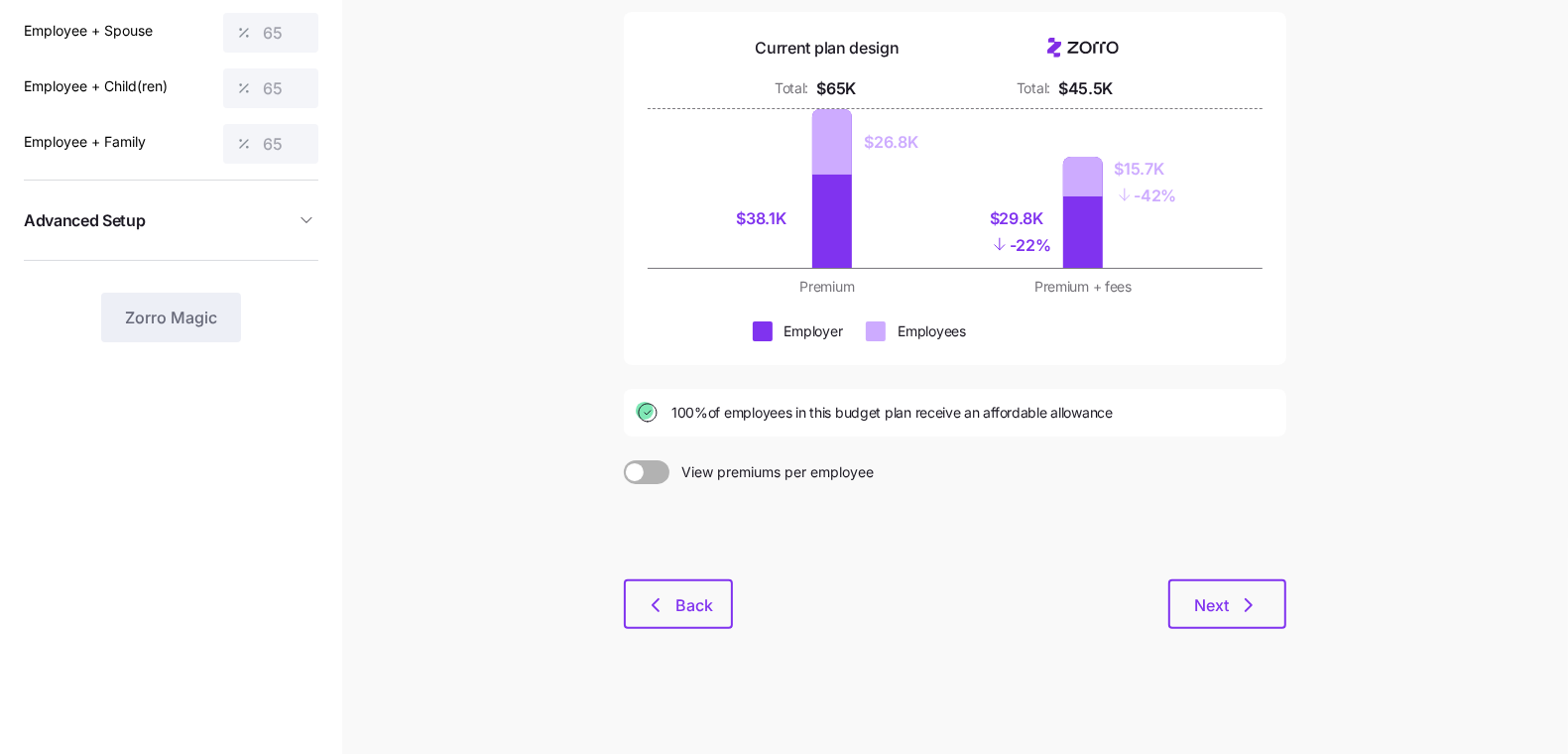 scroll, scrollTop: 219, scrollLeft: 0, axis: vertical 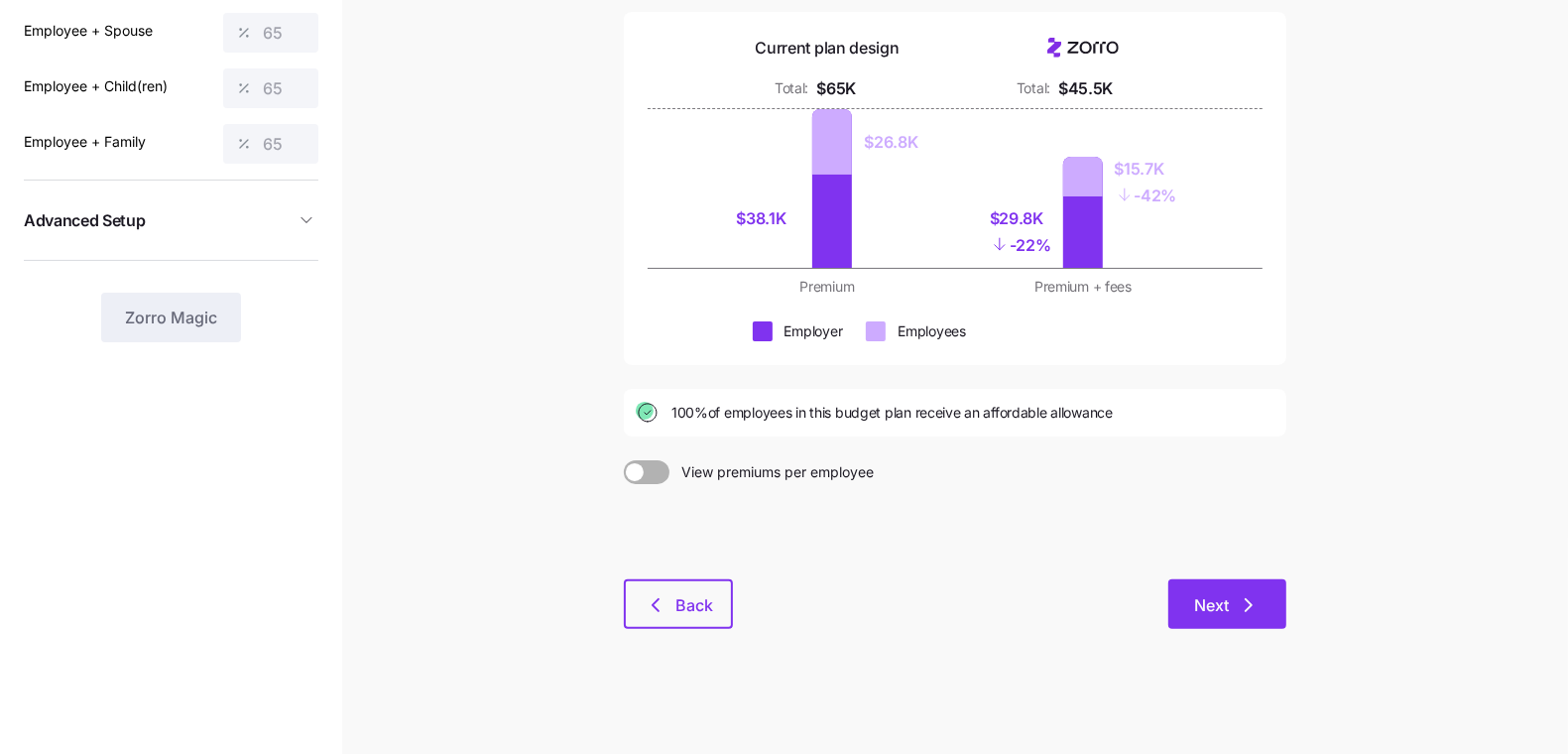 click 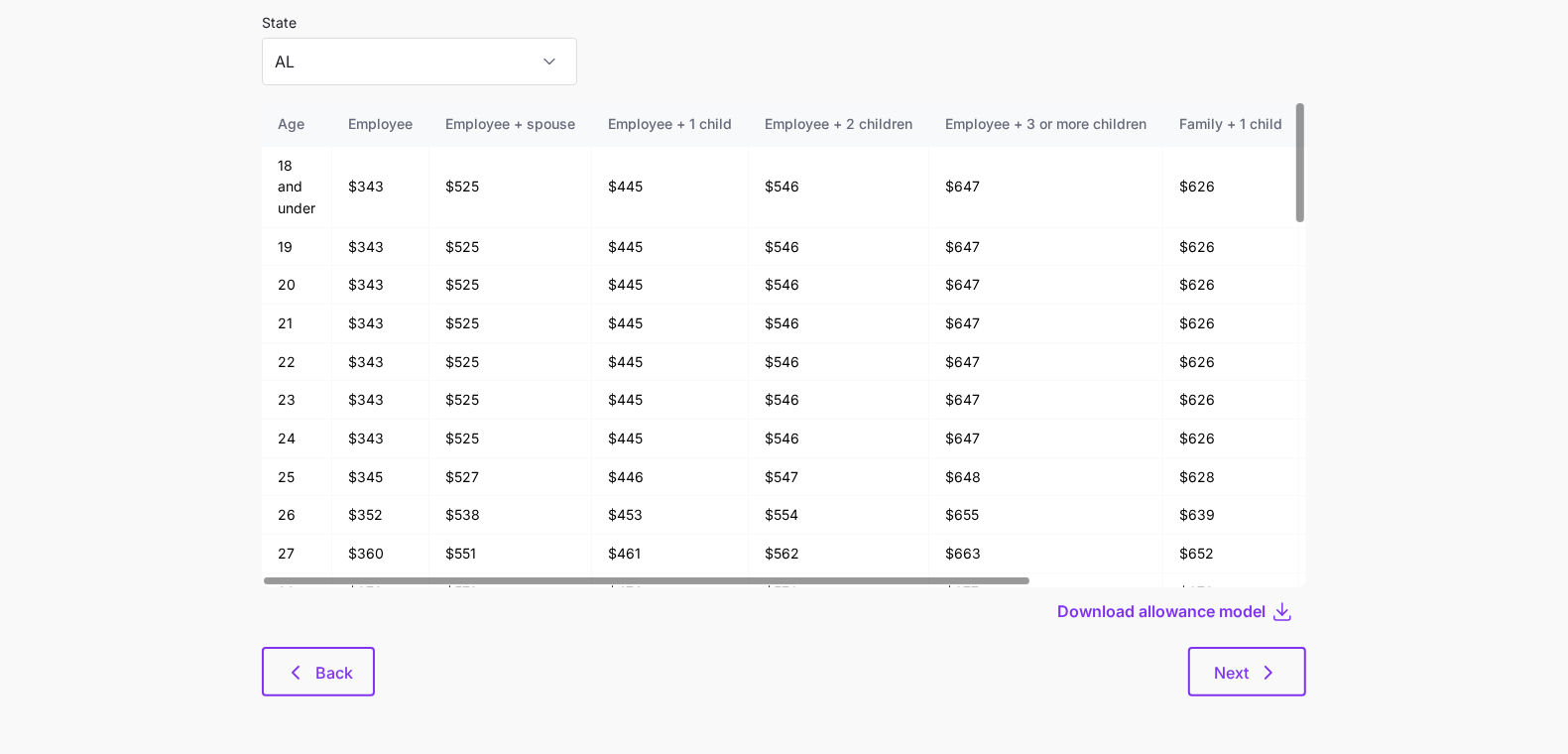 scroll, scrollTop: 106, scrollLeft: 0, axis: vertical 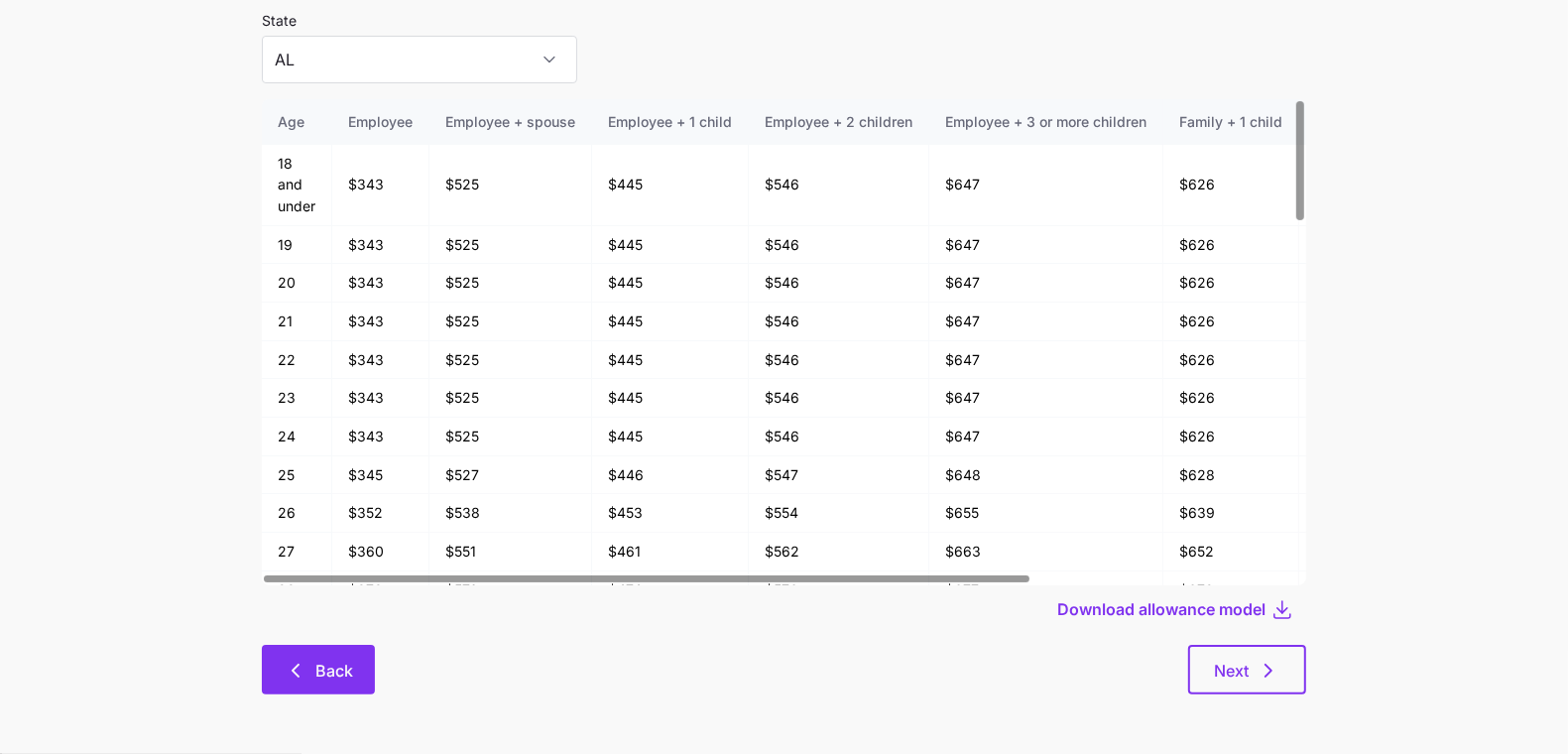 click on "Back" at bounding box center (318, 670) 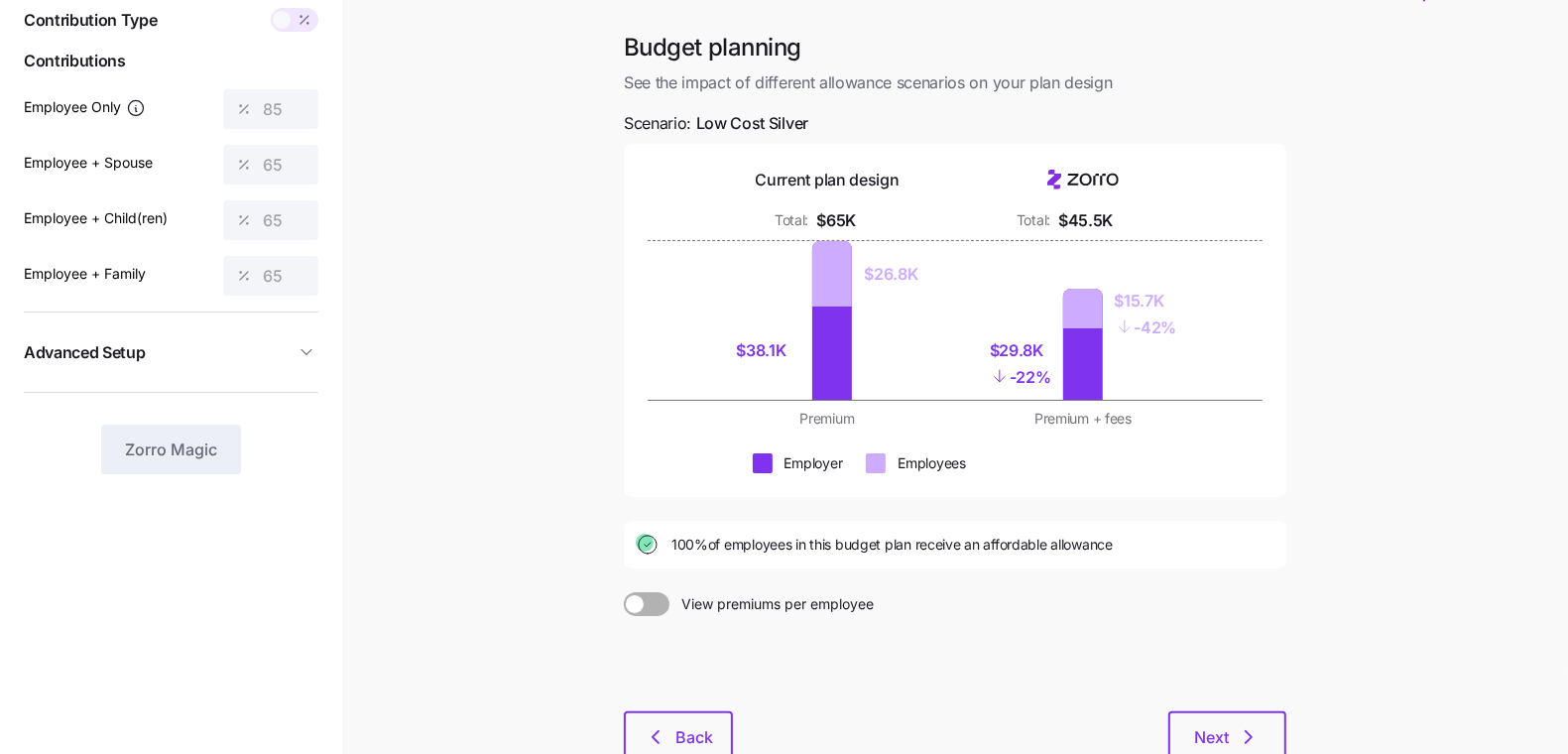 scroll, scrollTop: 180, scrollLeft: 0, axis: vertical 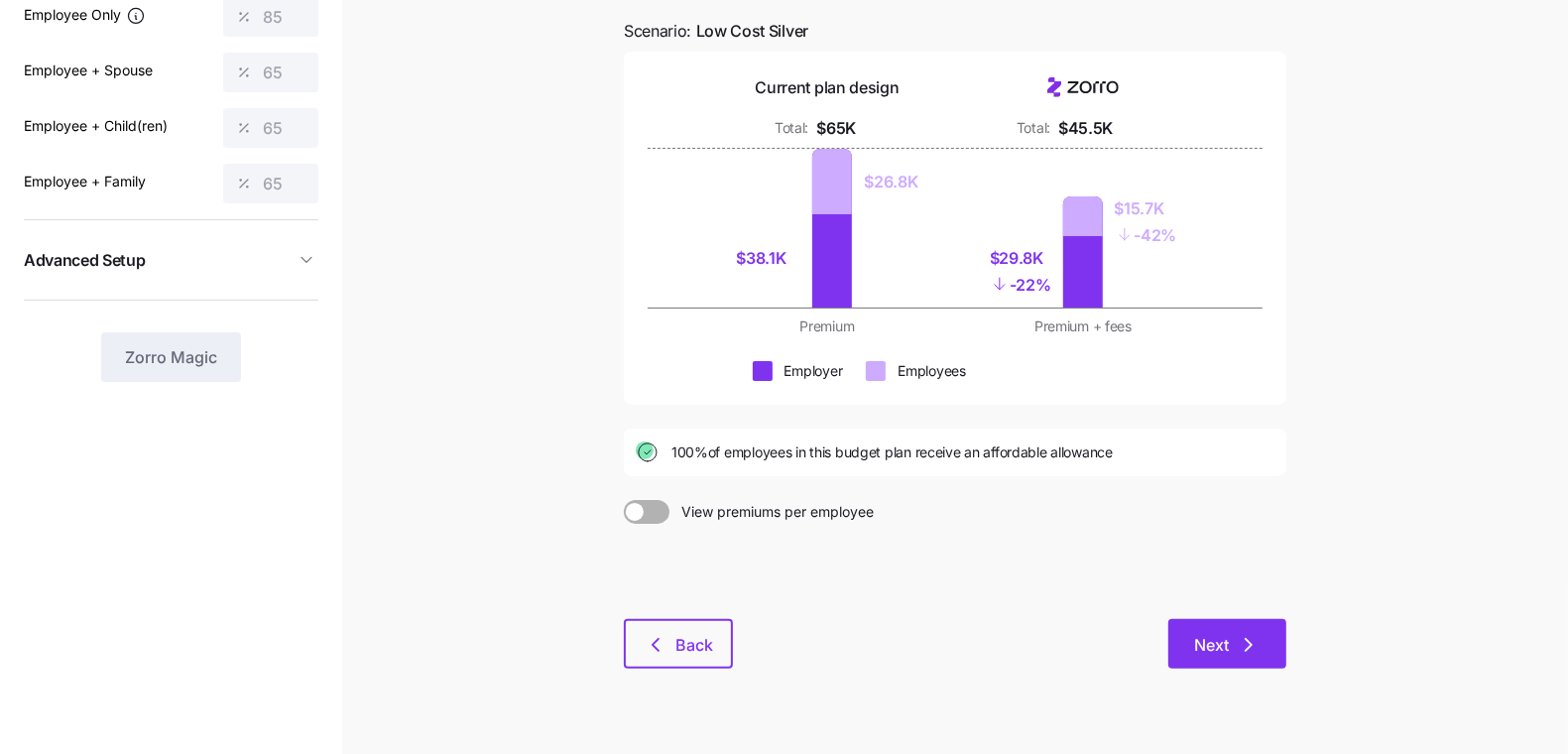 click on "Next" at bounding box center (1211, 645) 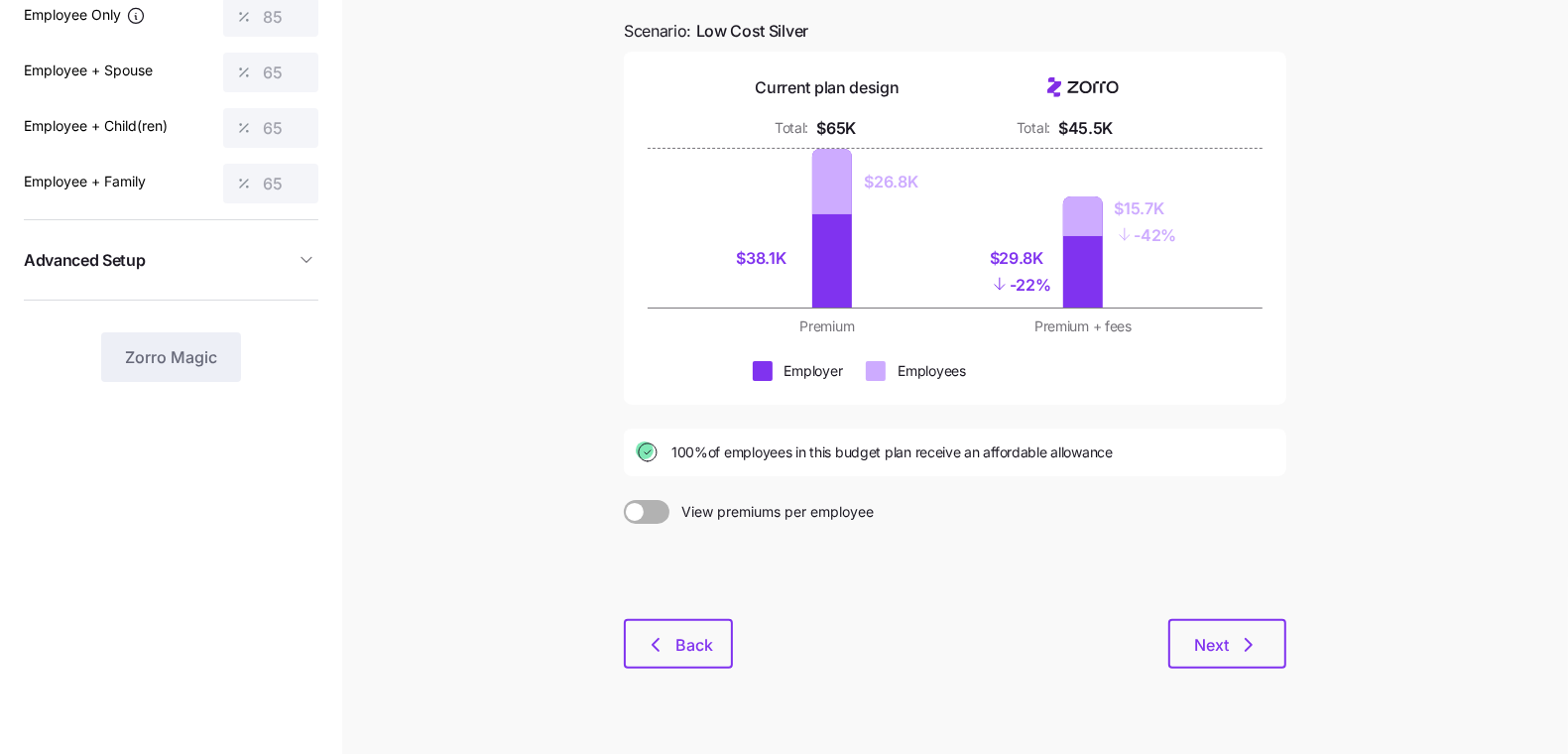 scroll, scrollTop: 0, scrollLeft: 0, axis: both 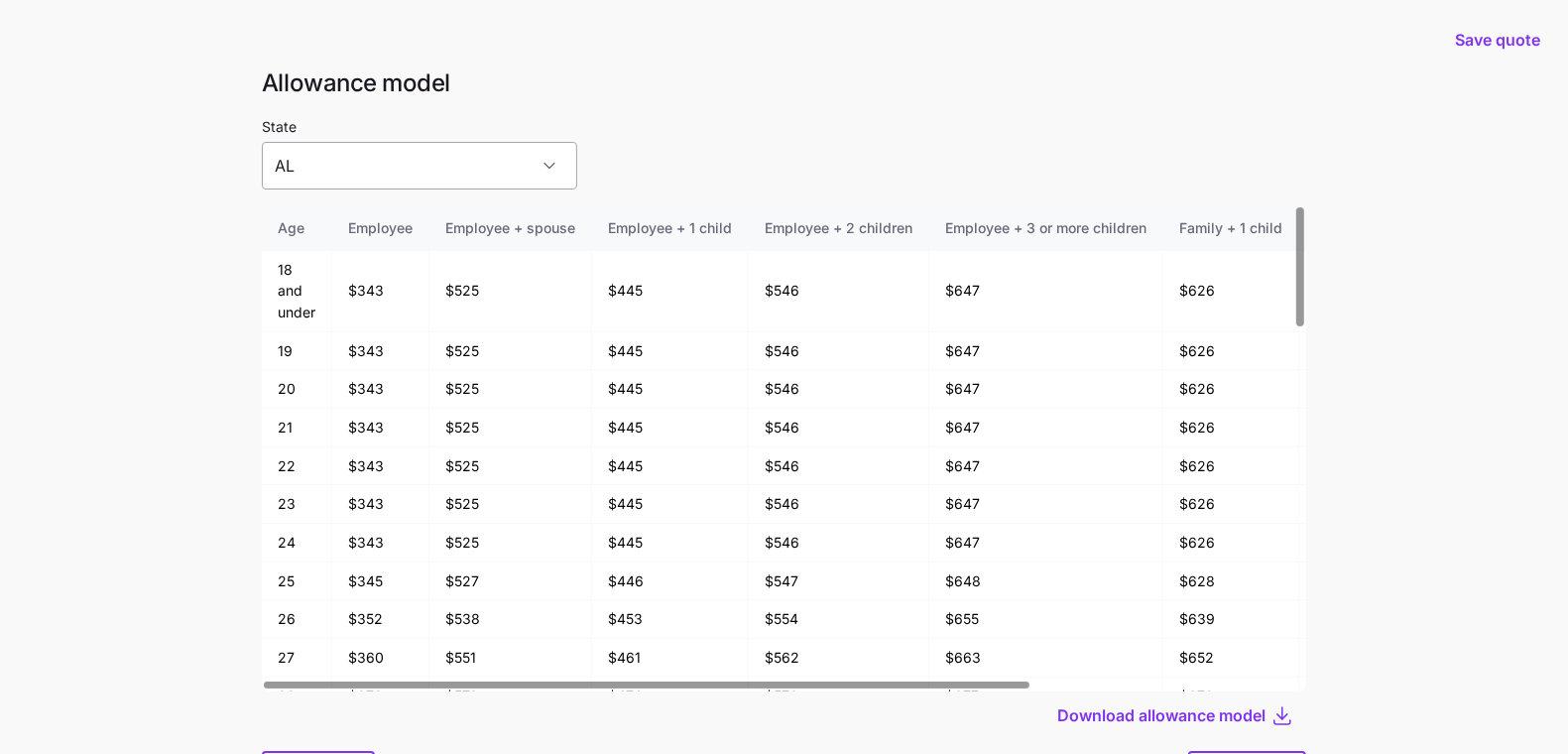 click on "AL" at bounding box center [420, 166] 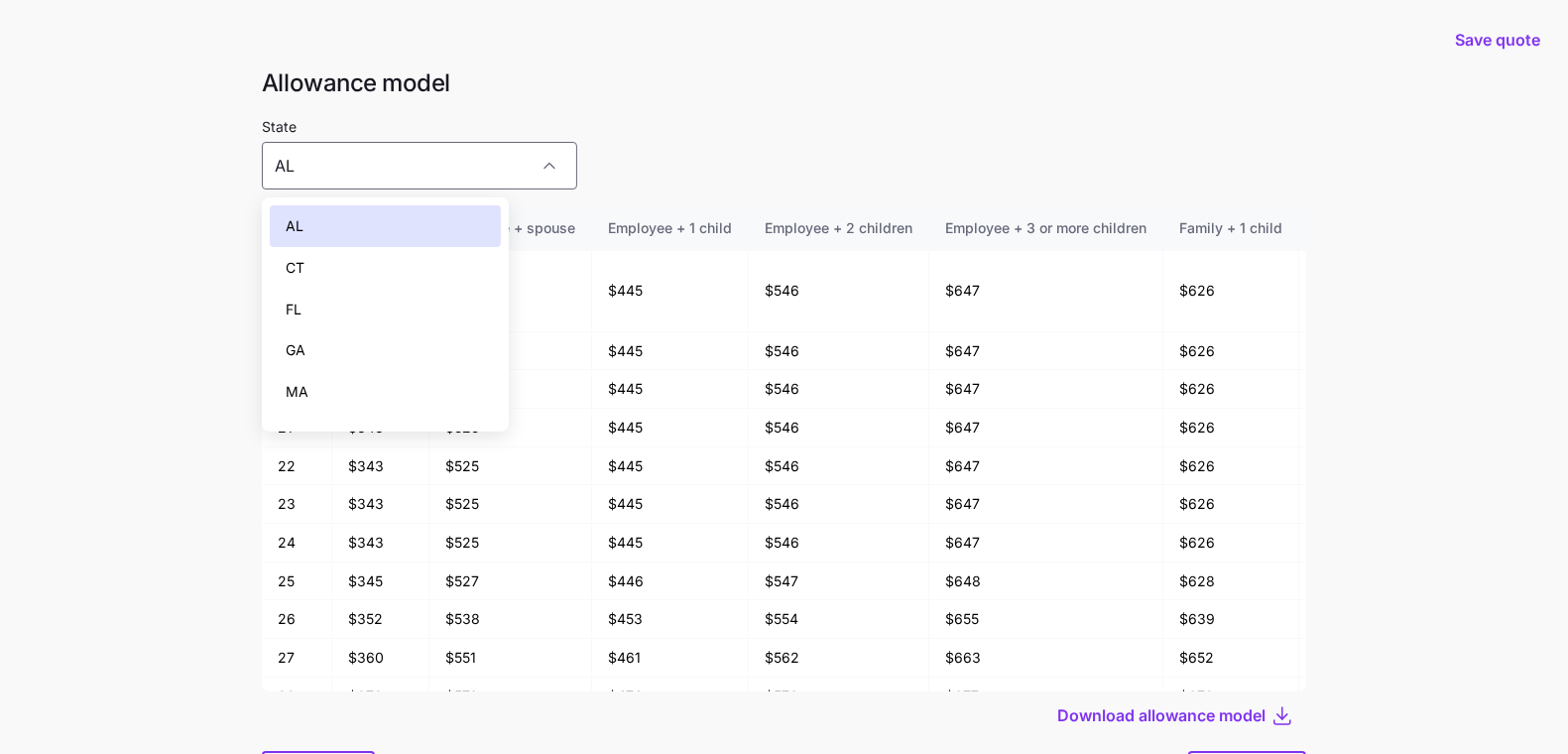 click on "FL" at bounding box center (385, 310) 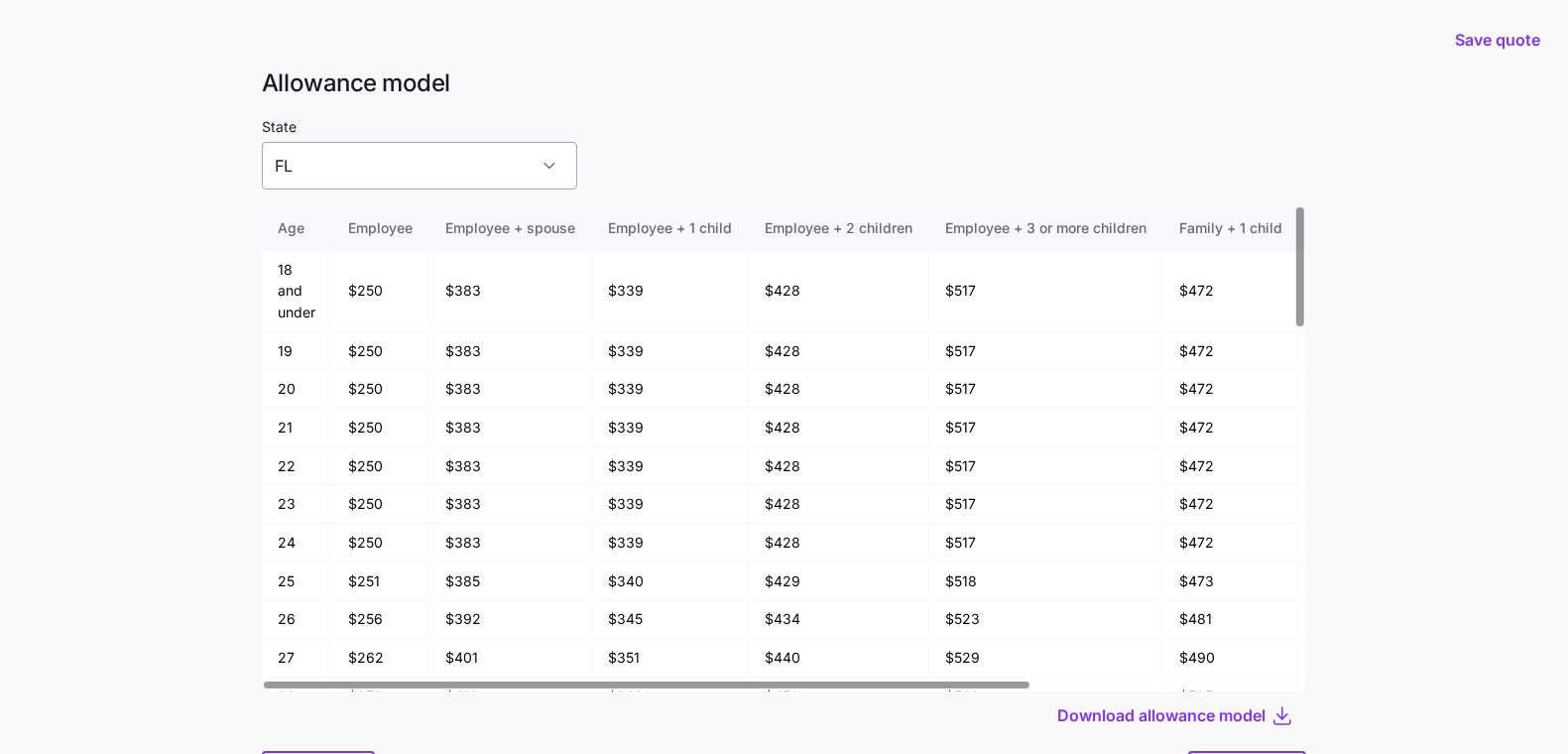 click on "FL" at bounding box center (420, 166) 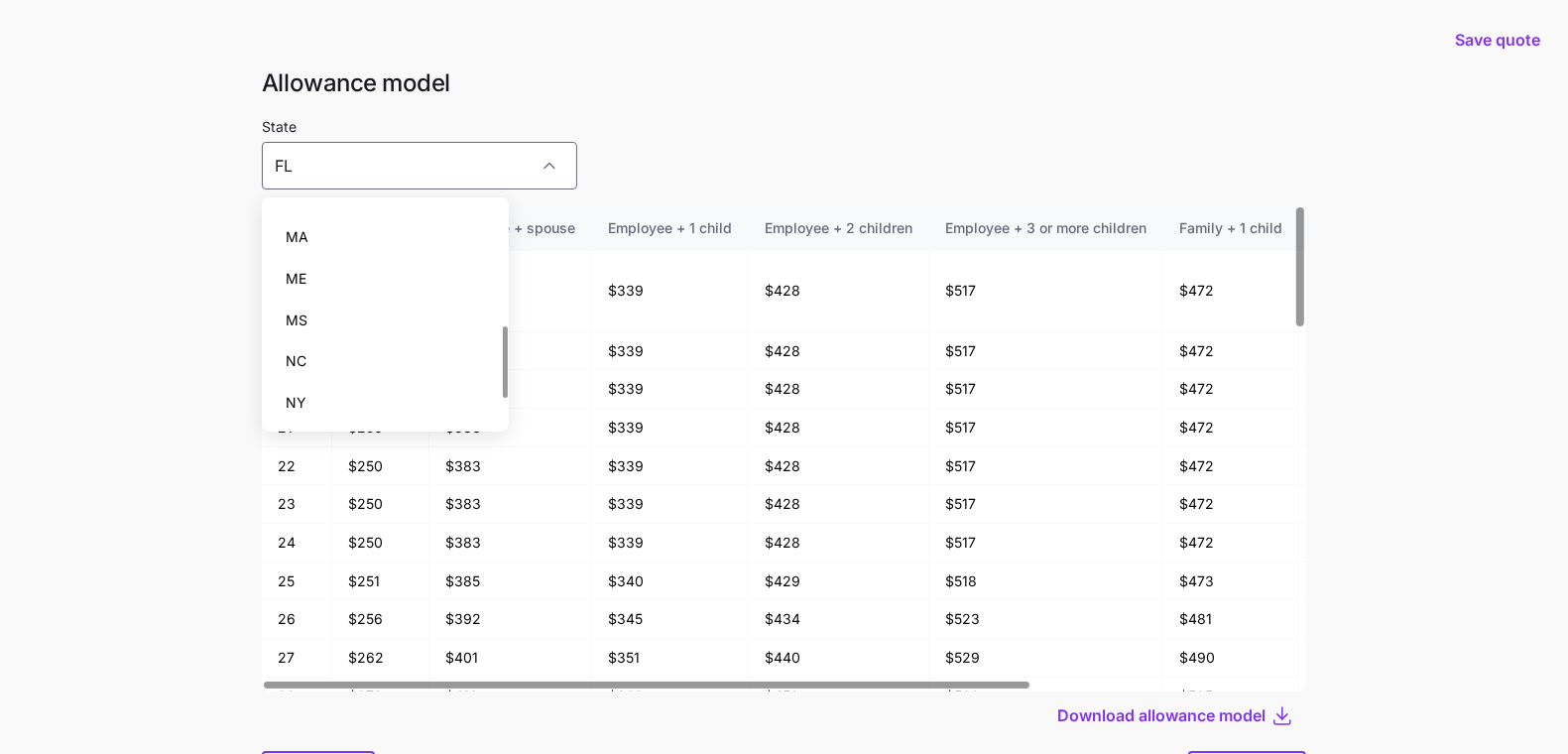 scroll, scrollTop: 442, scrollLeft: 0, axis: vertical 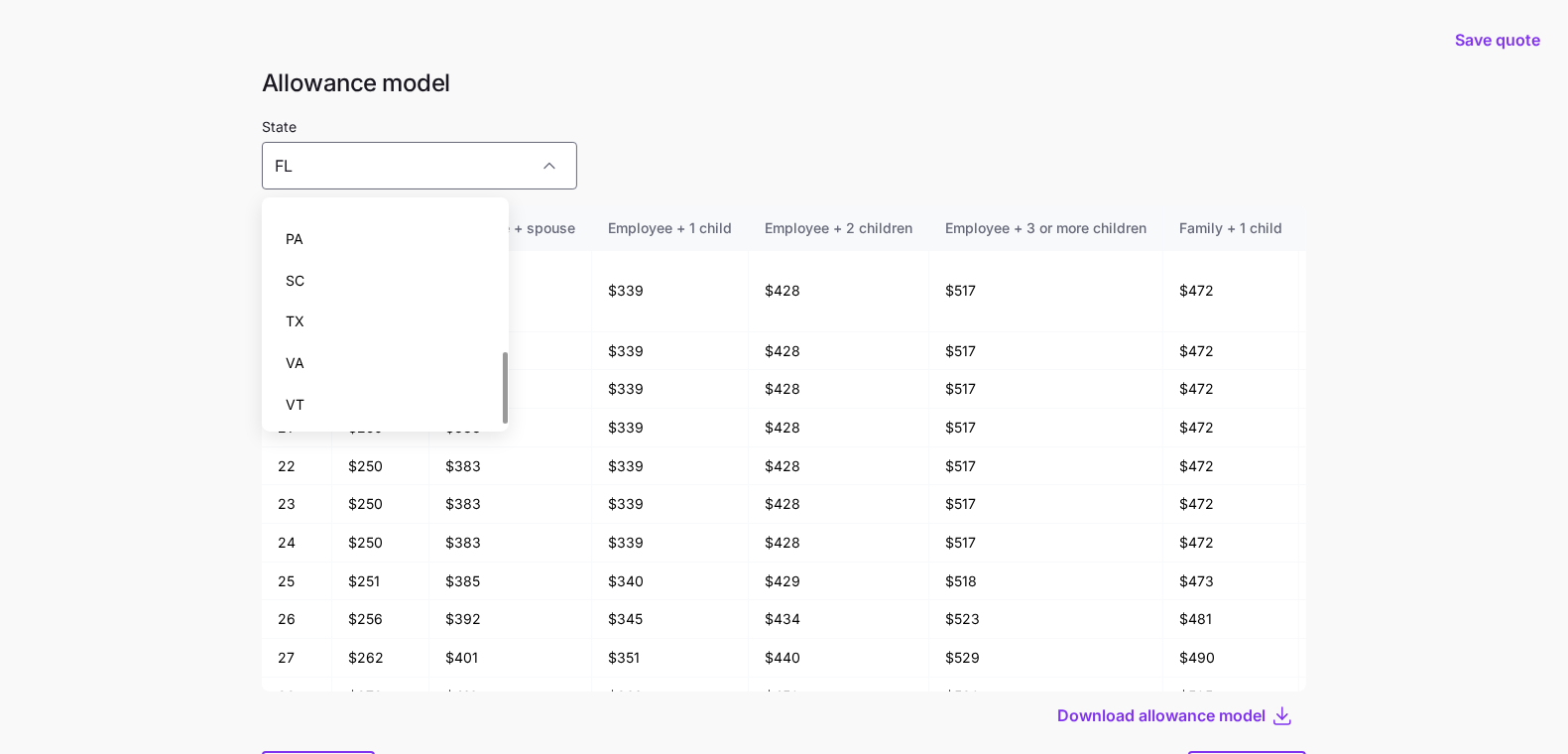 click on "VA" at bounding box center (385, 363) 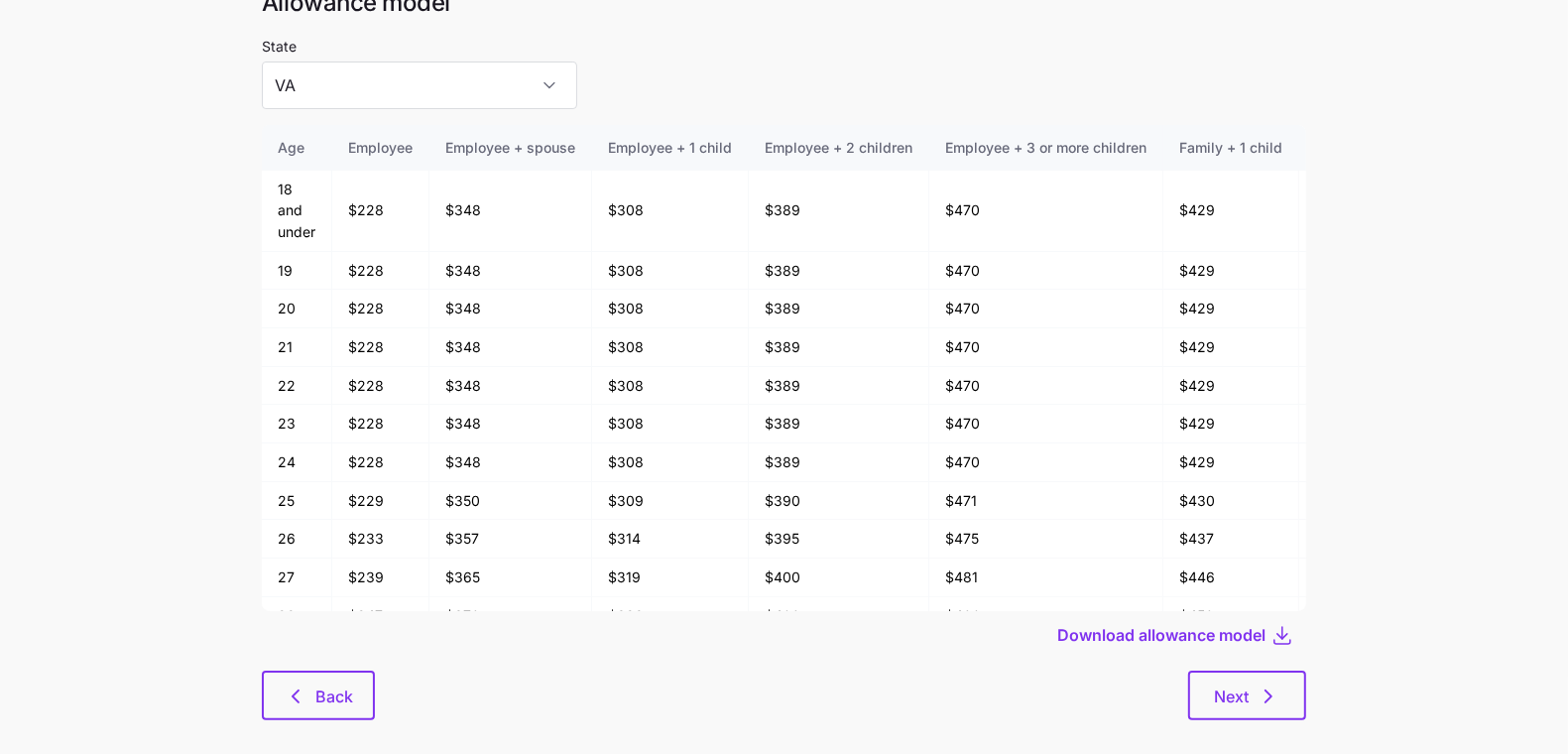 scroll, scrollTop: 106, scrollLeft: 0, axis: vertical 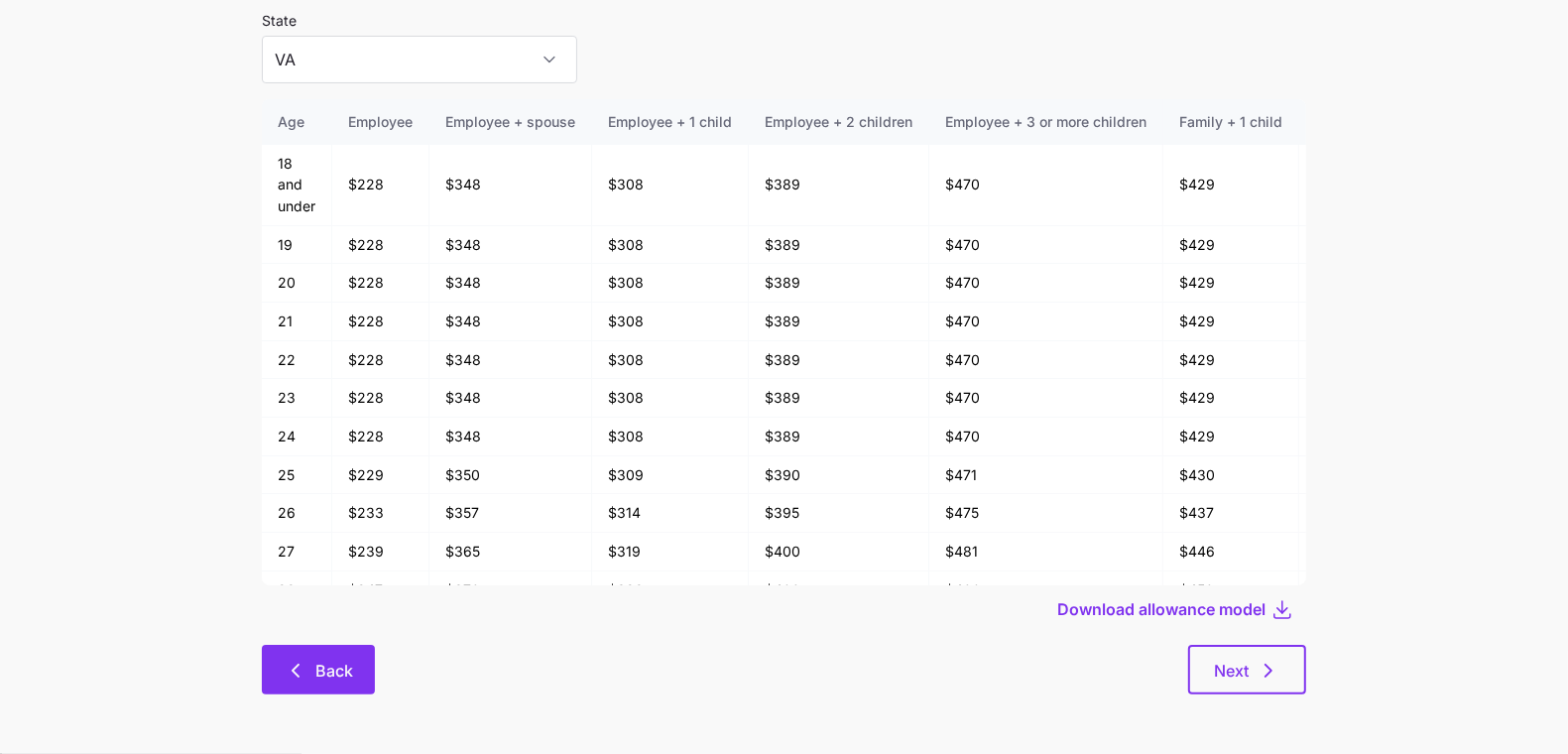 click 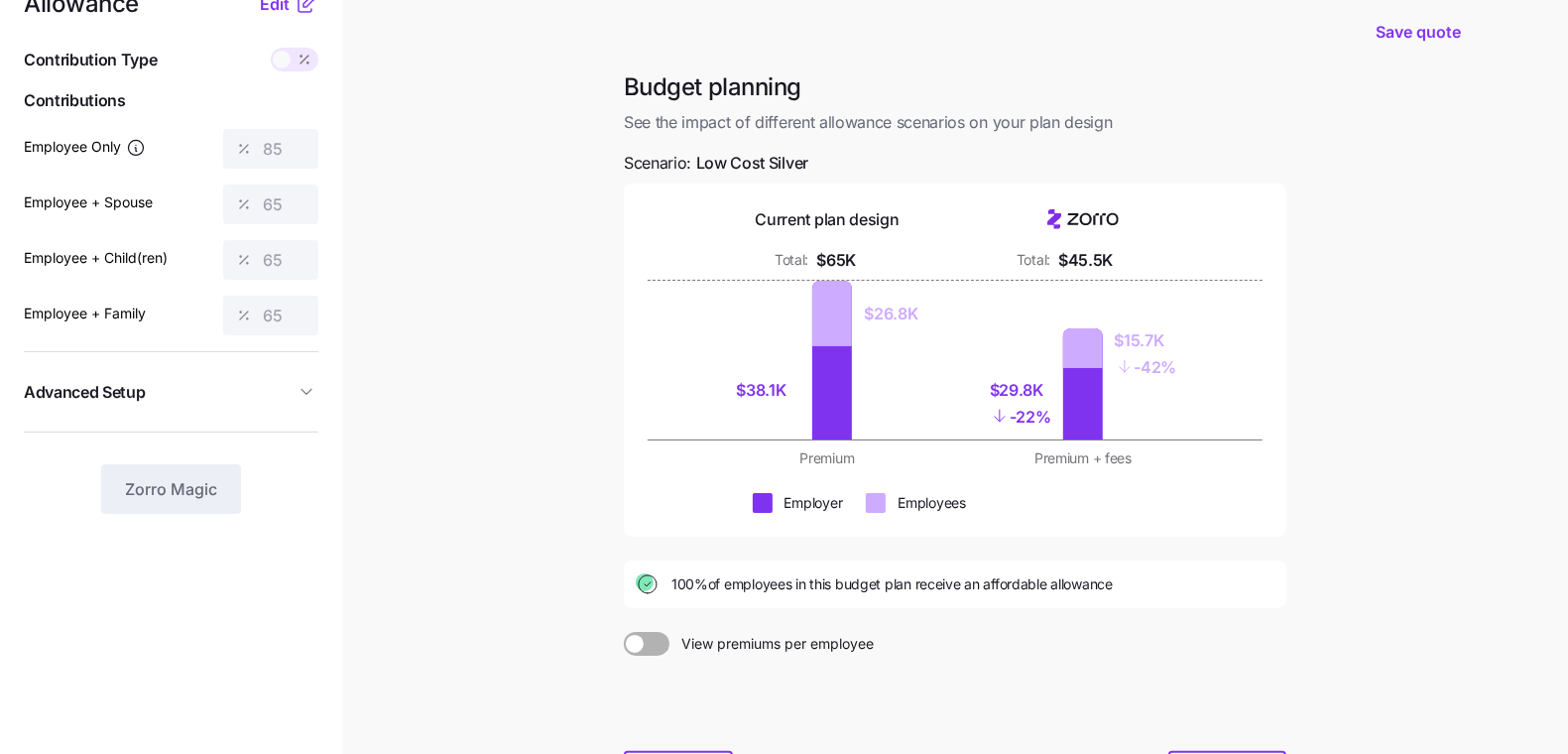 scroll, scrollTop: 159, scrollLeft: 0, axis: vertical 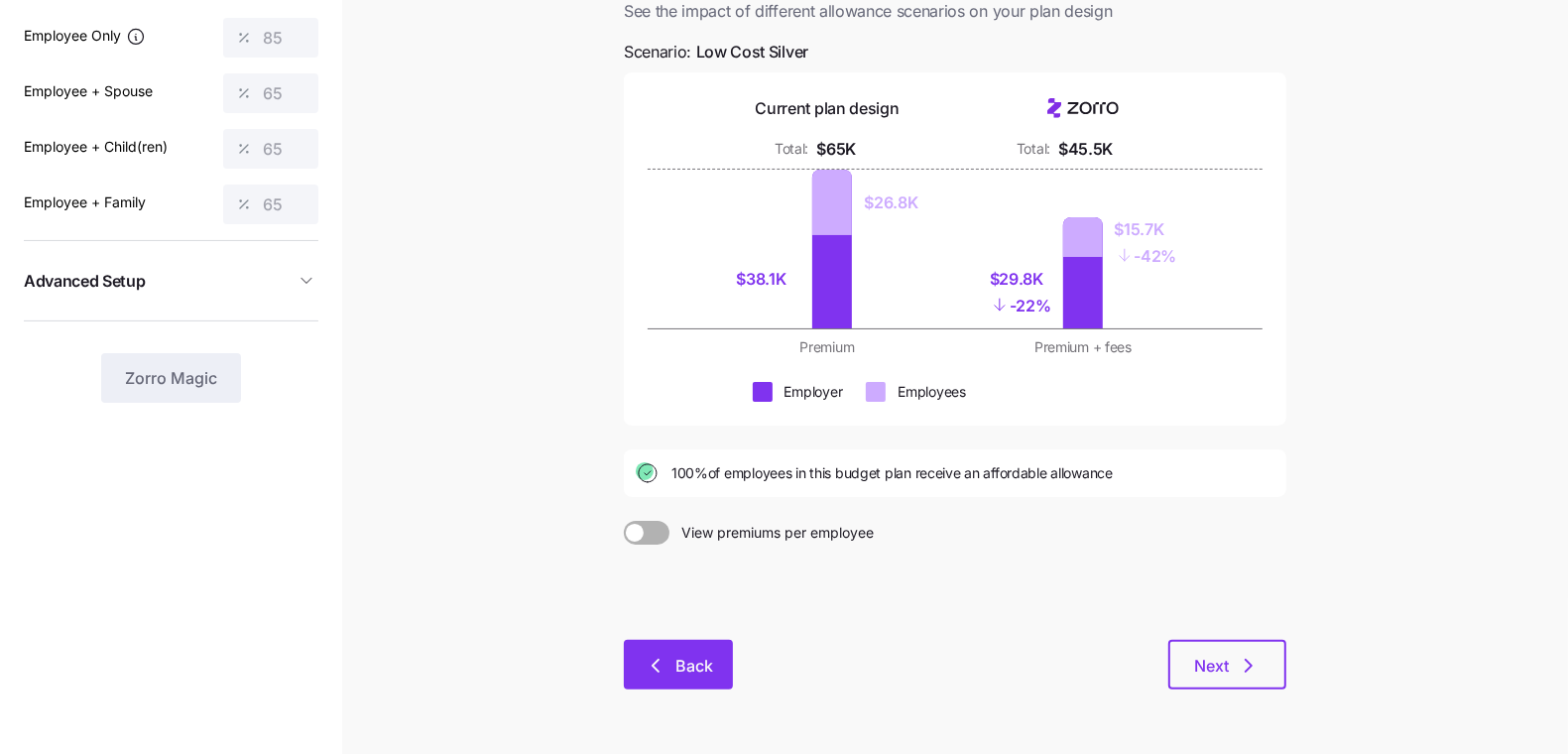 click on "Back" at bounding box center [678, 665] 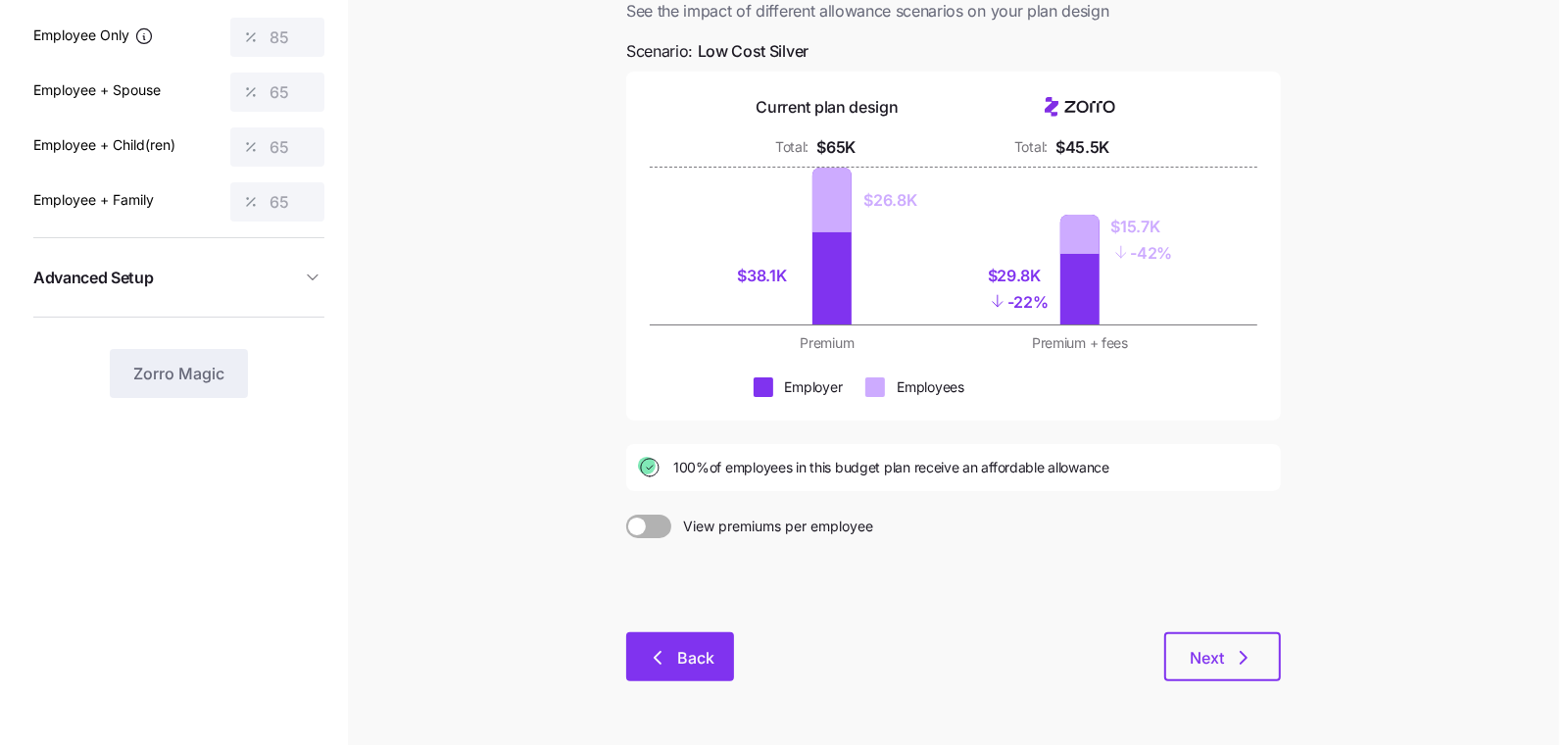 scroll, scrollTop: 0, scrollLeft: 0, axis: both 